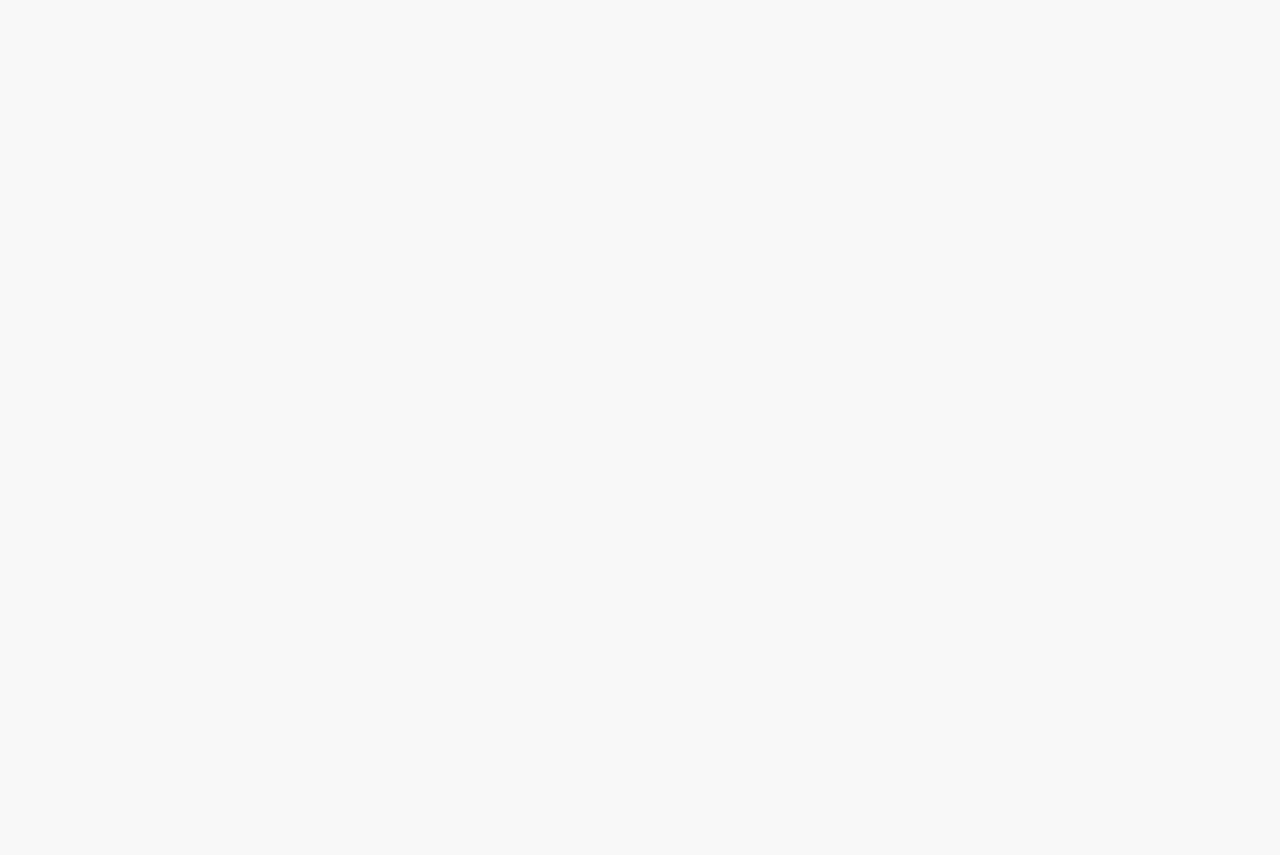 scroll, scrollTop: 0, scrollLeft: 0, axis: both 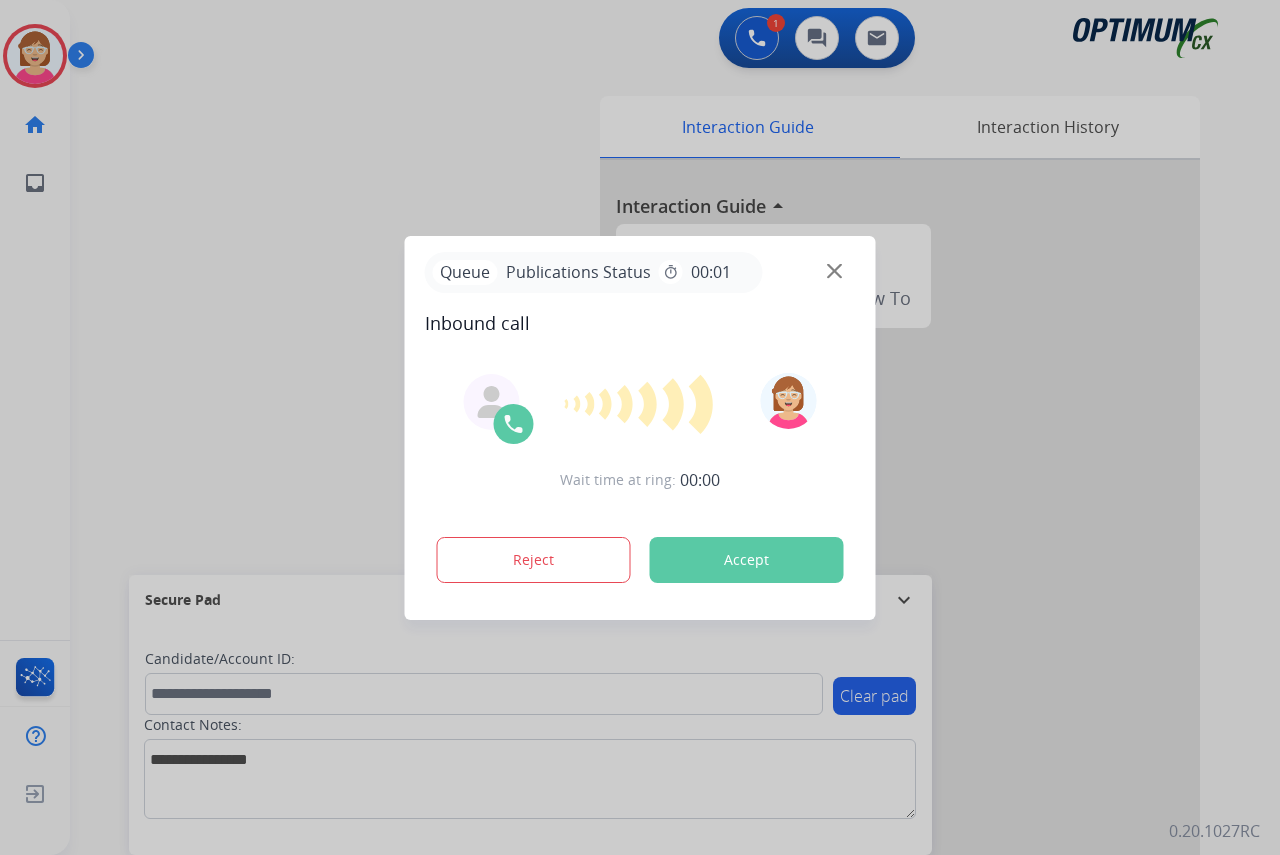 click at bounding box center (640, 427) 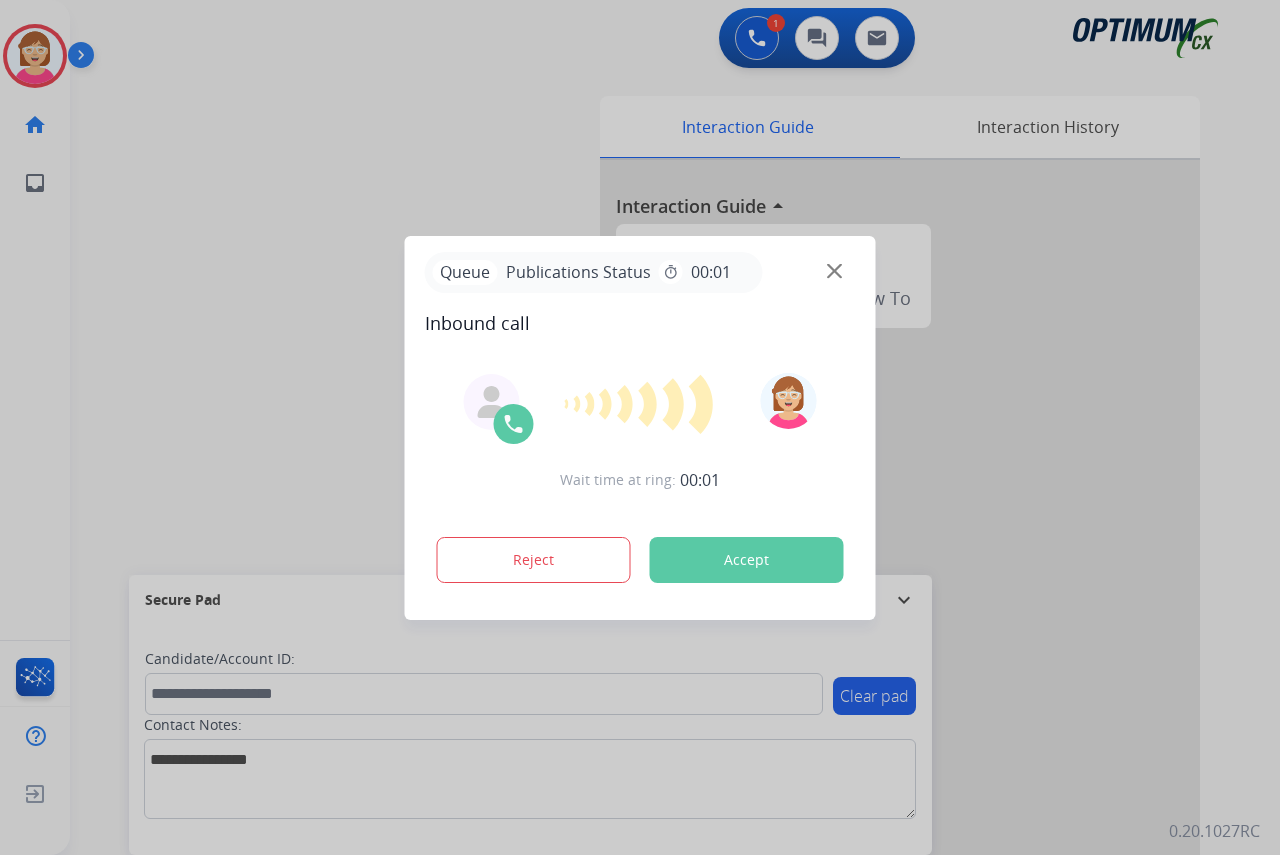 drag, startPoint x: 163, startPoint y: 407, endPoint x: 218, endPoint y: 521, distance: 126.57409 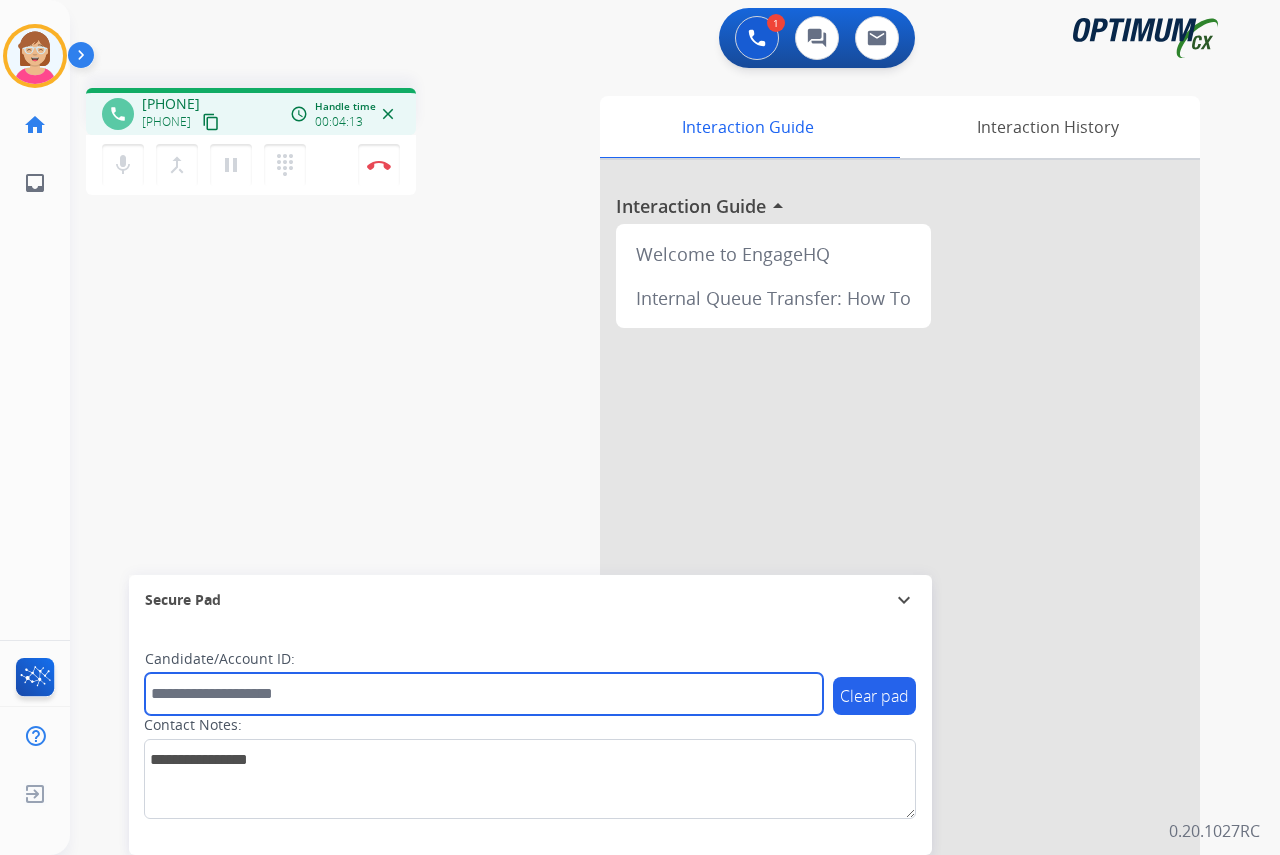 click at bounding box center (484, 694) 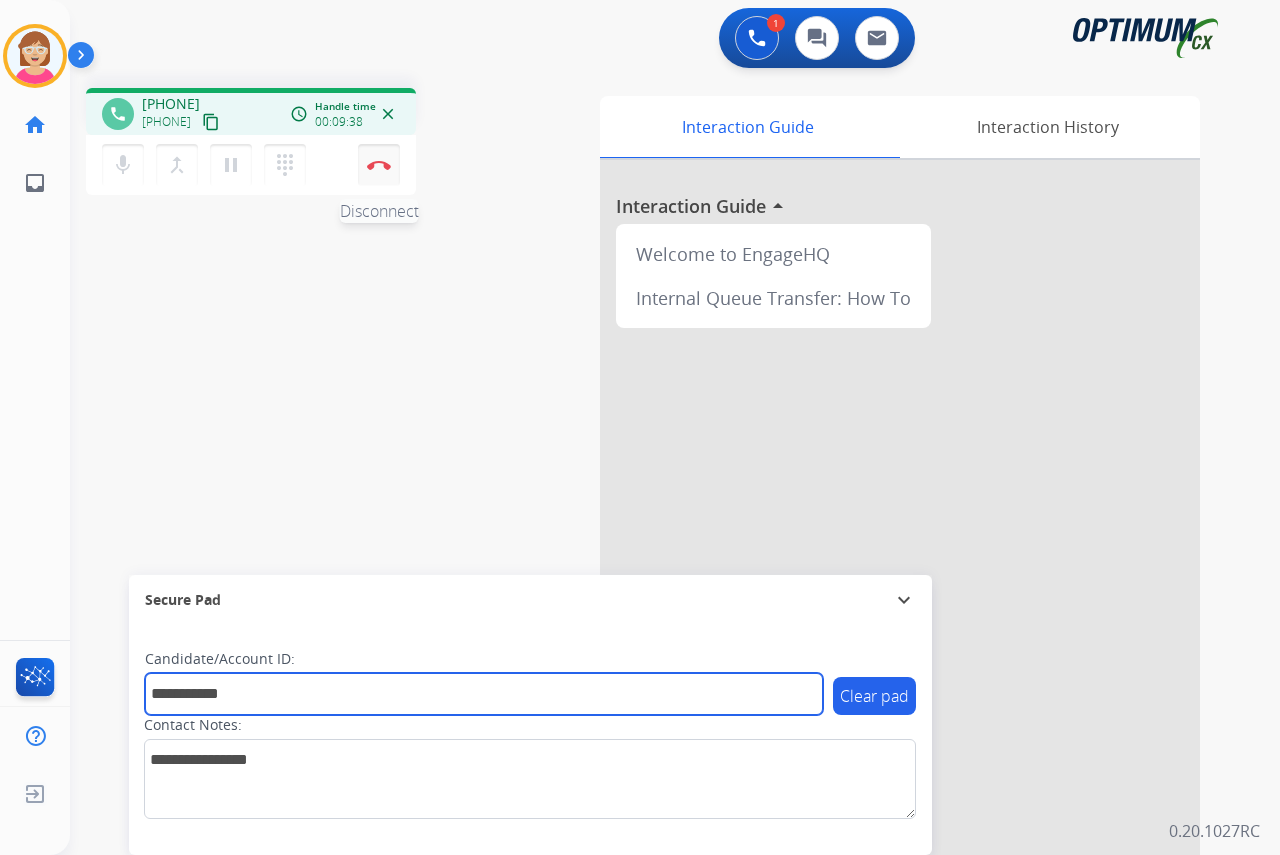 type on "**********" 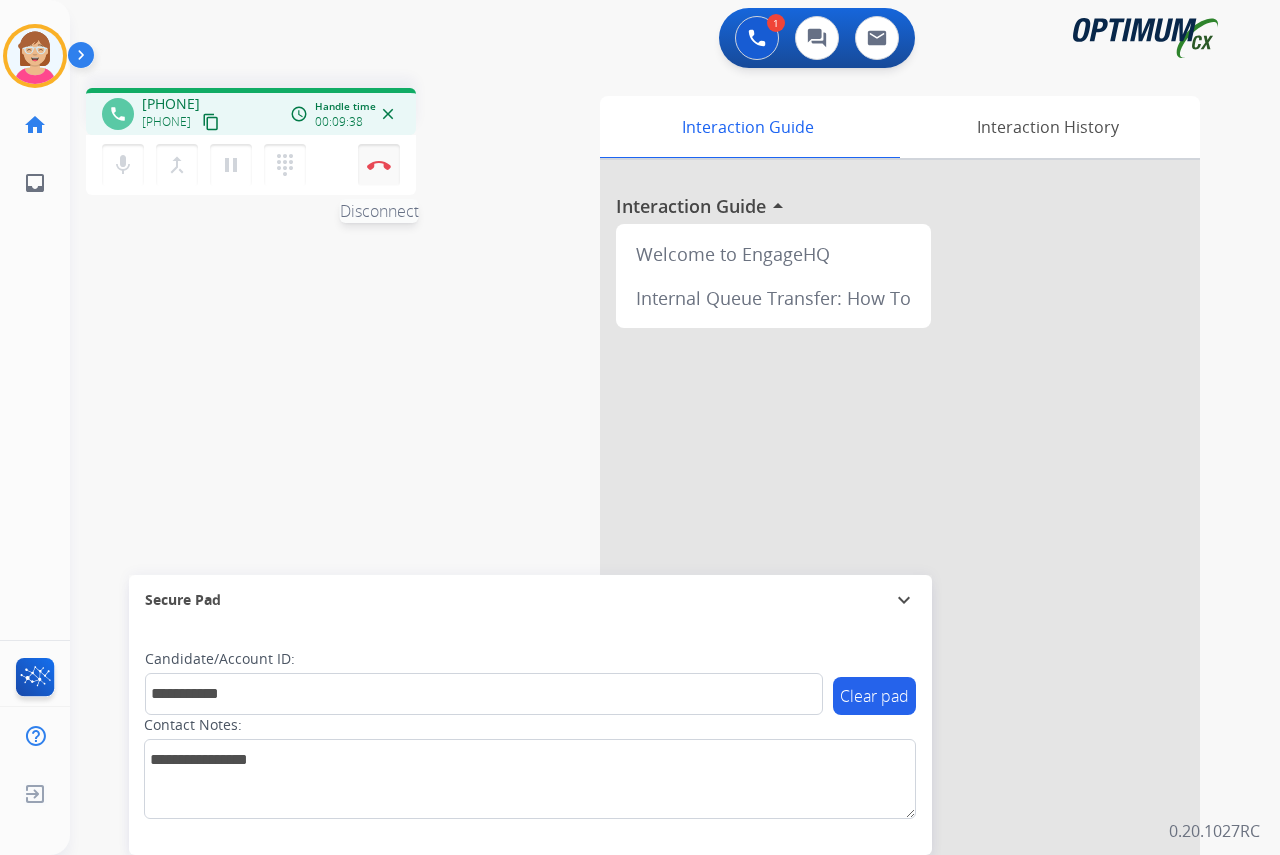 click at bounding box center [379, 165] 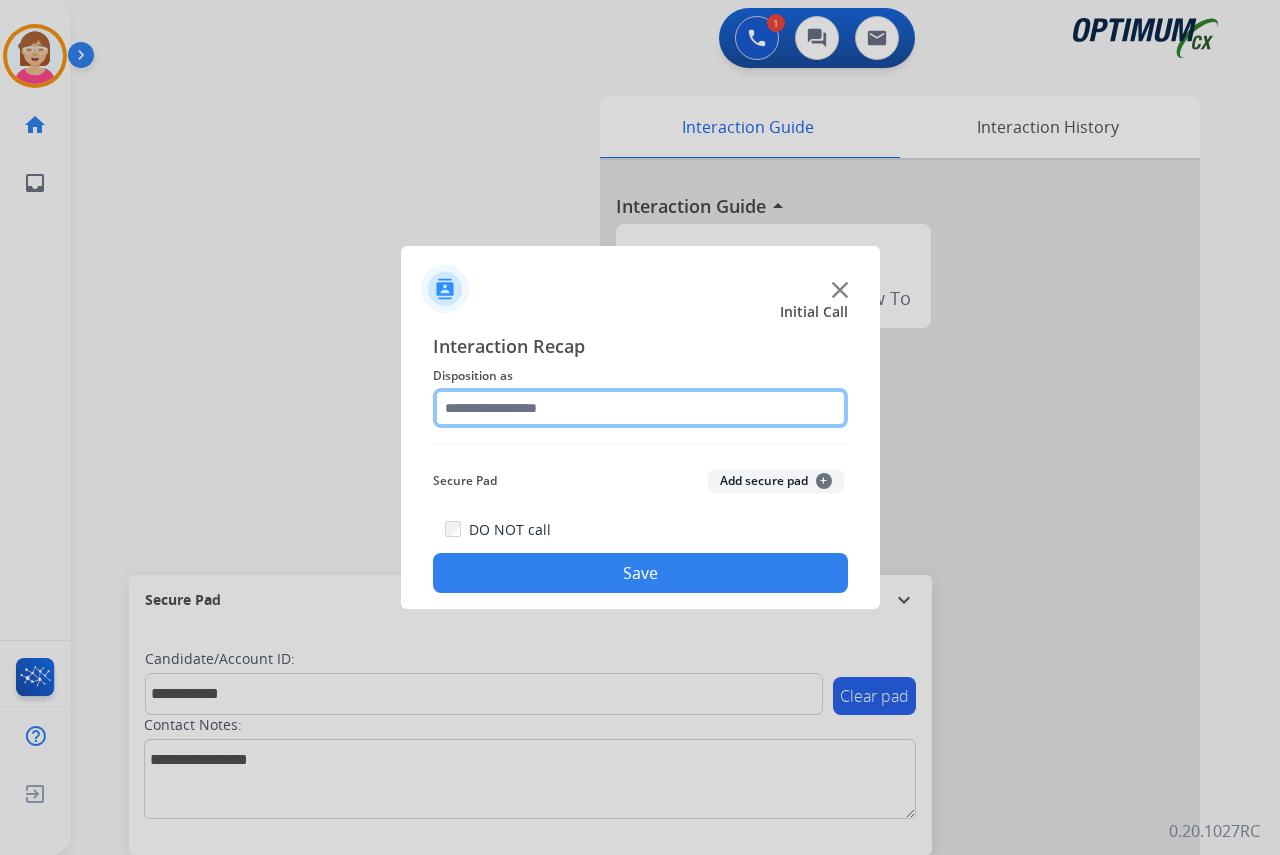 click 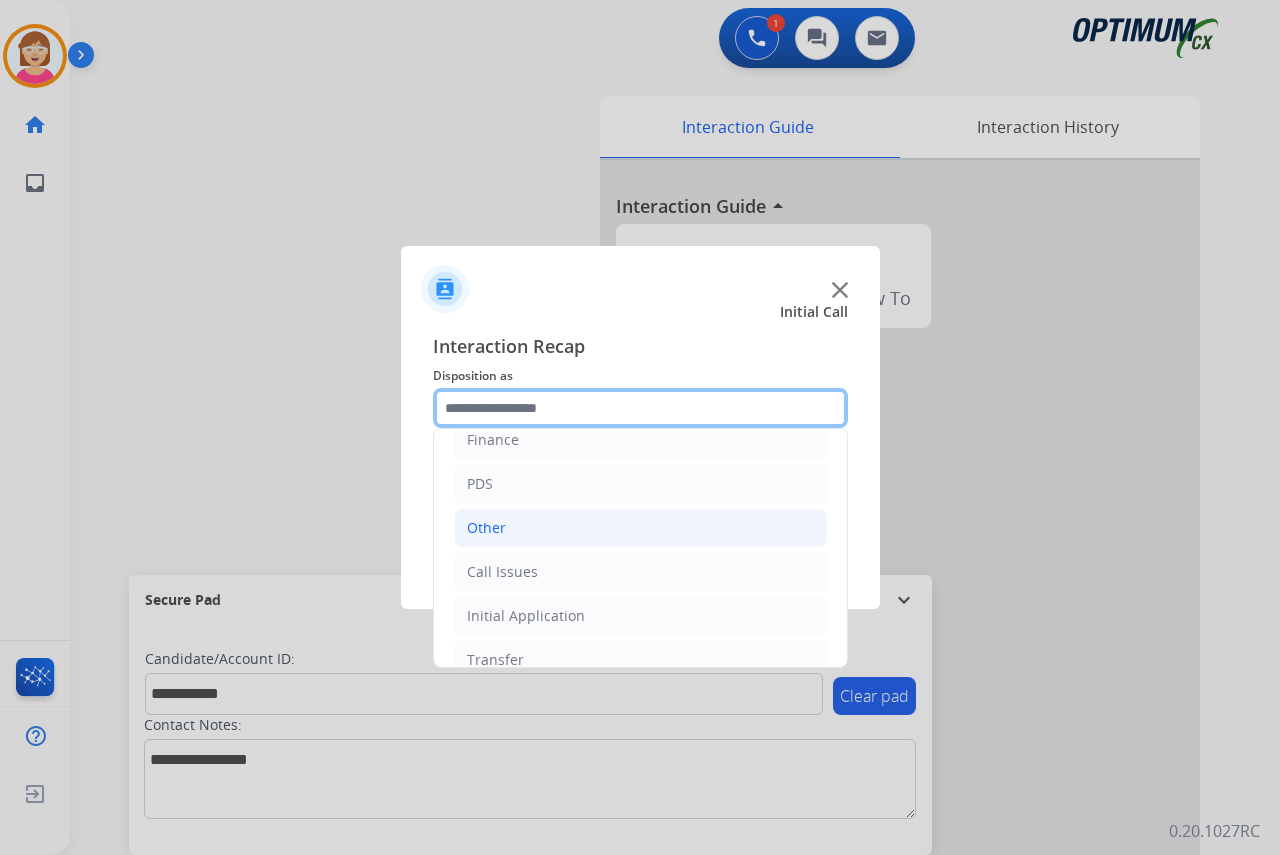 scroll, scrollTop: 100, scrollLeft: 0, axis: vertical 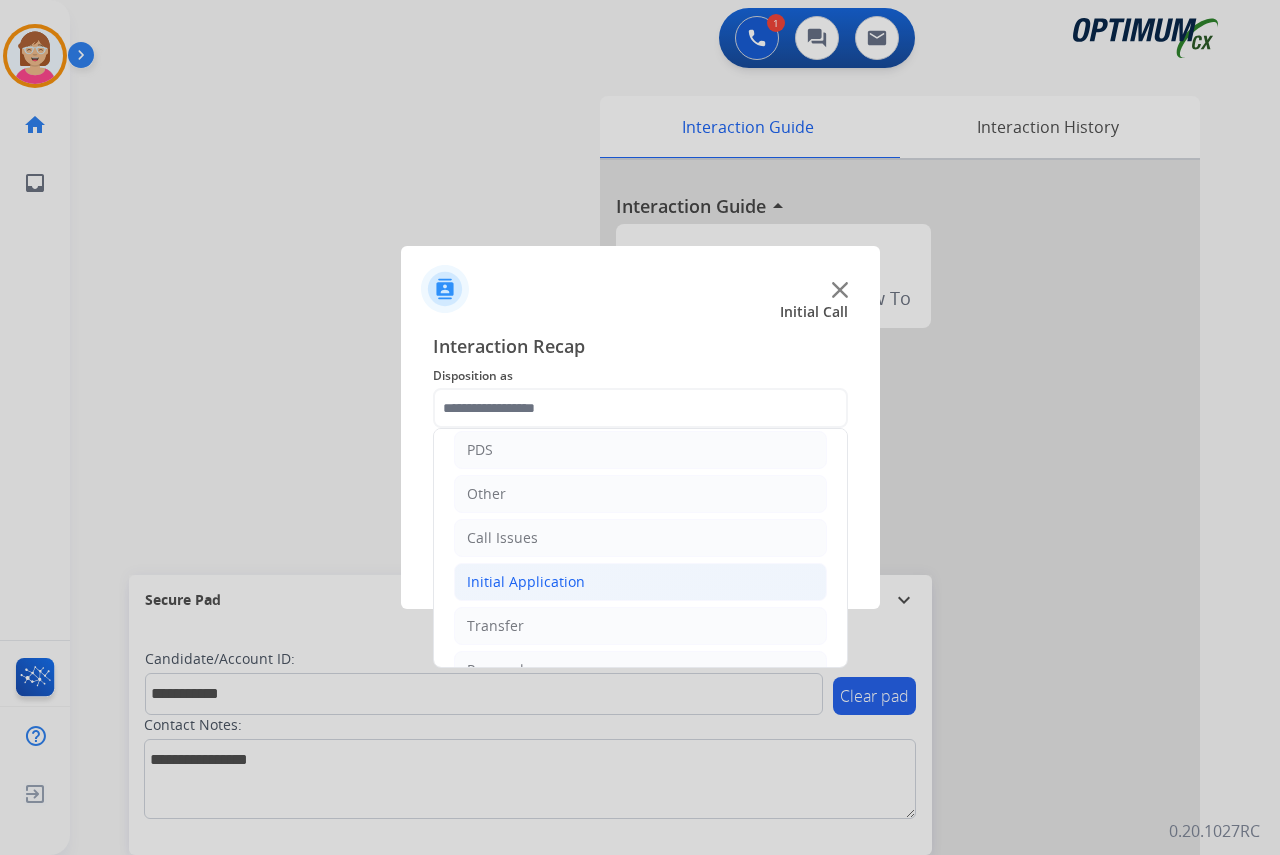 click on "Initial Application" 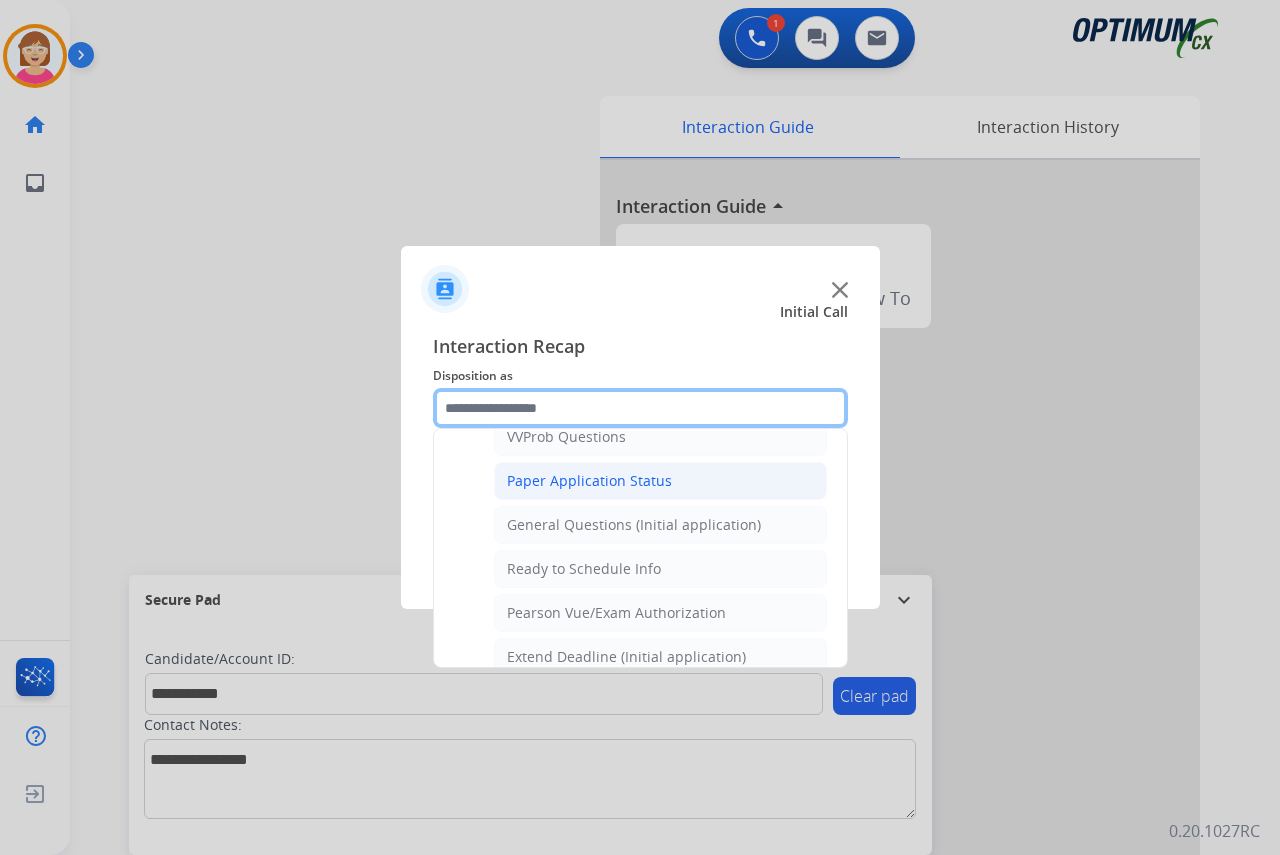 scroll, scrollTop: 1100, scrollLeft: 0, axis: vertical 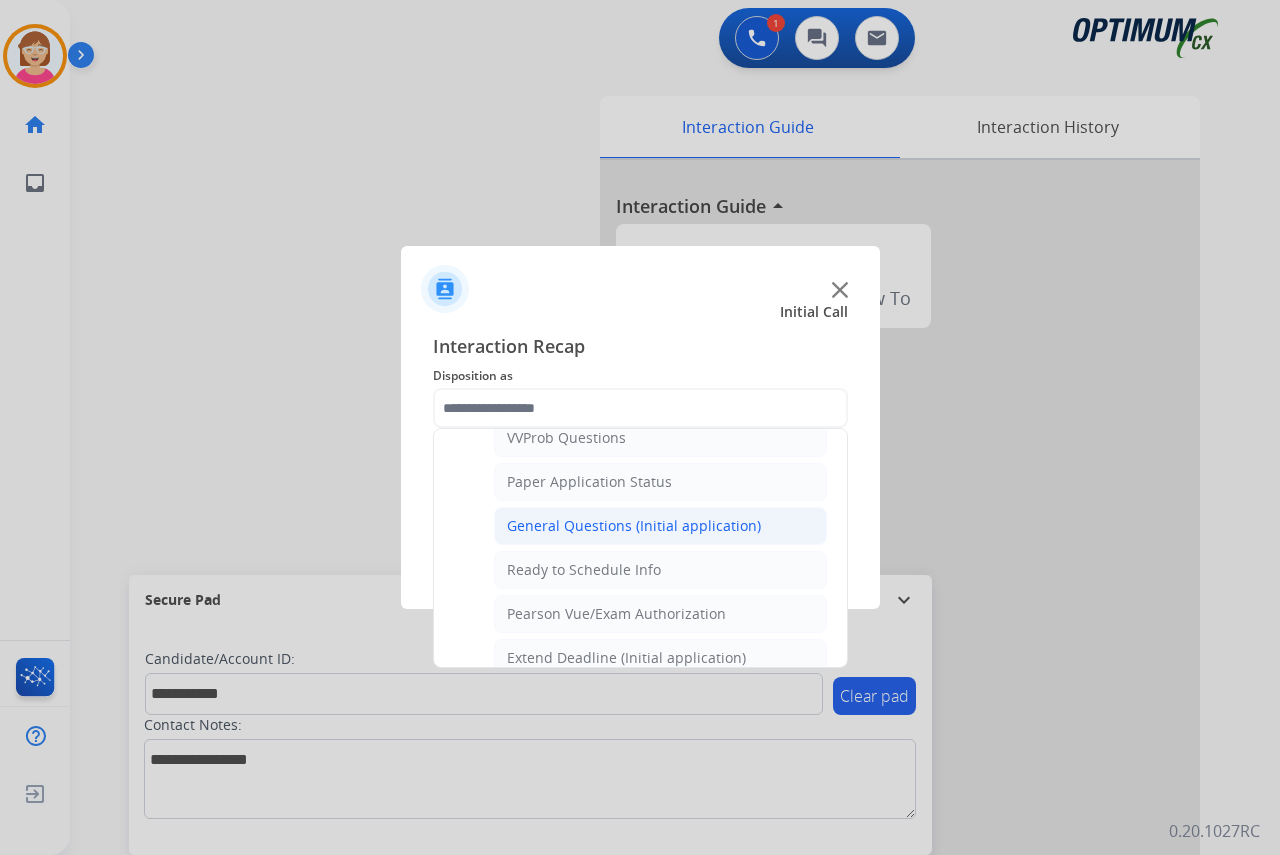click on "General Questions (Initial application)" 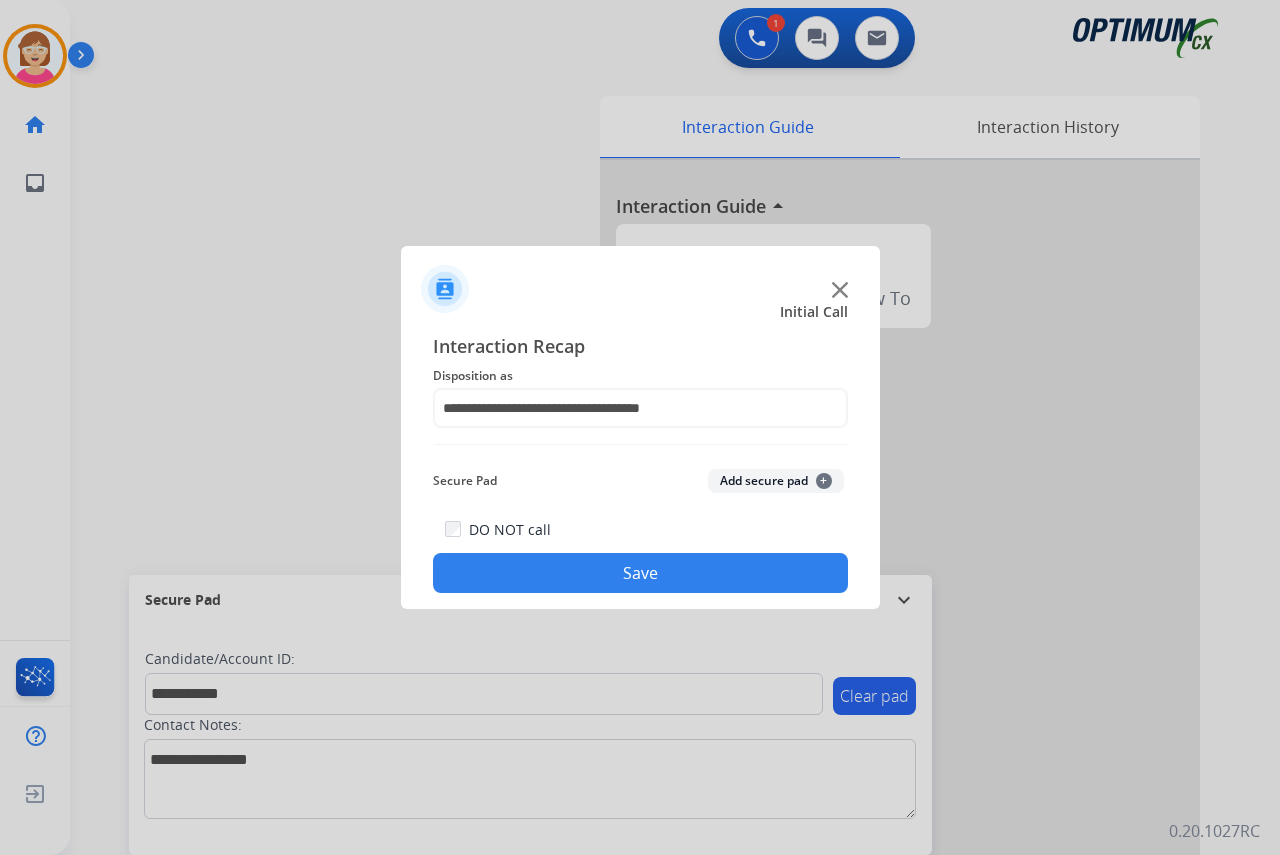 drag, startPoint x: 587, startPoint y: 525, endPoint x: 543, endPoint y: 469, distance: 71.21797 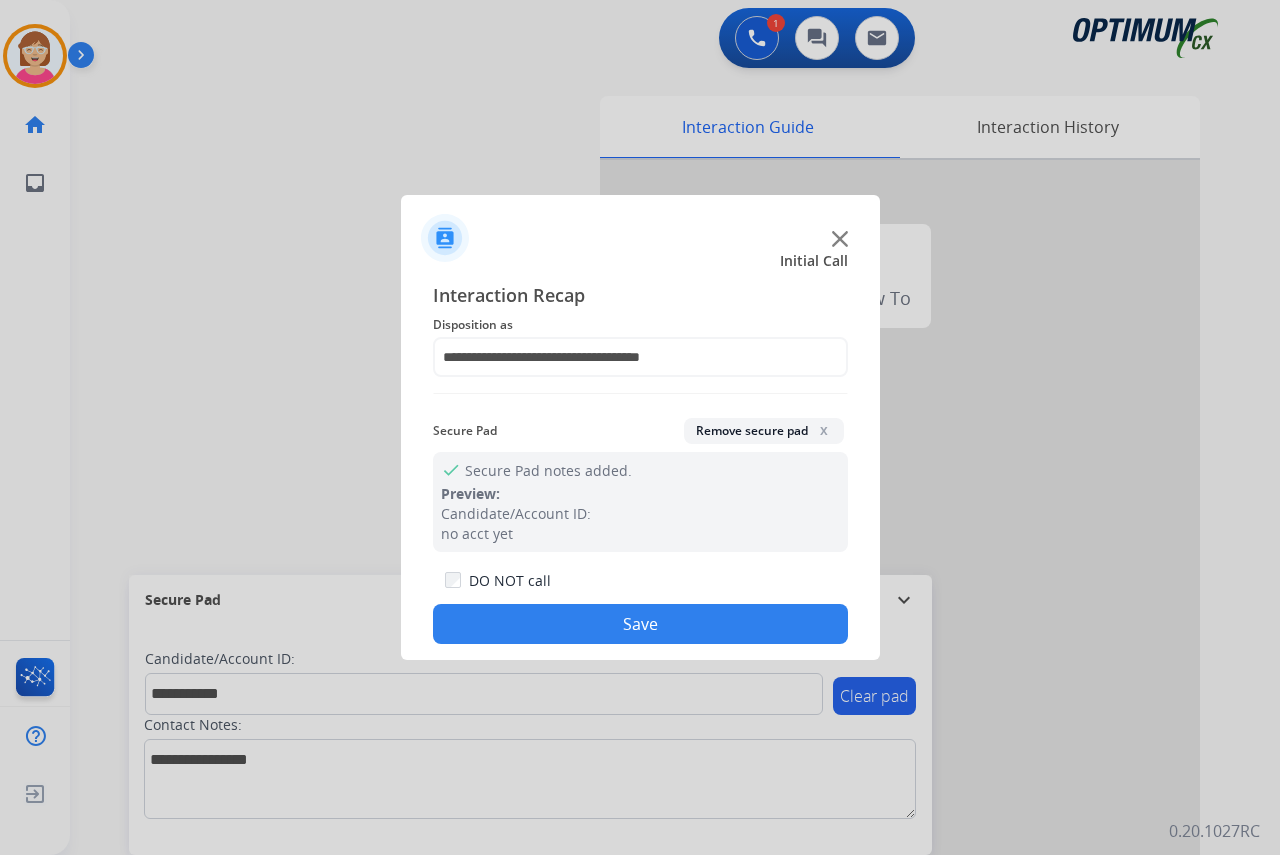click on "Save" 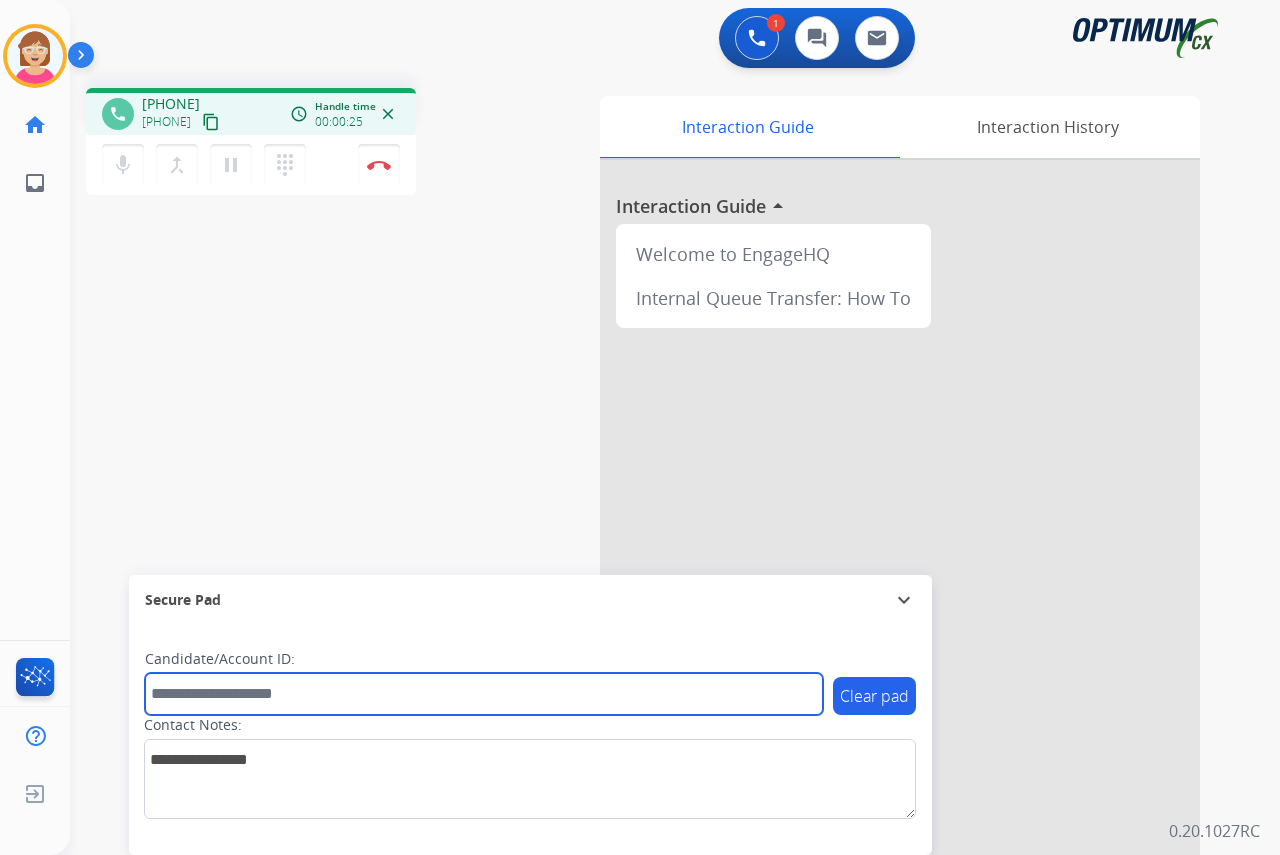 click at bounding box center (484, 694) 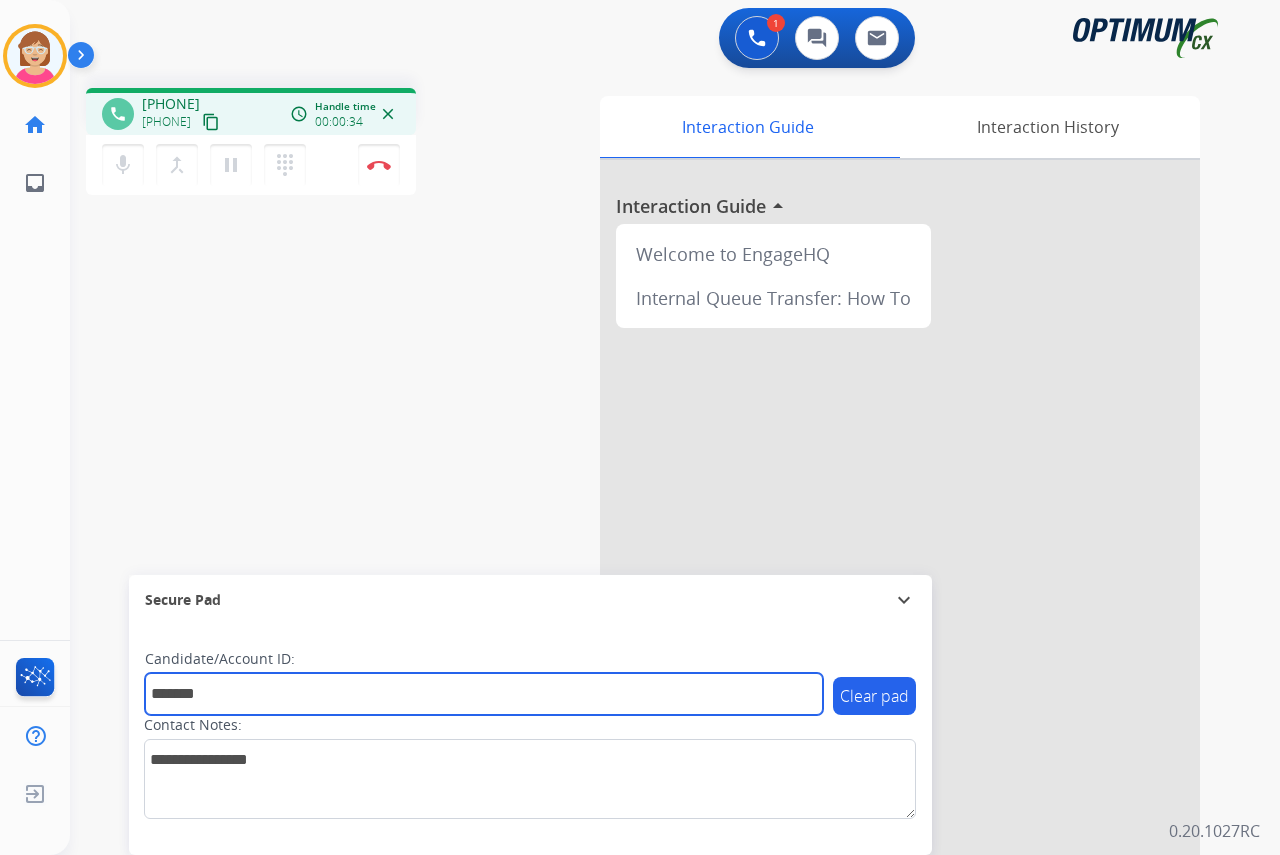 type on "*******" 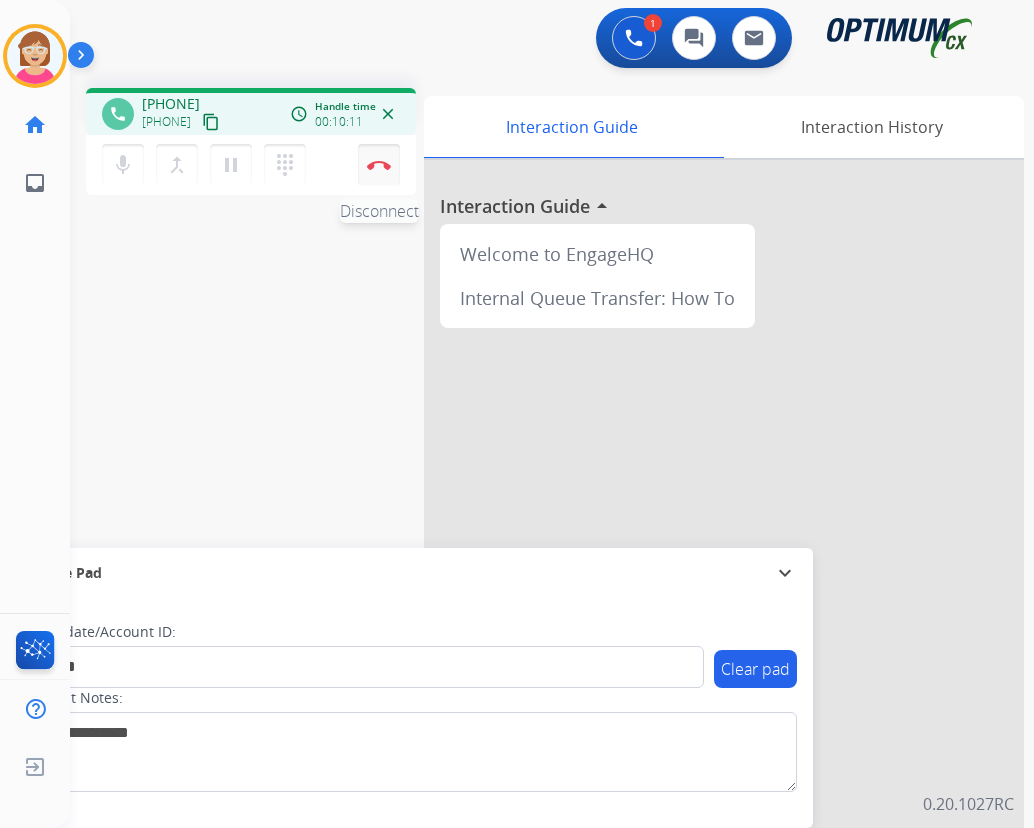 click at bounding box center [379, 165] 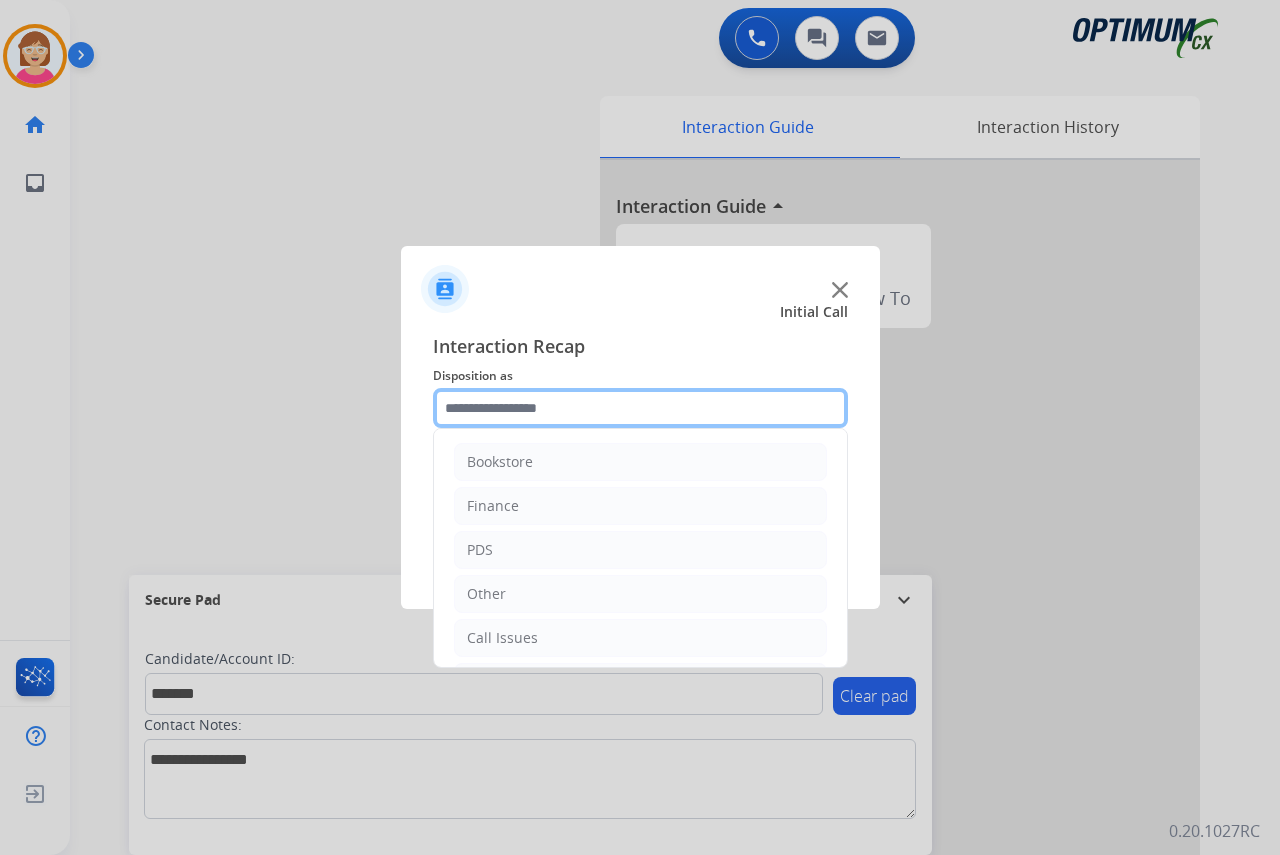 click 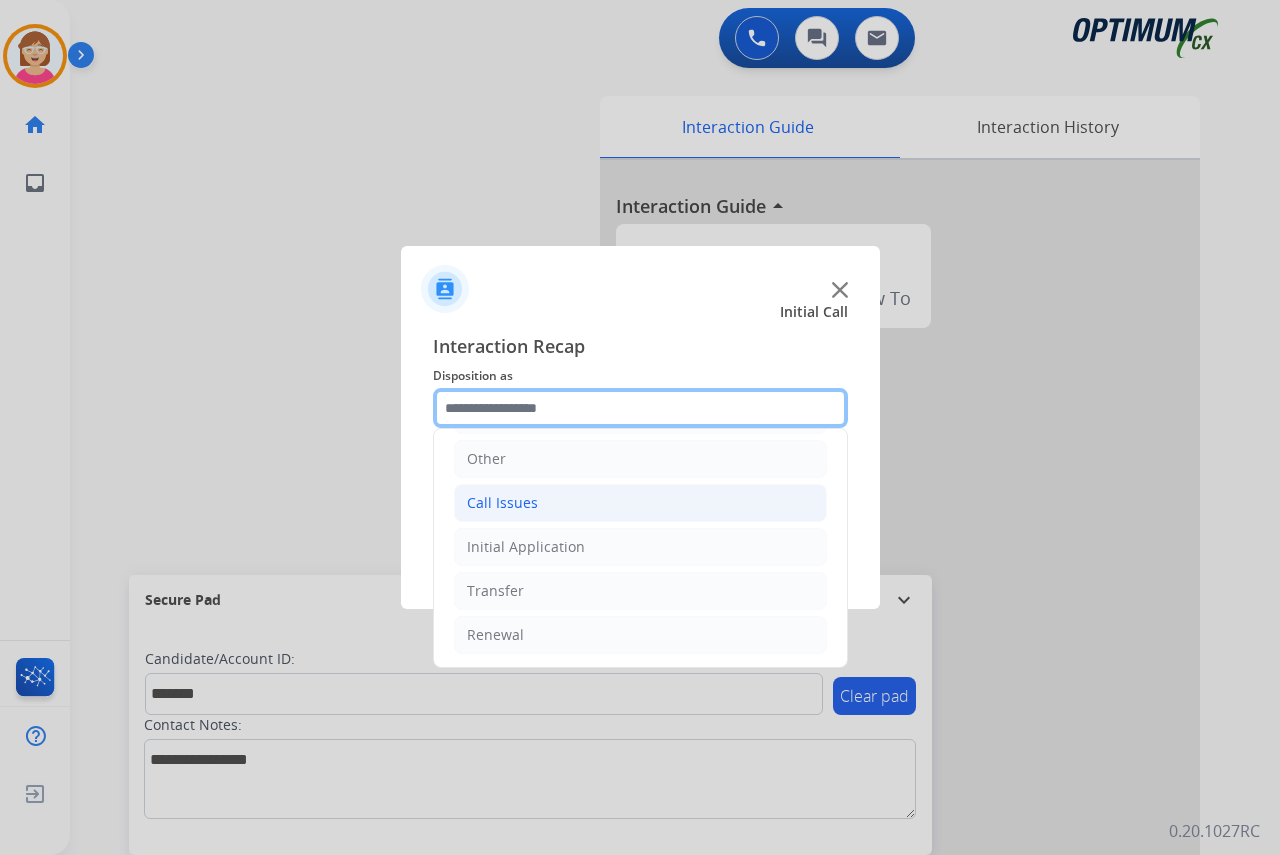 scroll, scrollTop: 136, scrollLeft: 0, axis: vertical 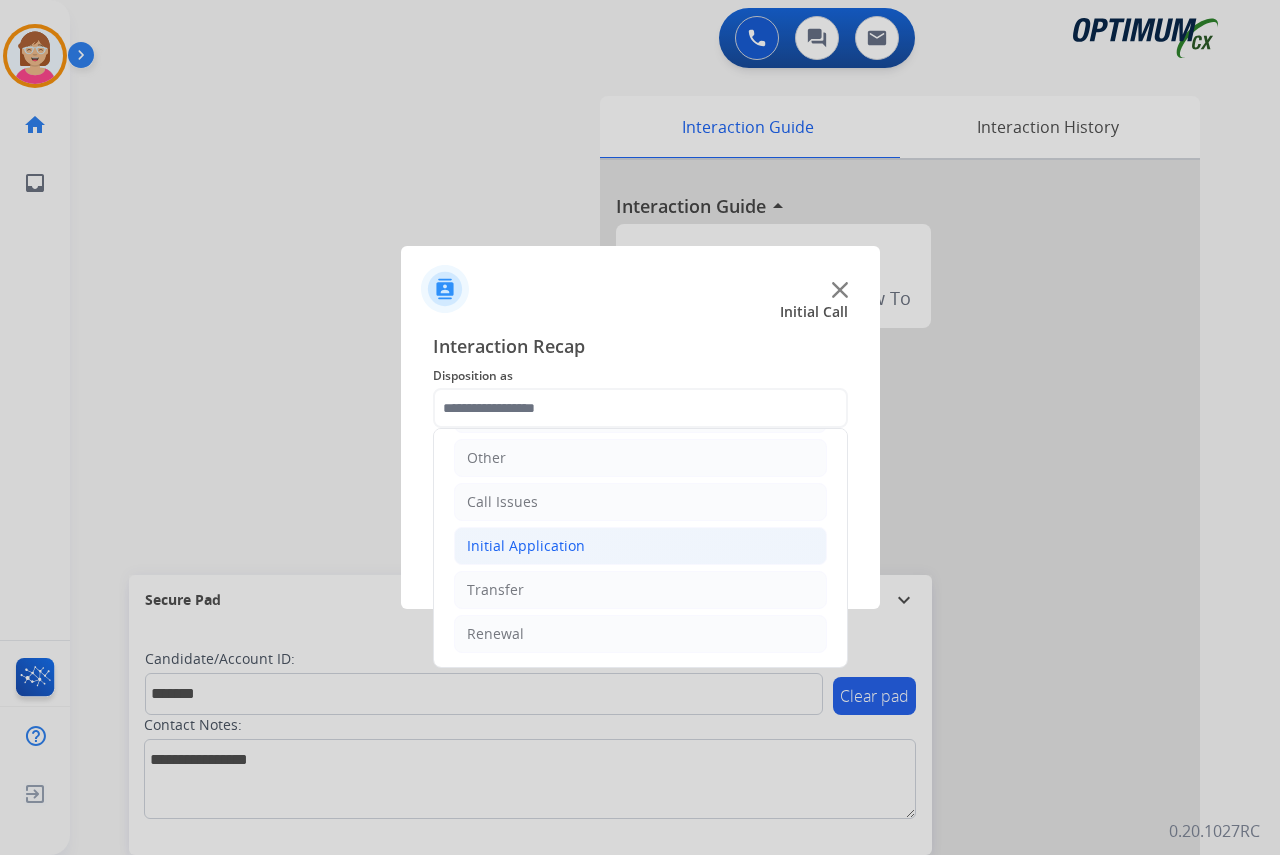 click on "Initial Application" 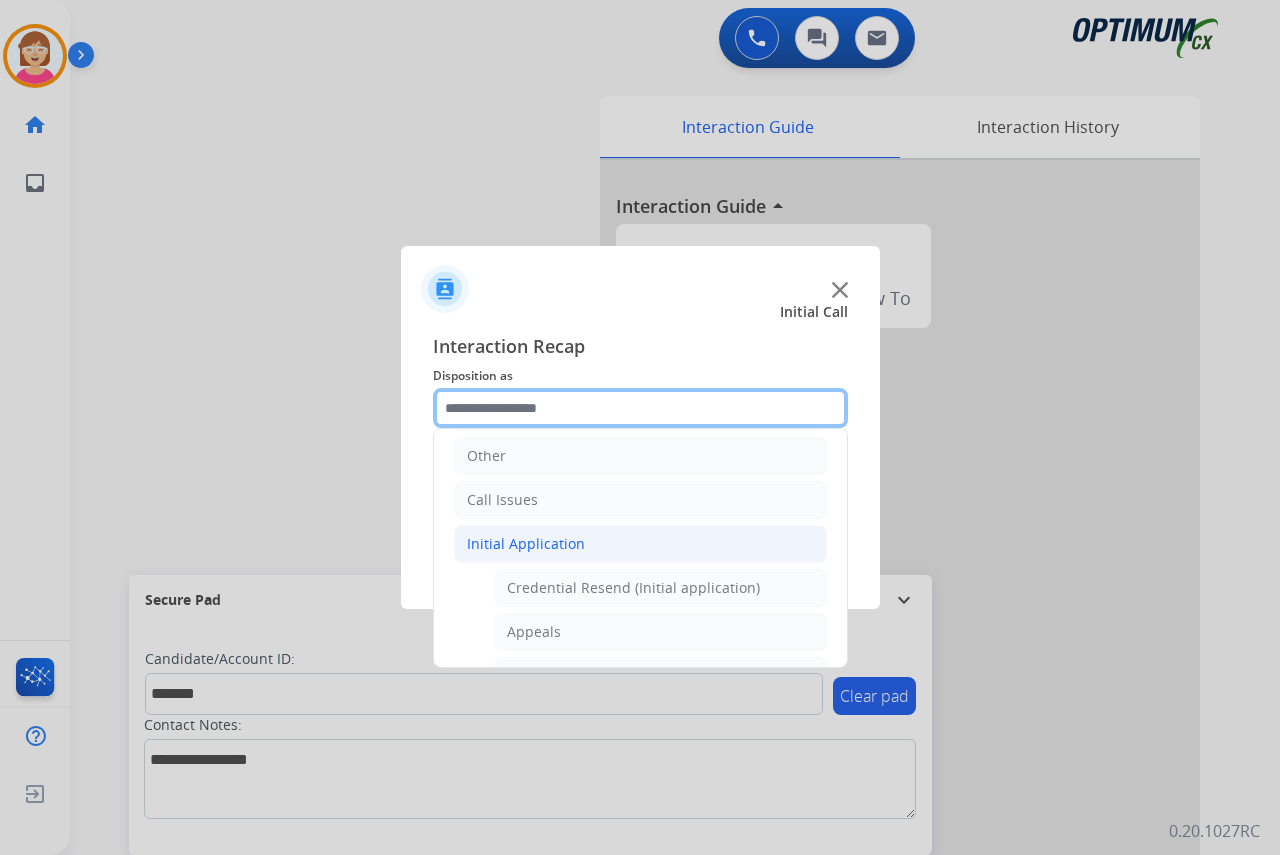 scroll, scrollTop: 136, scrollLeft: 0, axis: vertical 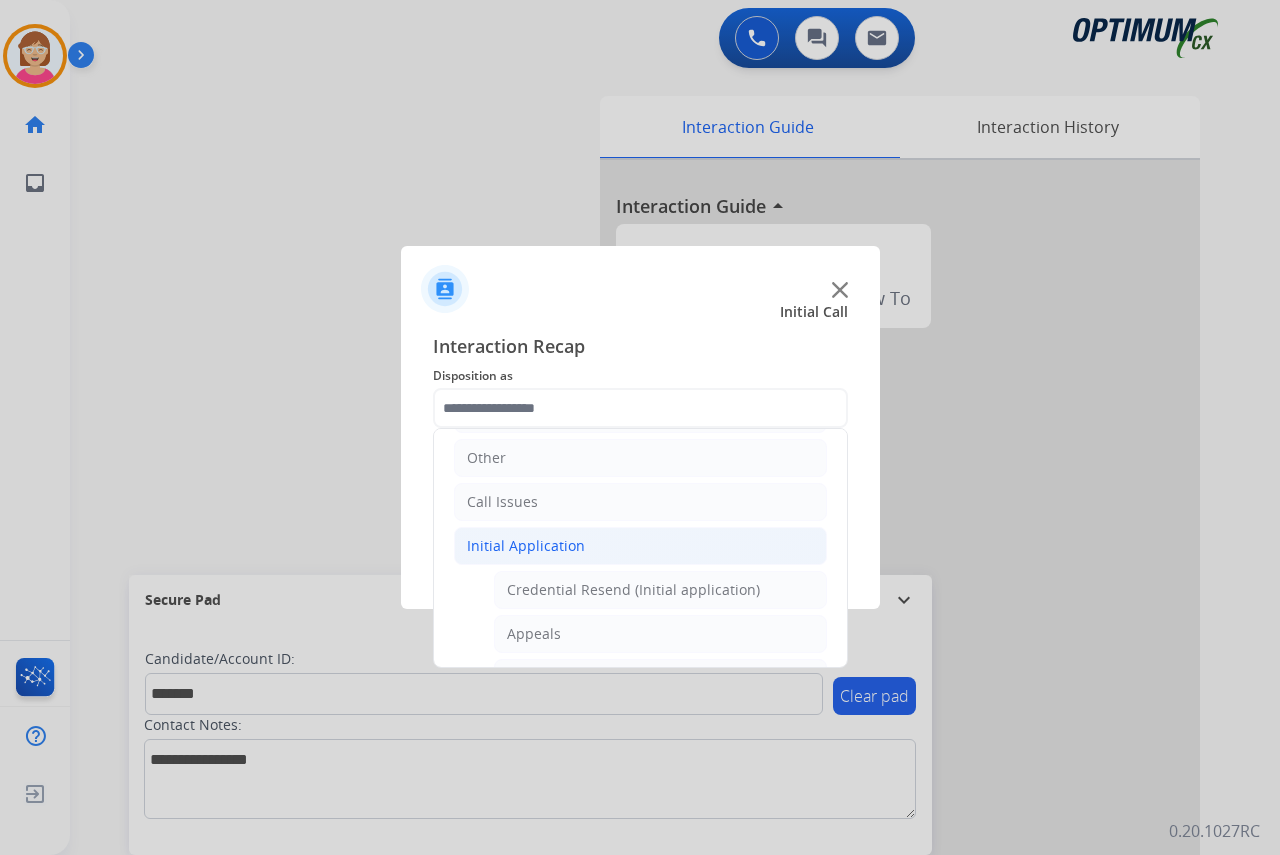 drag, startPoint x: 600, startPoint y: 590, endPoint x: 610, endPoint y: 571, distance: 21.470911 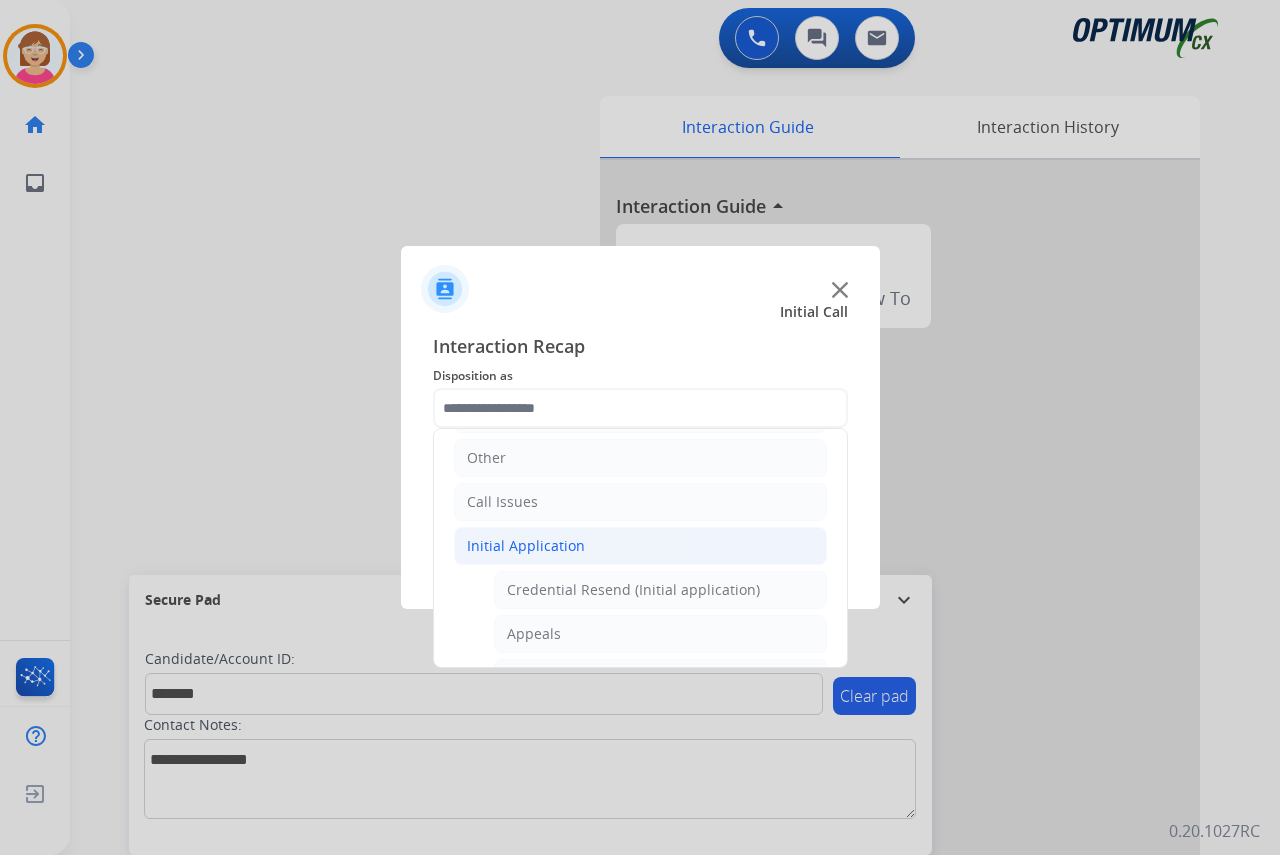 click on "Credential Resend (Initial application)" 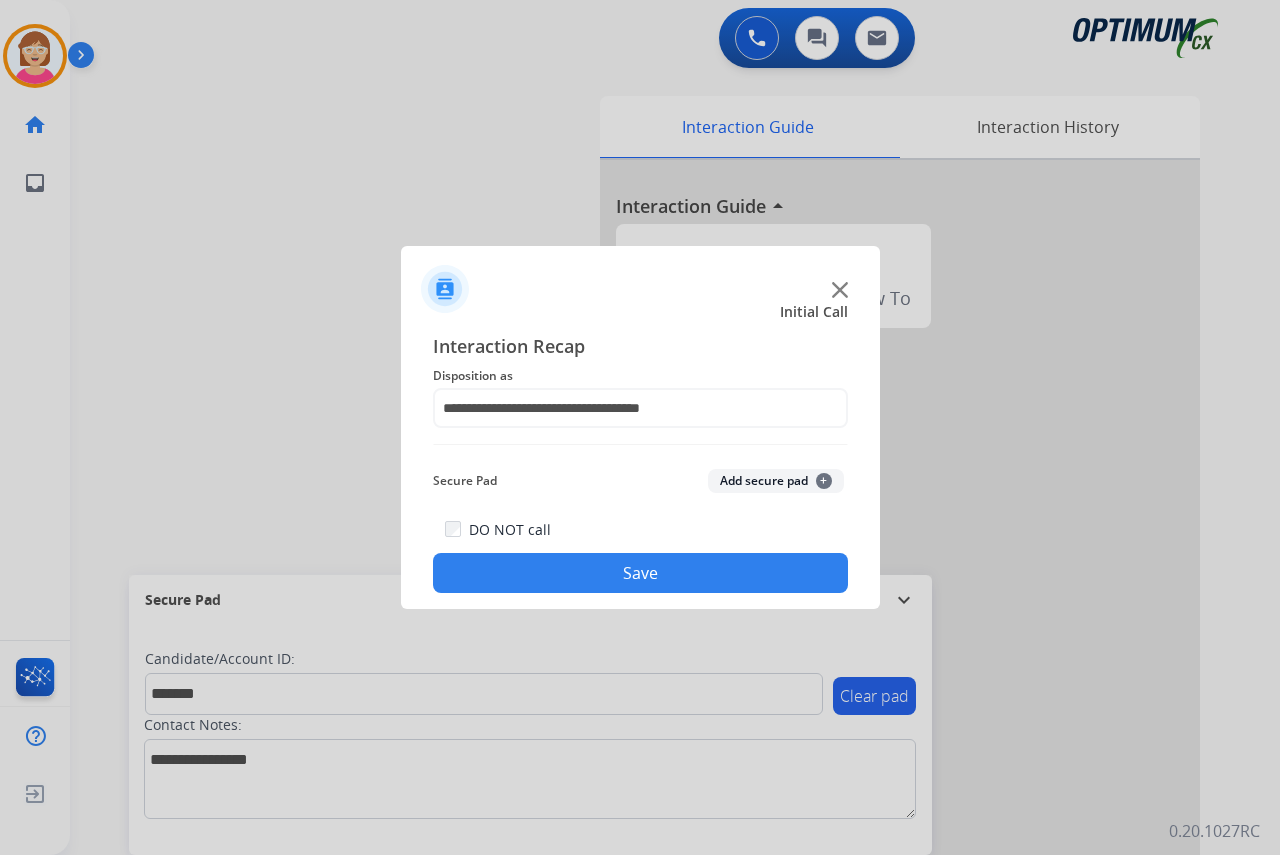 click on "+" 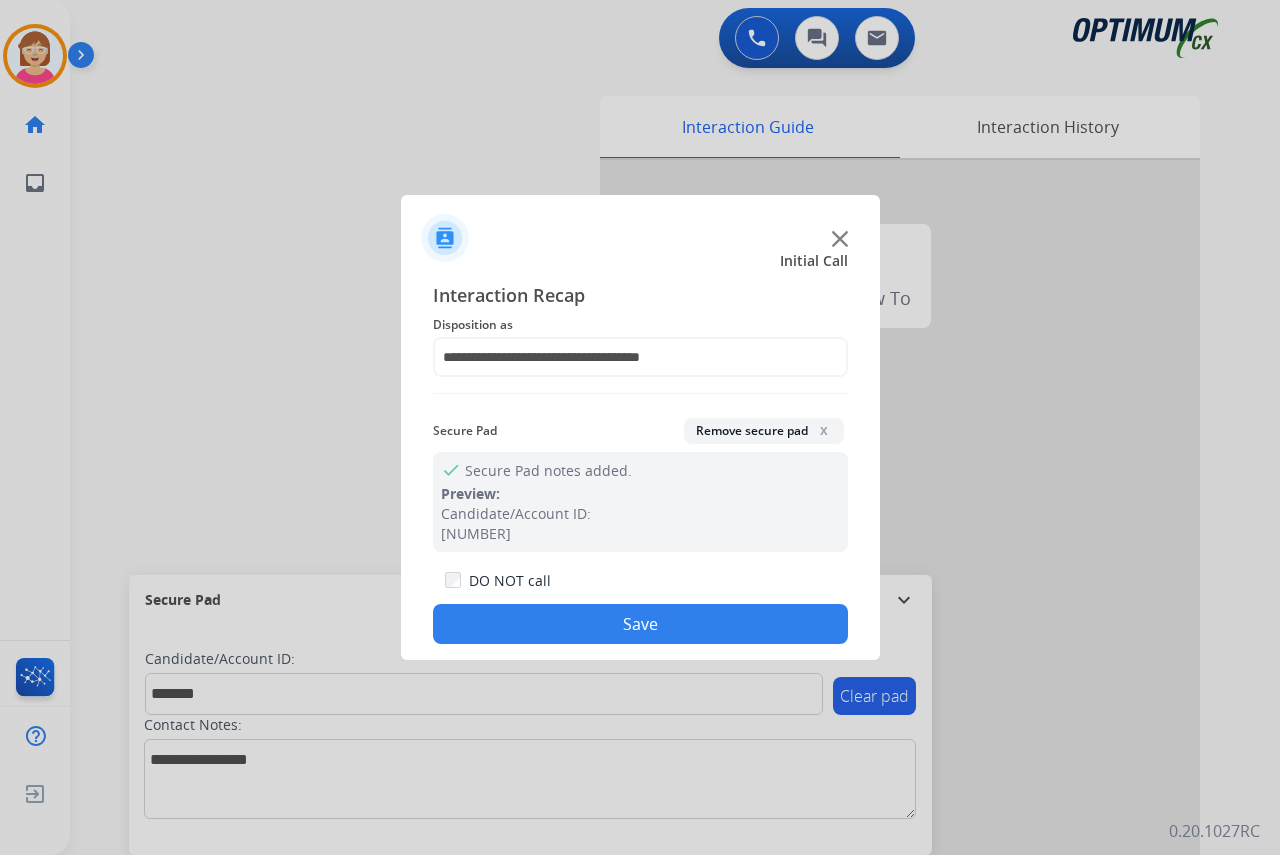click on "Save" 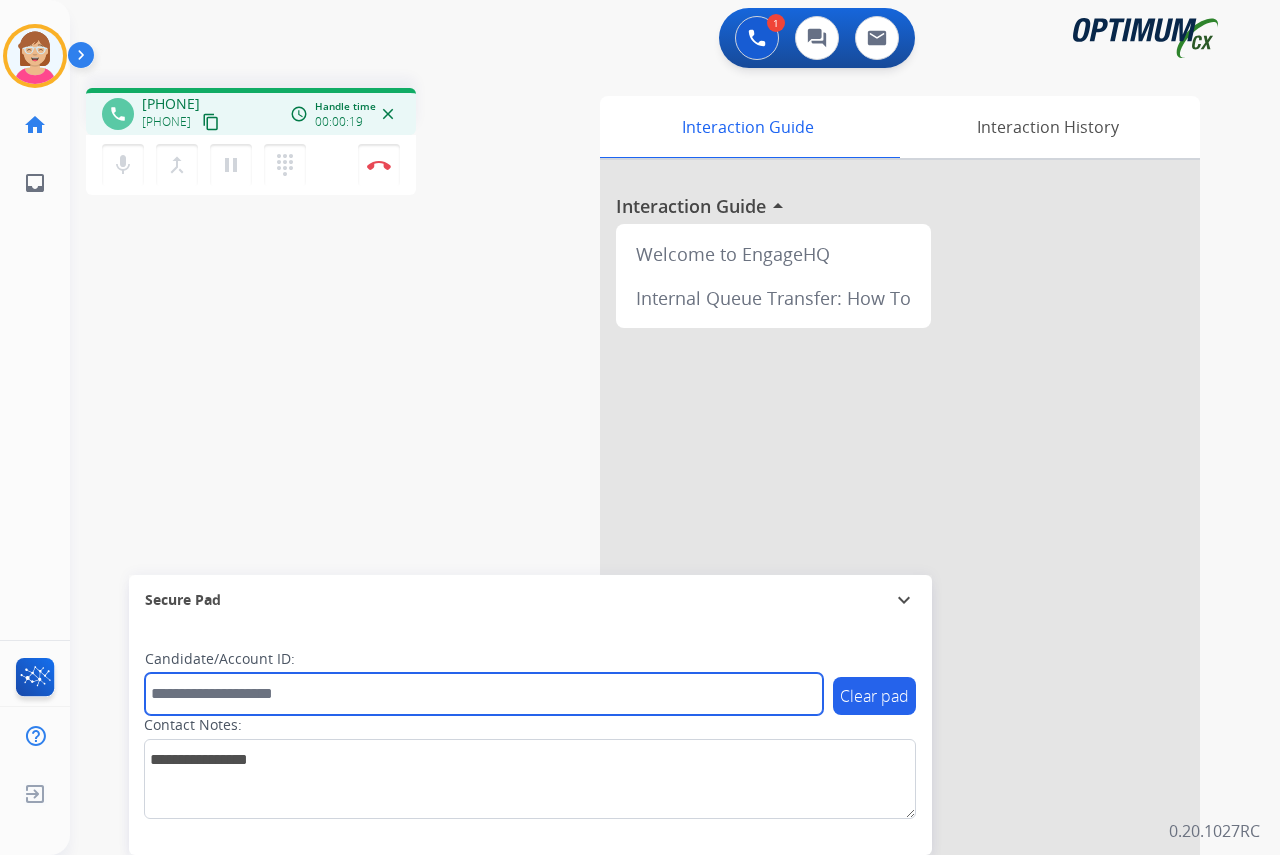 click at bounding box center [484, 694] 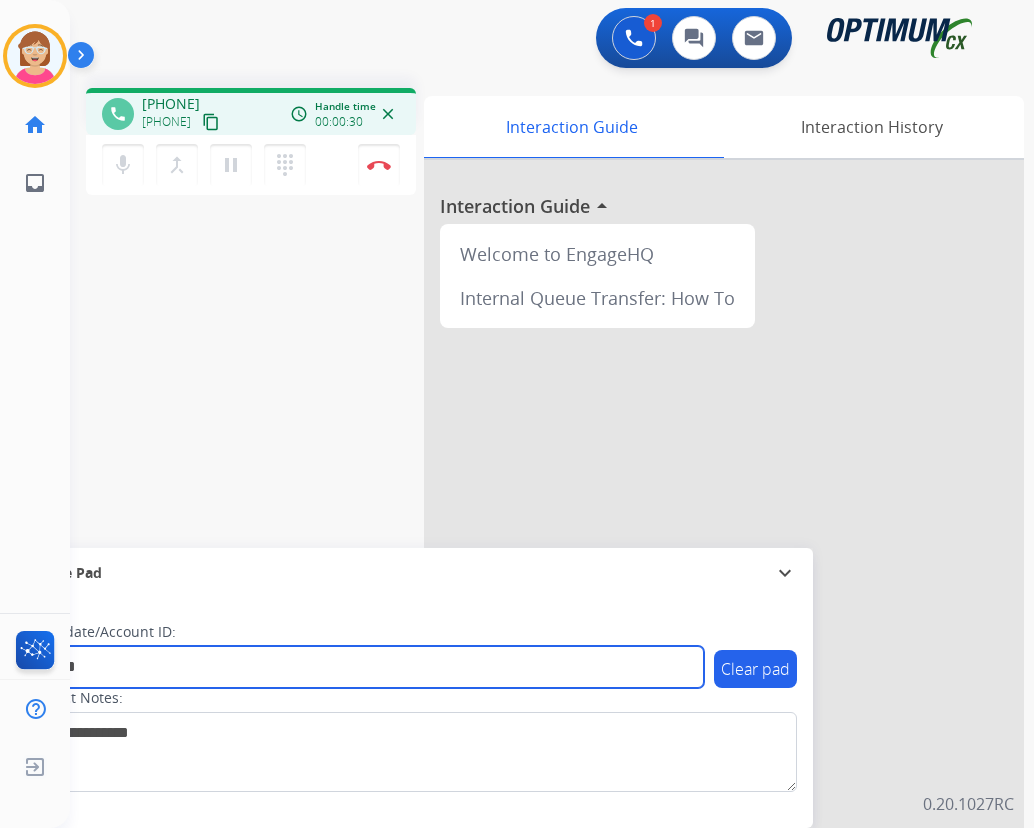type on "*******" 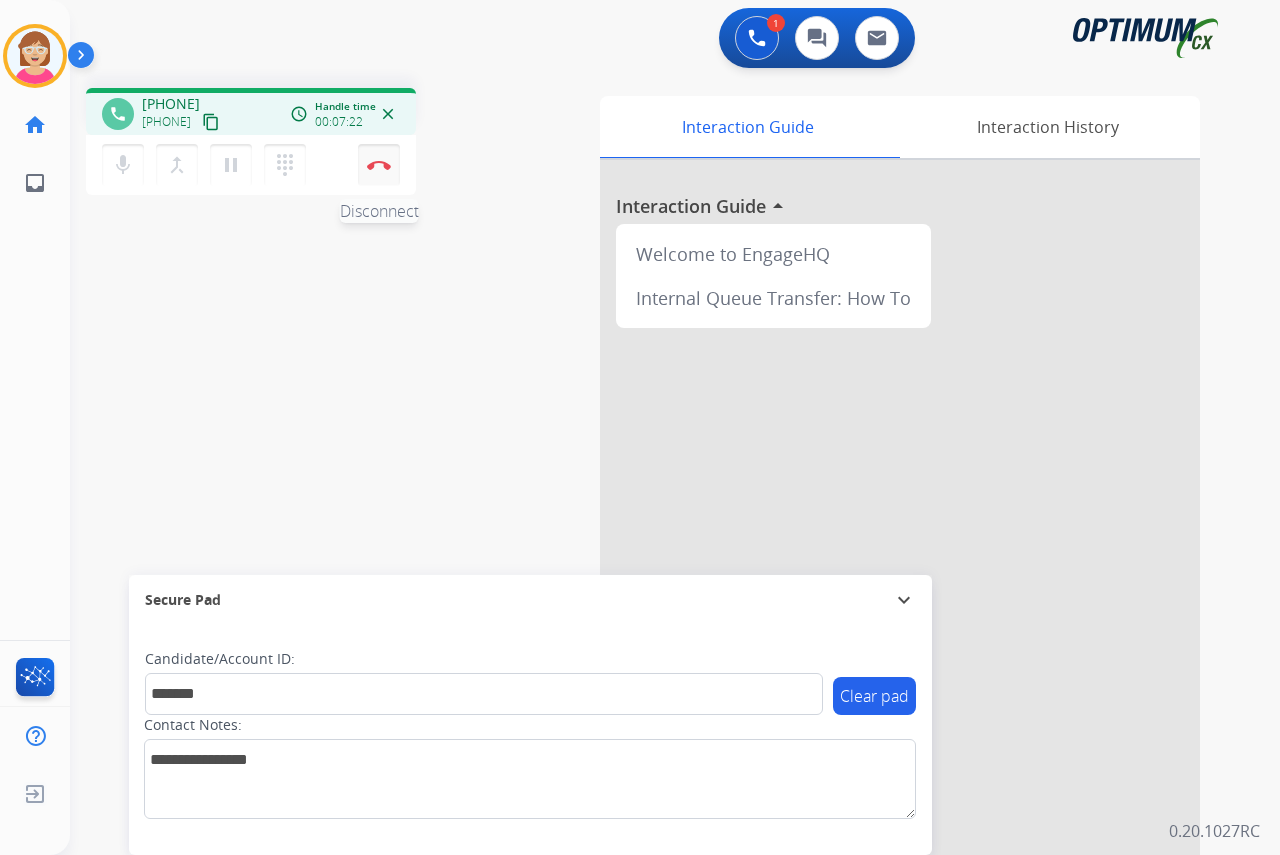 click at bounding box center (379, 165) 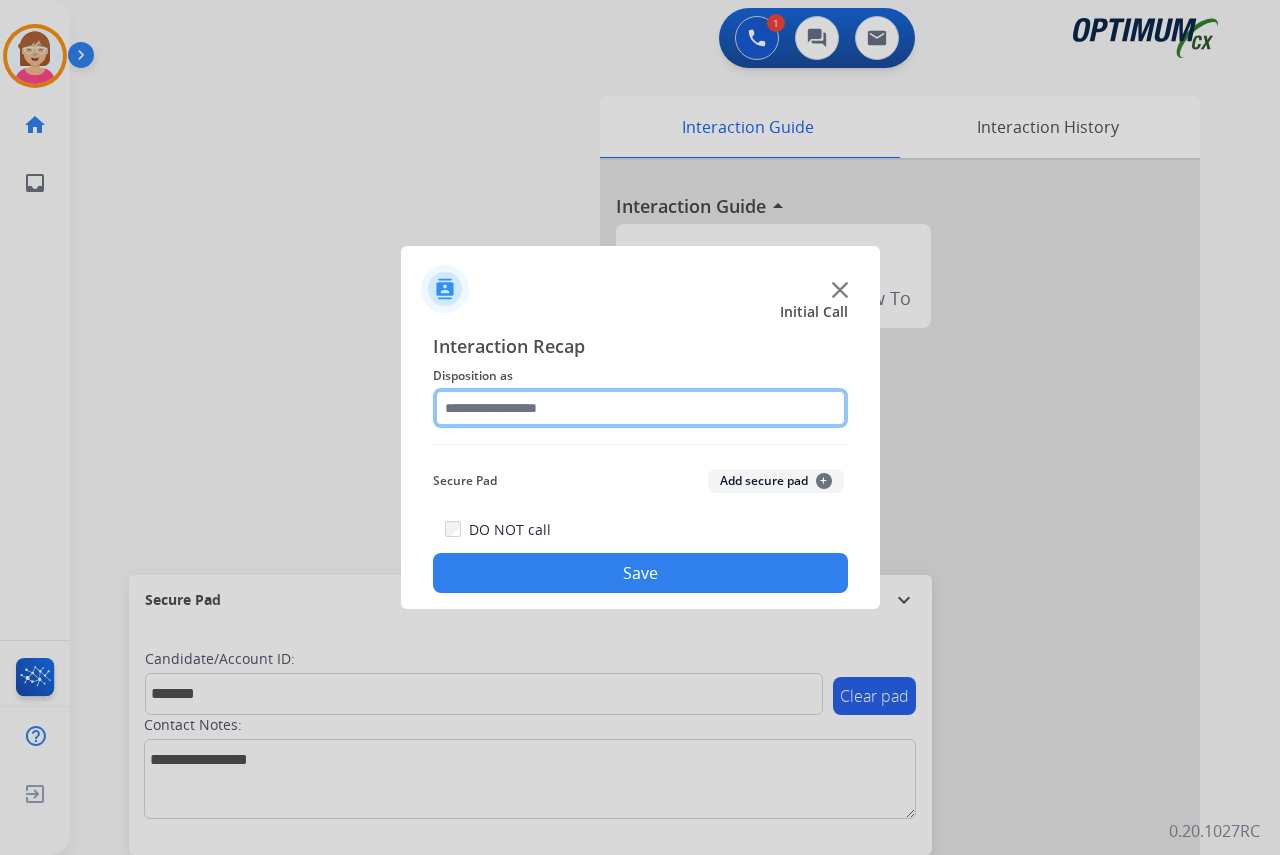 click 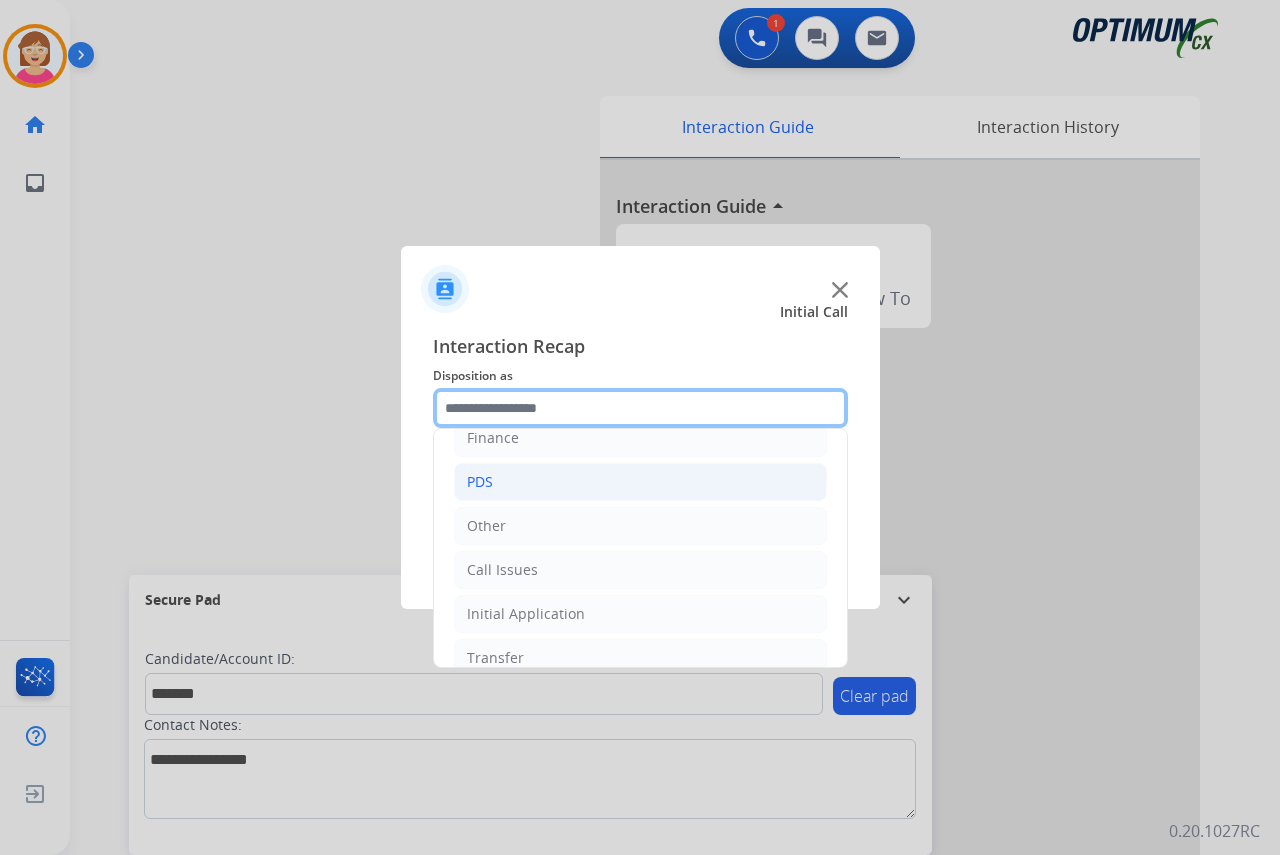 scroll, scrollTop: 136, scrollLeft: 0, axis: vertical 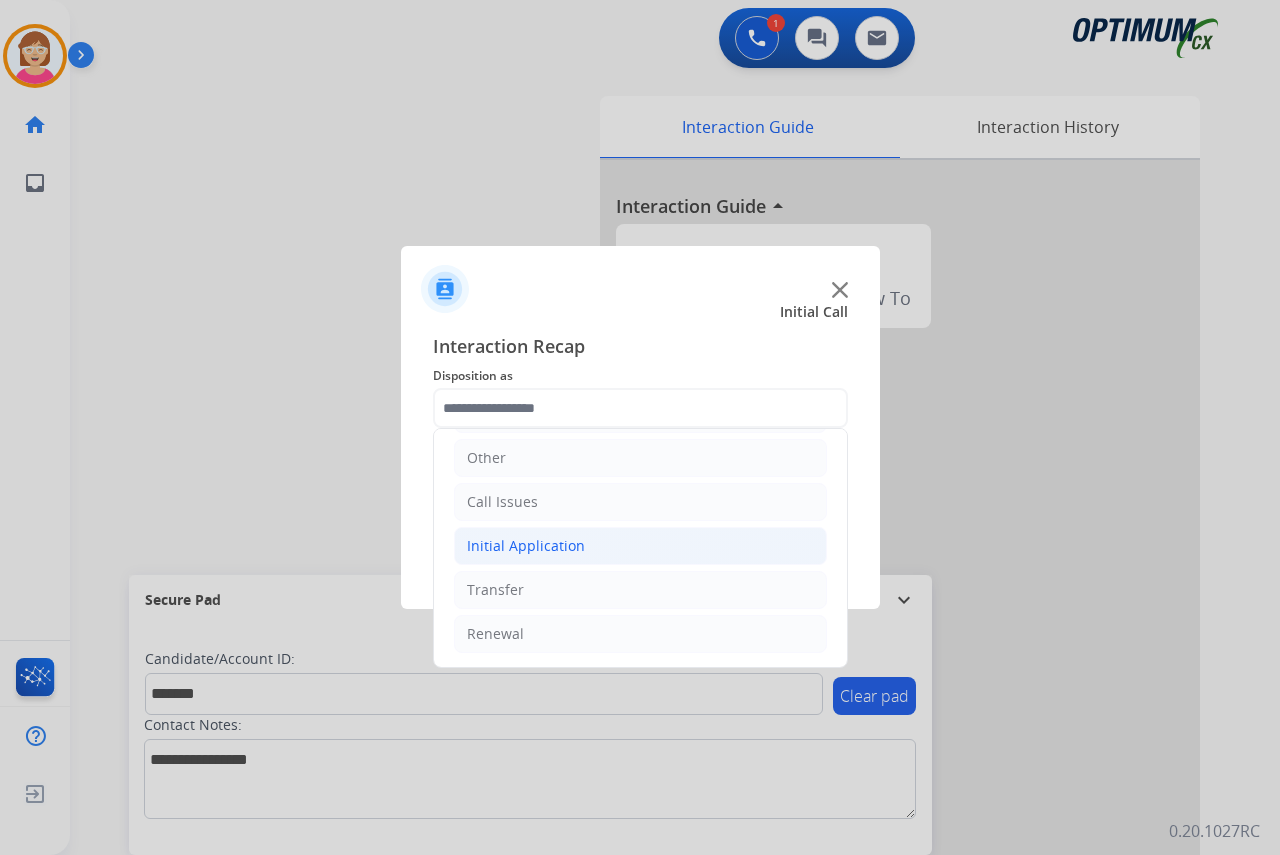 click on "Initial Application" 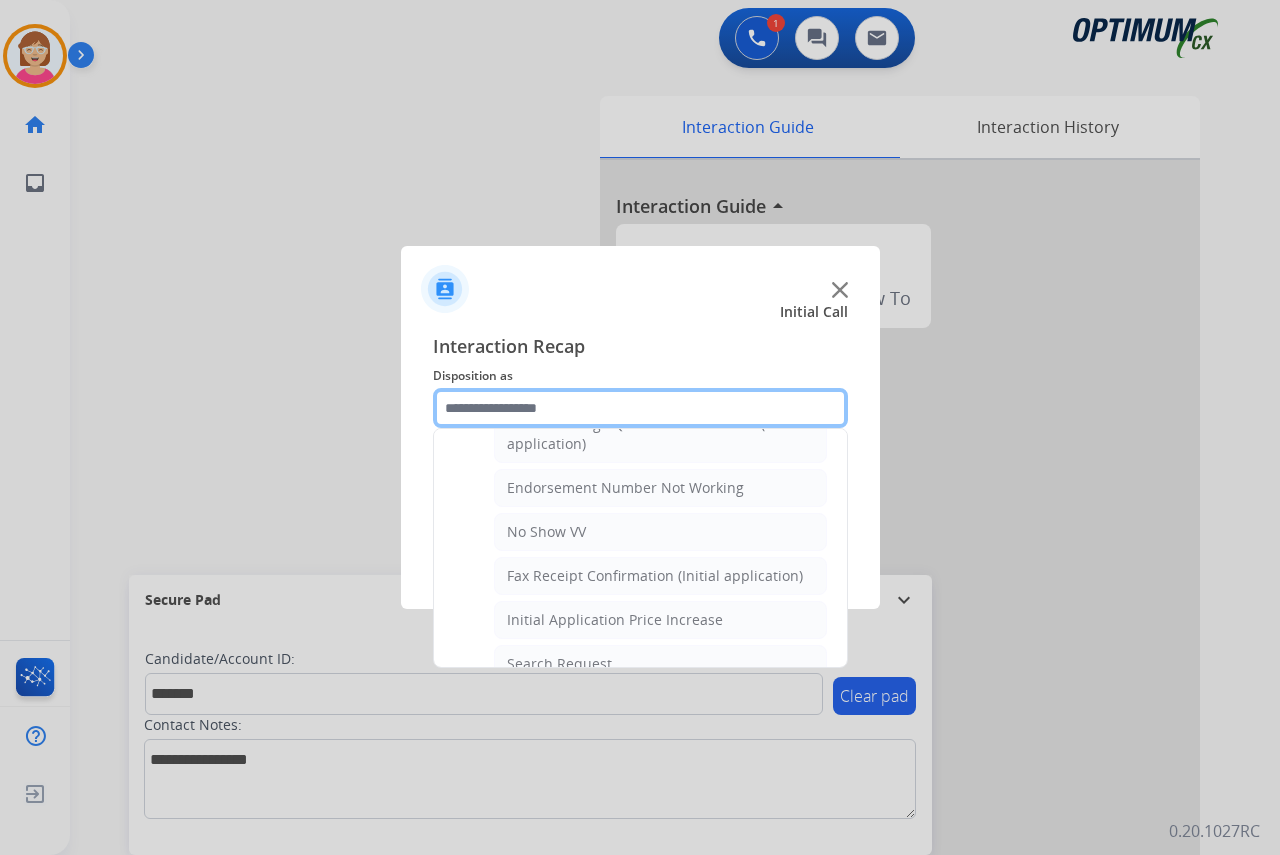 scroll, scrollTop: 636, scrollLeft: 0, axis: vertical 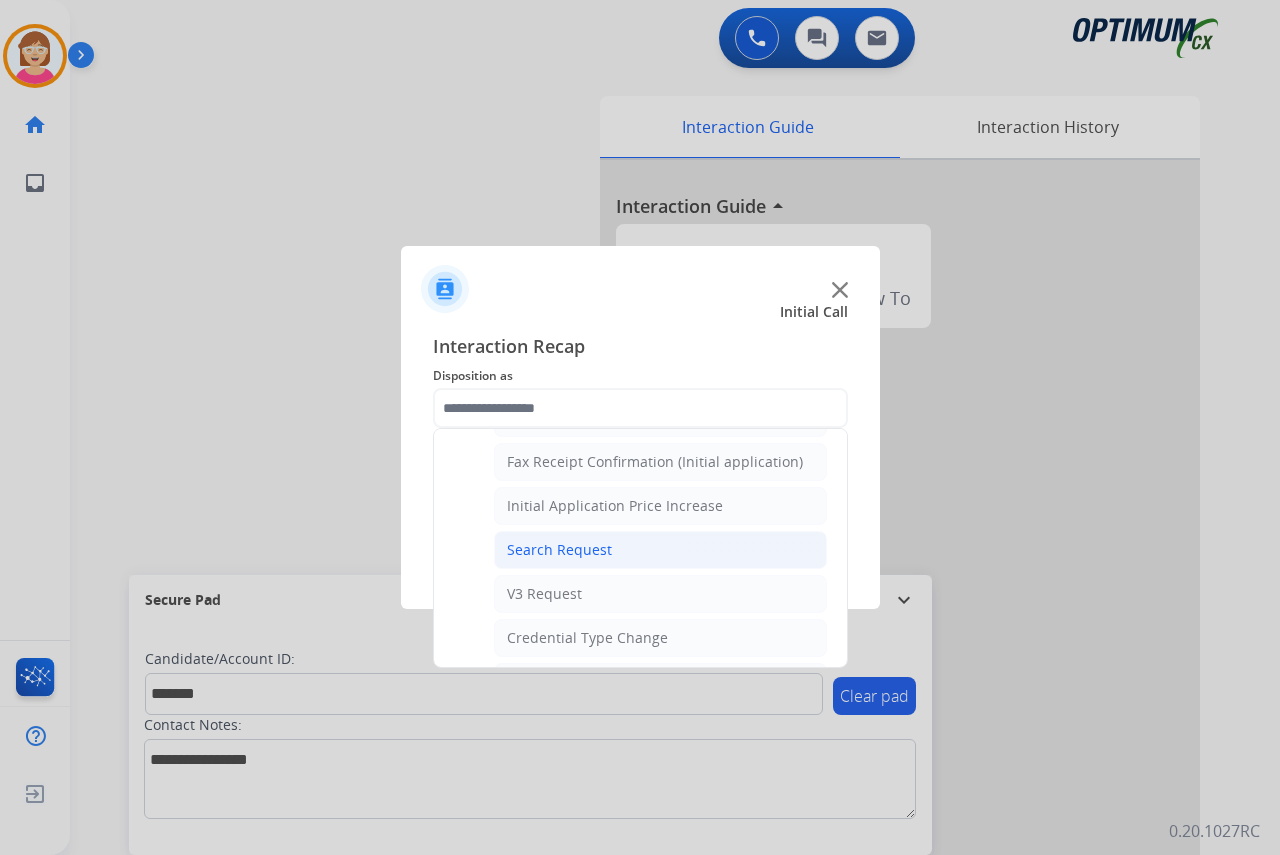 click on "Search Request" 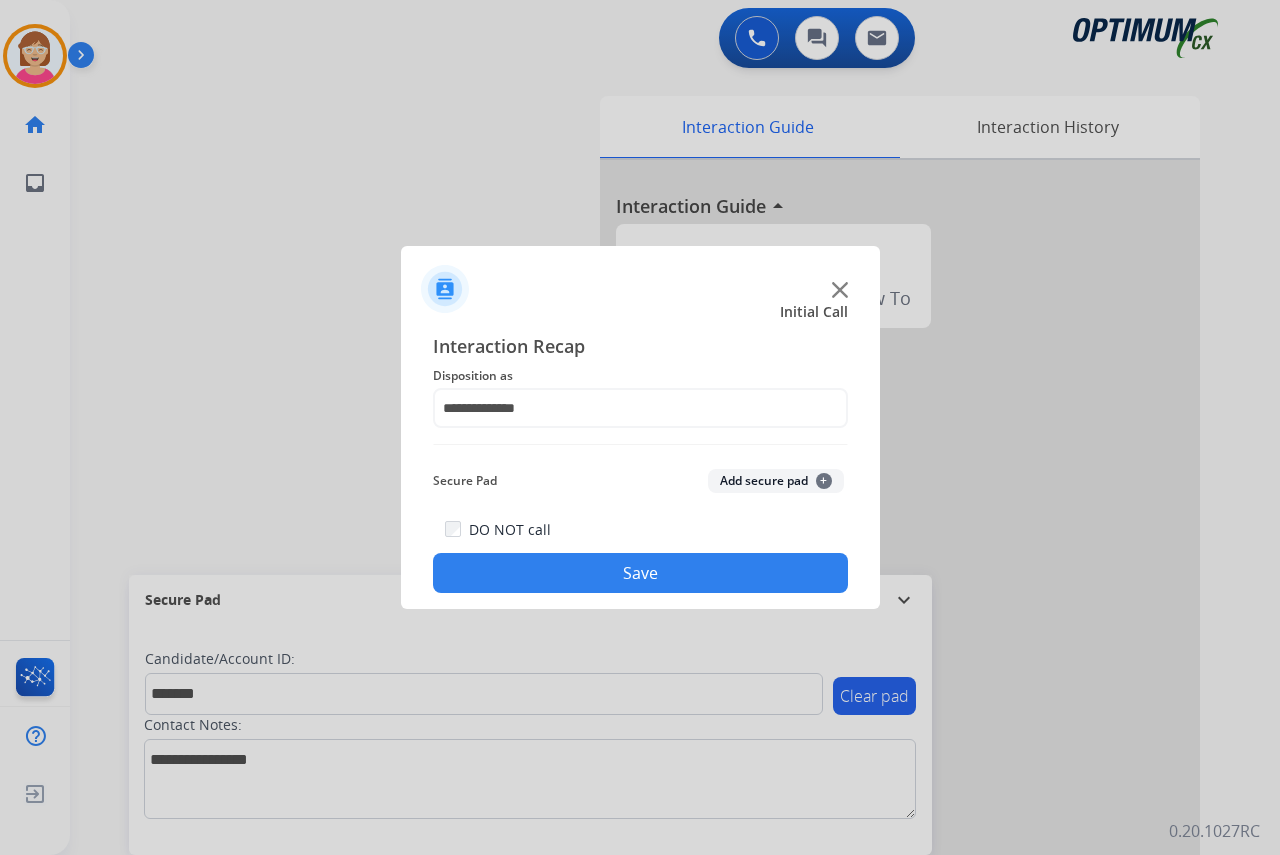 click on "+" 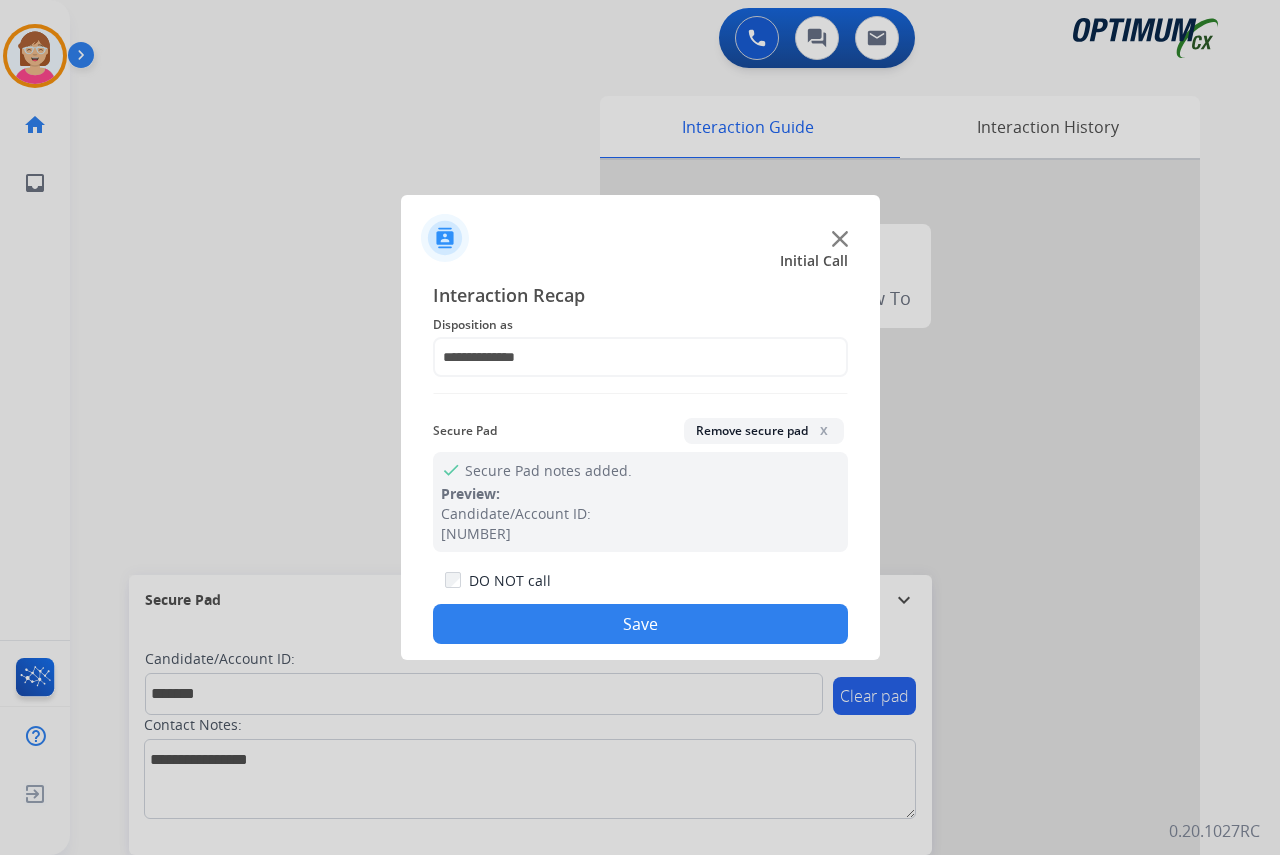drag, startPoint x: 537, startPoint y: 627, endPoint x: 510, endPoint y: 592, distance: 44.20407 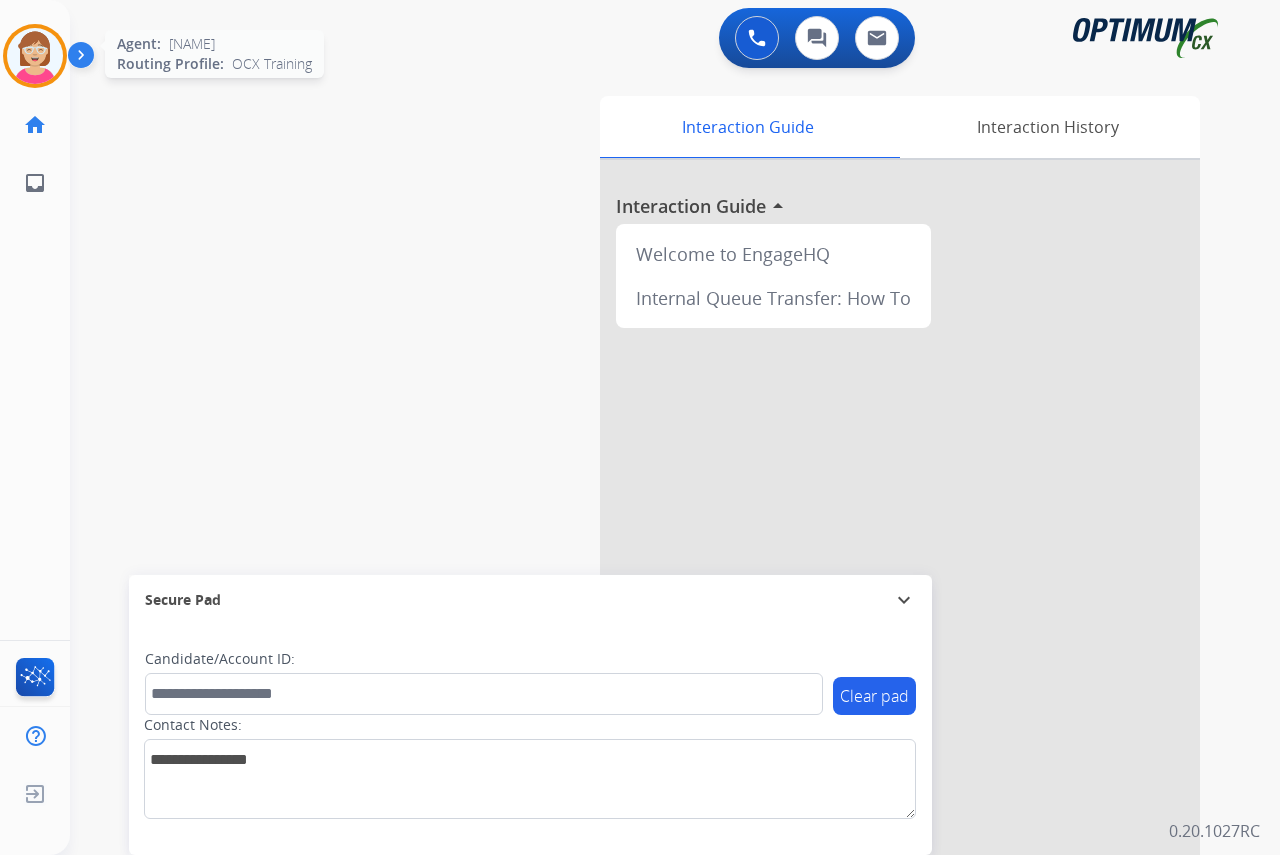 click at bounding box center [35, 56] 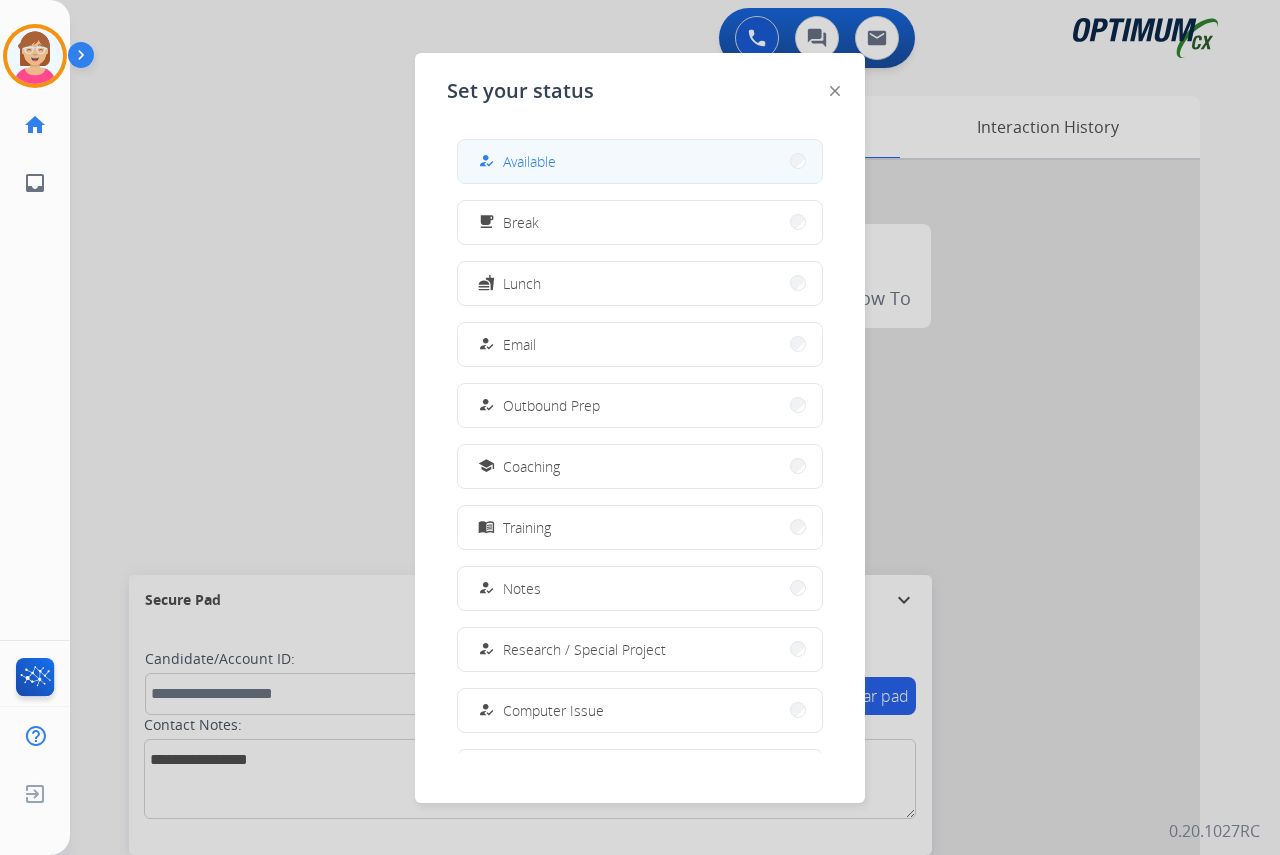 click on "Available" at bounding box center [529, 161] 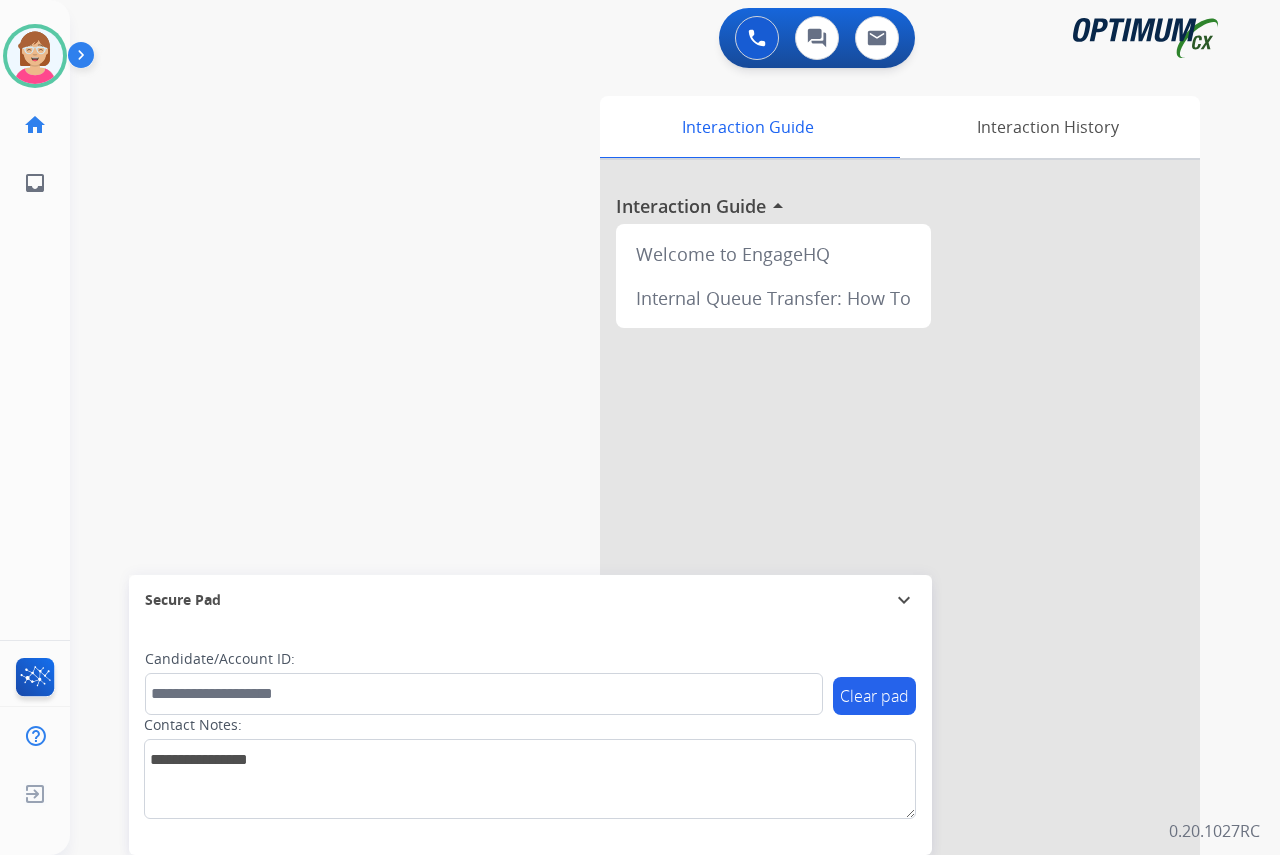 click on "[NAME]   Available  Edit Avatar  Agent:   [NAME]  Routing Profile:  OCX Training home  Home  Home inbox  Emails  Emails  FocalPoints  Help Center  Help Center  Log out  Log out" 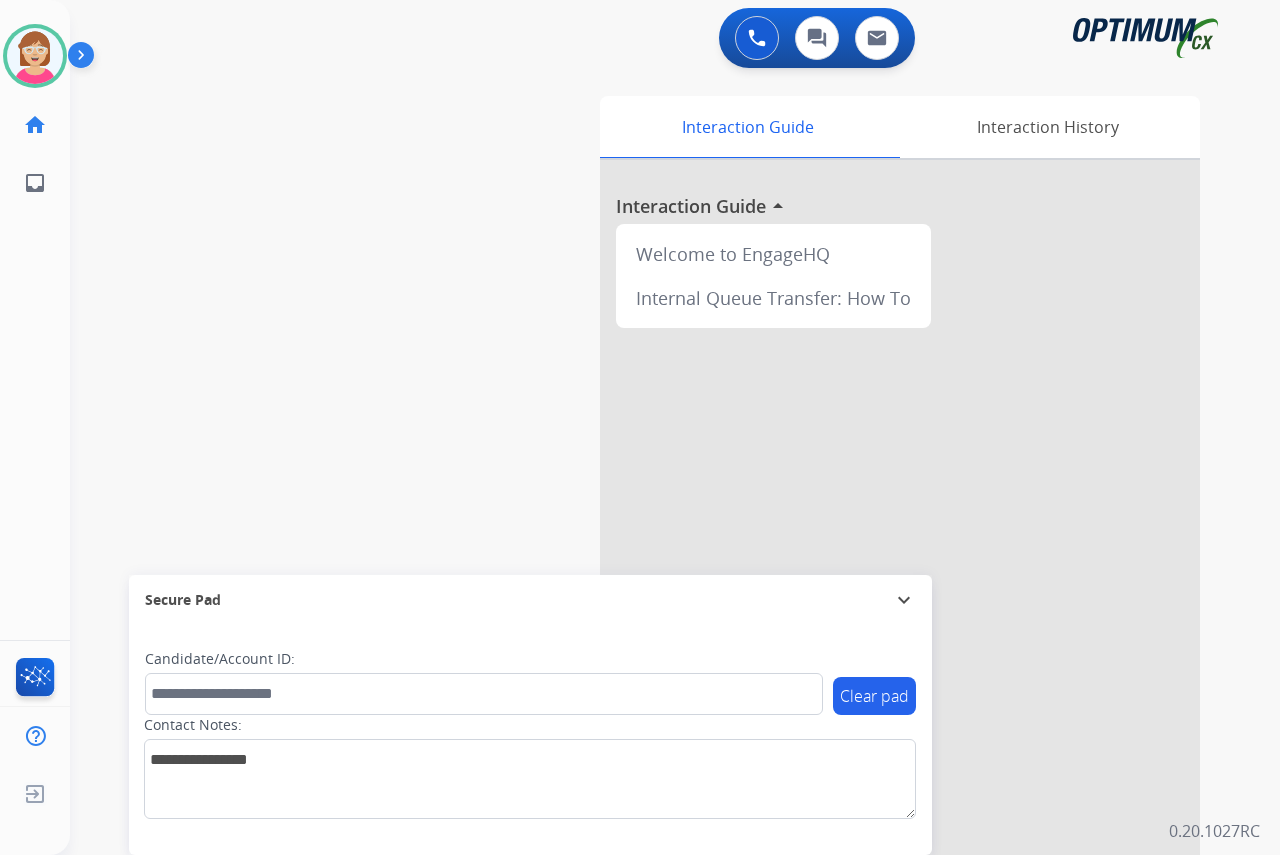 scroll, scrollTop: 51, scrollLeft: 0, axis: vertical 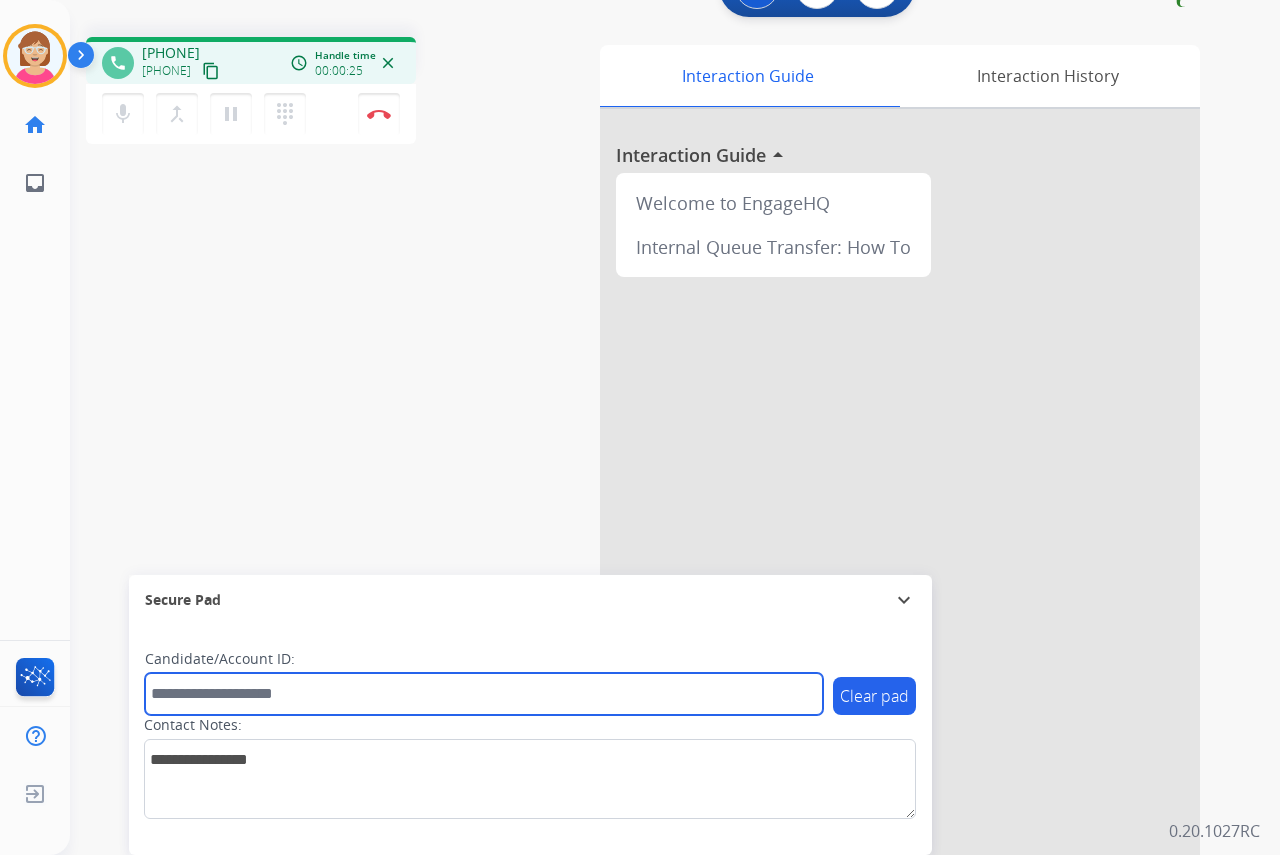 click at bounding box center [484, 694] 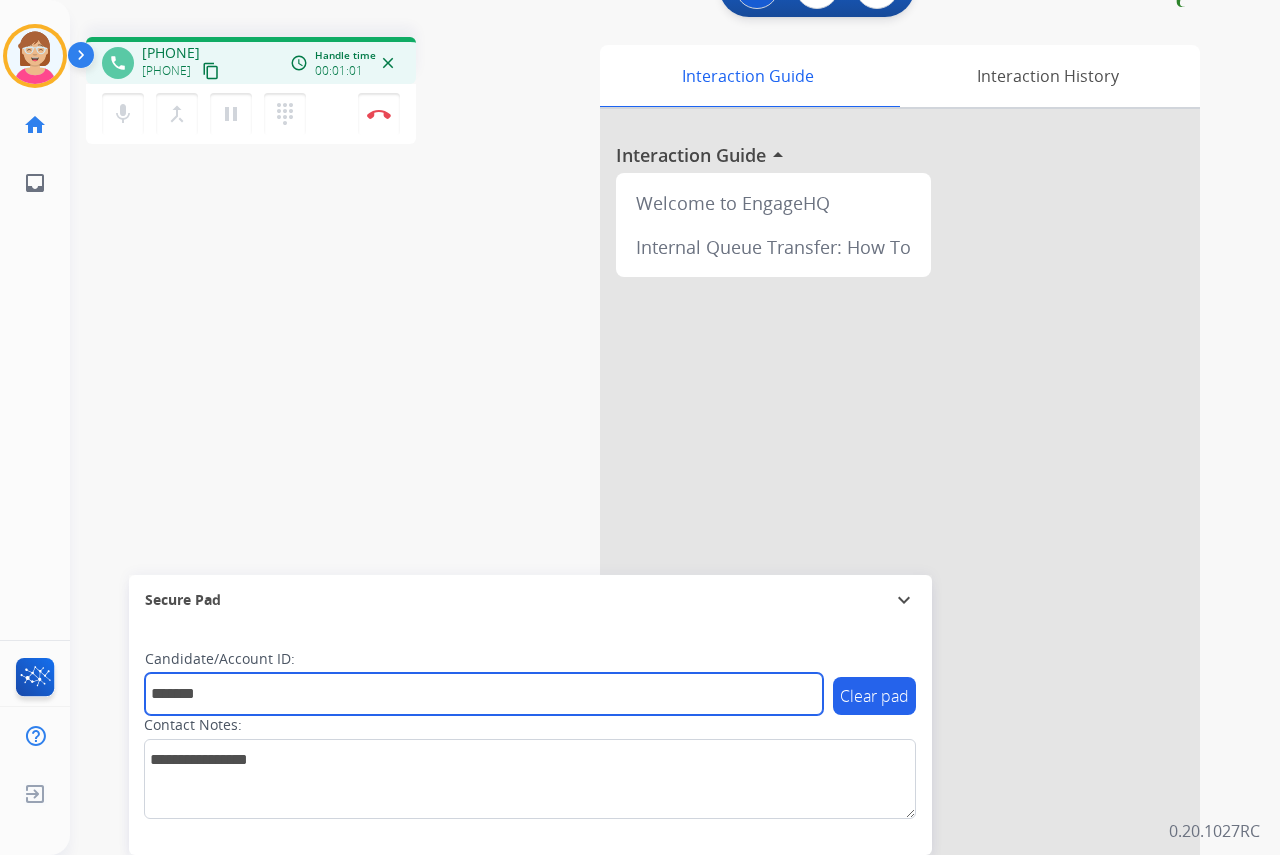 type on "*******" 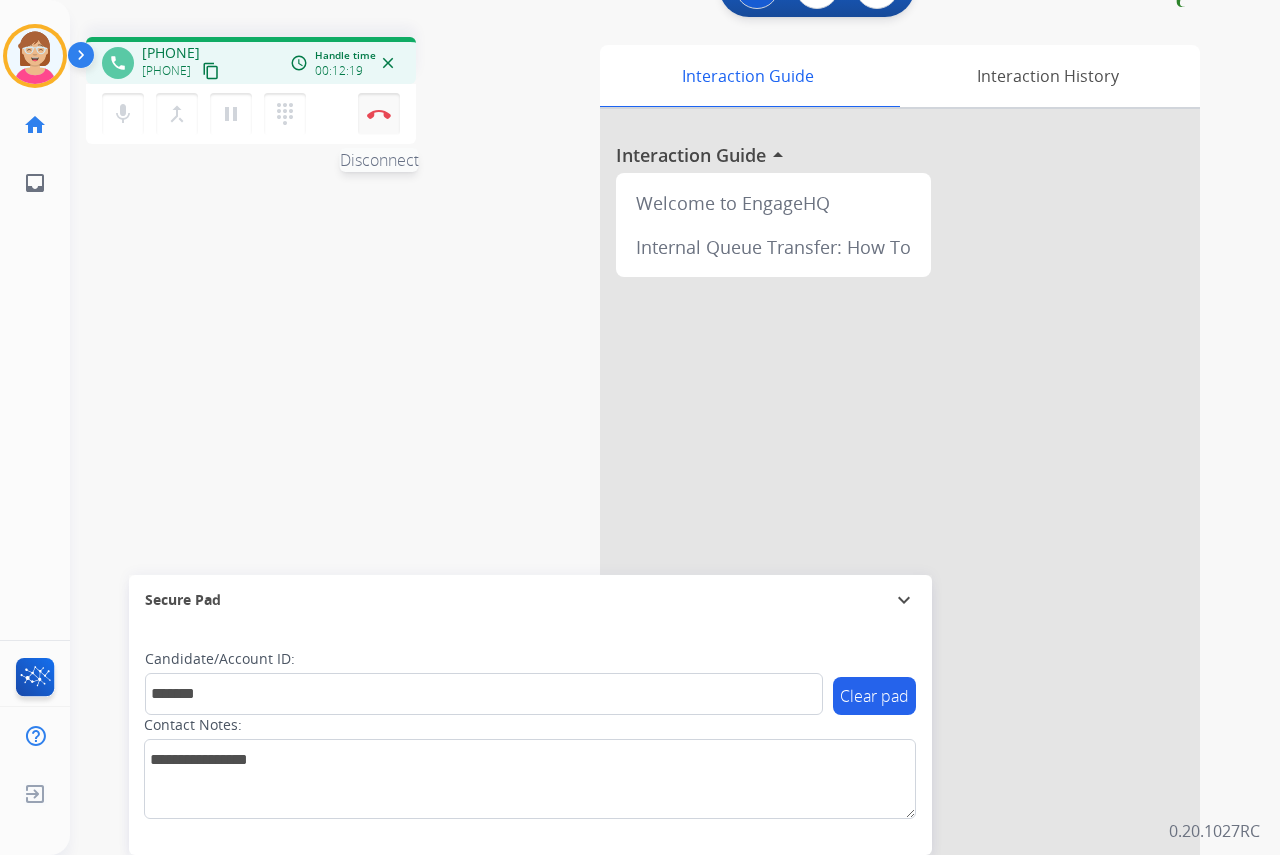 click at bounding box center (379, 114) 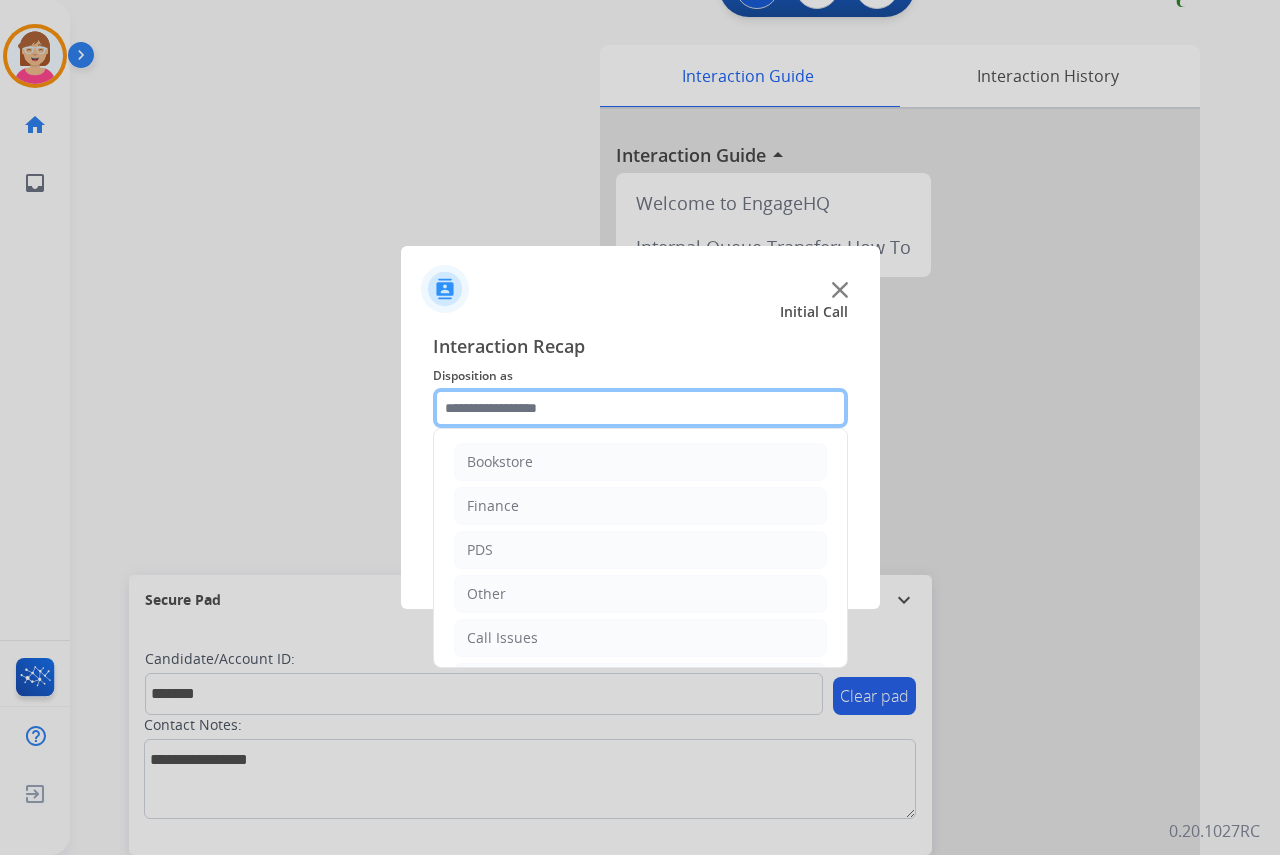 click 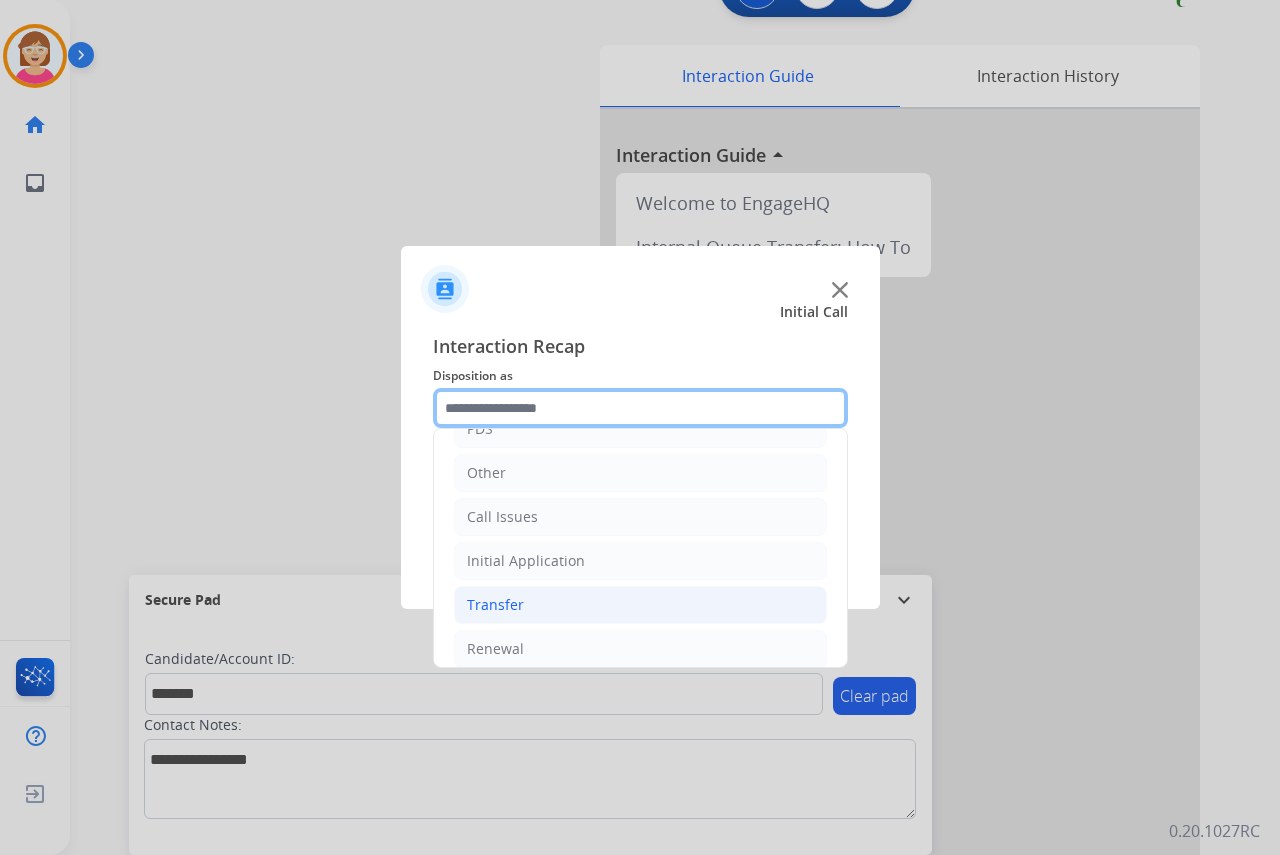 scroll, scrollTop: 136, scrollLeft: 0, axis: vertical 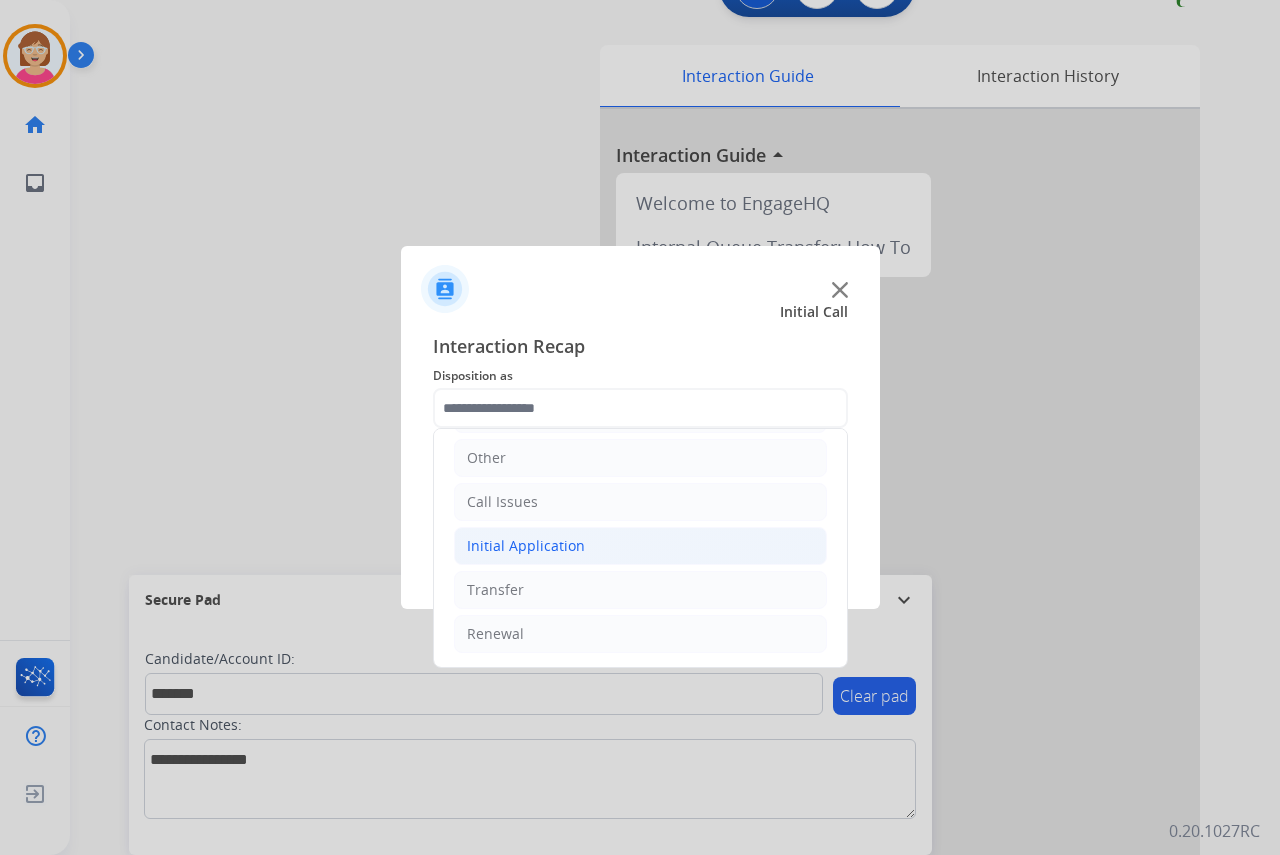 click on "Initial Application" 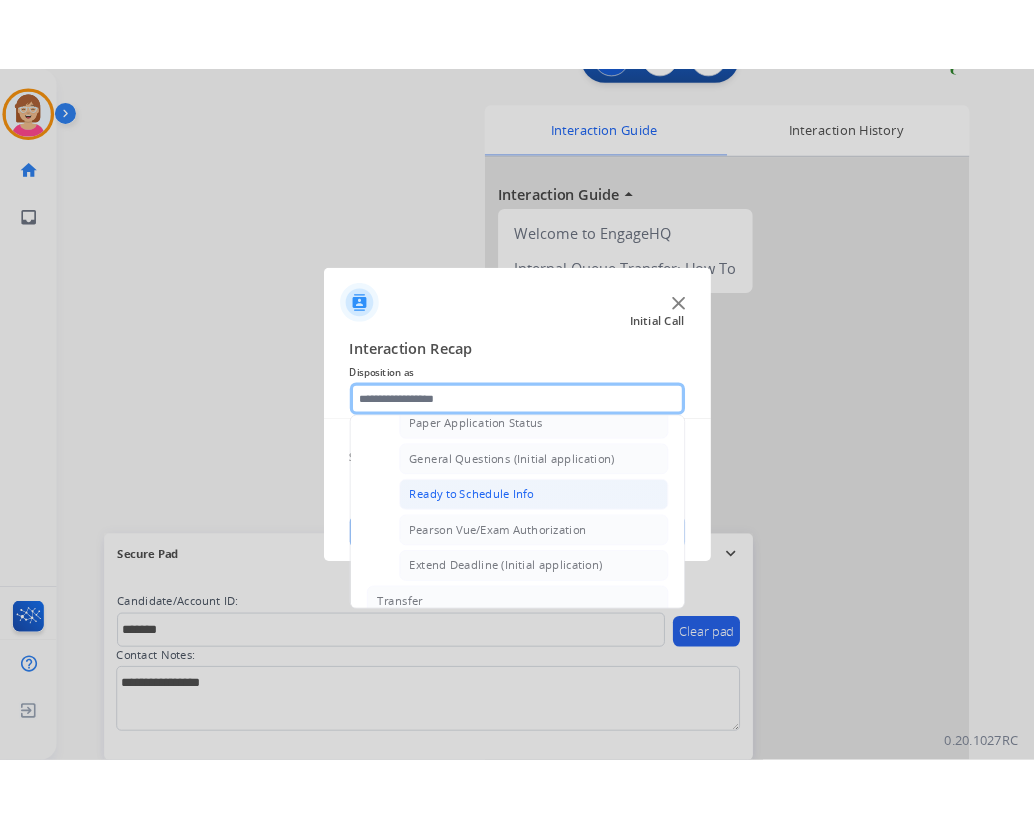 scroll, scrollTop: 1112, scrollLeft: 0, axis: vertical 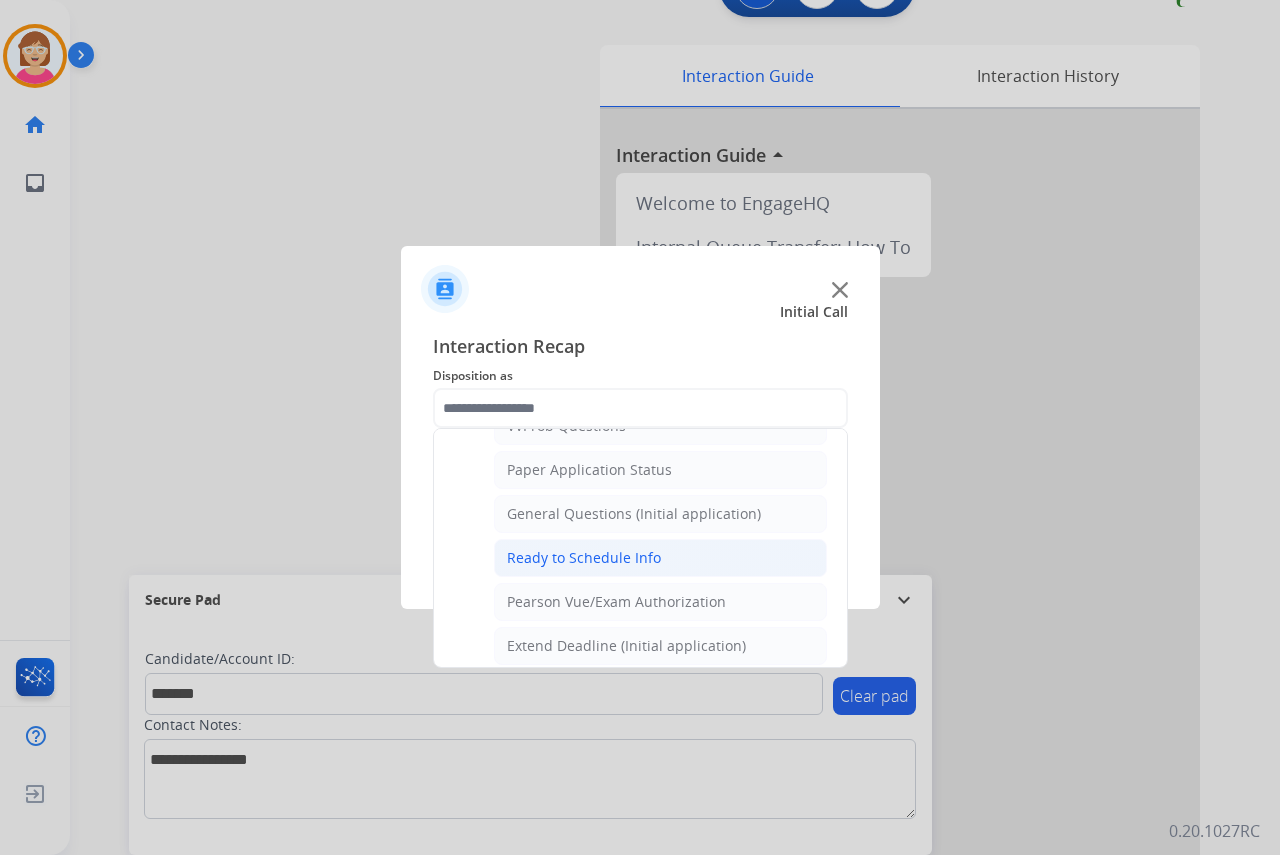 click on "Ready to Schedule Info" 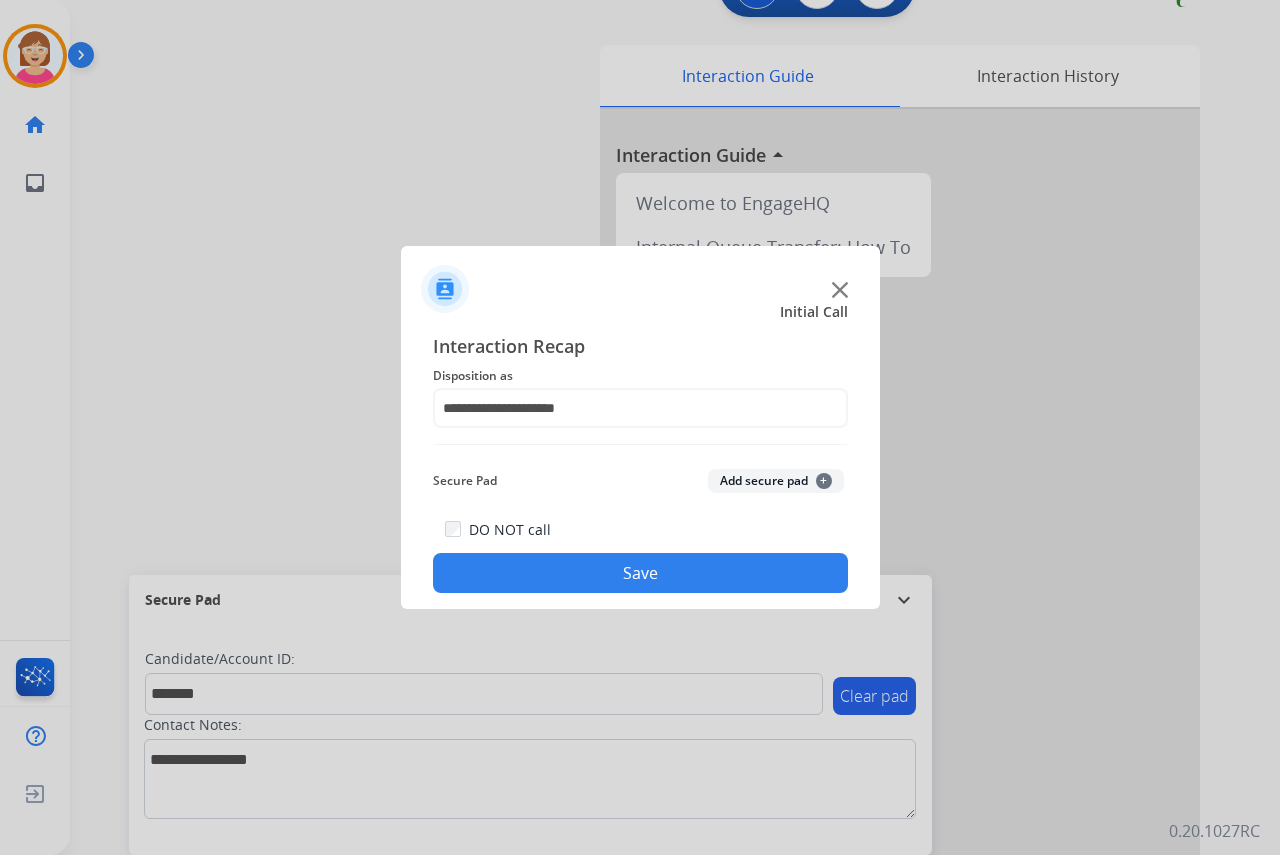 click on "Add secure pad  +" 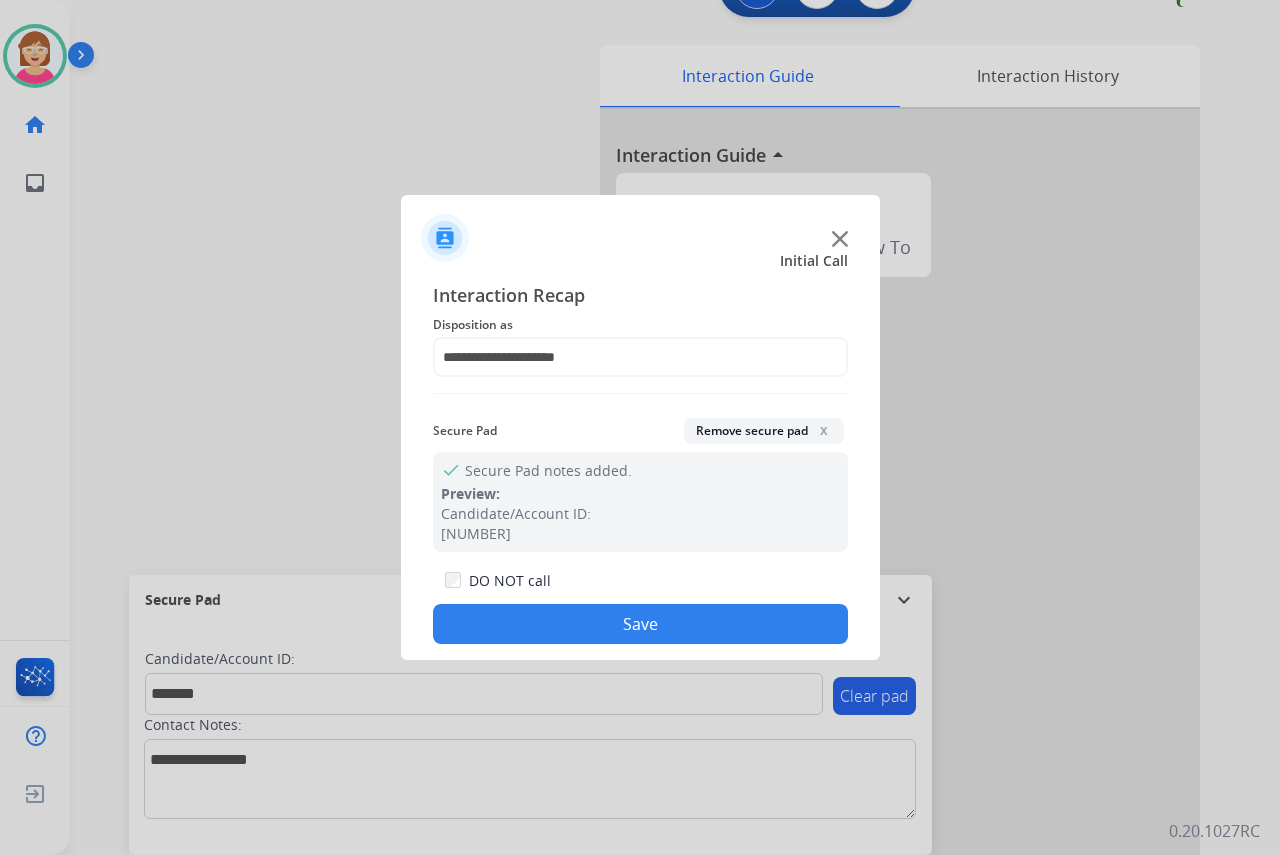 click on "Save" 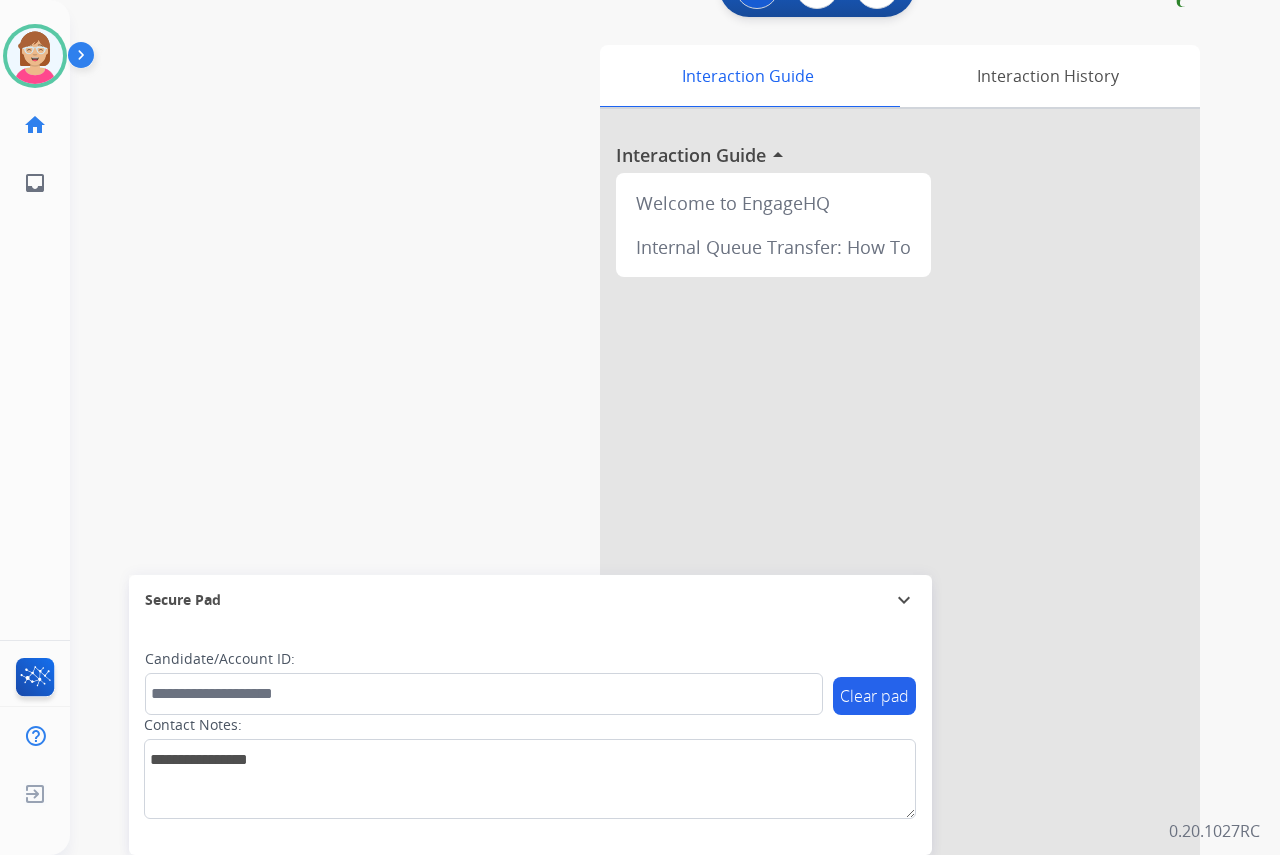 click on "[NAME]   Available  Edit Avatar  Agent:   [NAME]  Routing Profile:  OCX Training home  Home  Home inbox  Emails  Emails  FocalPoints  Help Center  Help Center  Log out  Log out" 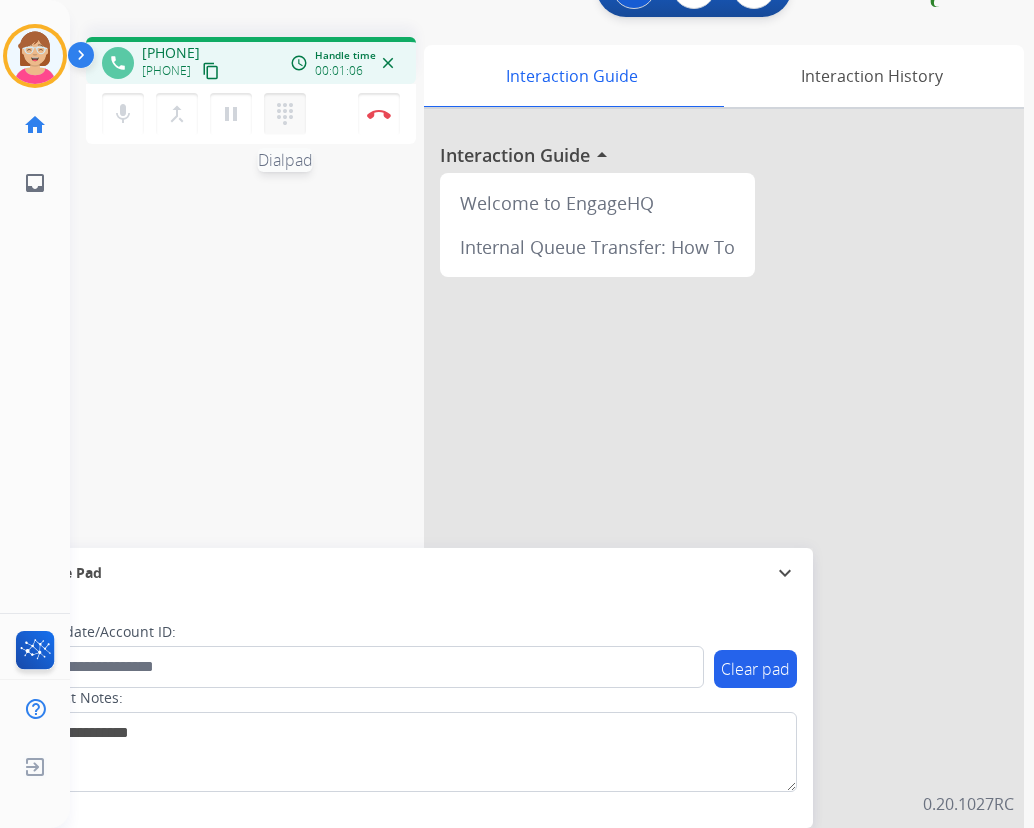 click on "dialpad" at bounding box center (285, 114) 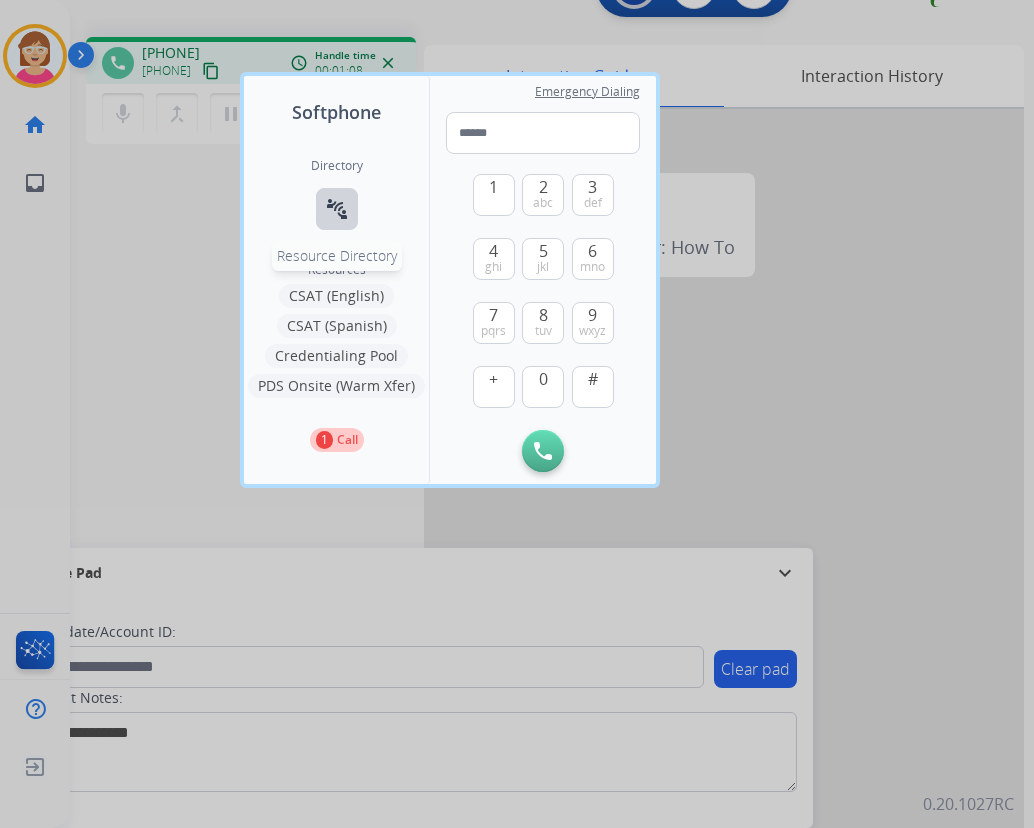 click on "connect_without_contact" at bounding box center (337, 209) 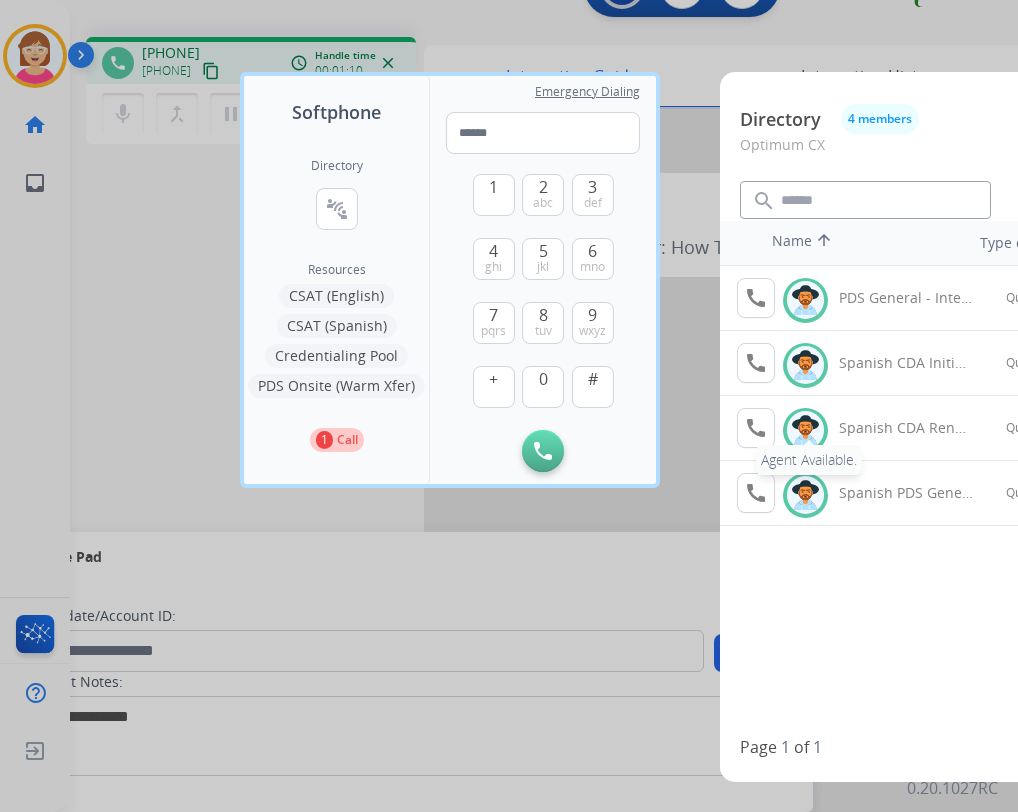 click on "call" at bounding box center (756, 428) 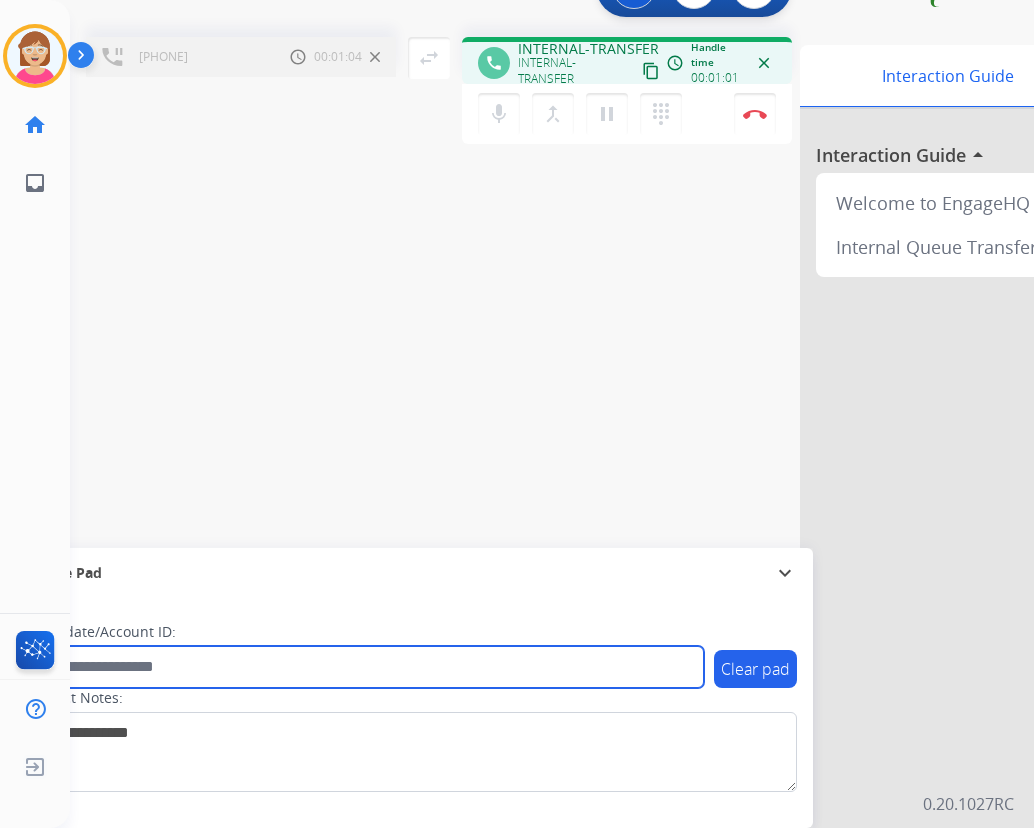 click at bounding box center (365, 667) 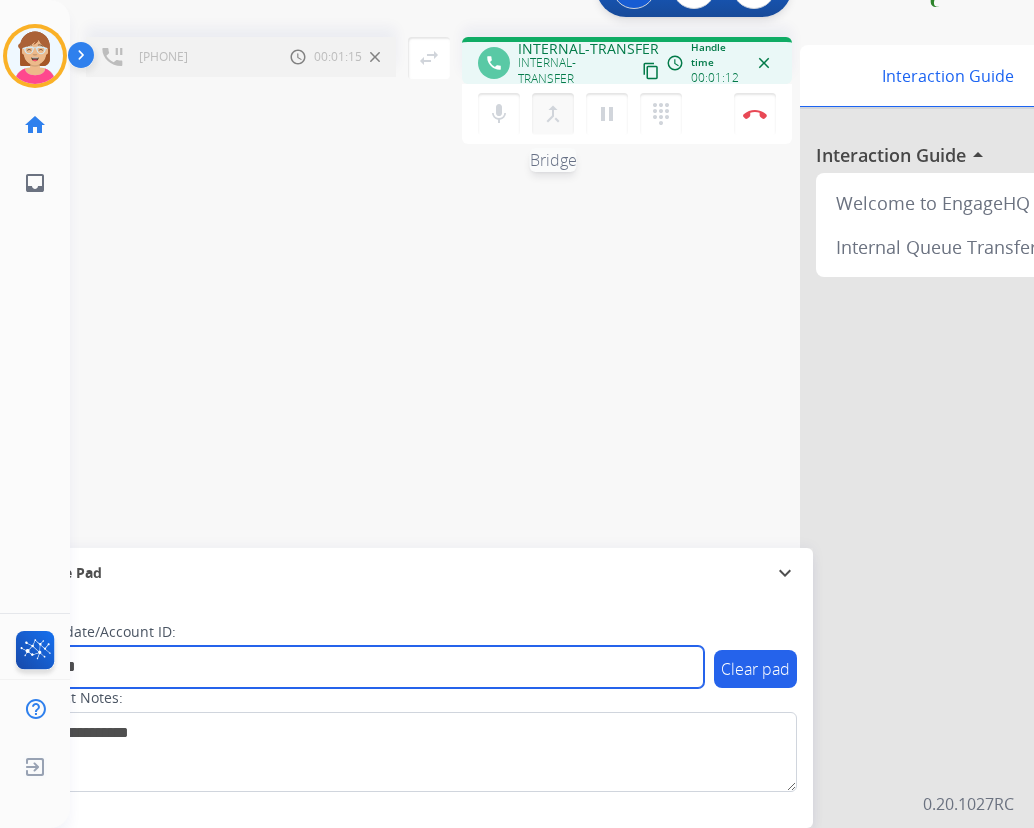 type on "*******" 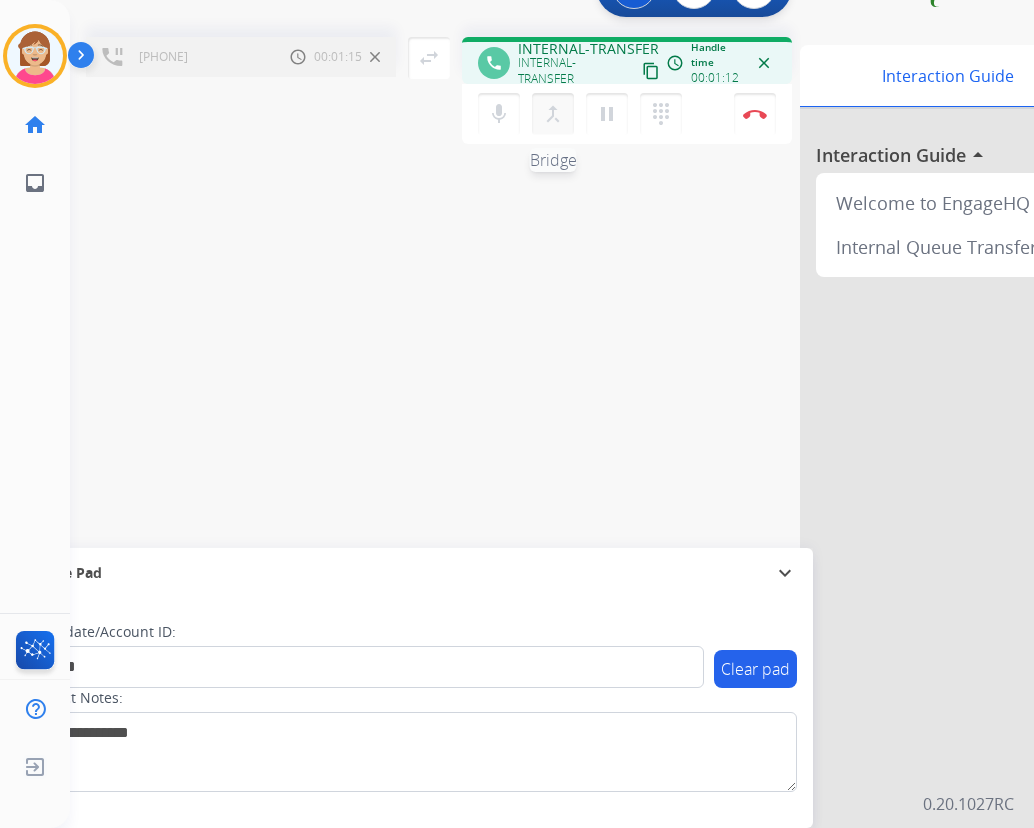 click on "merge_type" at bounding box center (553, 114) 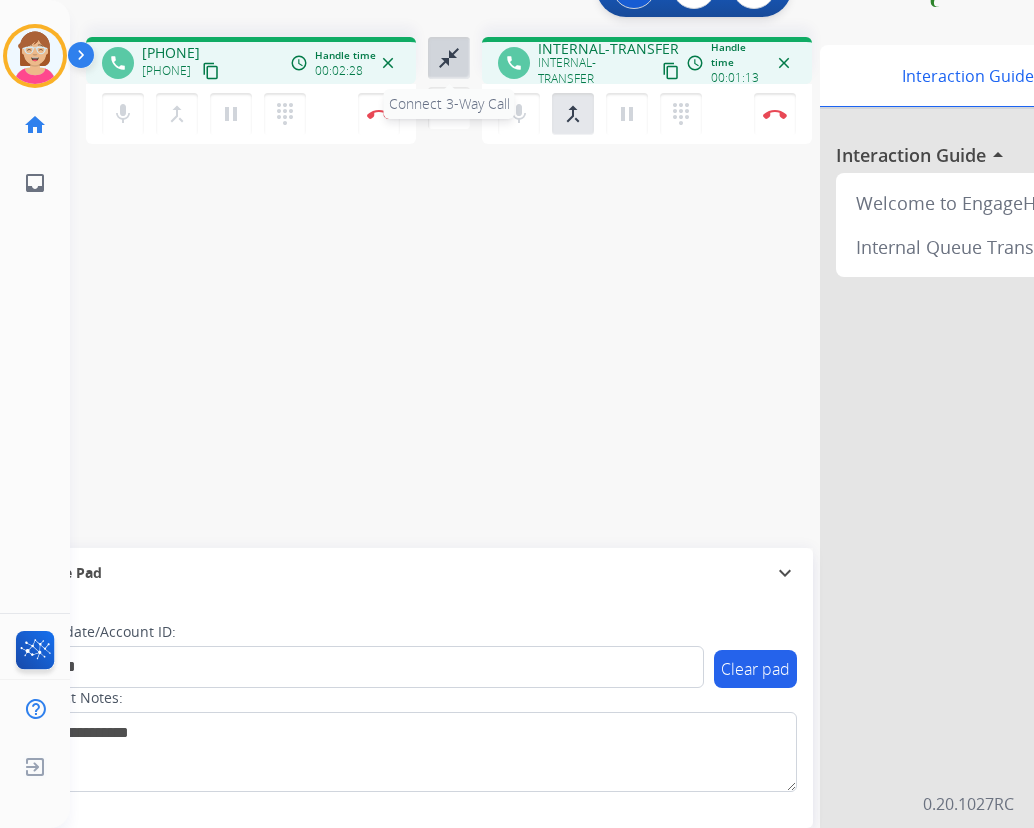 click on "close_fullscreen" at bounding box center [449, 58] 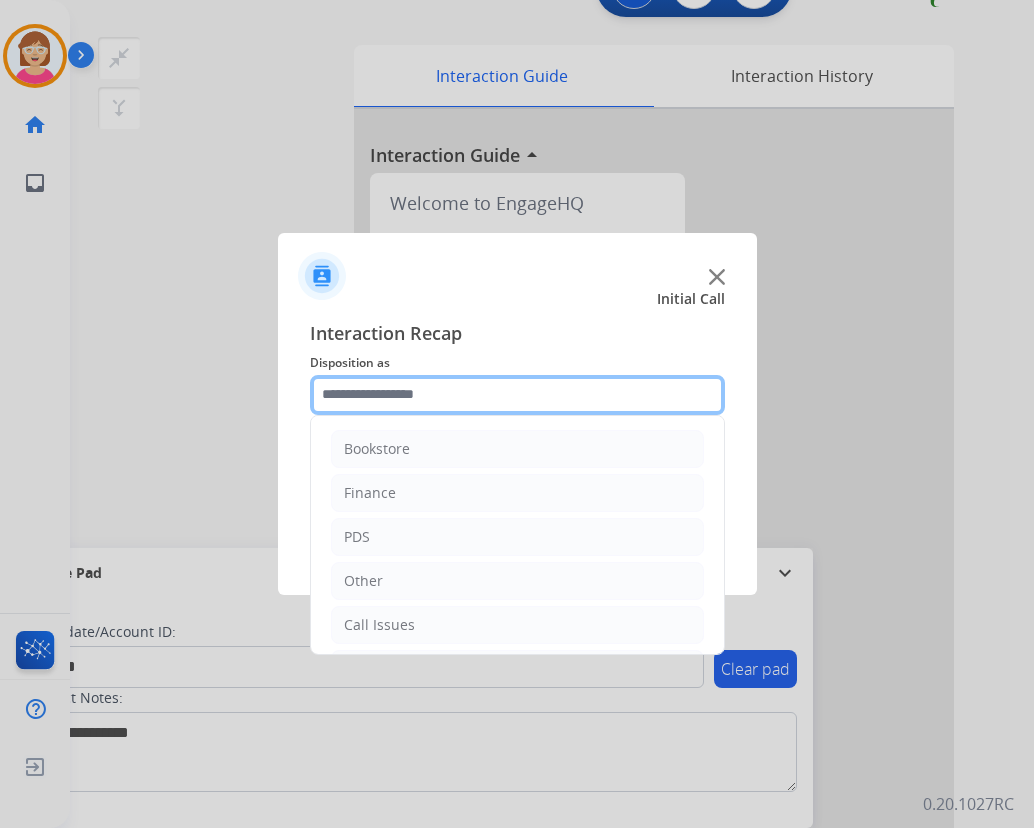 click 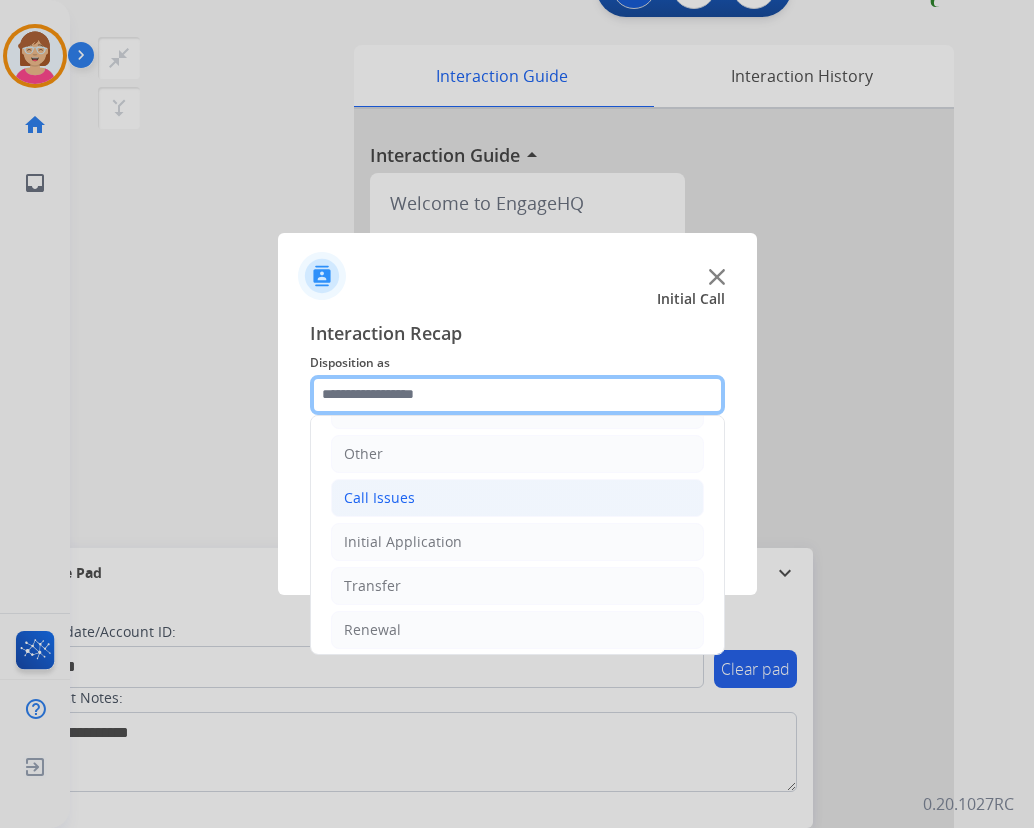 scroll, scrollTop: 136, scrollLeft: 0, axis: vertical 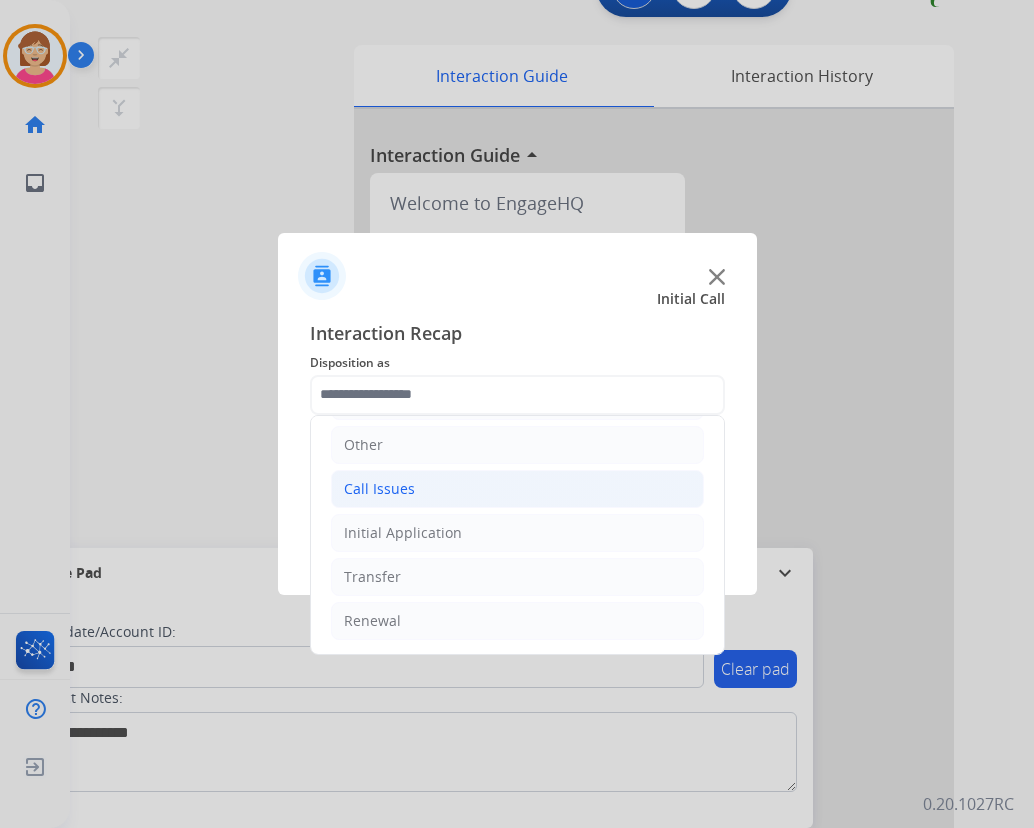 click on "Call Issues" 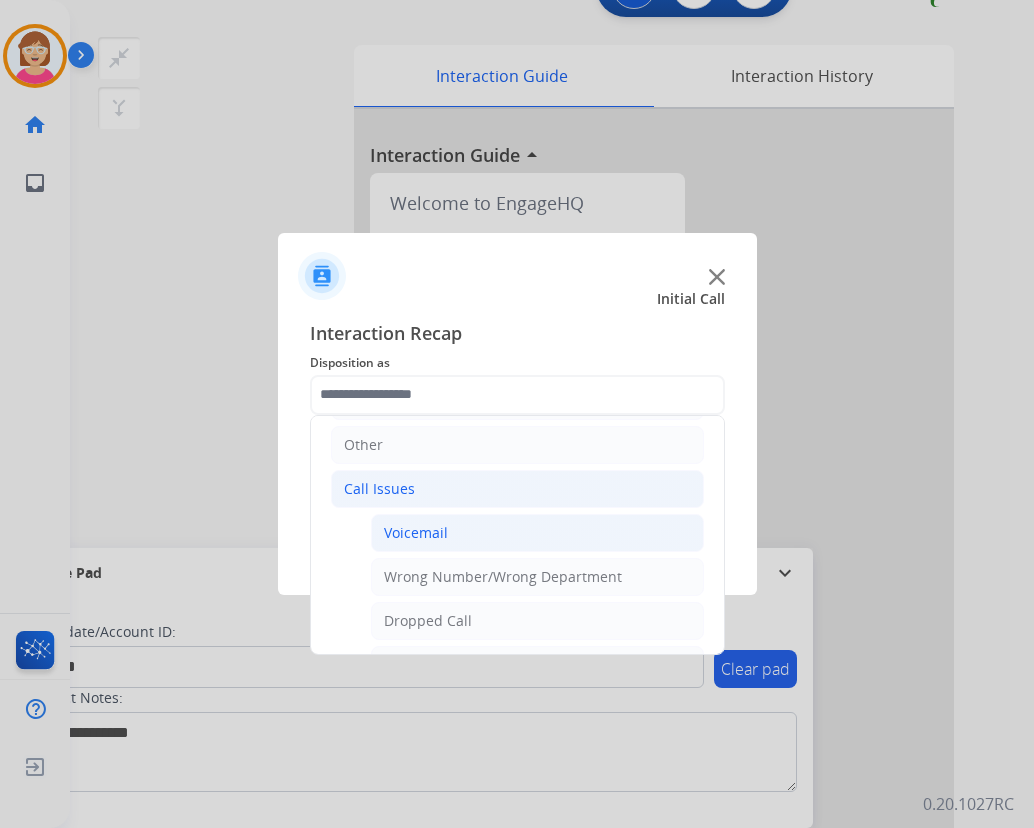 click on "Voicemail" 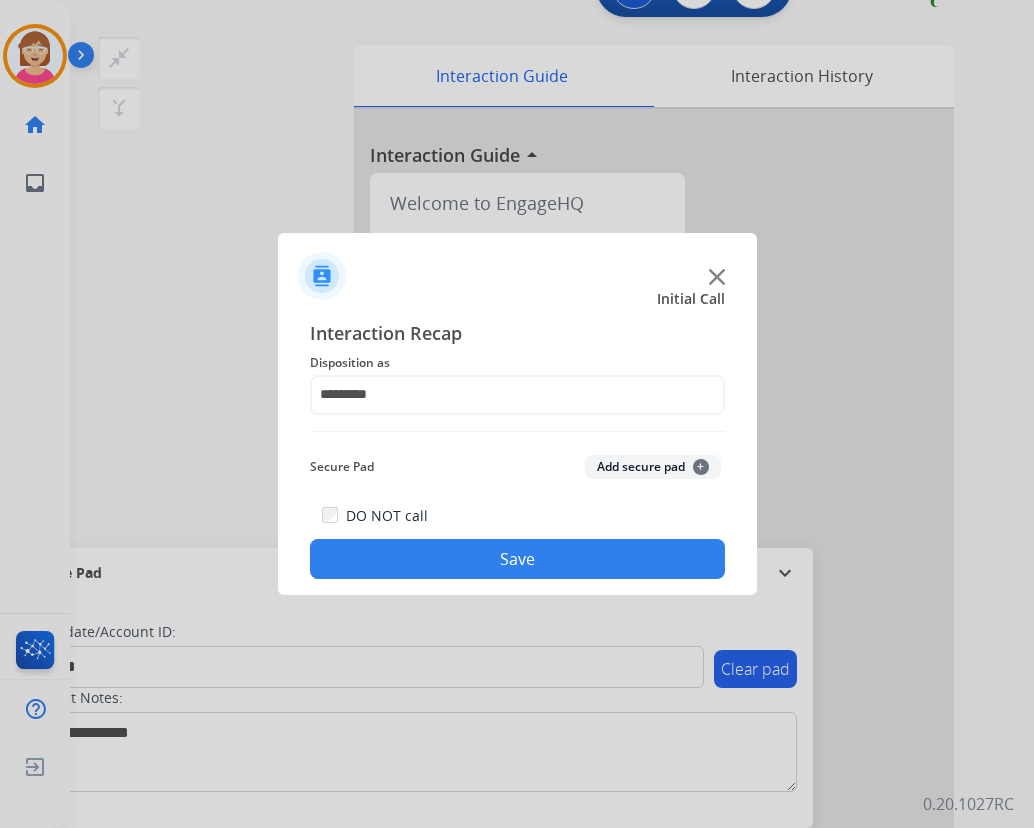 click on "+" 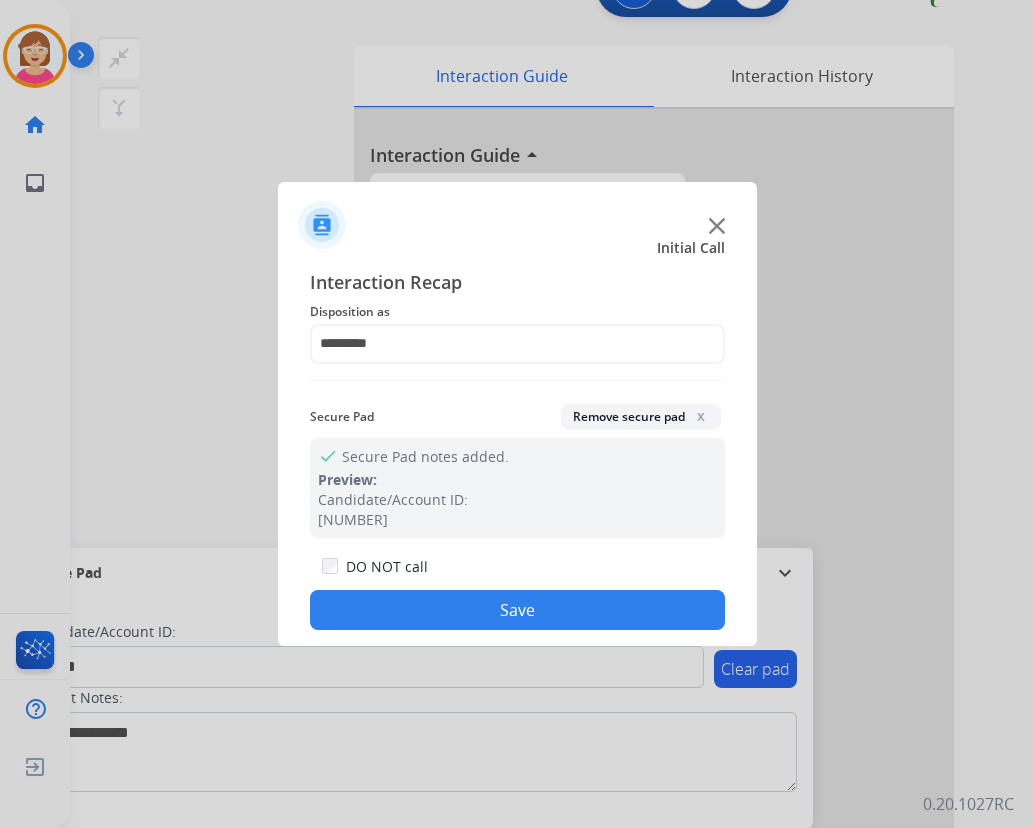 click on "Save" 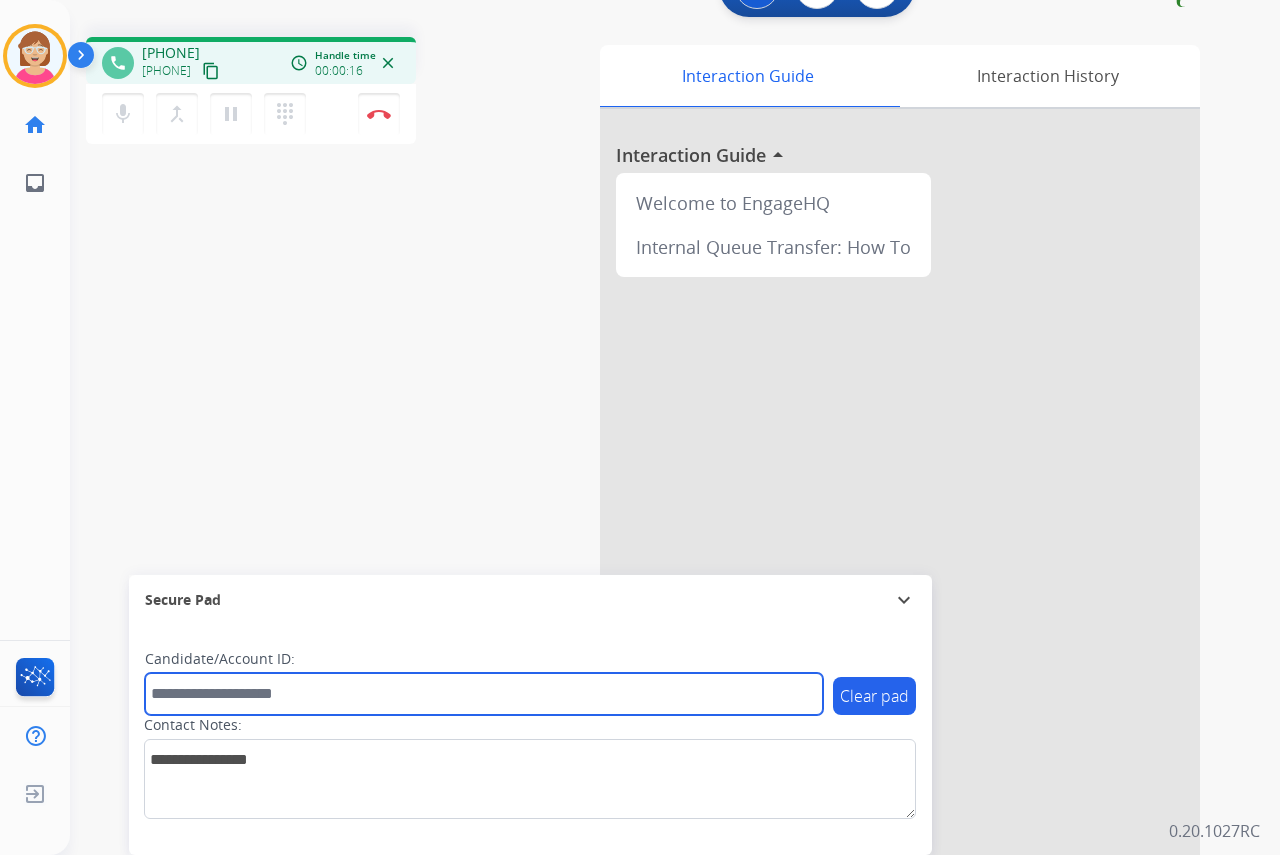 click at bounding box center (484, 694) 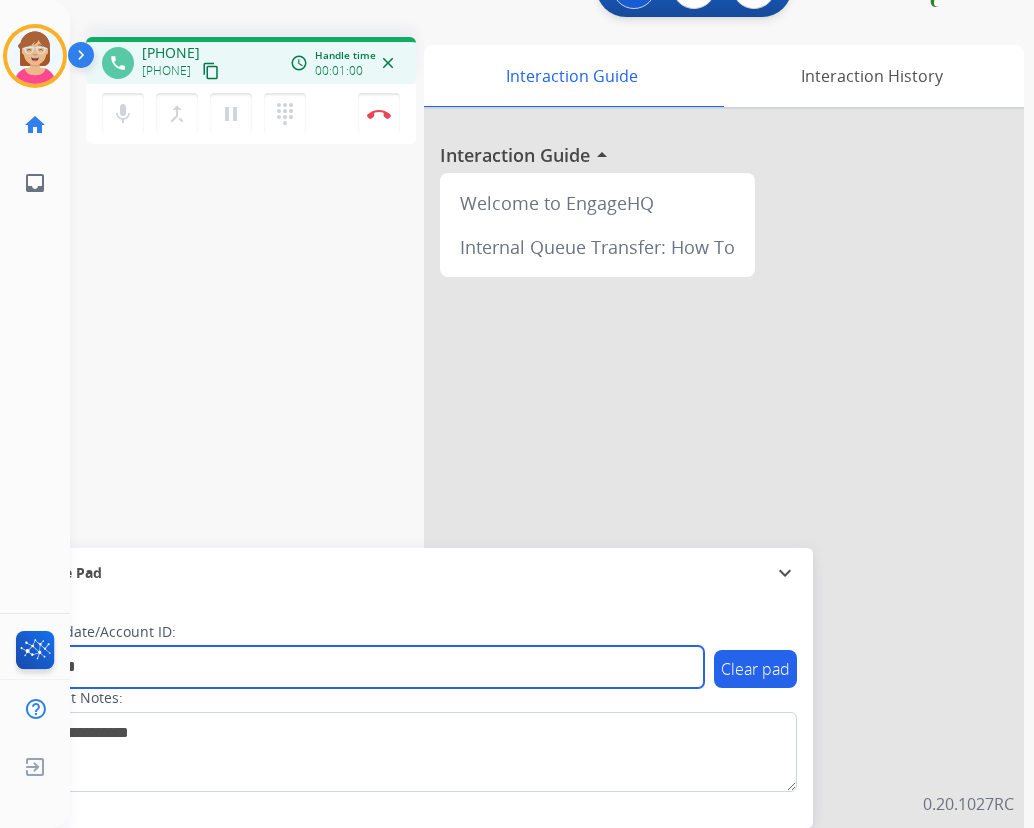 type on "*******" 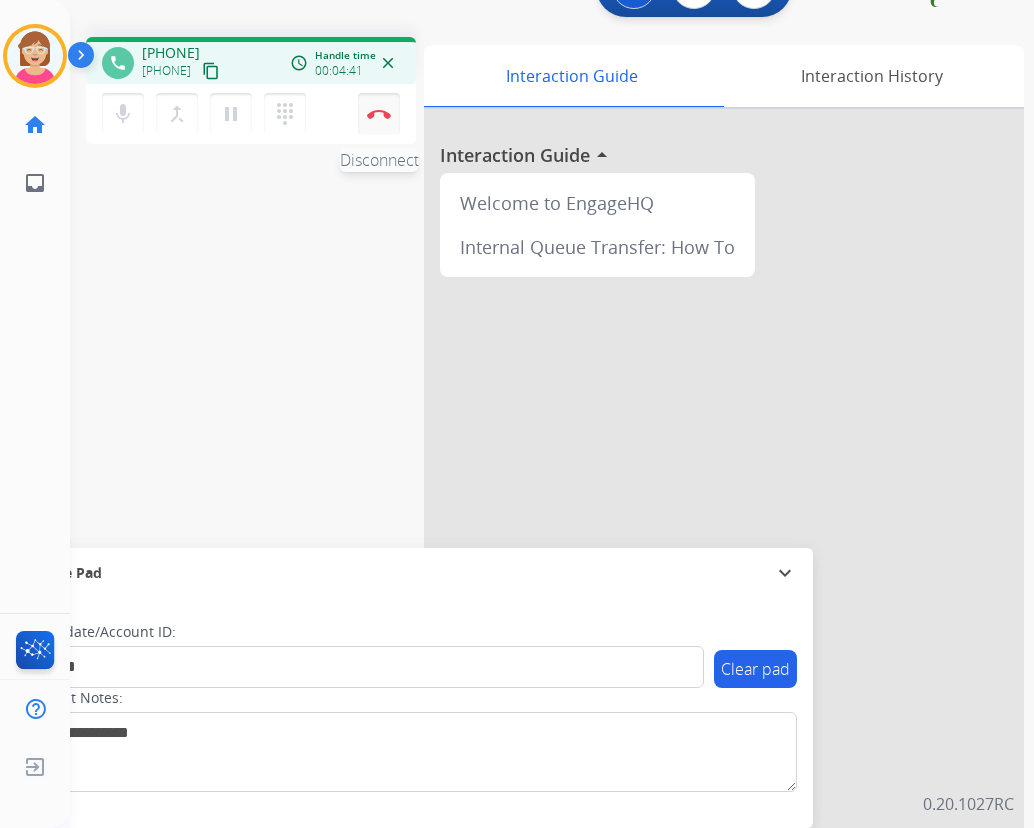 click at bounding box center (379, 114) 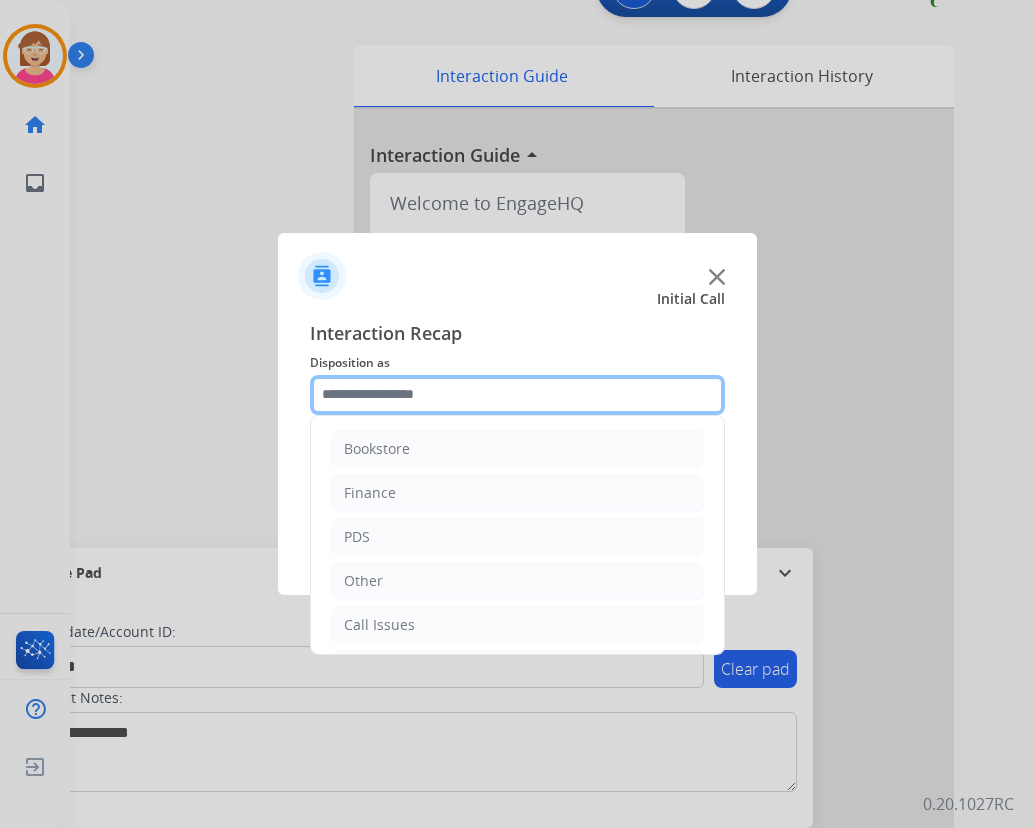click 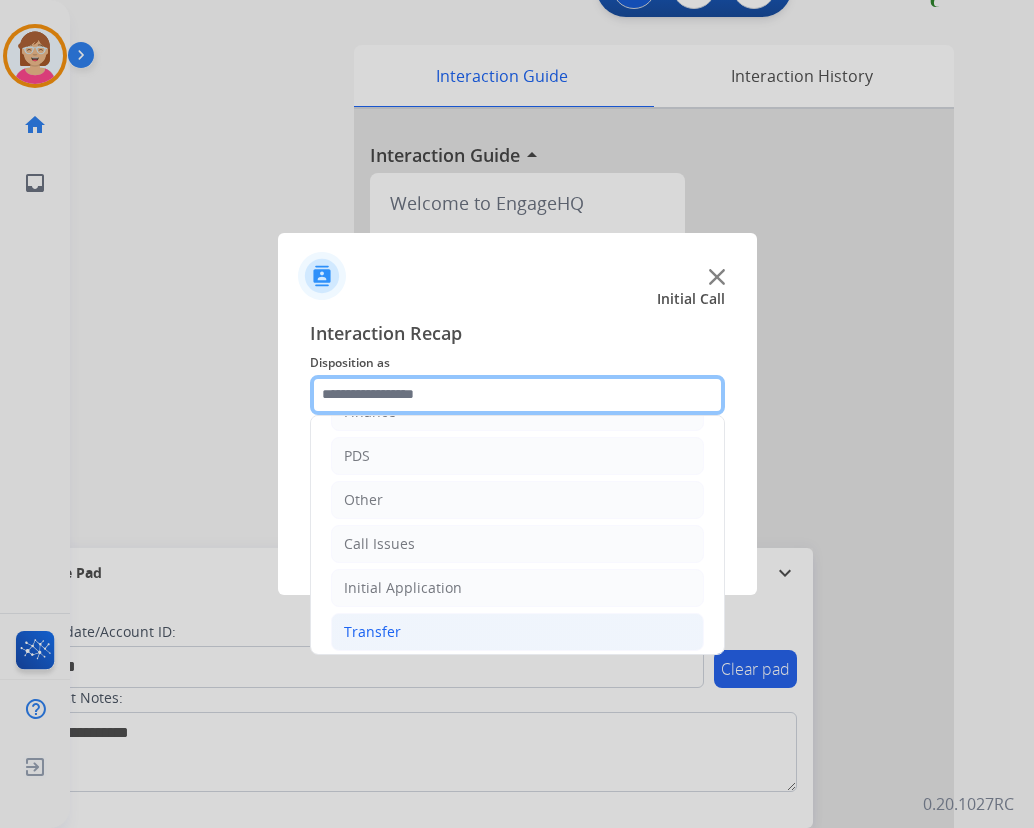 scroll, scrollTop: 136, scrollLeft: 0, axis: vertical 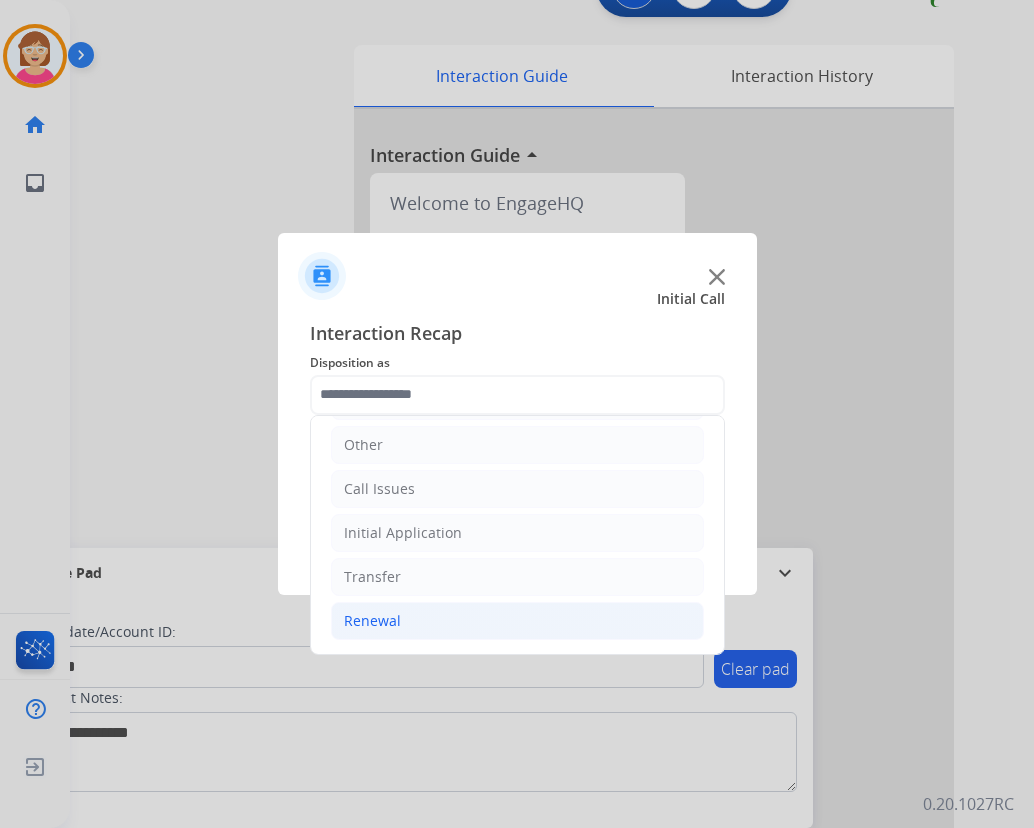 click on "Renewal" 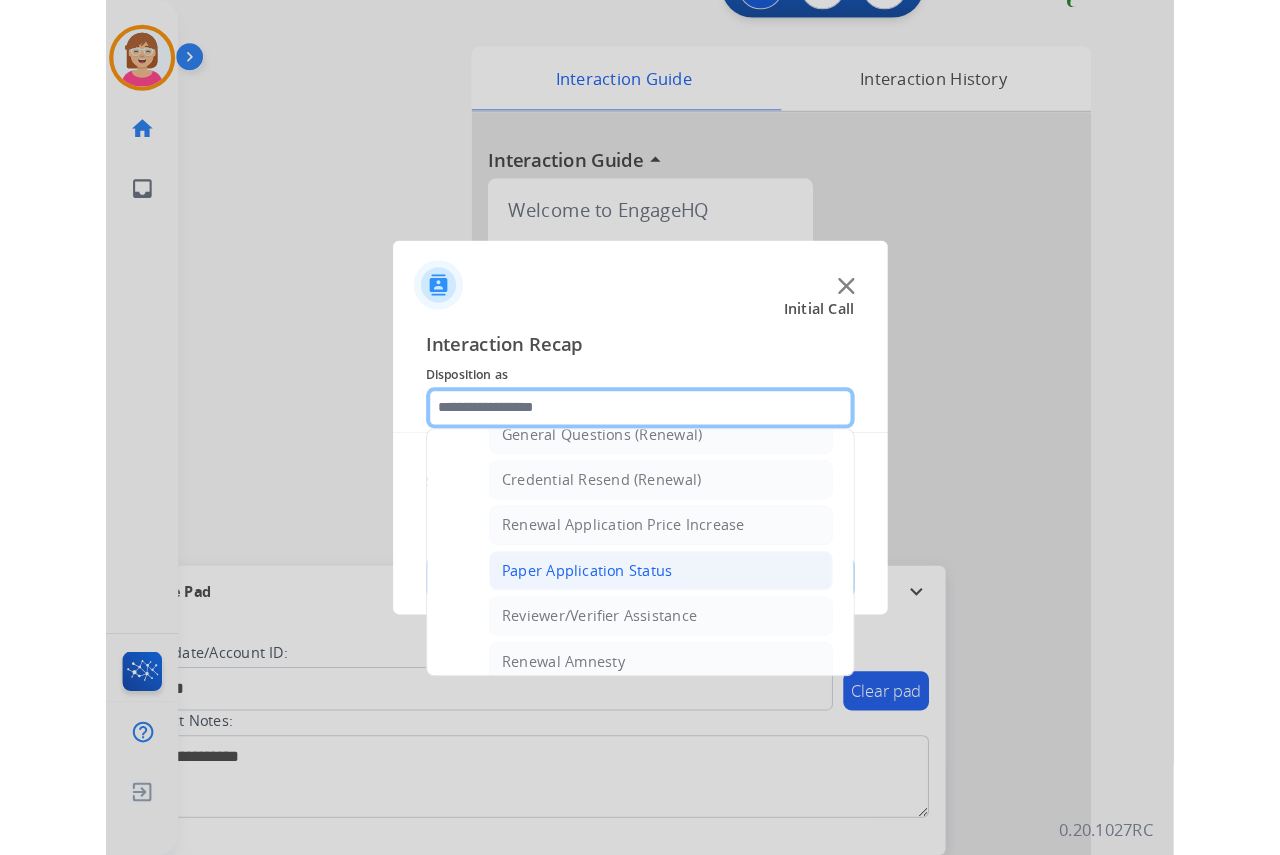 scroll, scrollTop: 572, scrollLeft: 0, axis: vertical 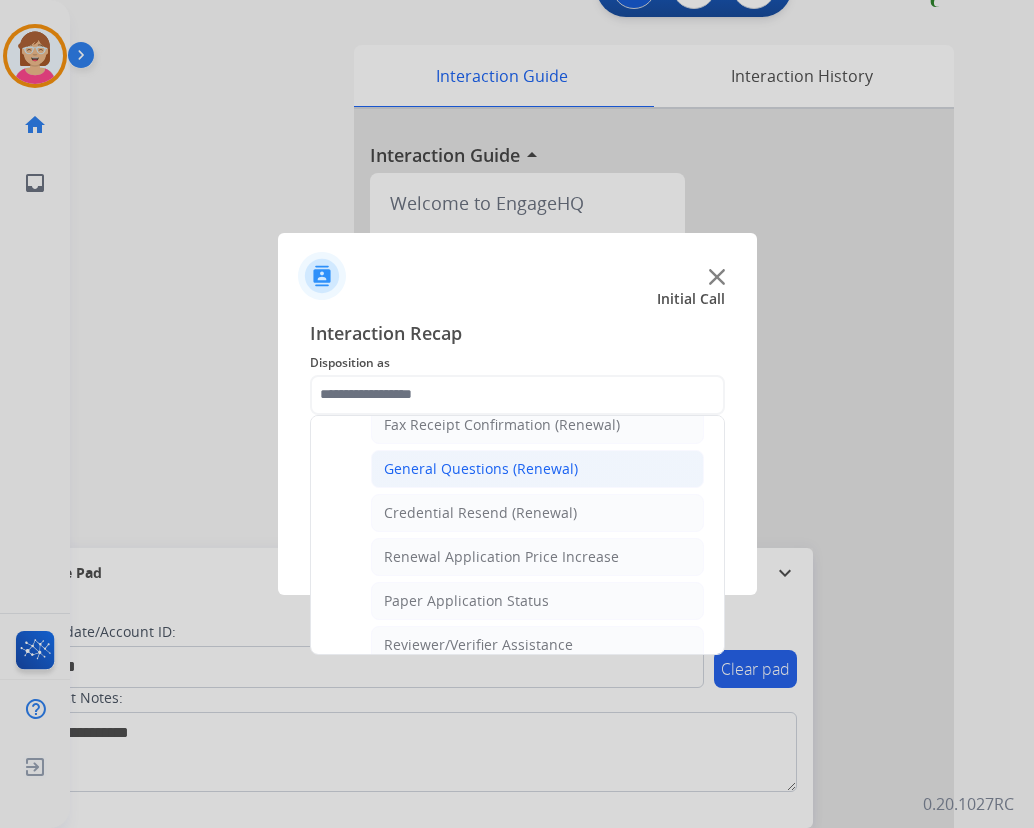 click on "General Questions (Renewal)" 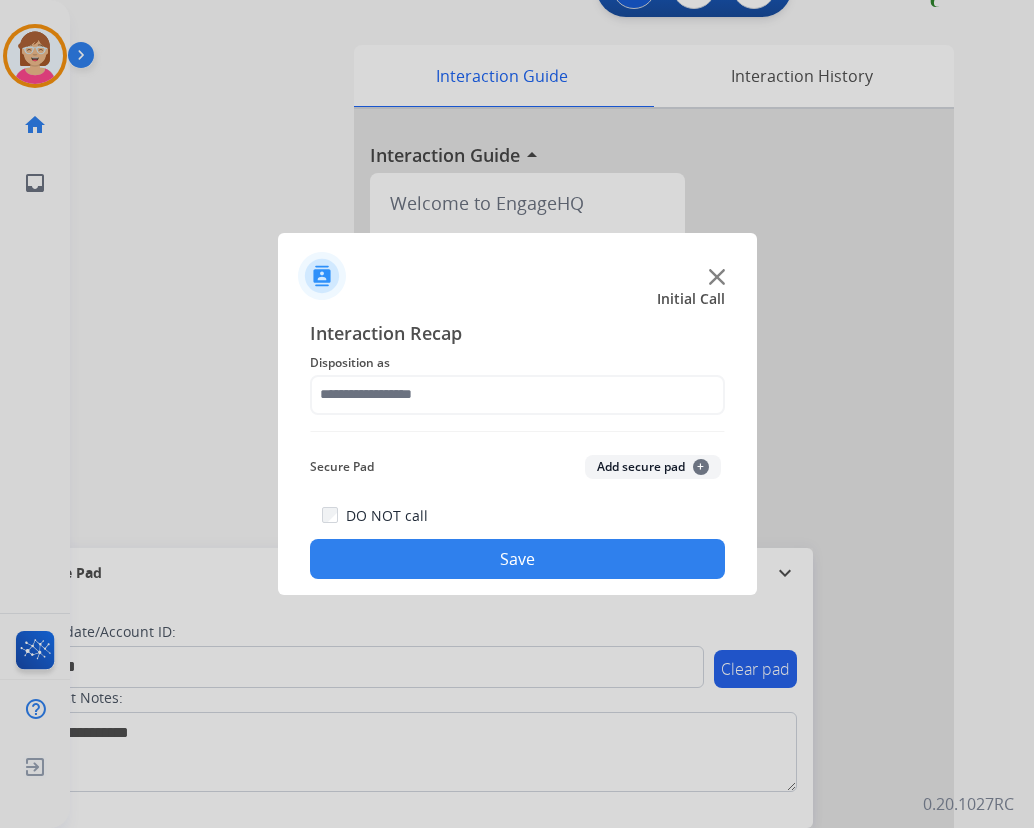 type on "**********" 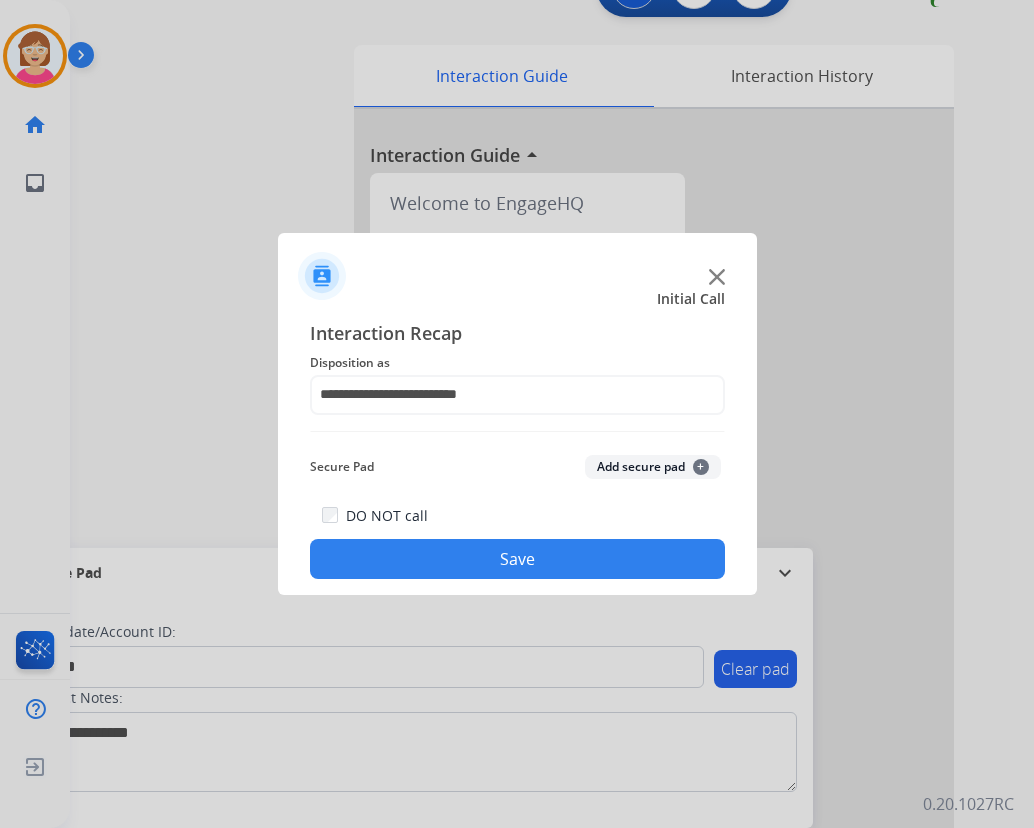 click on "+" 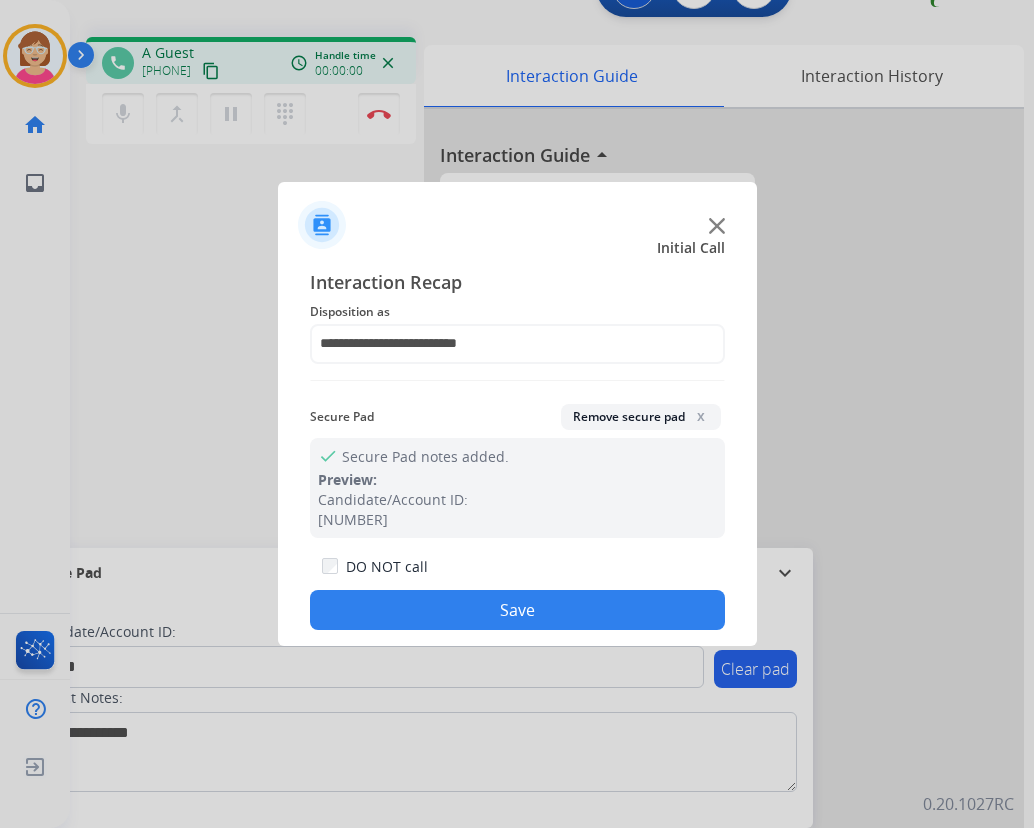 click on "Save" 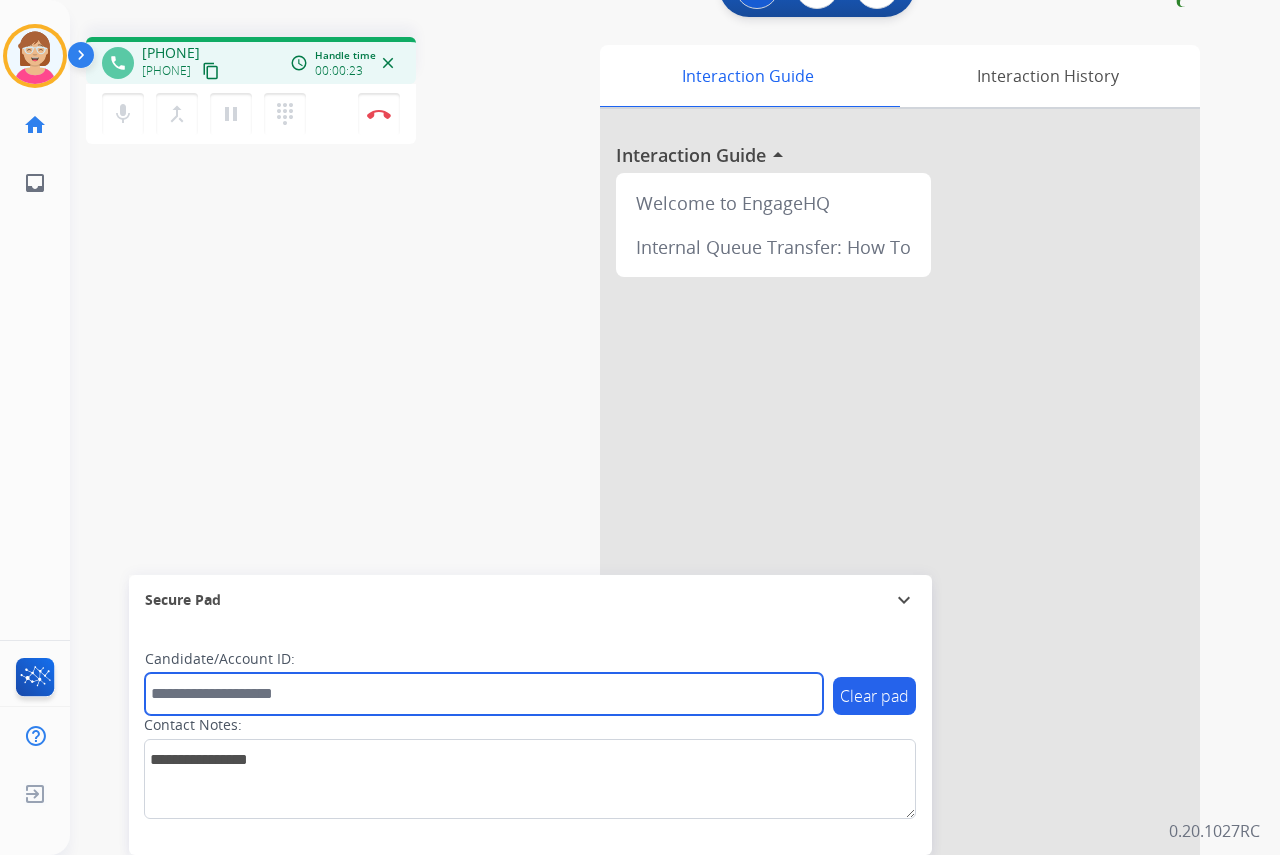 click at bounding box center [484, 694] 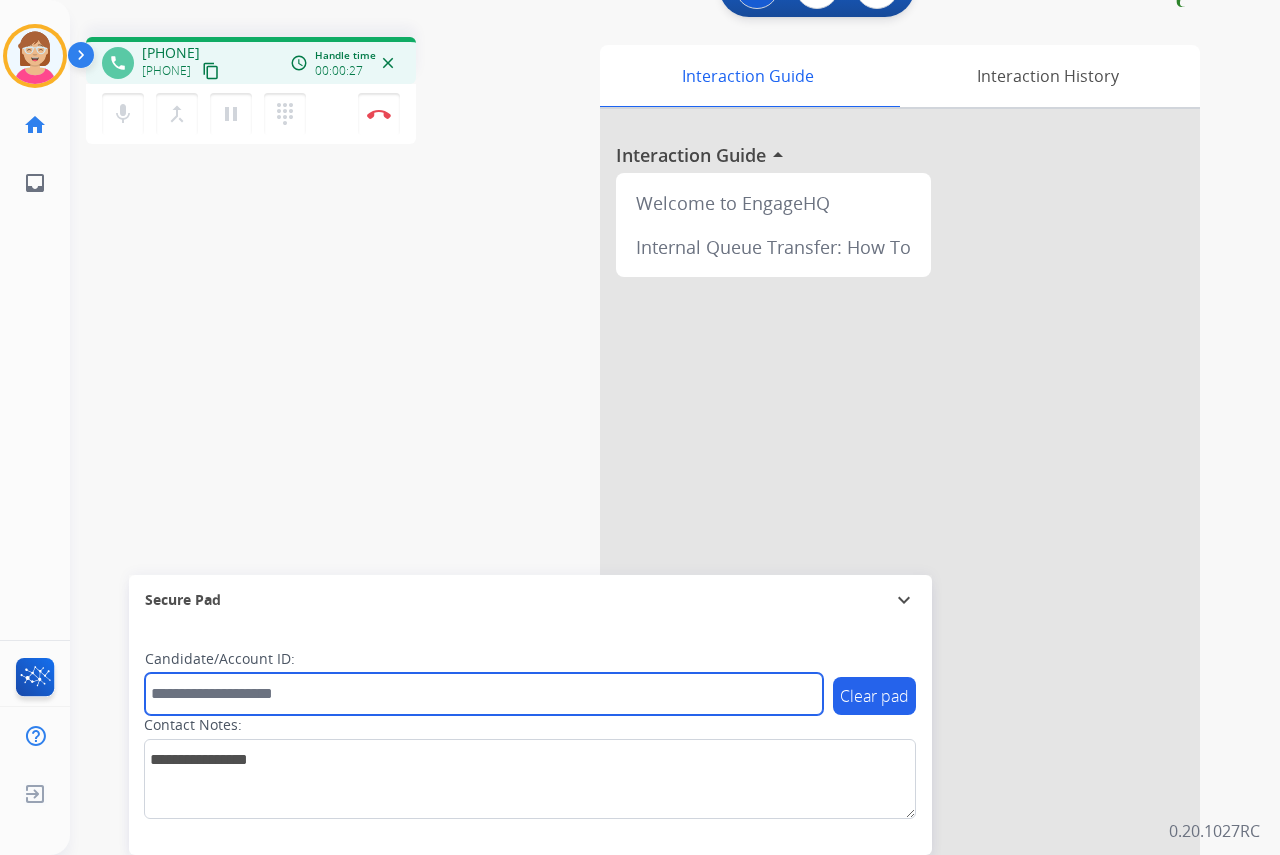 drag, startPoint x: 183, startPoint y: 694, endPoint x: 166, endPoint y: 674, distance: 26.24881 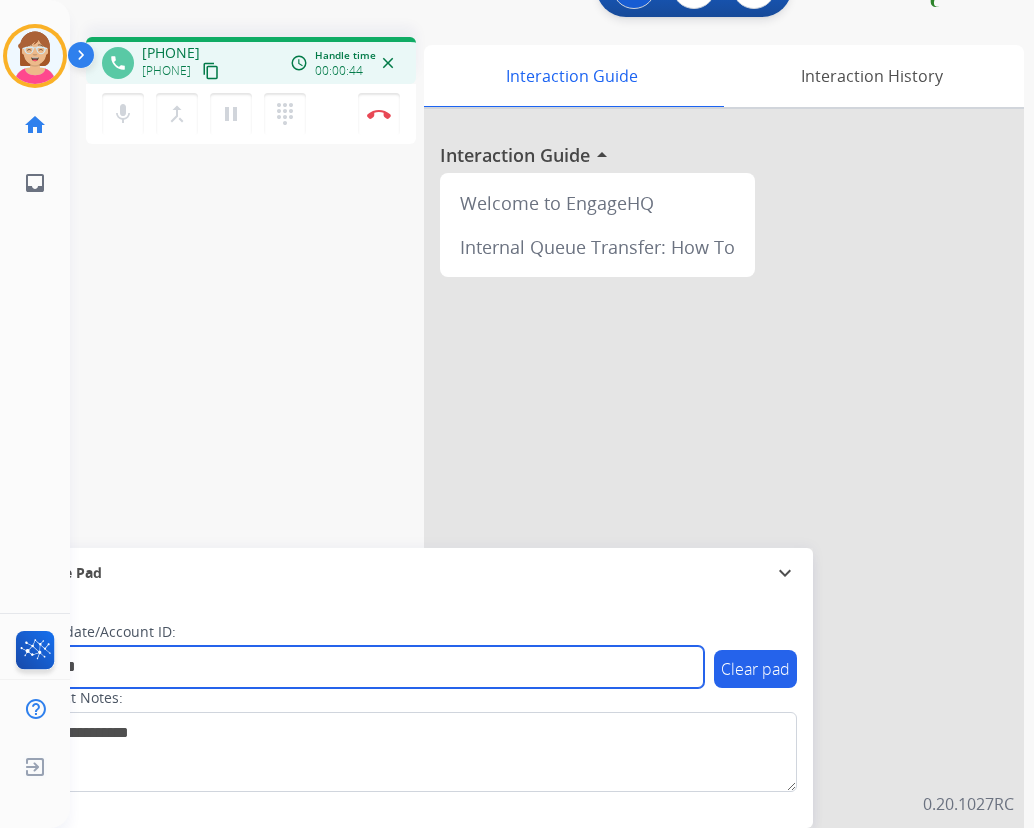 type on "*******" 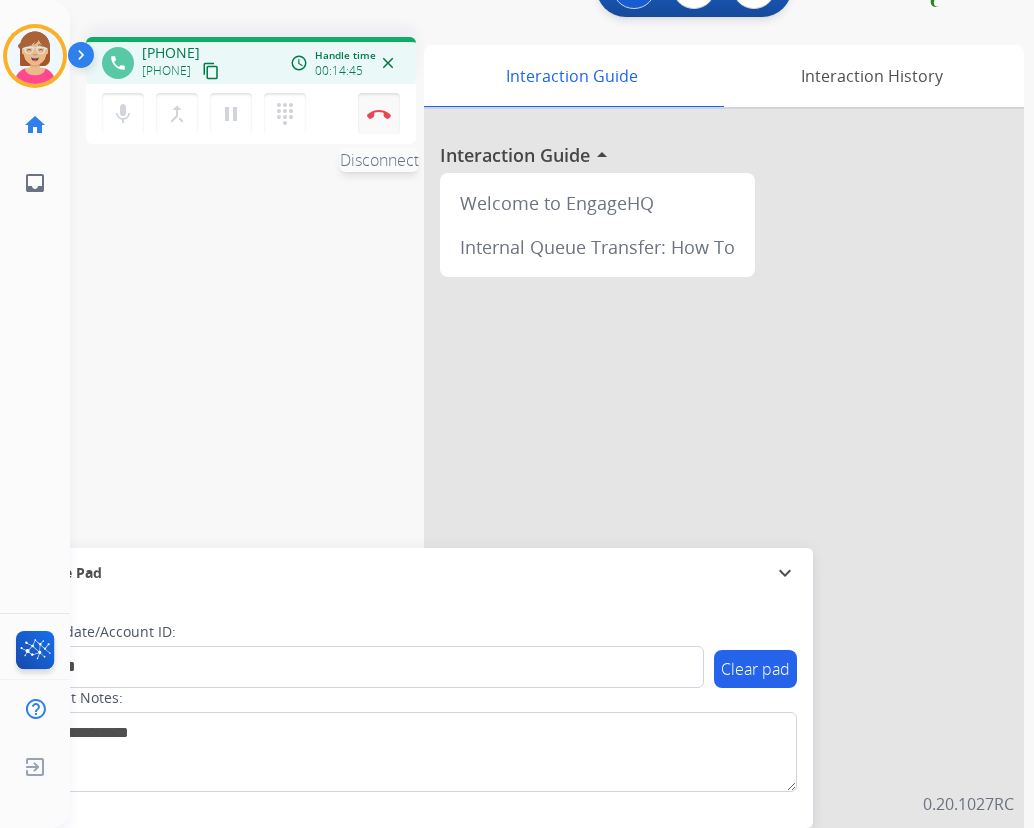 click on "Disconnect" at bounding box center [379, 114] 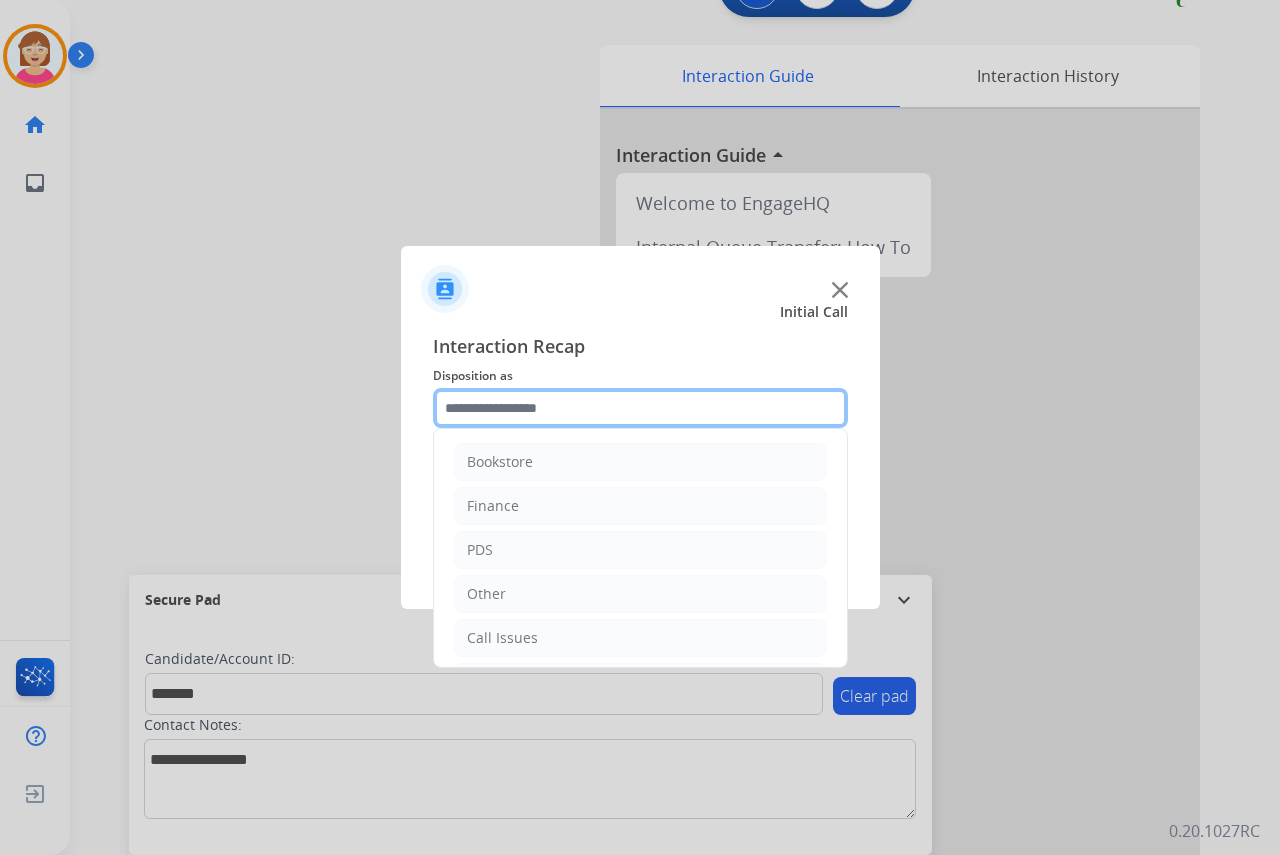 drag, startPoint x: 467, startPoint y: 405, endPoint x: 482, endPoint y: 414, distance: 17.492855 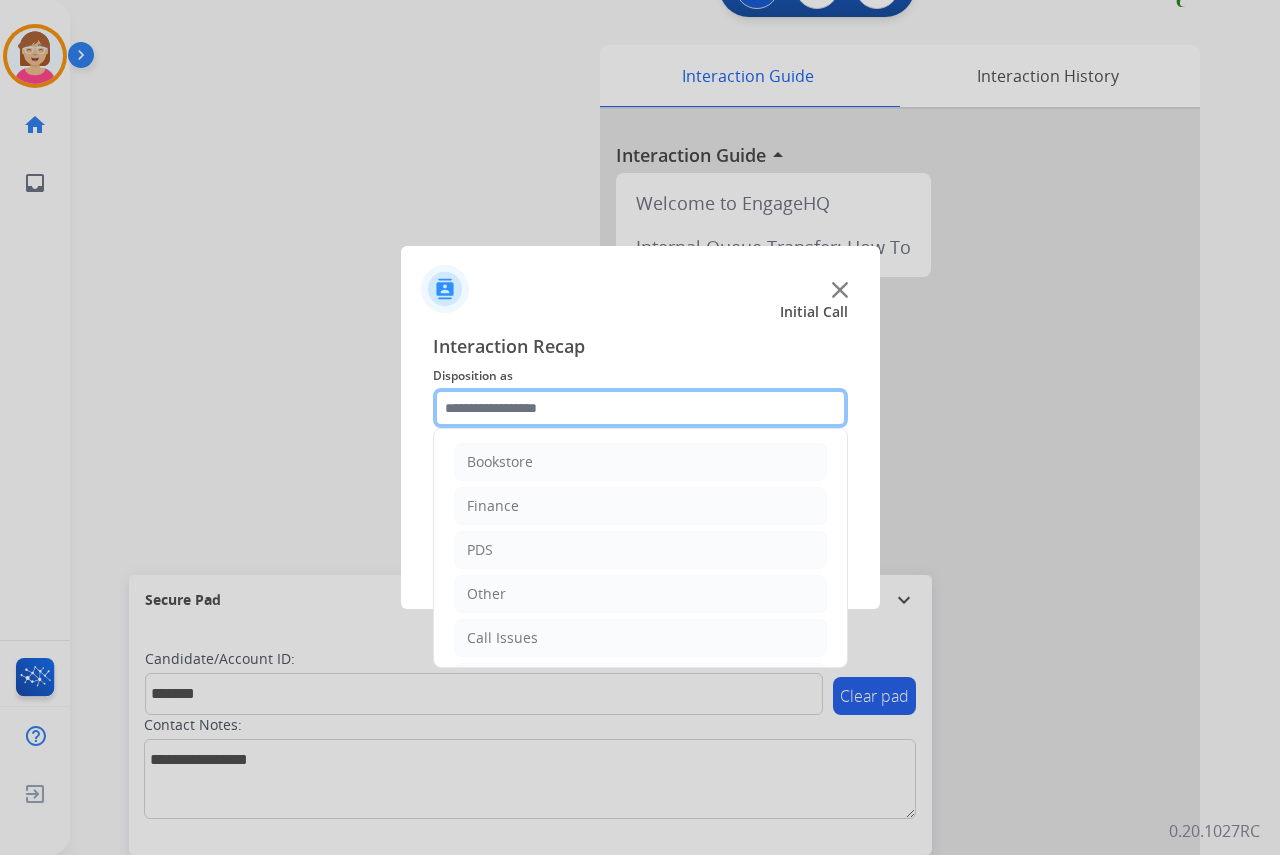 click 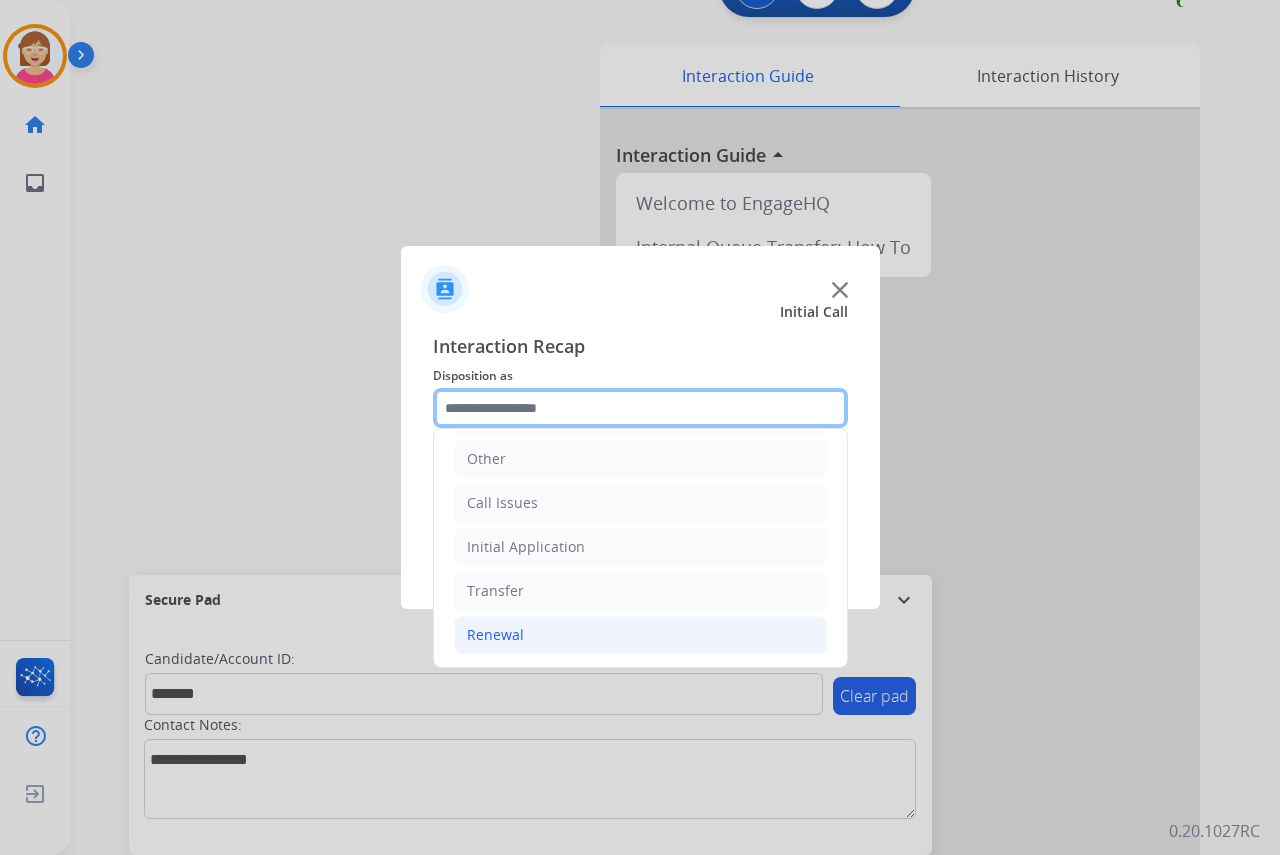 scroll, scrollTop: 136, scrollLeft: 0, axis: vertical 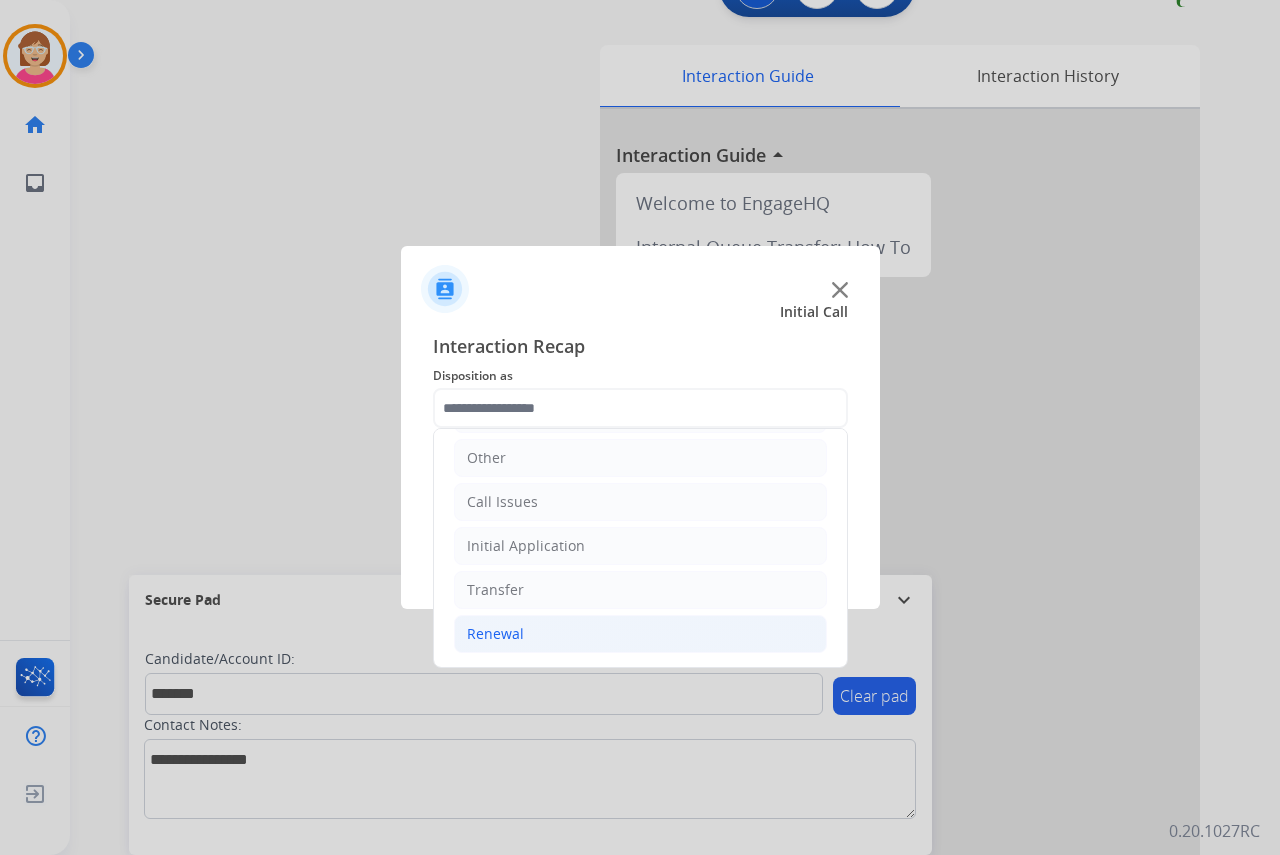 click on "Renewal" 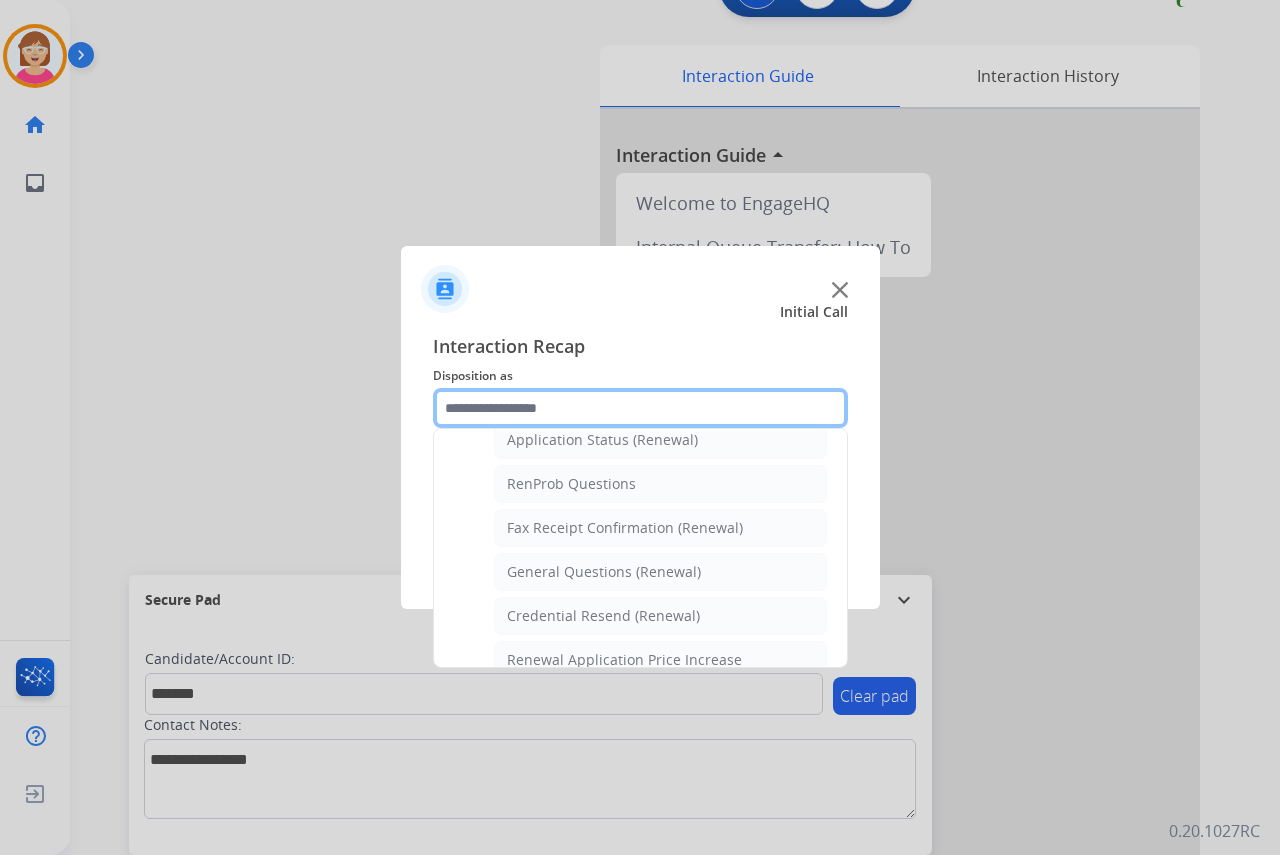 scroll, scrollTop: 536, scrollLeft: 0, axis: vertical 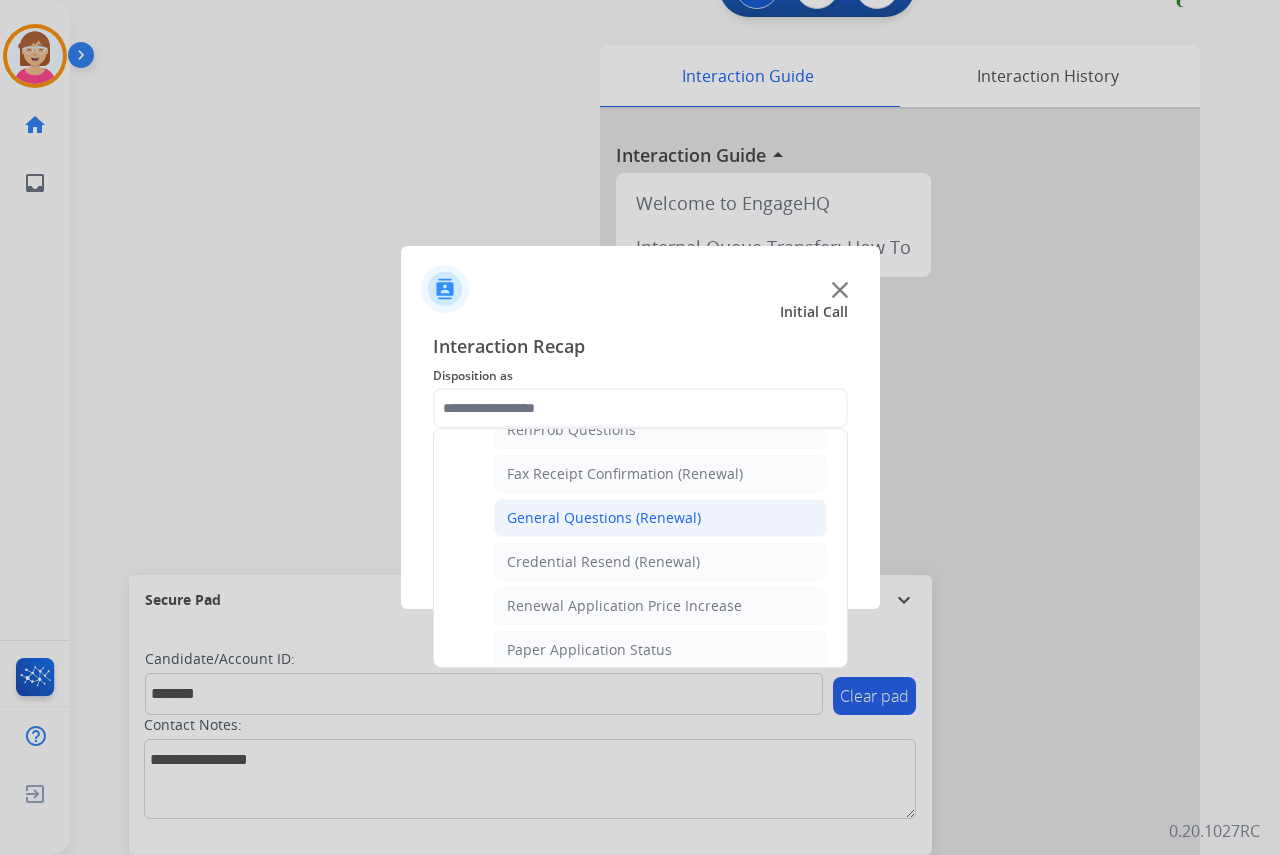 click on "General Questions (Renewal)" 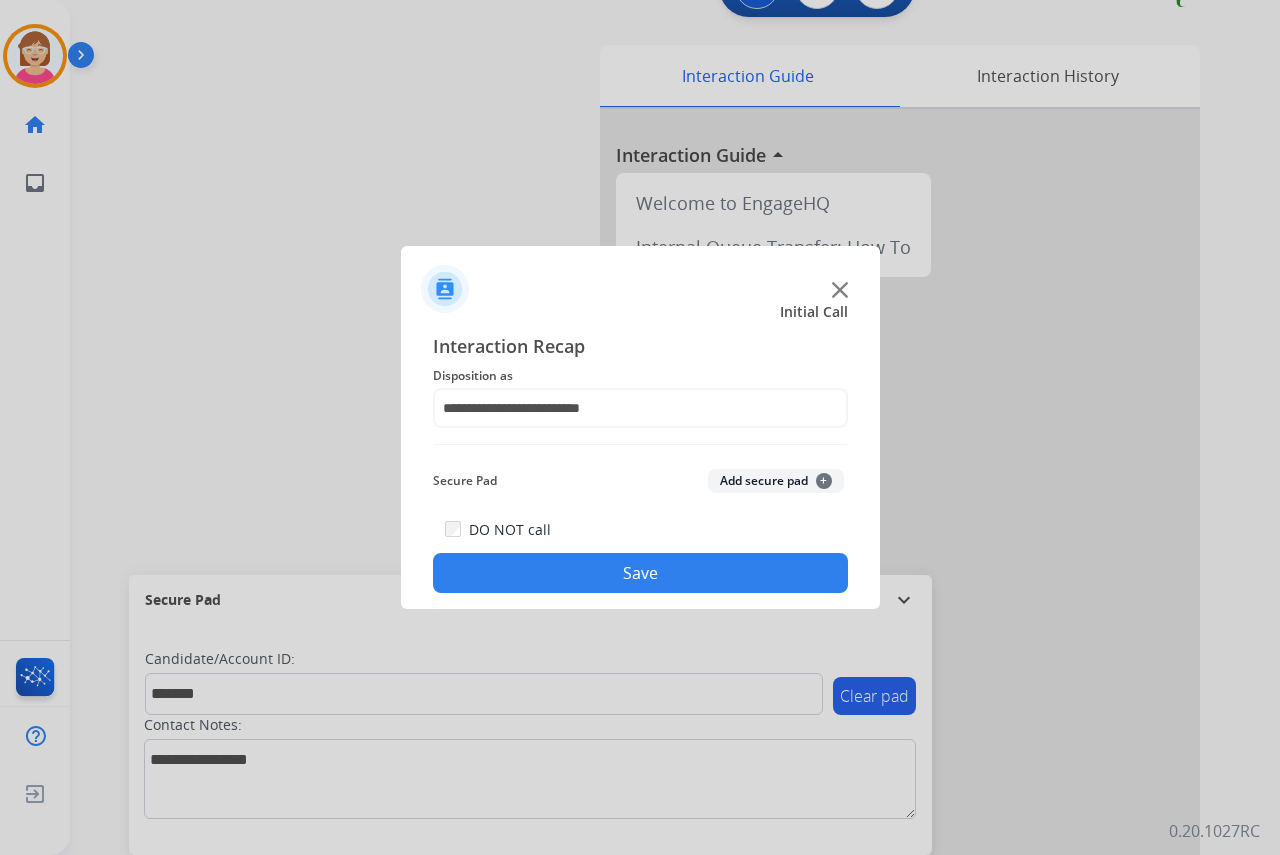 click on "+" 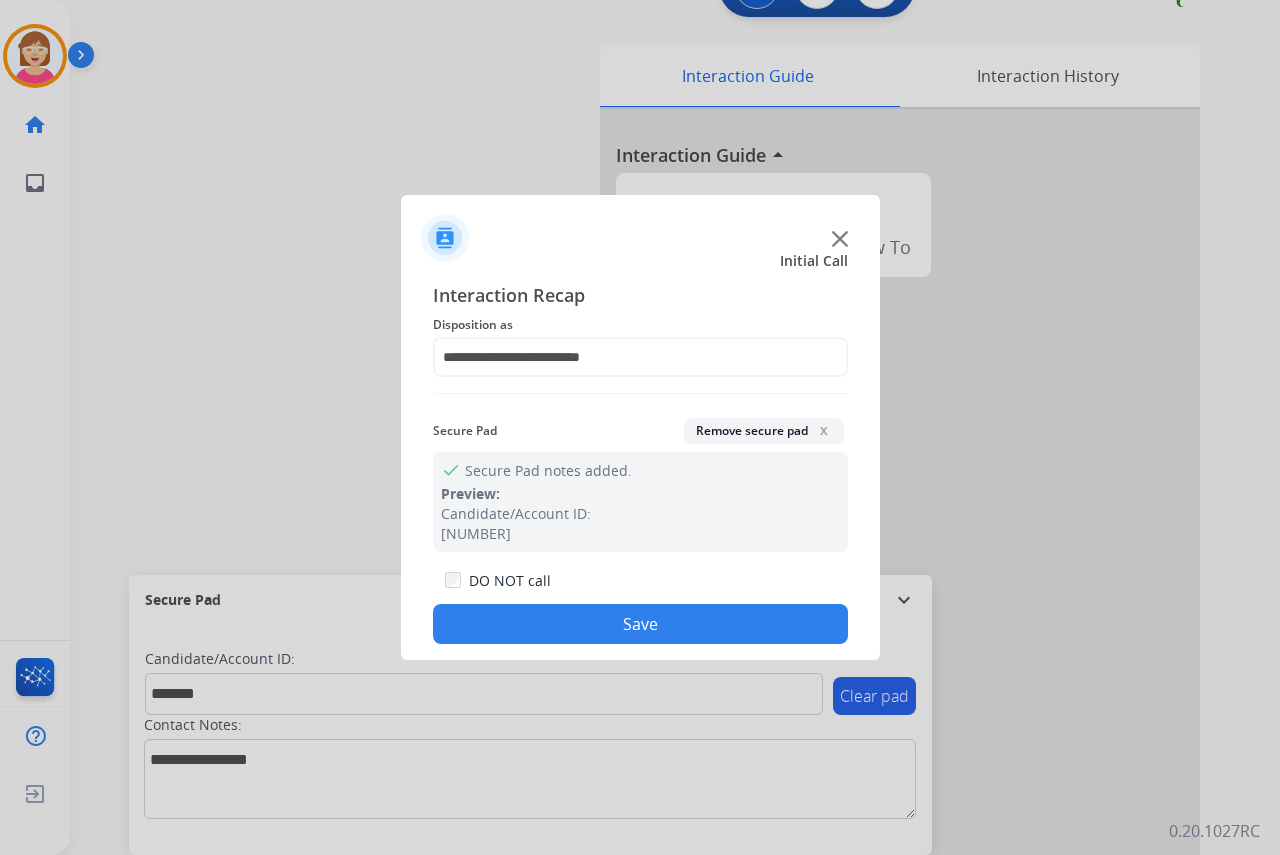 click on "Save" 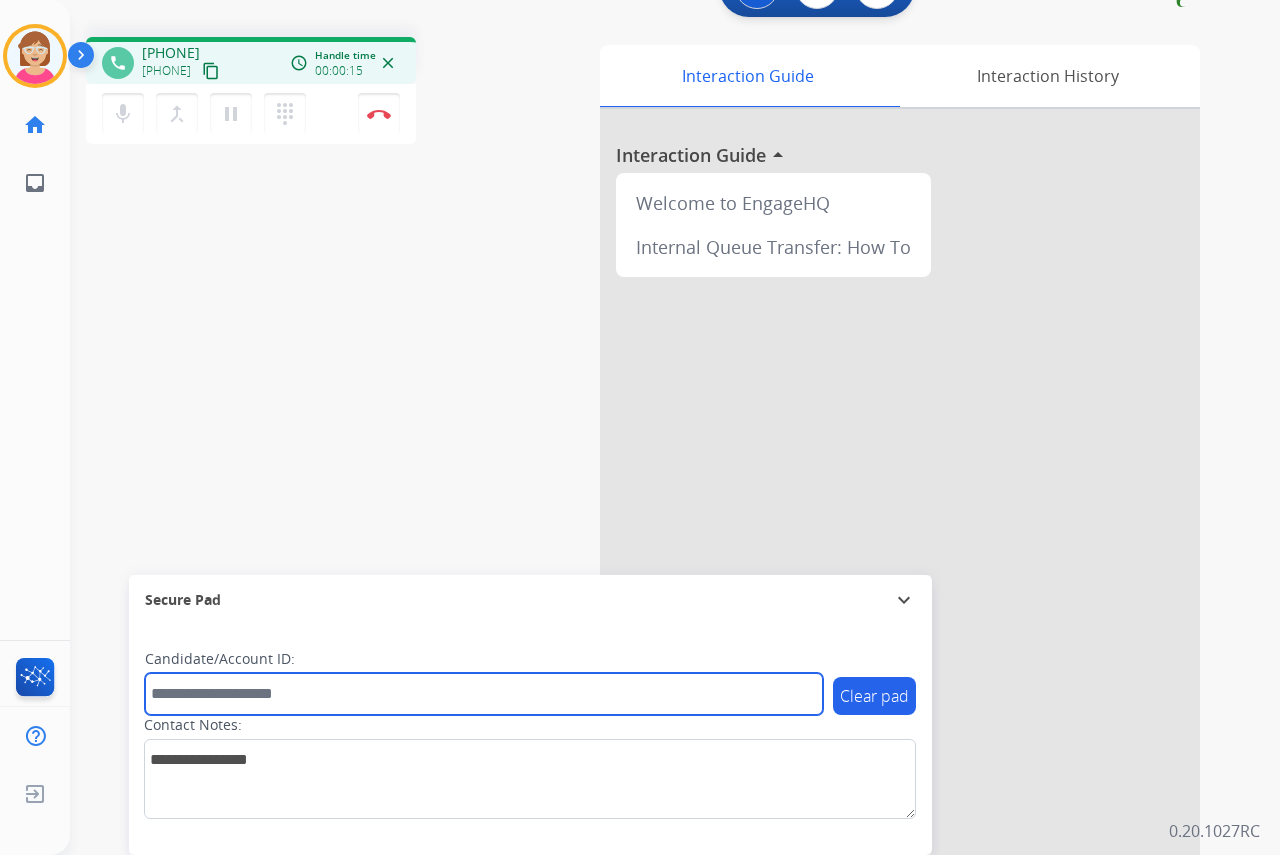 drag, startPoint x: 168, startPoint y: 698, endPoint x: 155, endPoint y: 690, distance: 15.264338 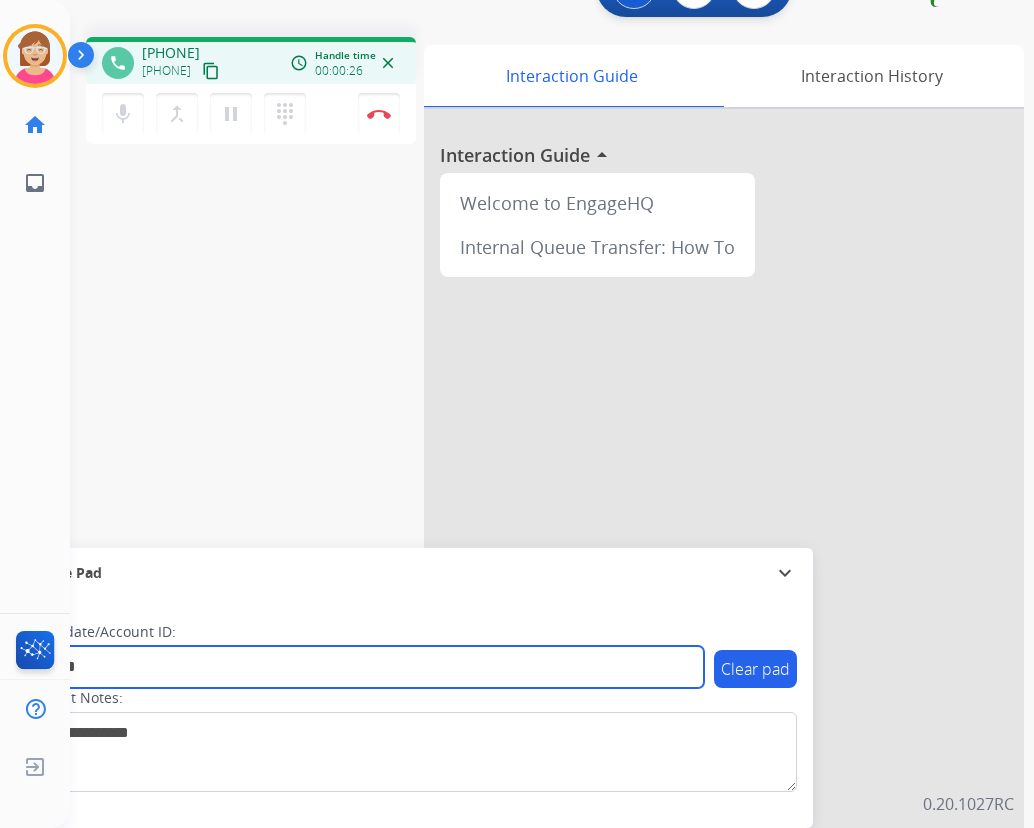 type on "*******" 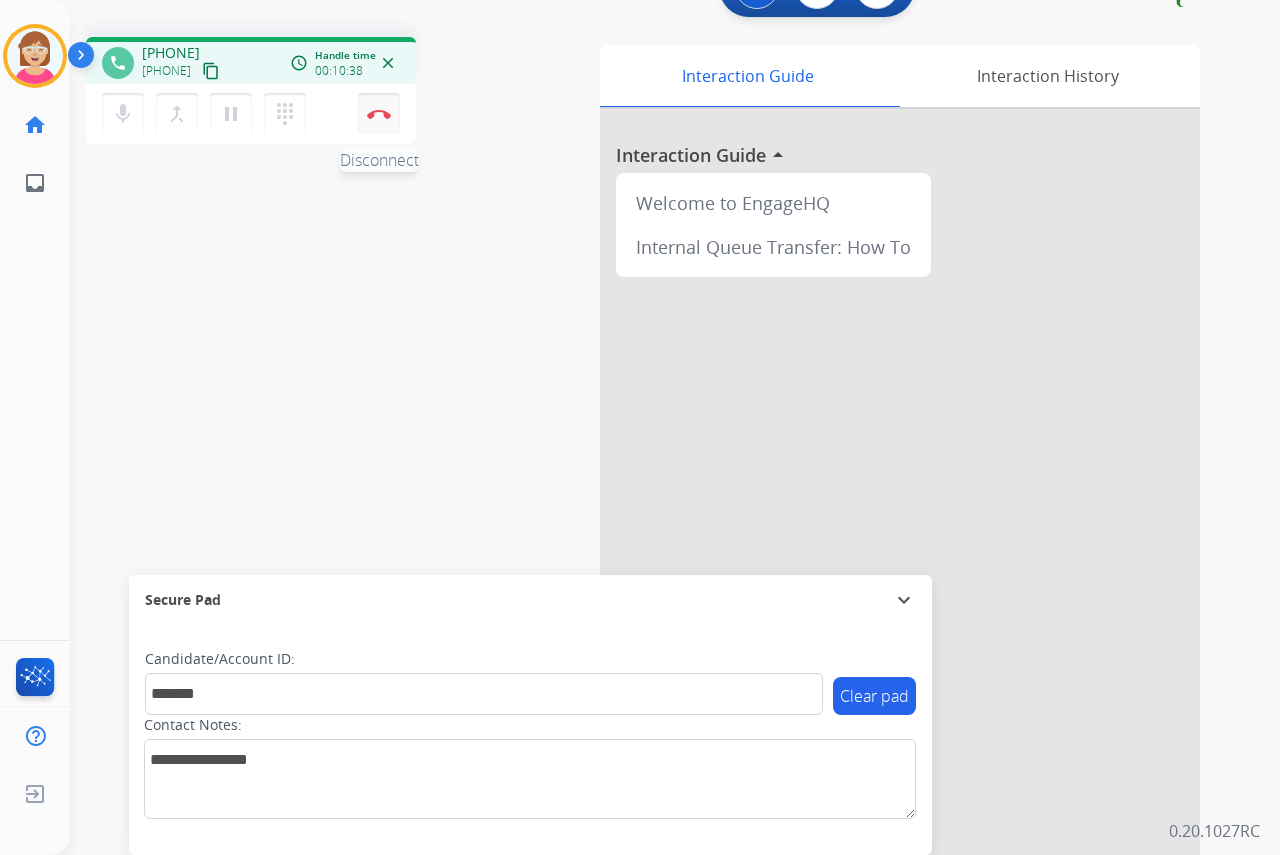 click at bounding box center [379, 114] 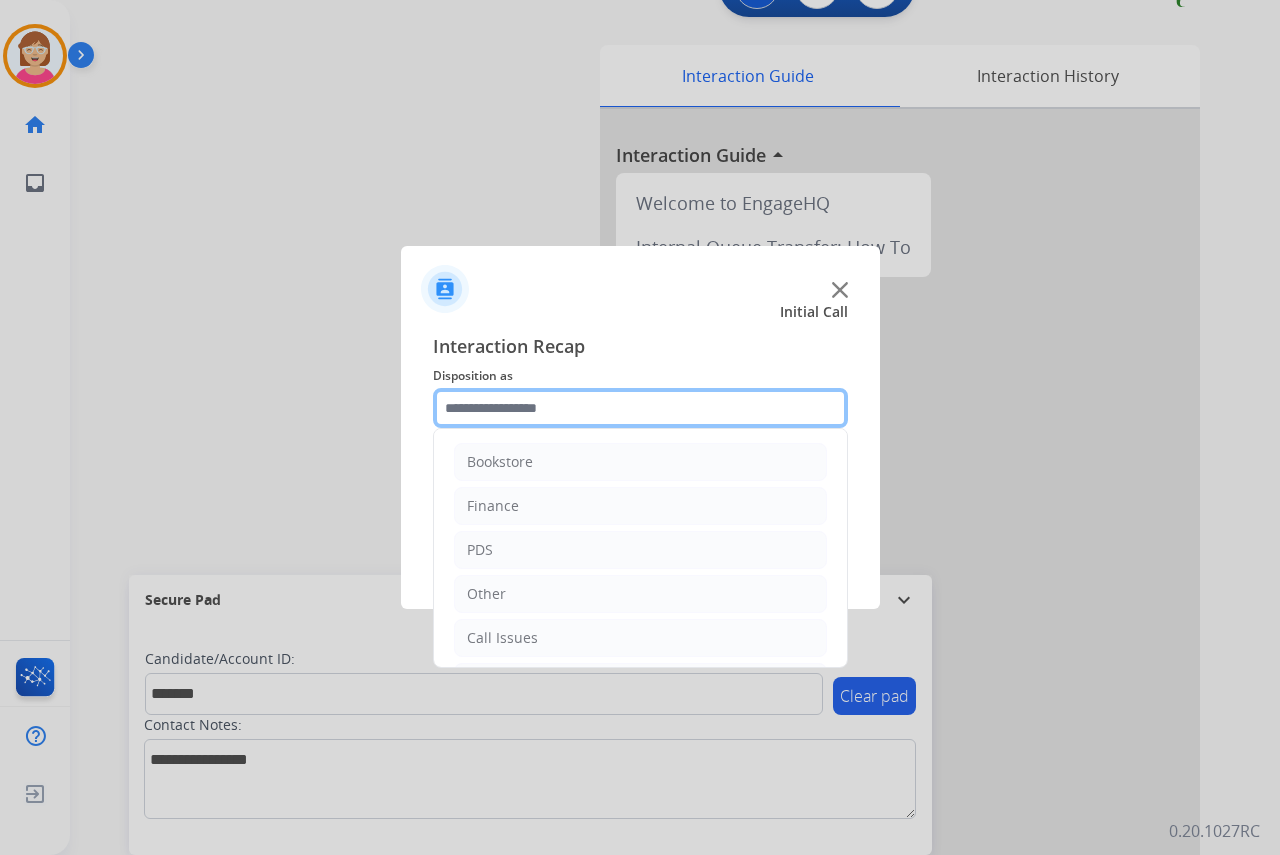 click 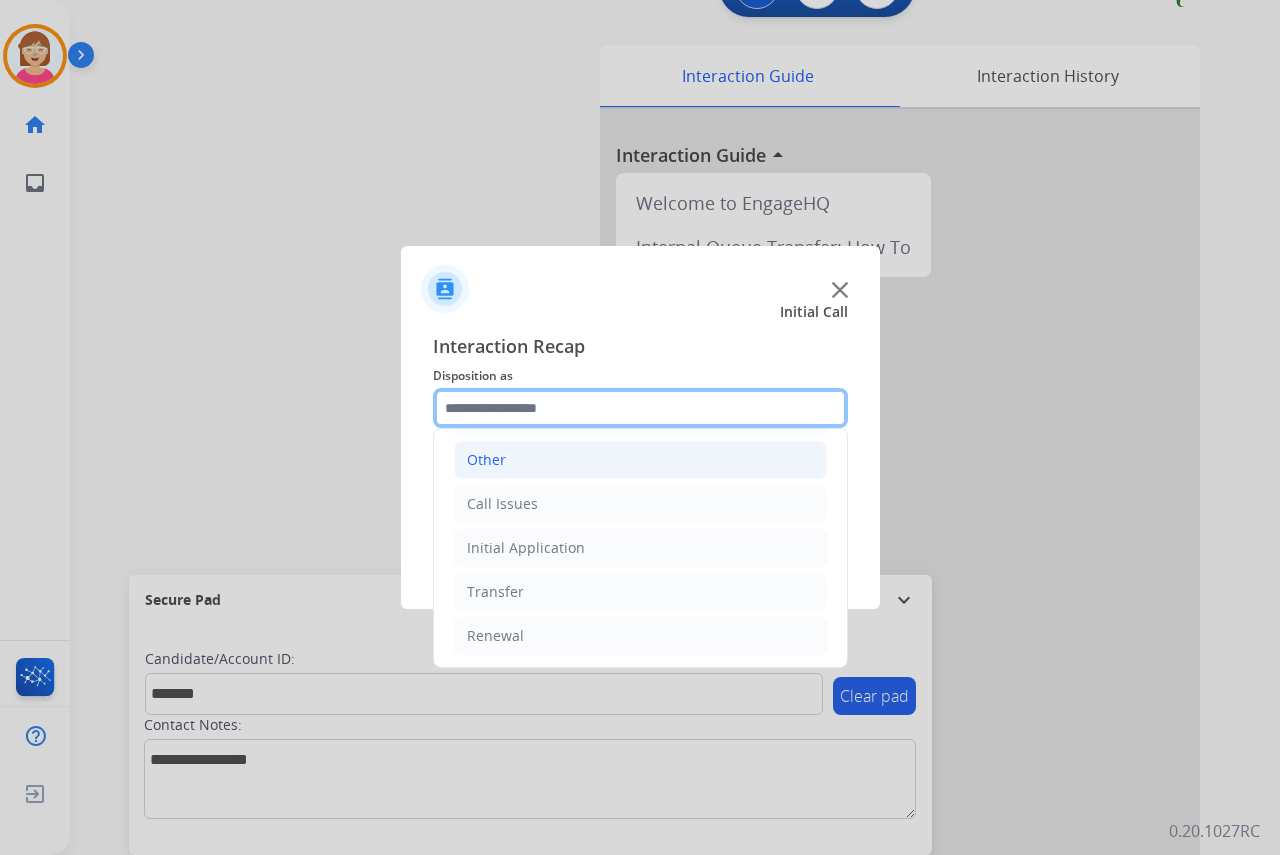 scroll, scrollTop: 136, scrollLeft: 0, axis: vertical 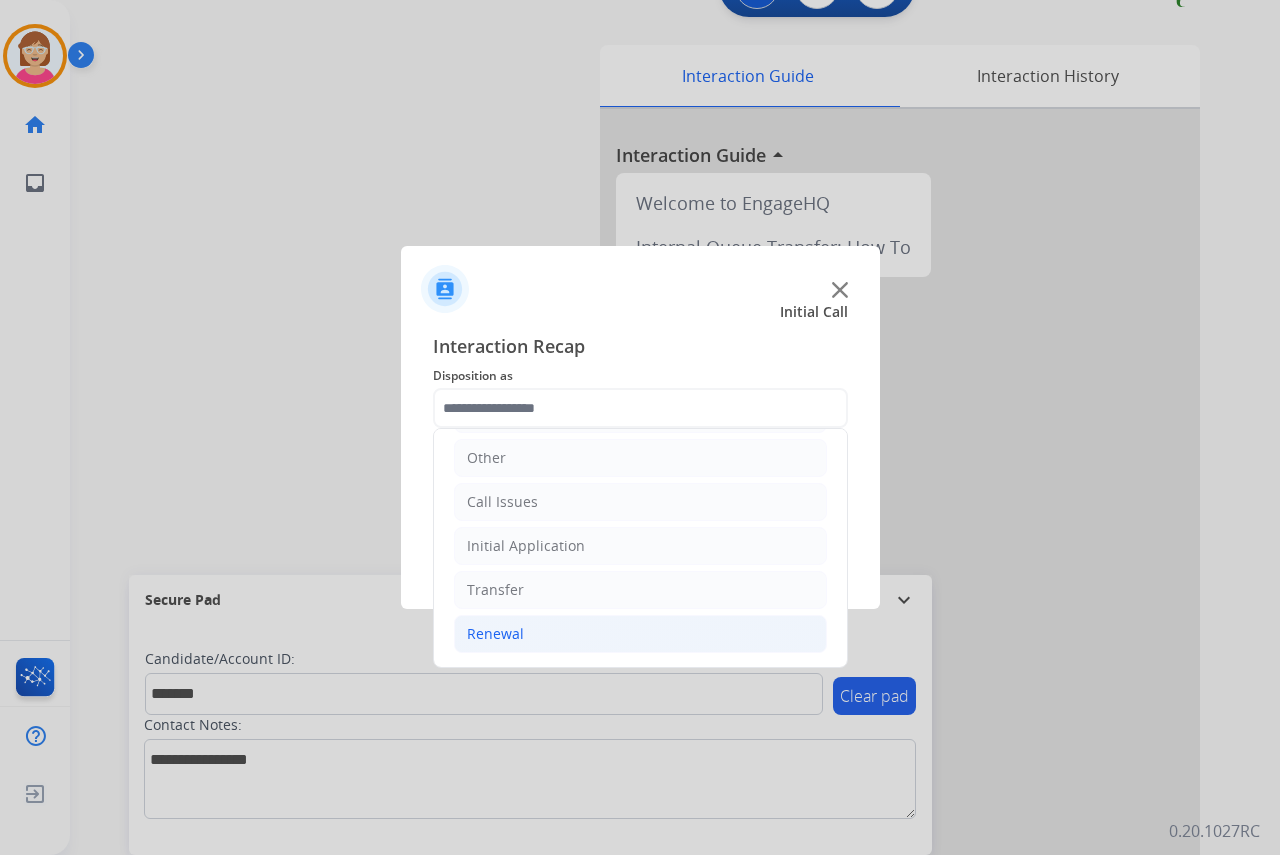 drag, startPoint x: 501, startPoint y: 638, endPoint x: 514, endPoint y: 633, distance: 13.928389 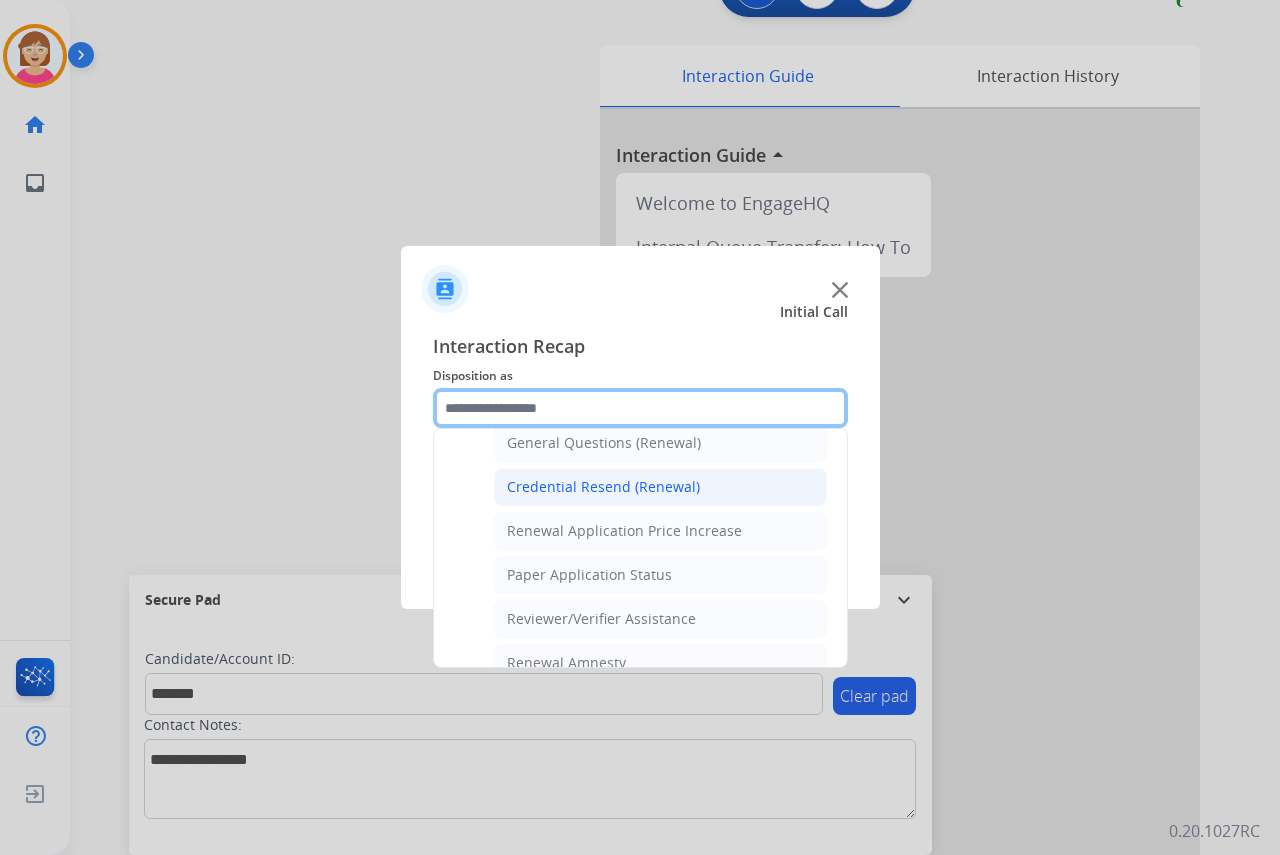 scroll, scrollTop: 572, scrollLeft: 0, axis: vertical 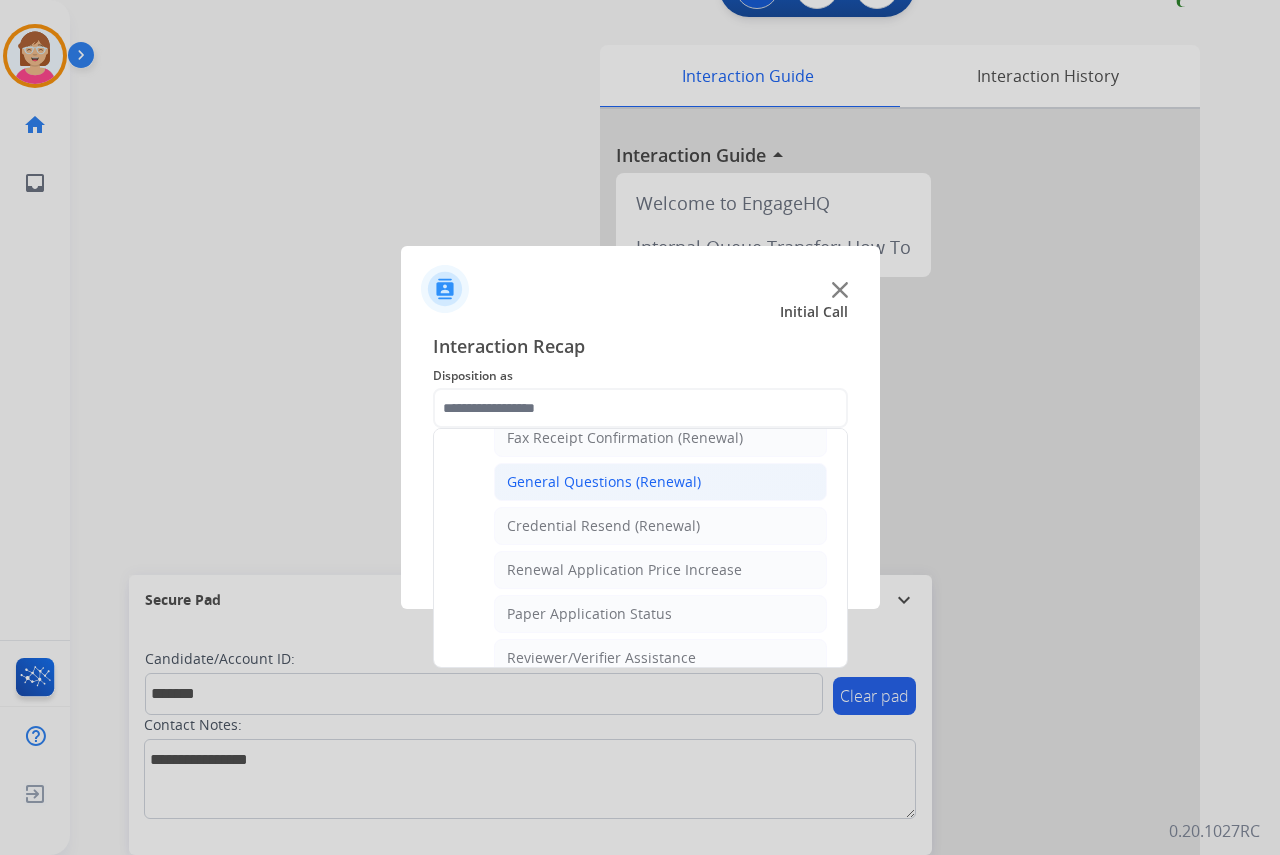 click on "General Questions (Renewal)" 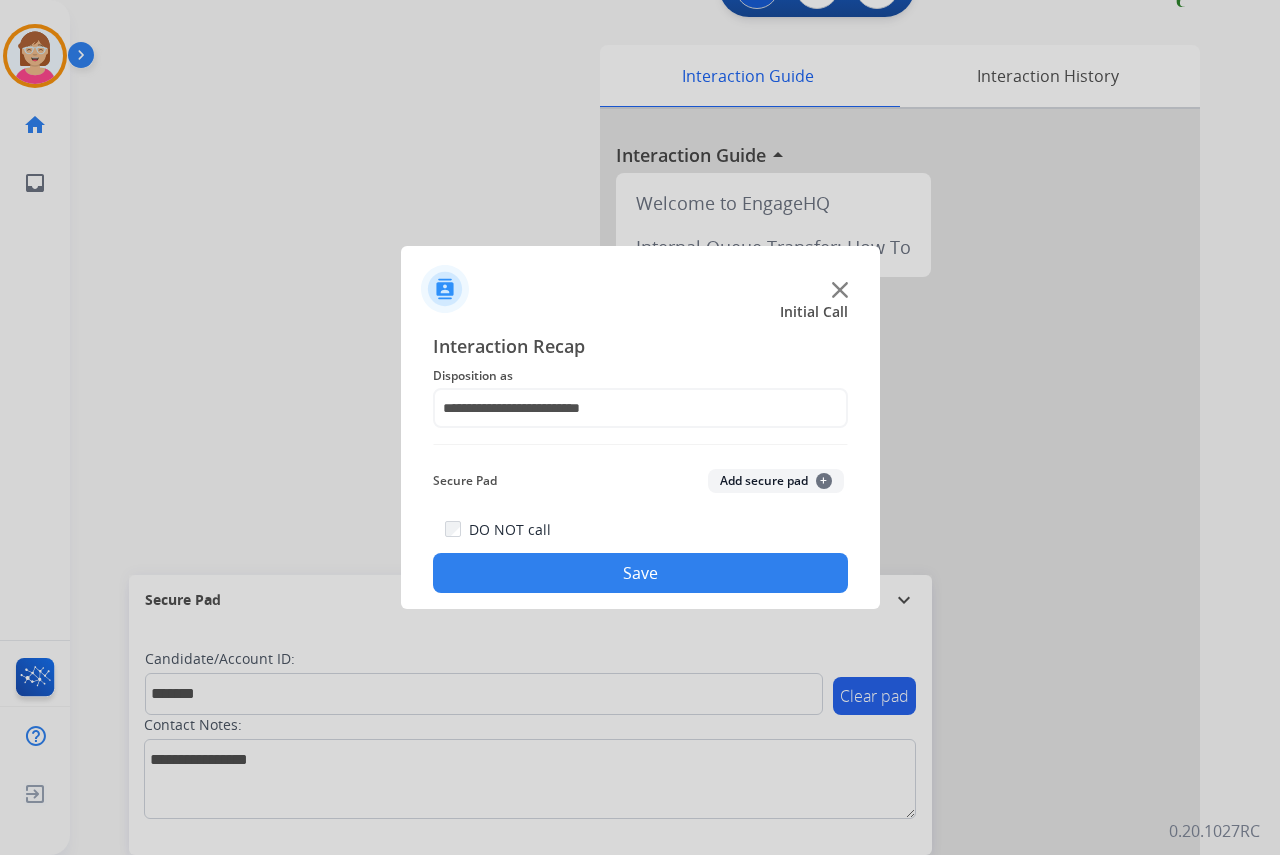click on "+" 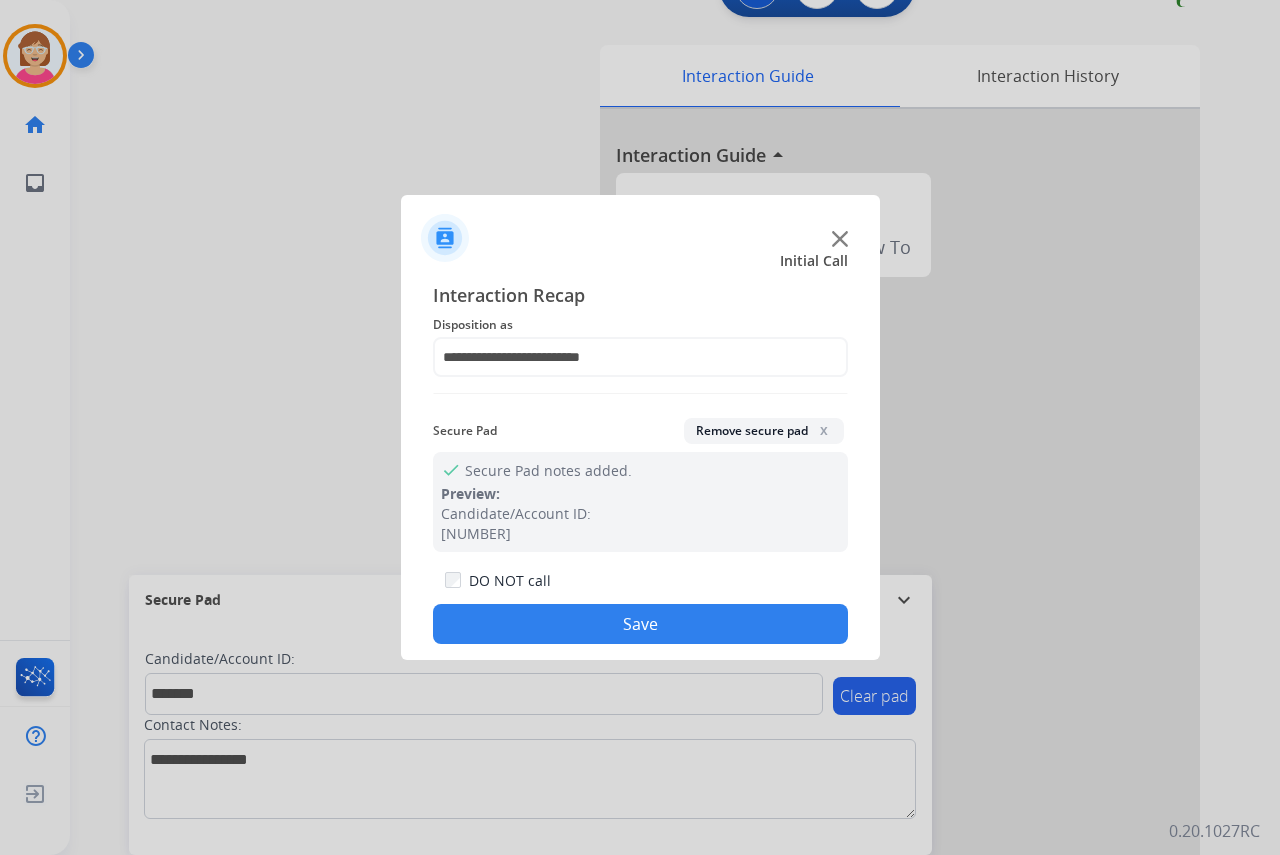 click on "Save" 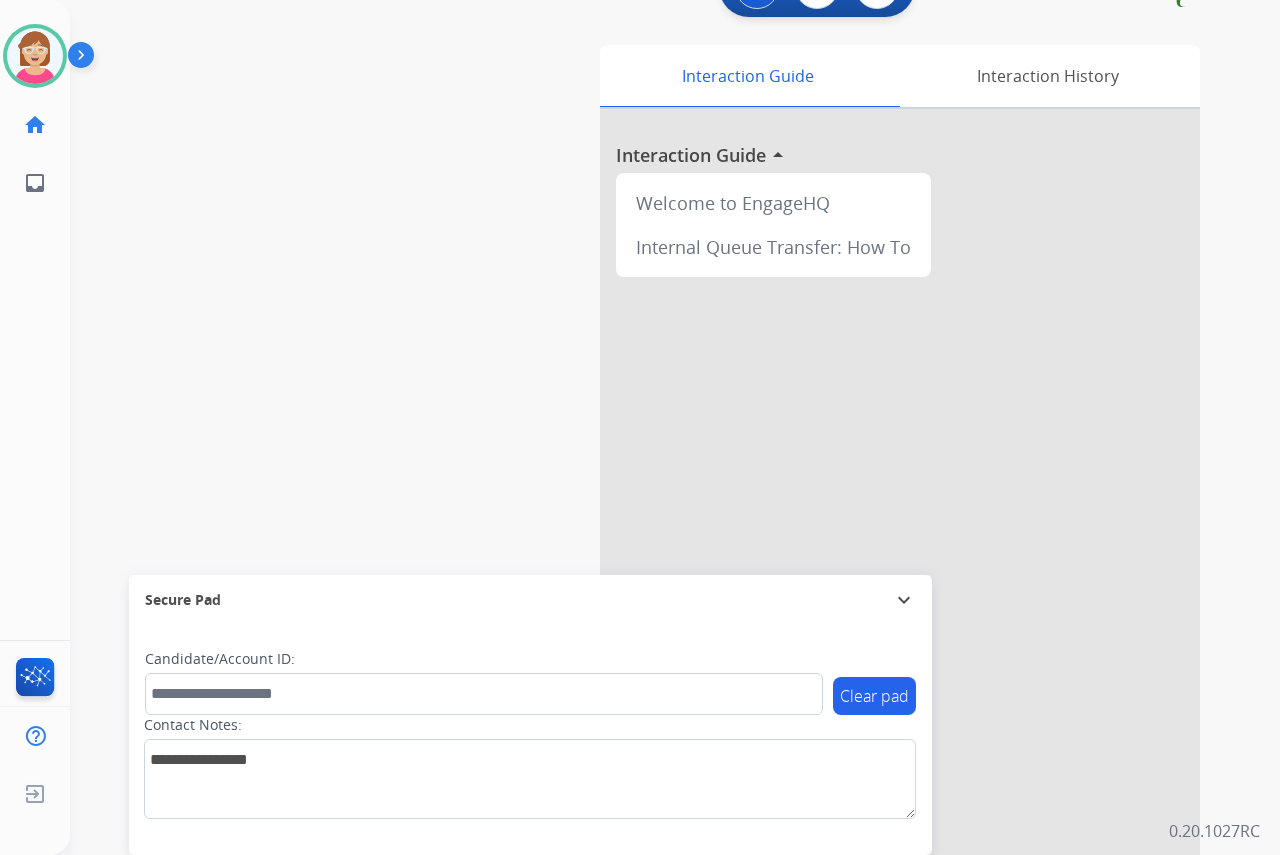 click on "[NAME]   Available  Edit Avatar  Agent:   [NAME]  Routing Profile:  OCX Training home  Home  Home inbox  Emails  Emails  FocalPoints  Help Center  Help Center  Log out  Log out" 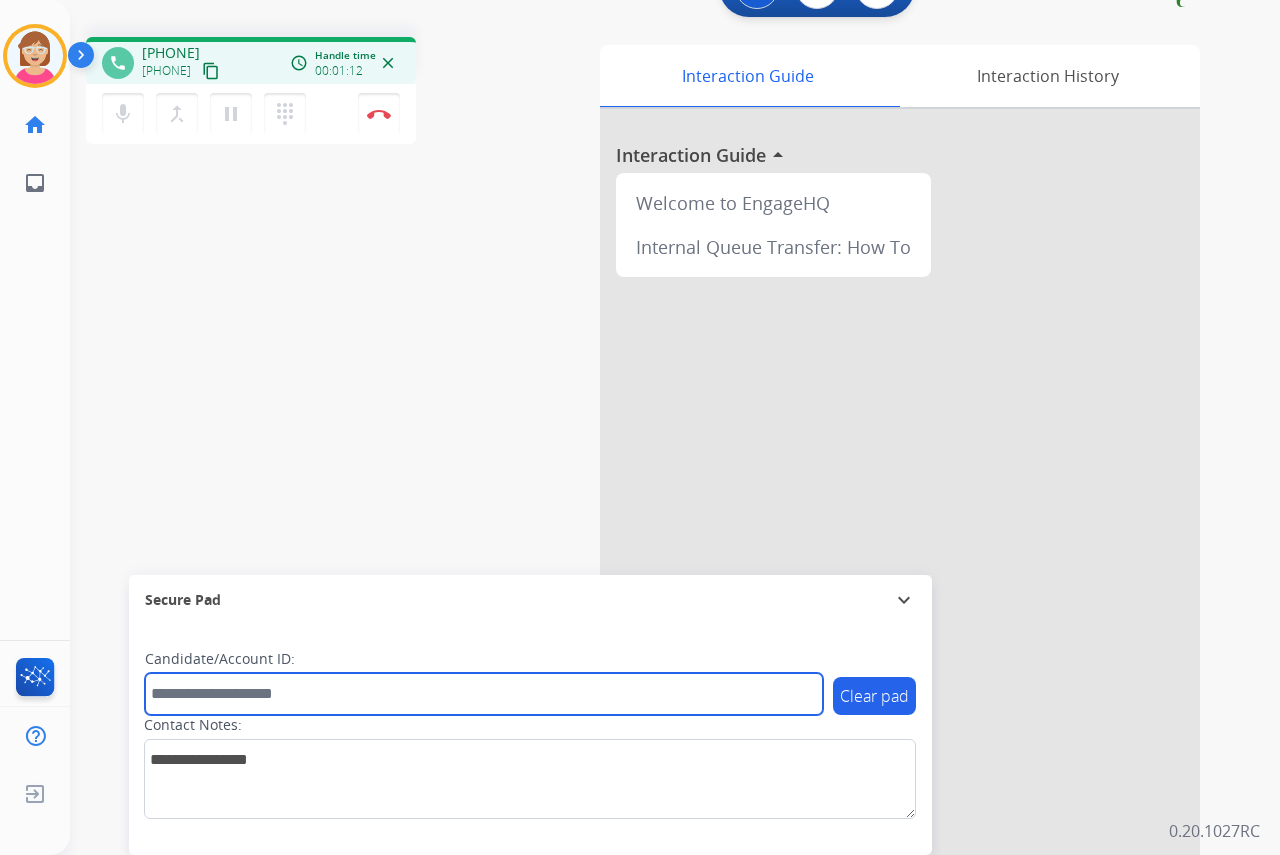 click at bounding box center (484, 694) 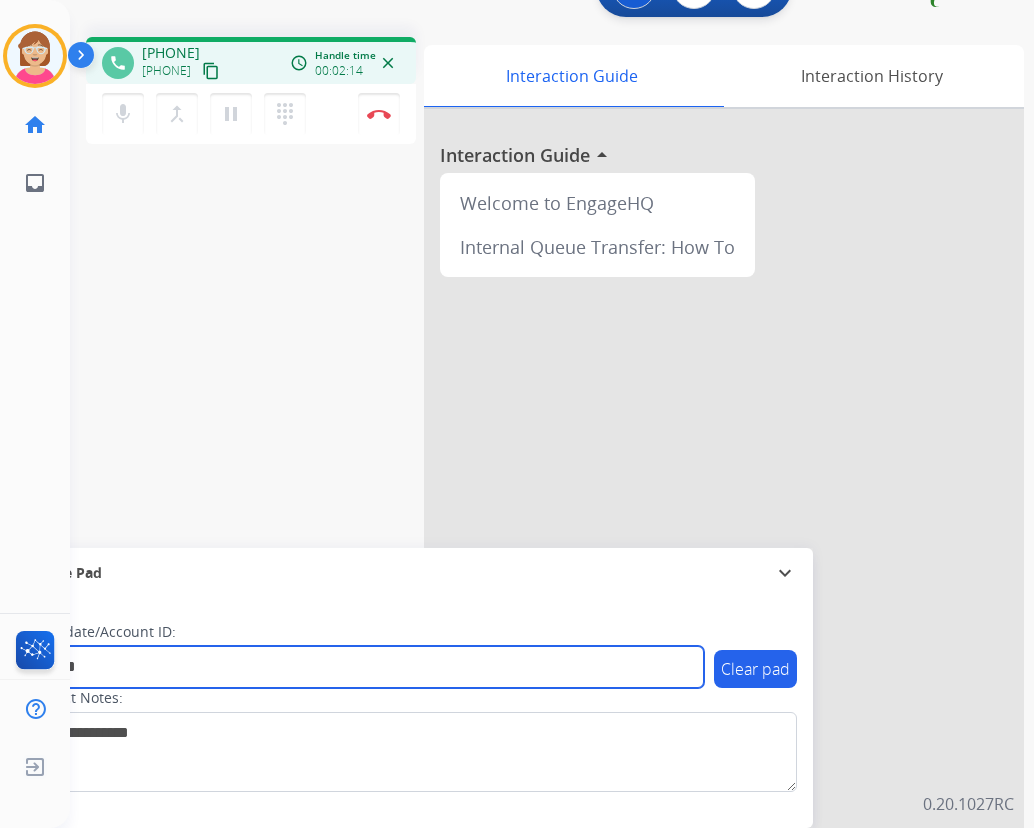 type on "*******" 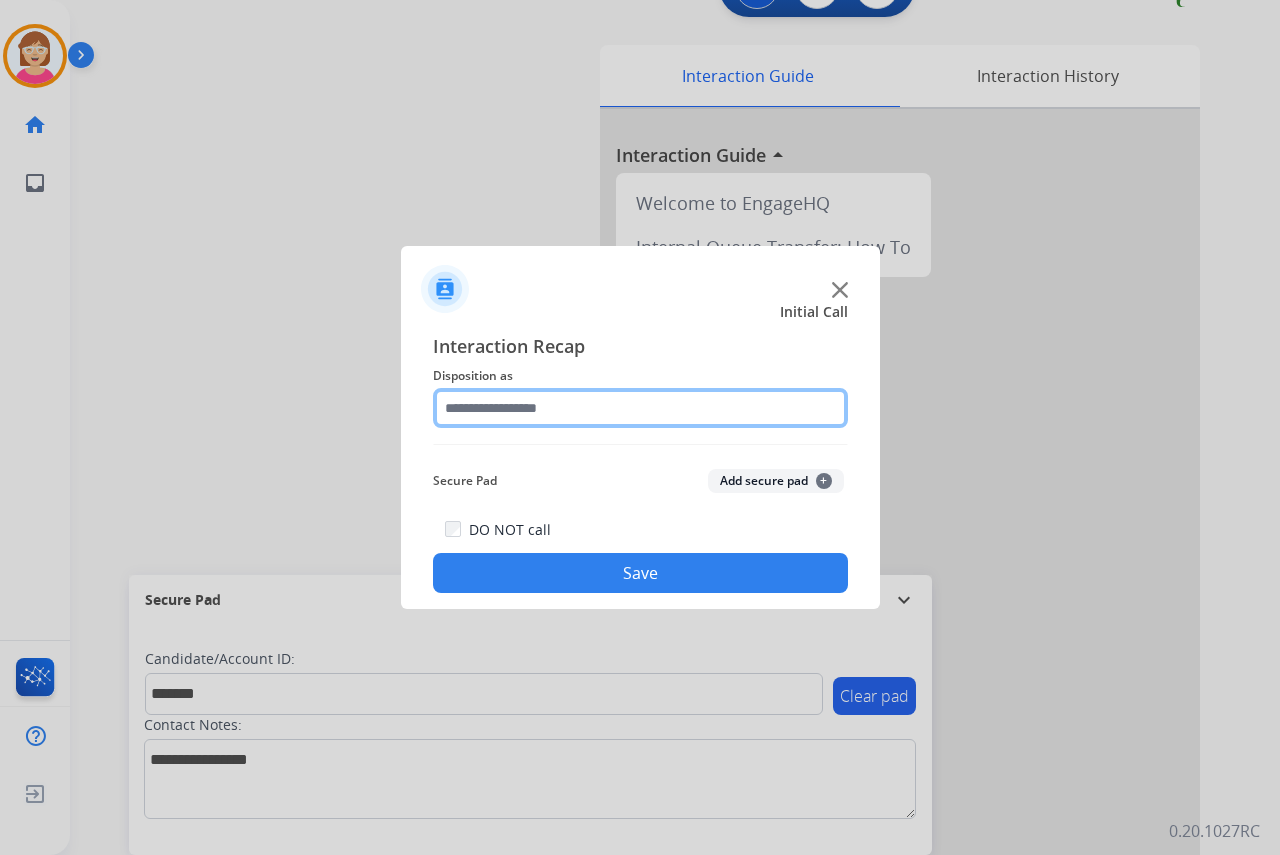 click 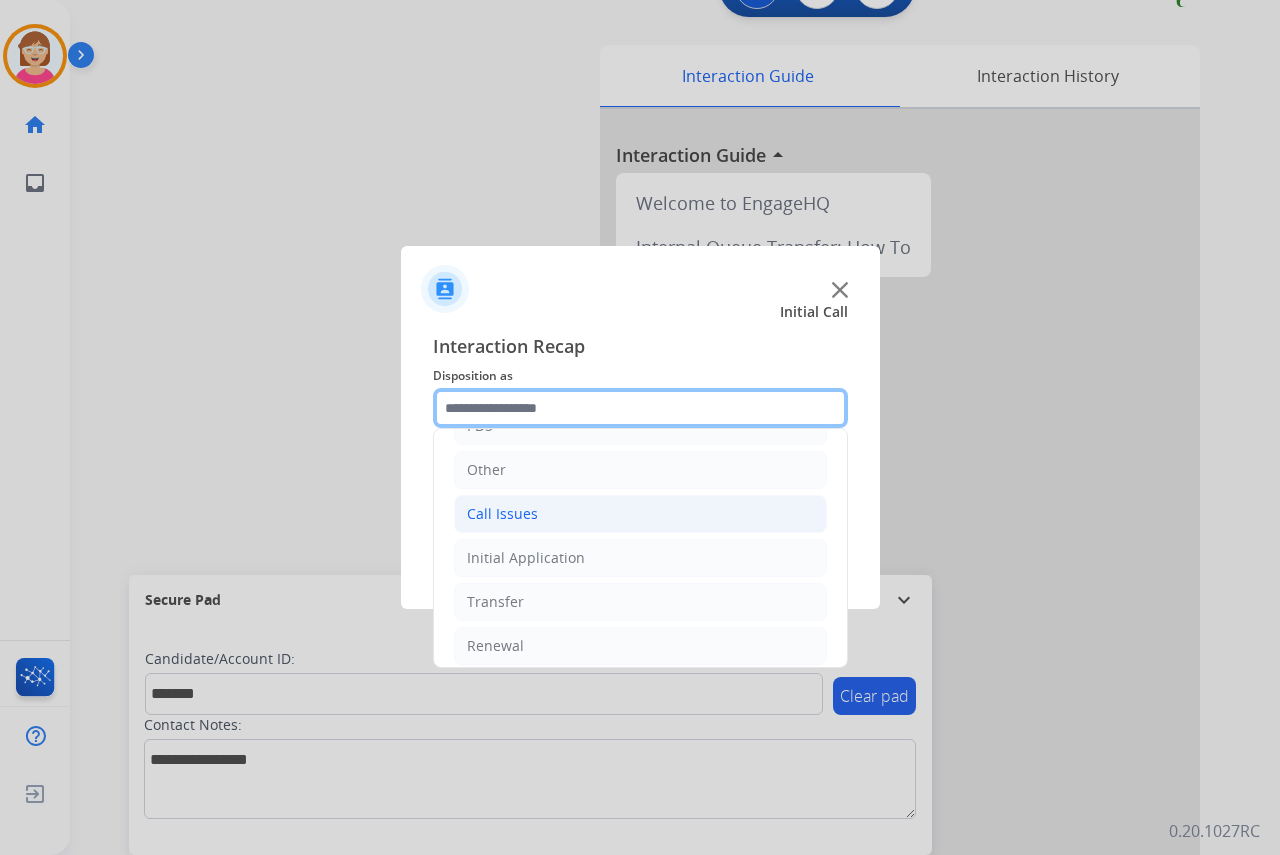 scroll, scrollTop: 136, scrollLeft: 0, axis: vertical 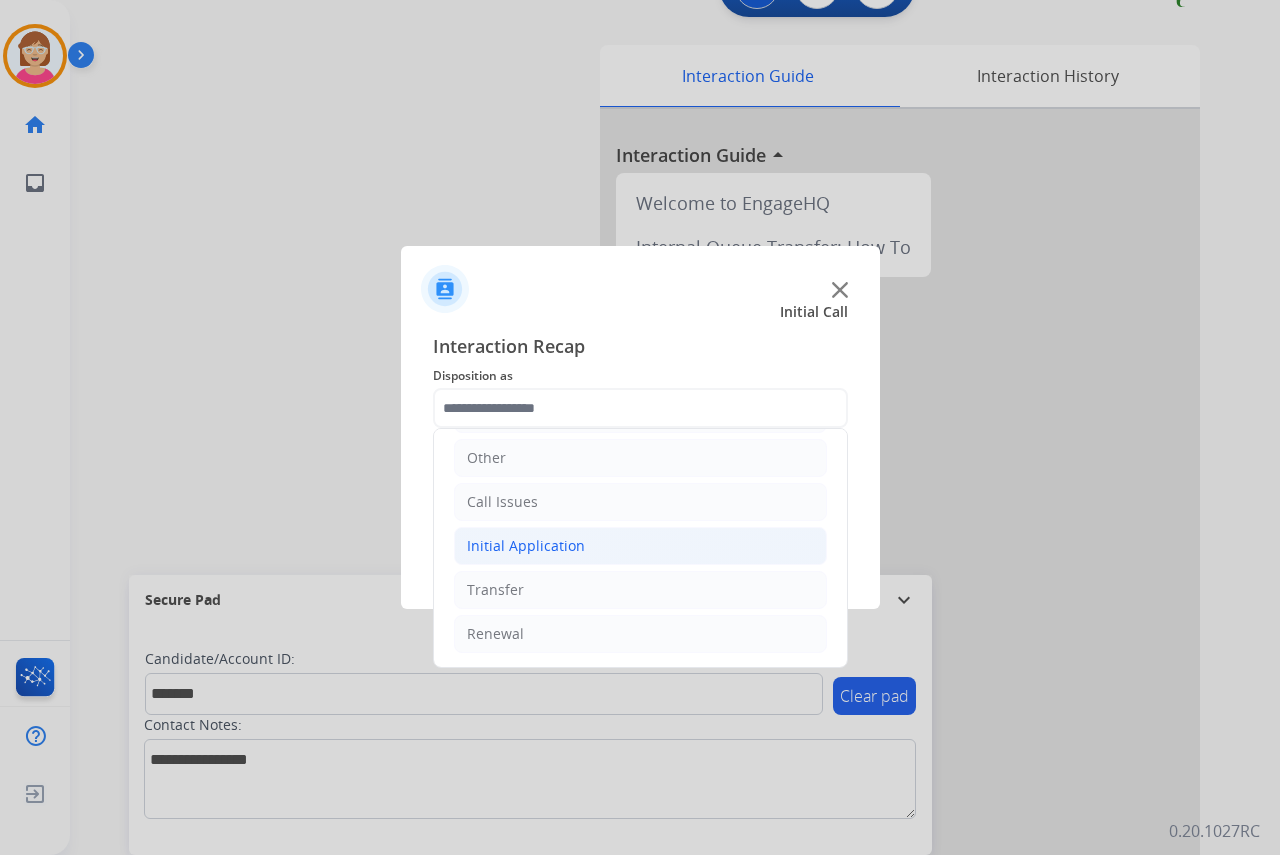 click on "Initial Application" 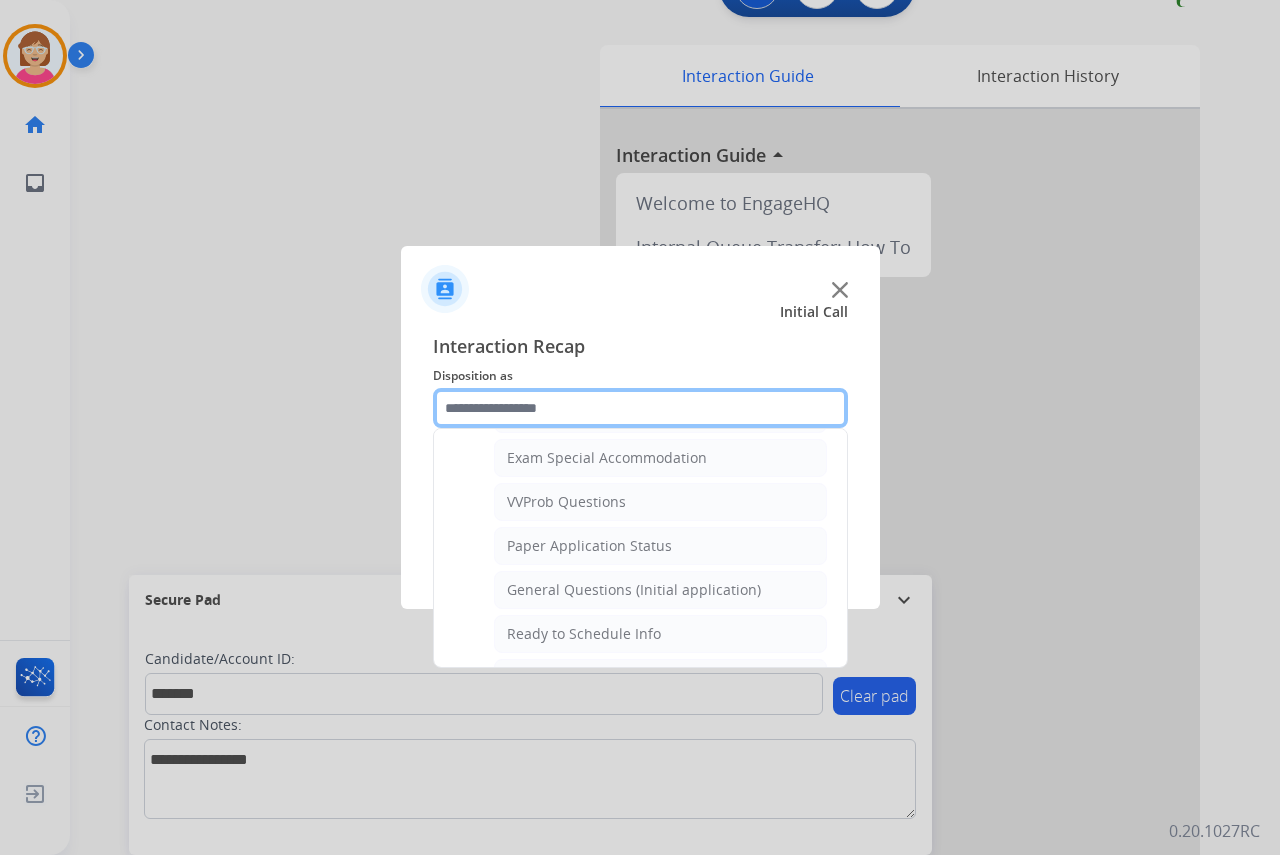 scroll, scrollTop: 1136, scrollLeft: 0, axis: vertical 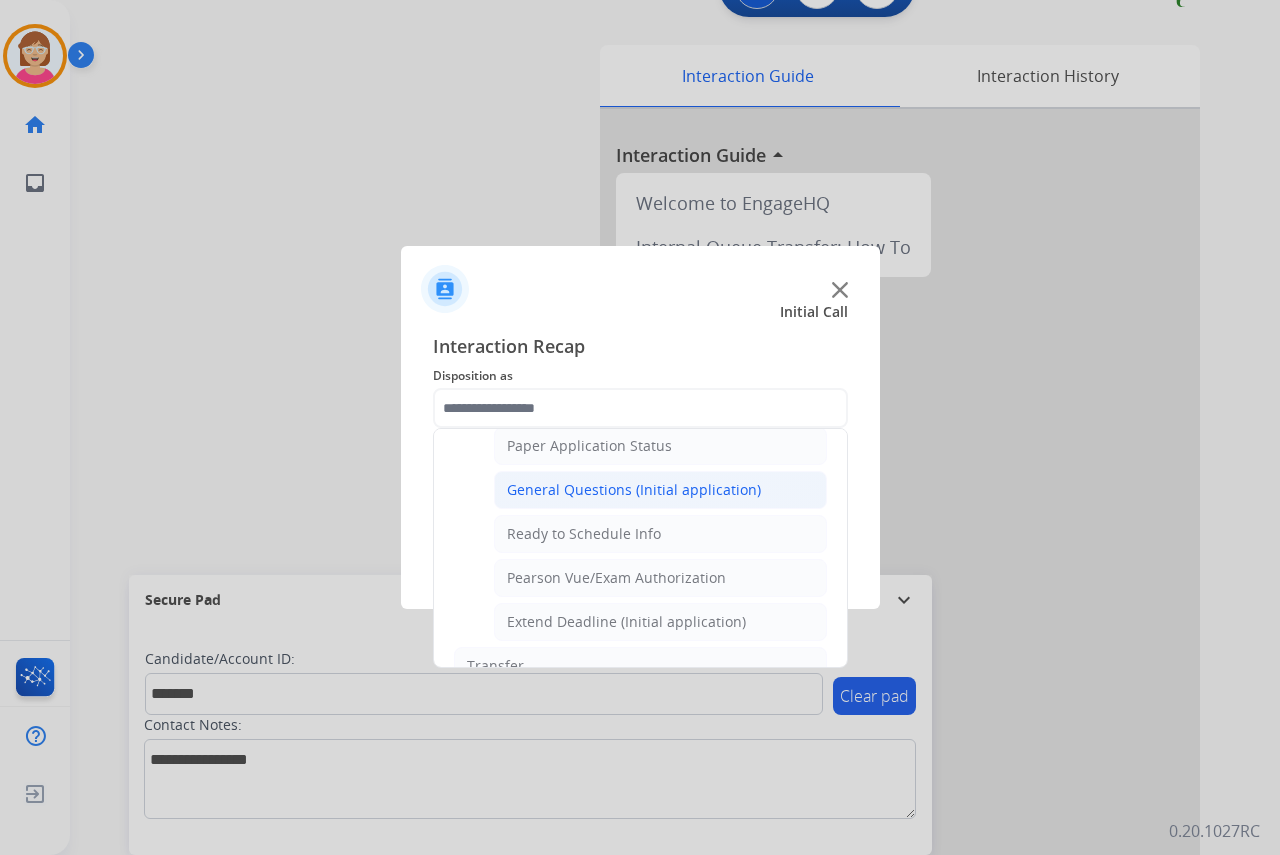 click on "General Questions (Initial application)" 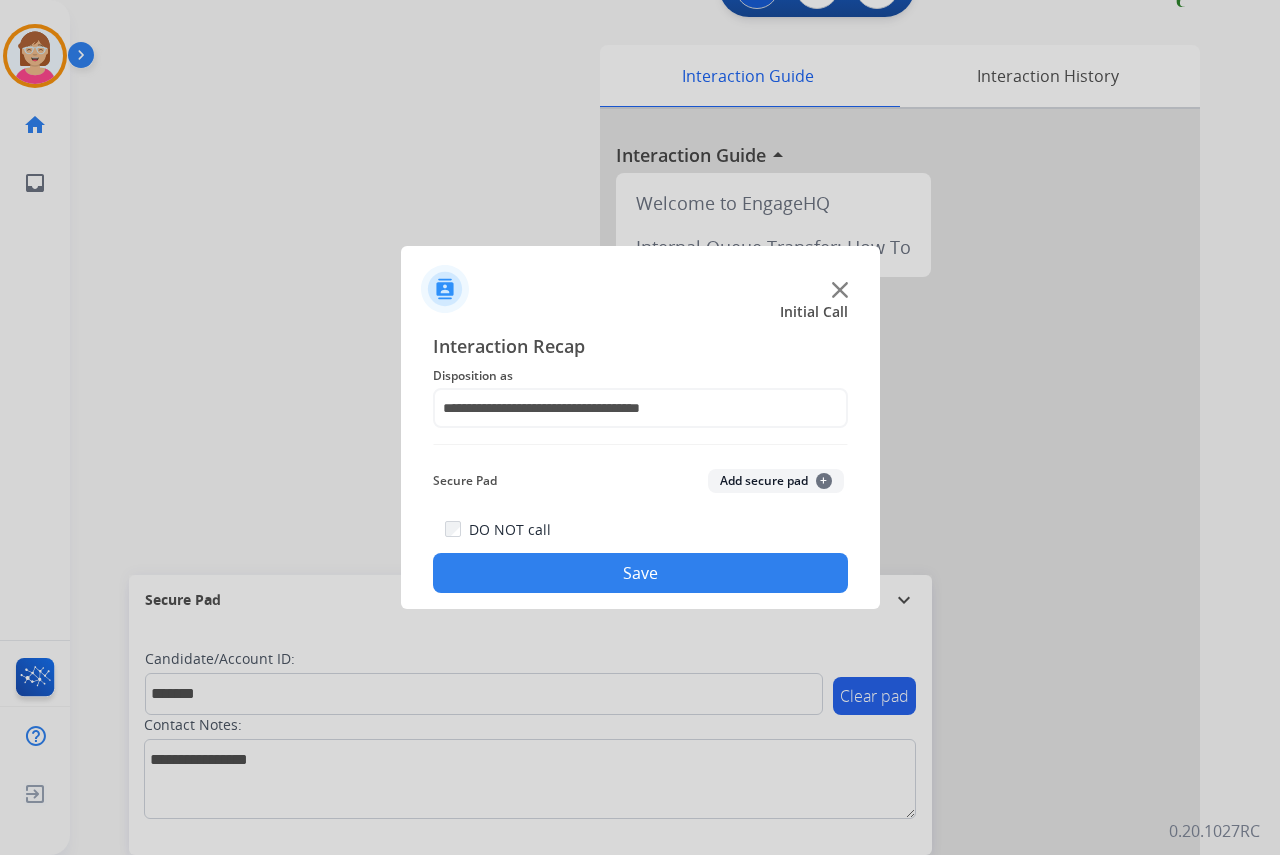 click on "+" 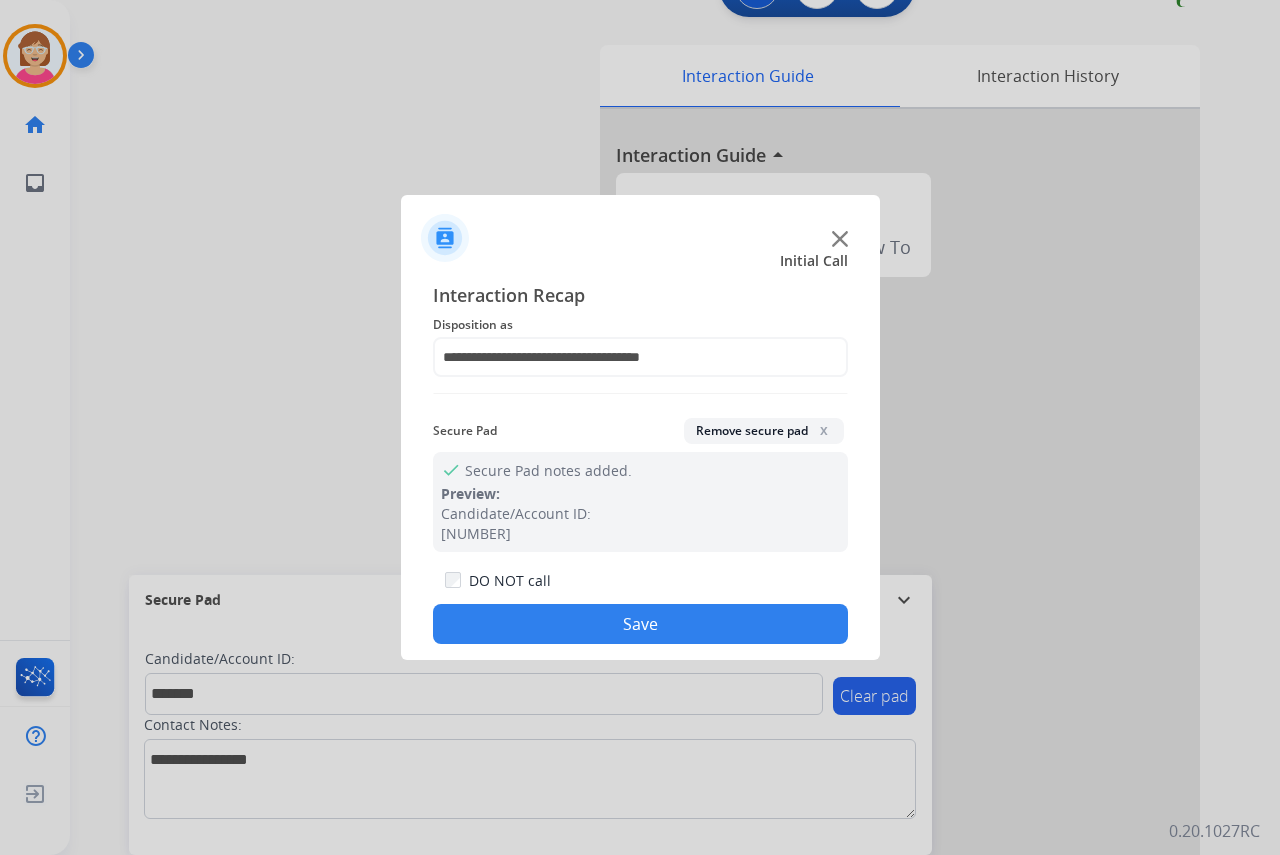 click on "Save" 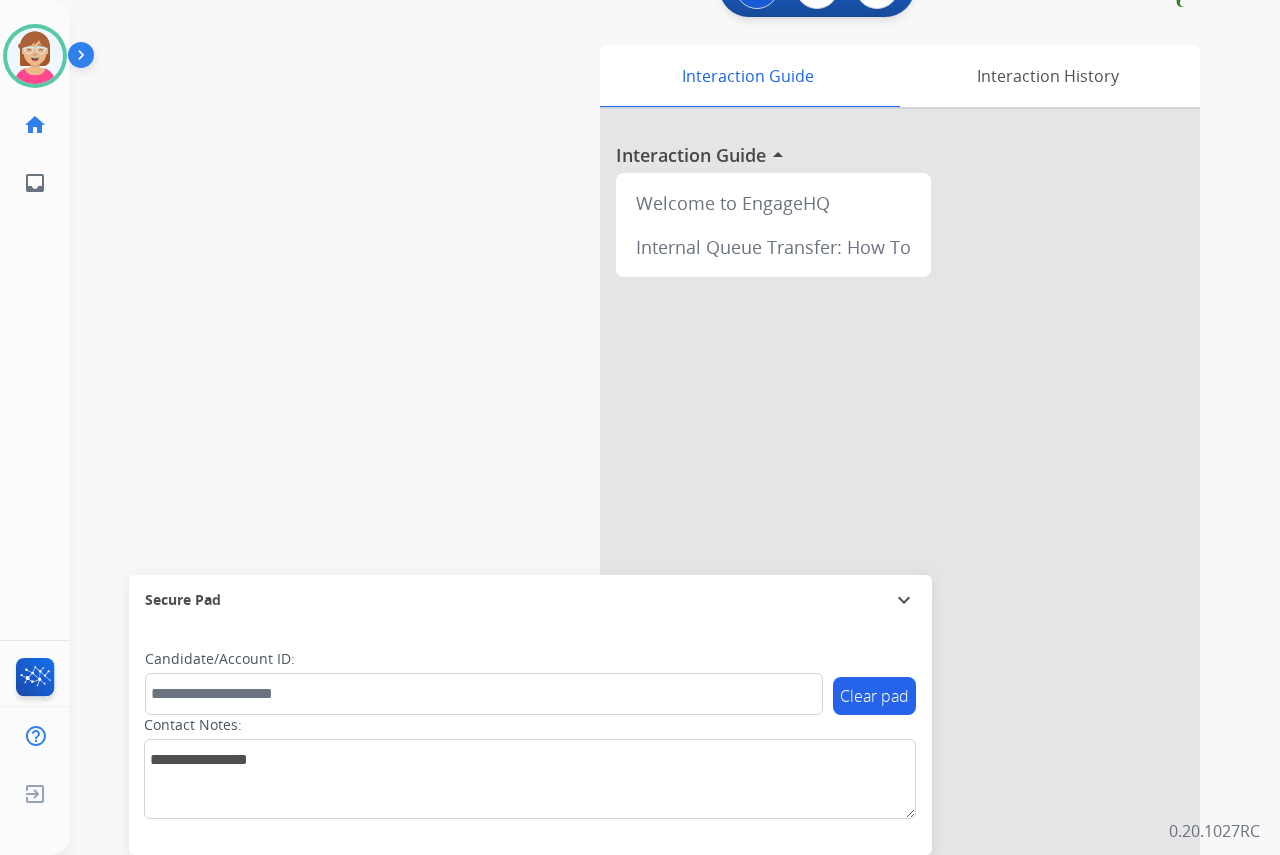 click on "[NAME]   Available  Edit Avatar  Agent:   [NAME]  Routing Profile:  OCX Training home  Home  Home inbox  Emails  Emails  FocalPoints  Help Center  Help Center  Log out  Log out" 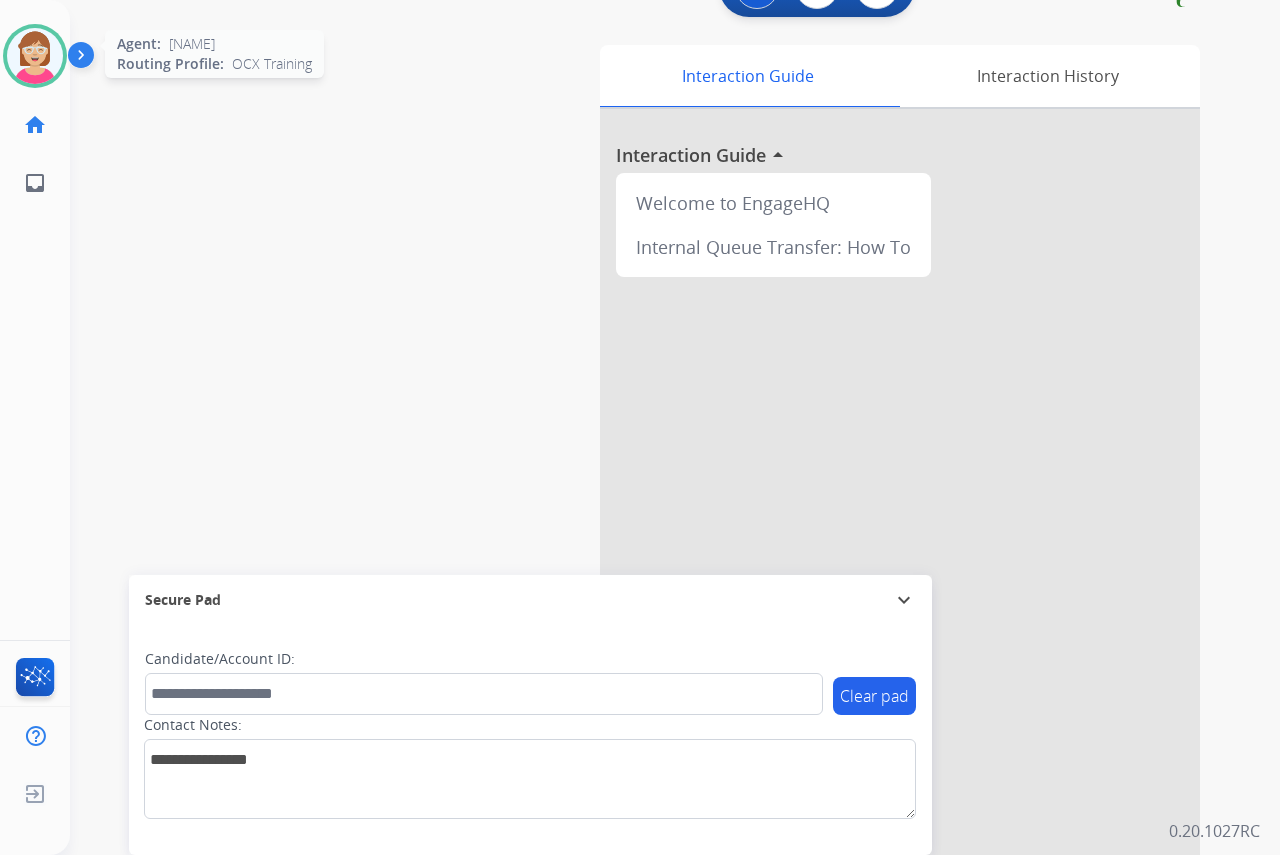 click at bounding box center [35, 56] 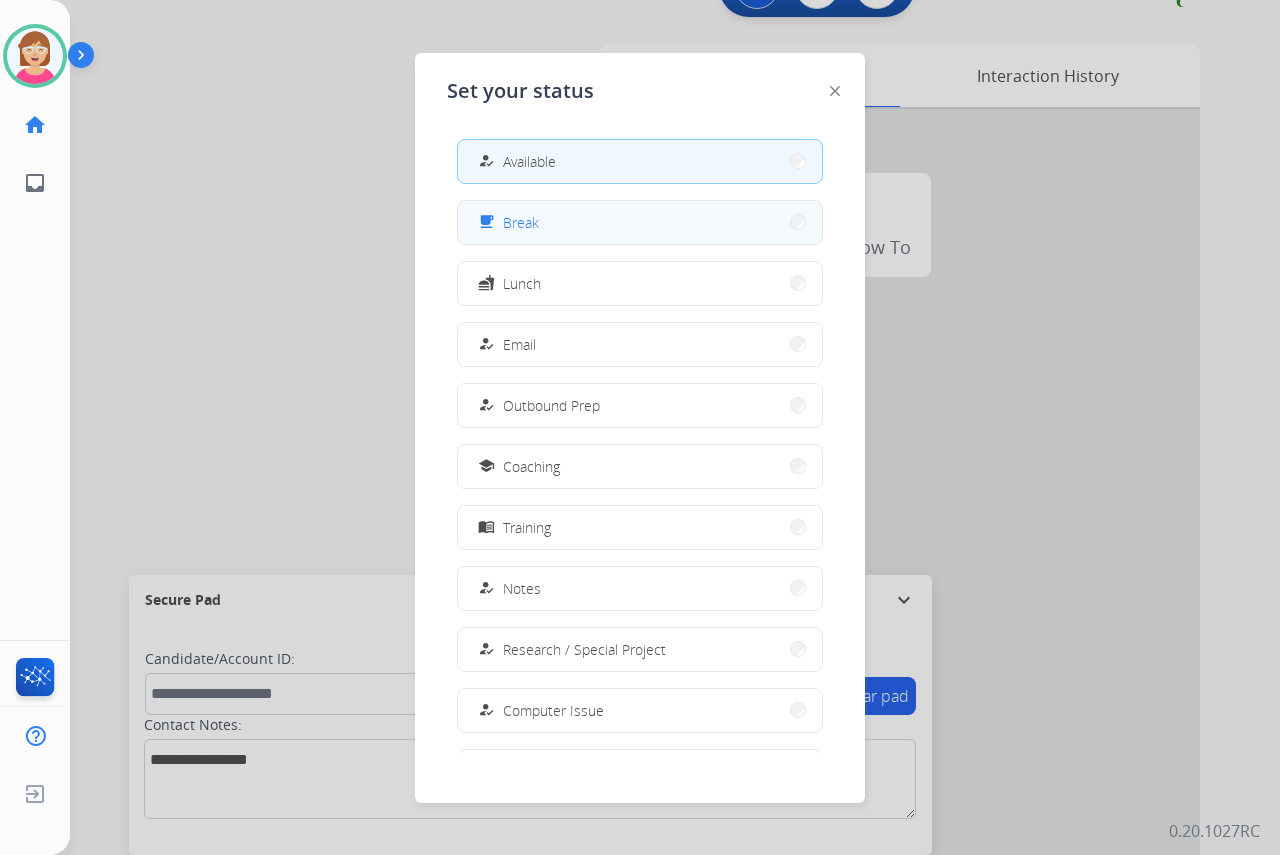 click on "free_breakfast Break" at bounding box center (640, 222) 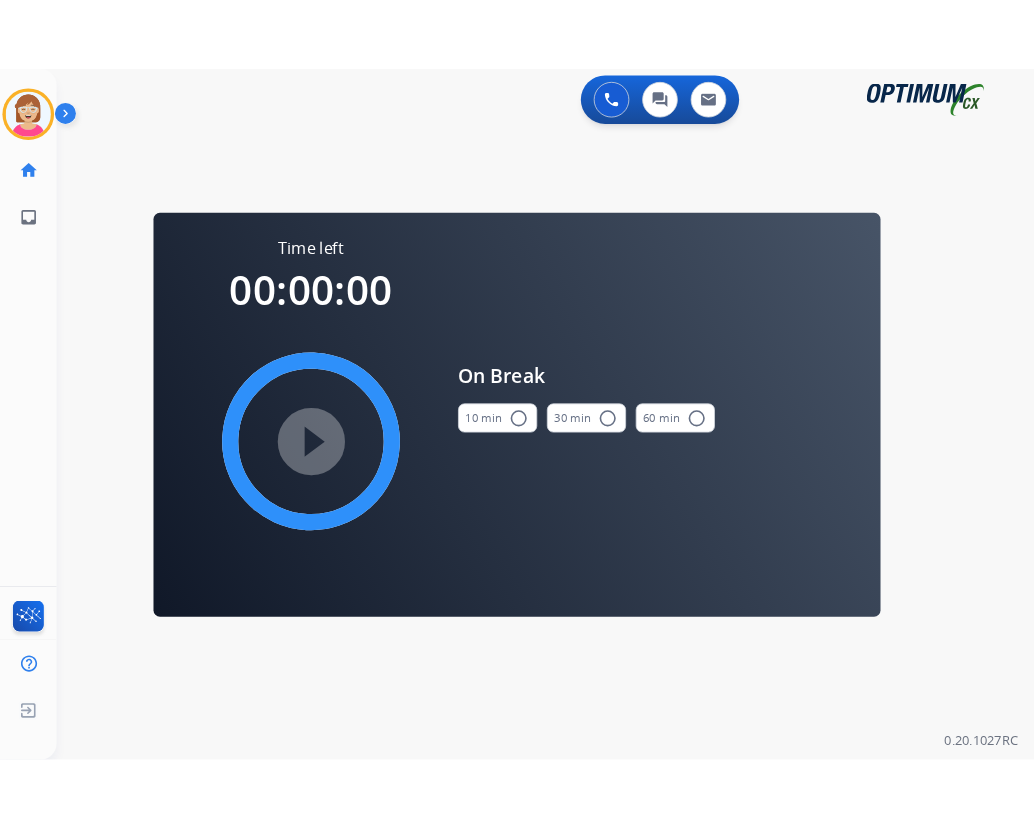 scroll, scrollTop: 0, scrollLeft: 0, axis: both 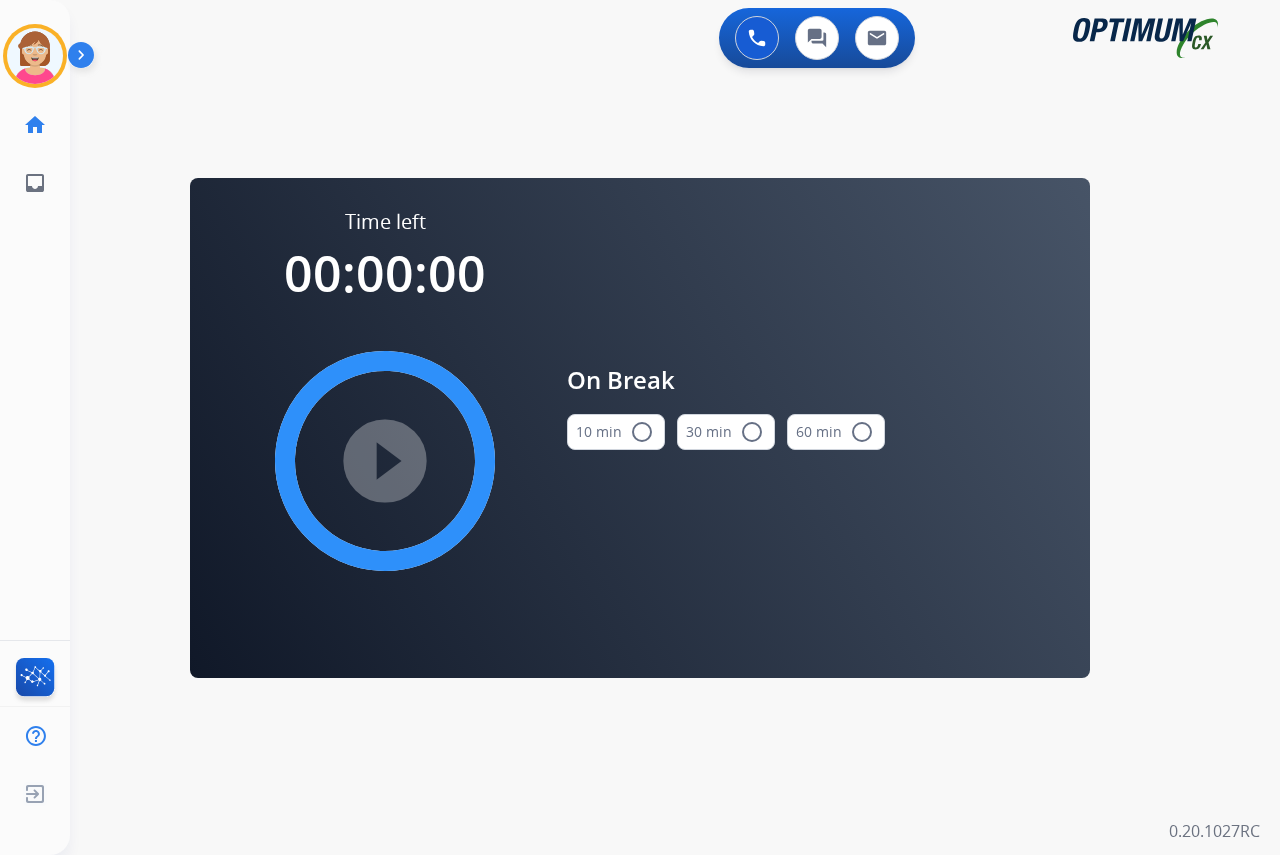 click on "radio_button_unchecked" at bounding box center [642, 432] 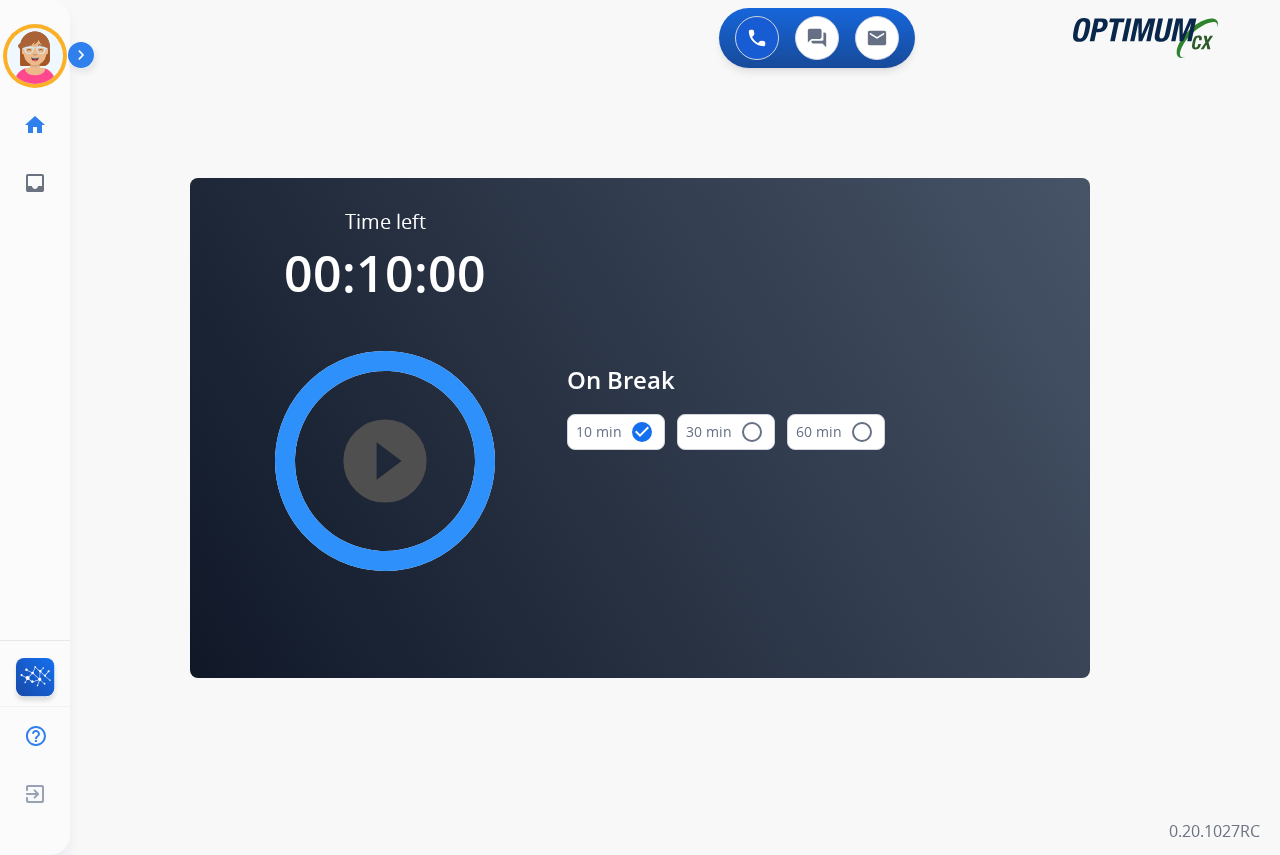 click on "play_circle_filled" at bounding box center [385, 461] 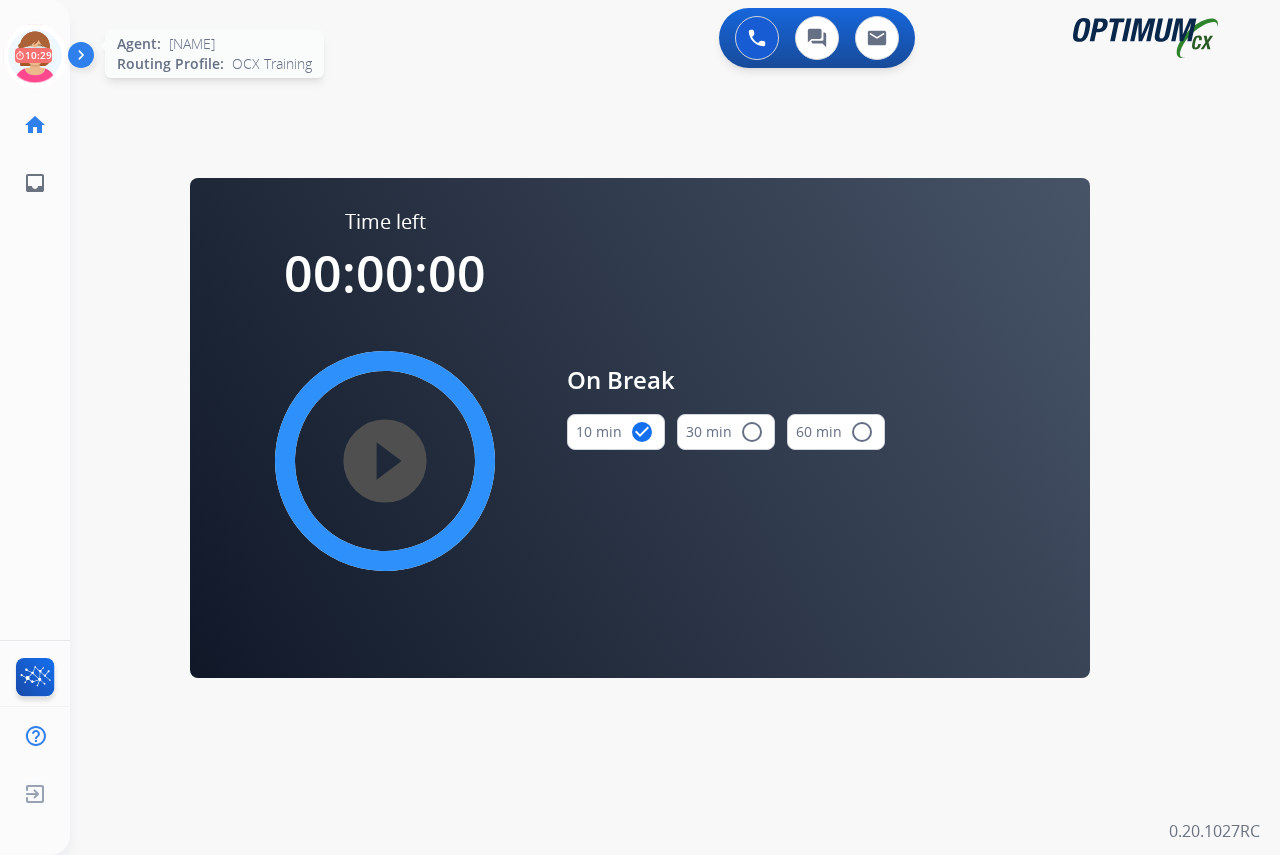 click 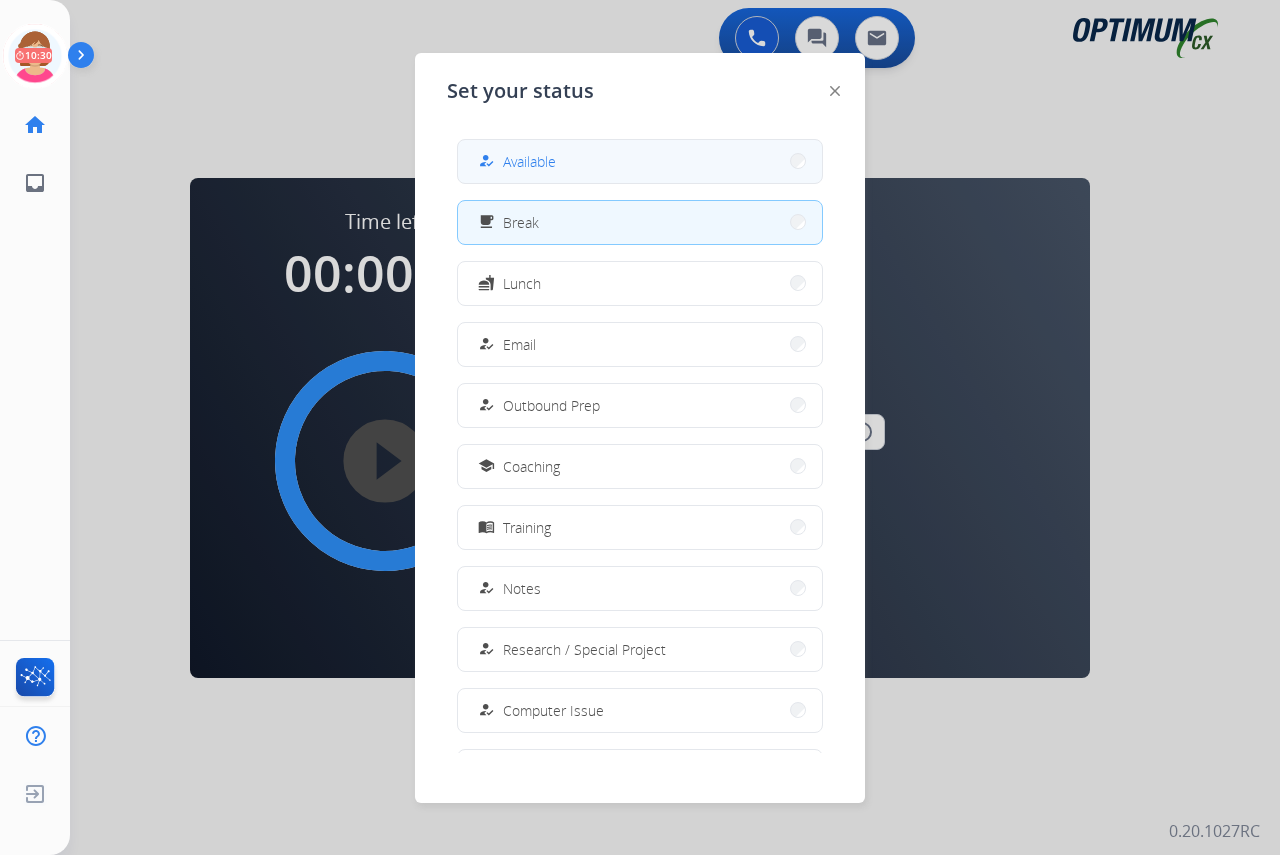 click on "how_to_reg Available" at bounding box center [515, 161] 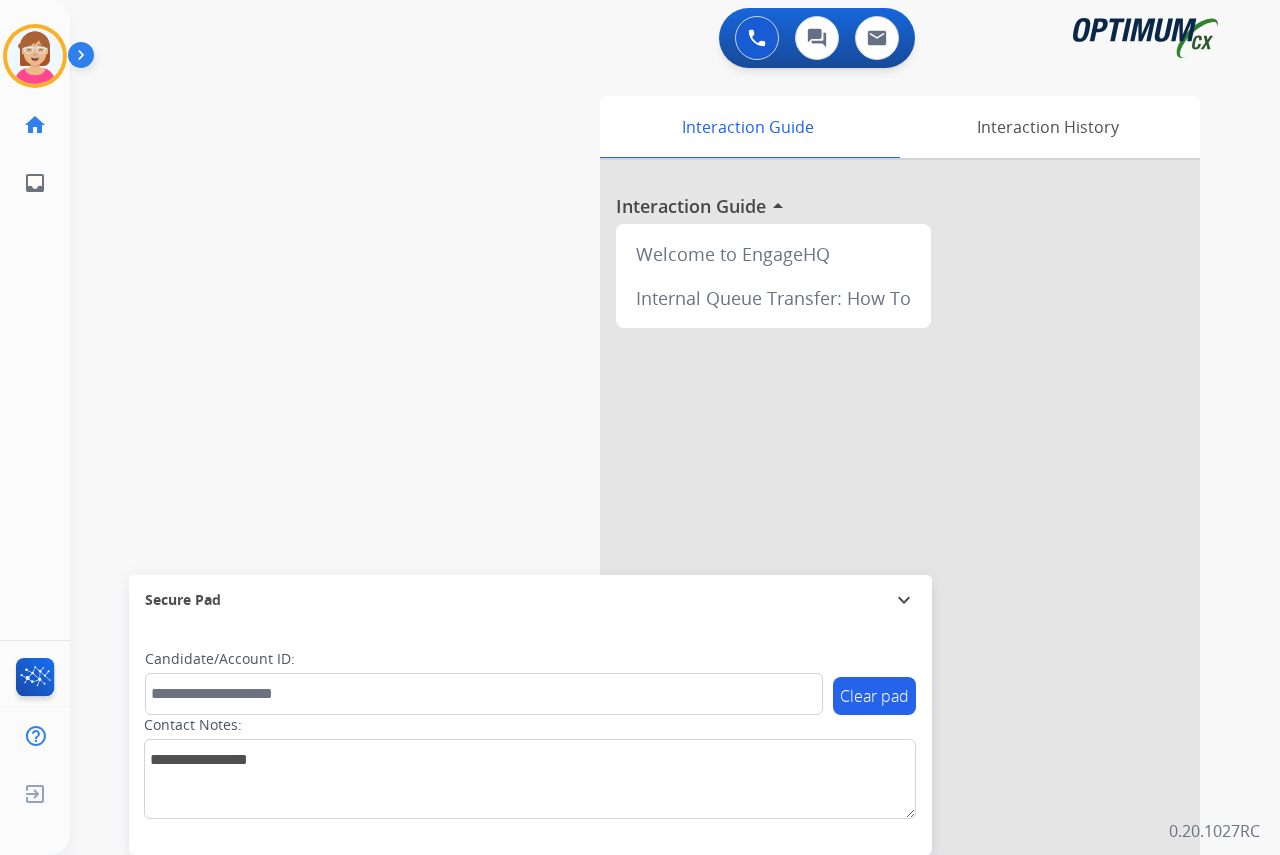 click on "[NAME]   Available  Edit Avatar  Agent:   [NAME]  Routing Profile:  OCX Training home  Home  Home inbox  Emails  Emails  FocalPoints  Help Center  Help Center  Log out  Log out" 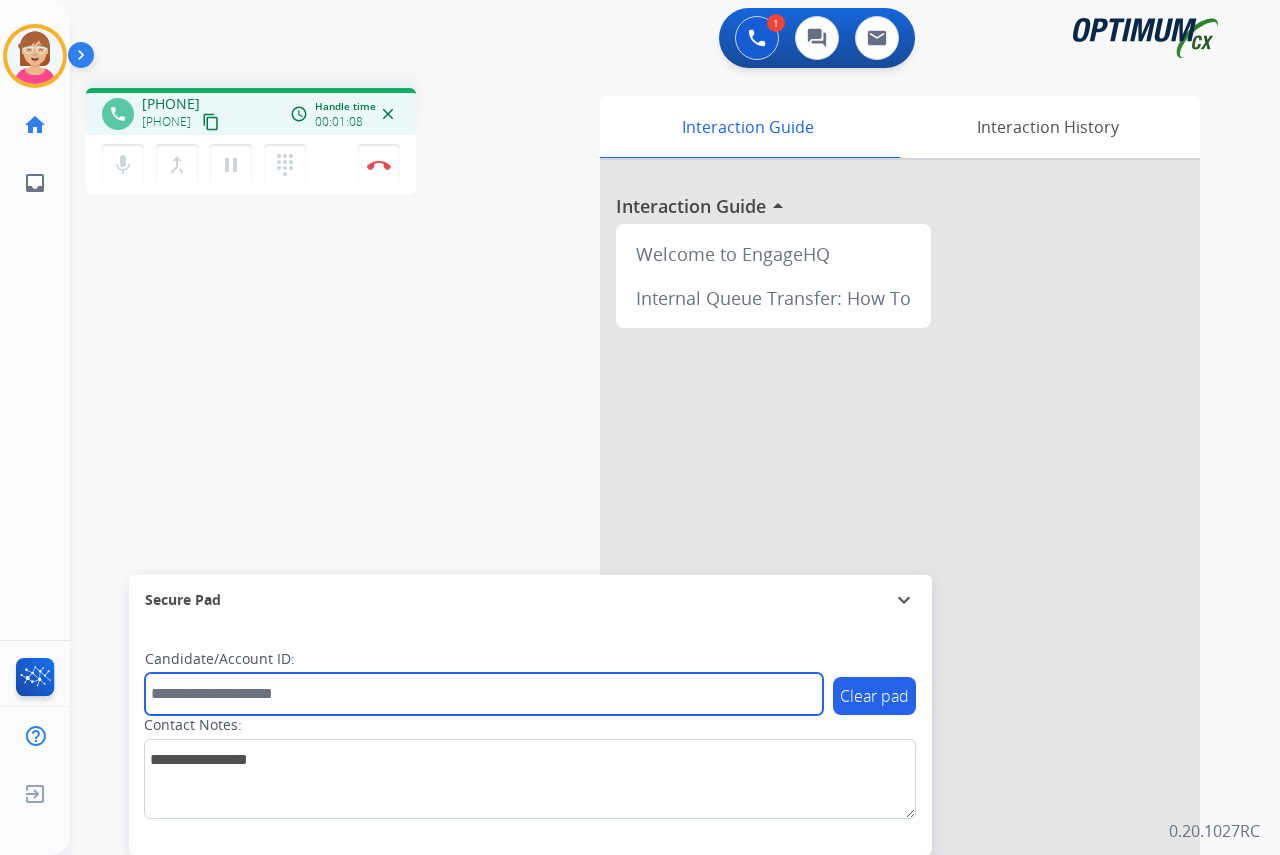 click at bounding box center [484, 694] 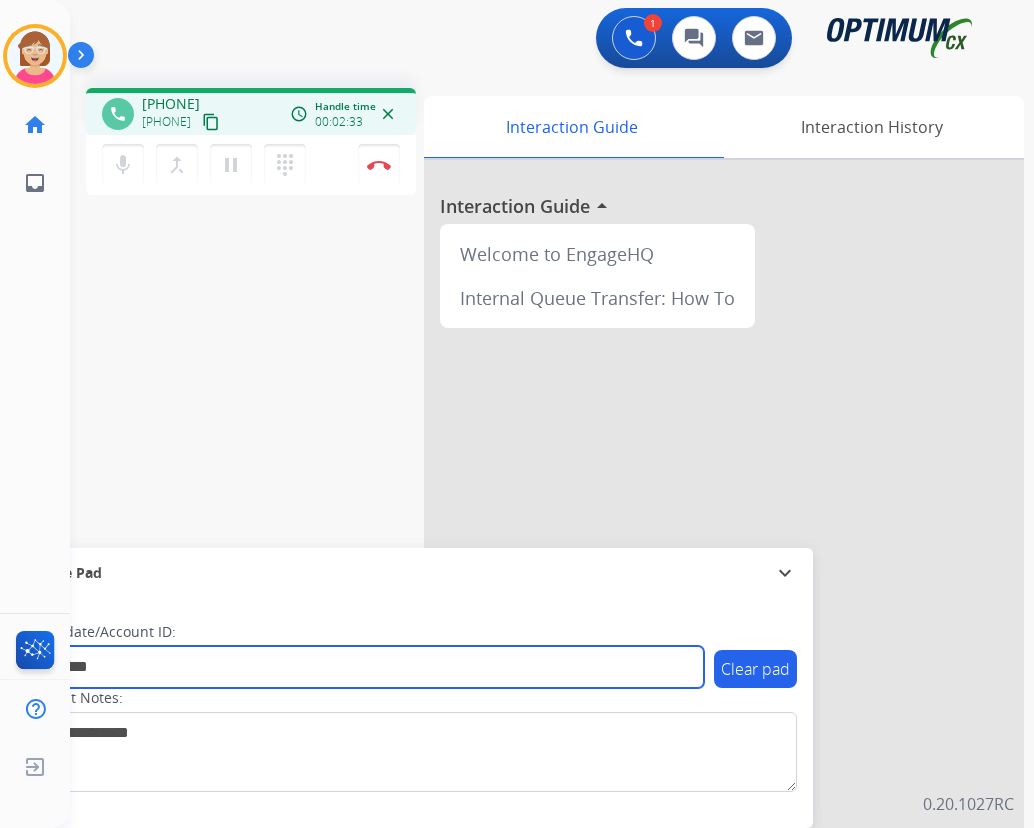 type on "*********" 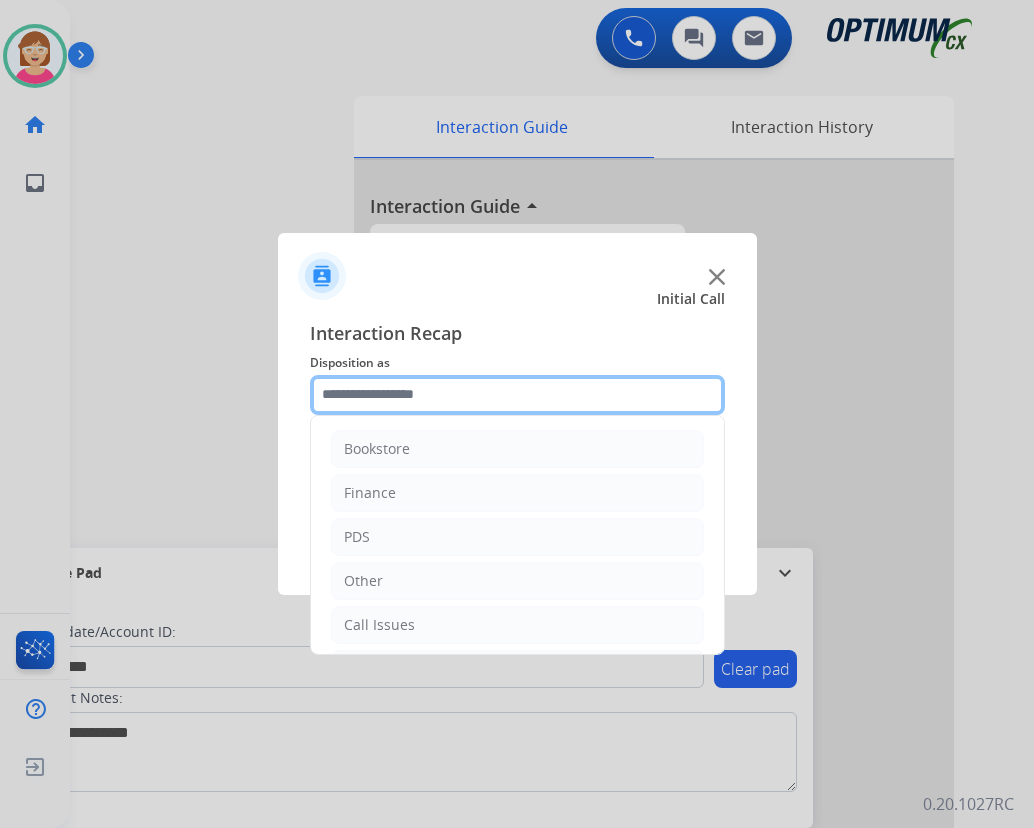 click 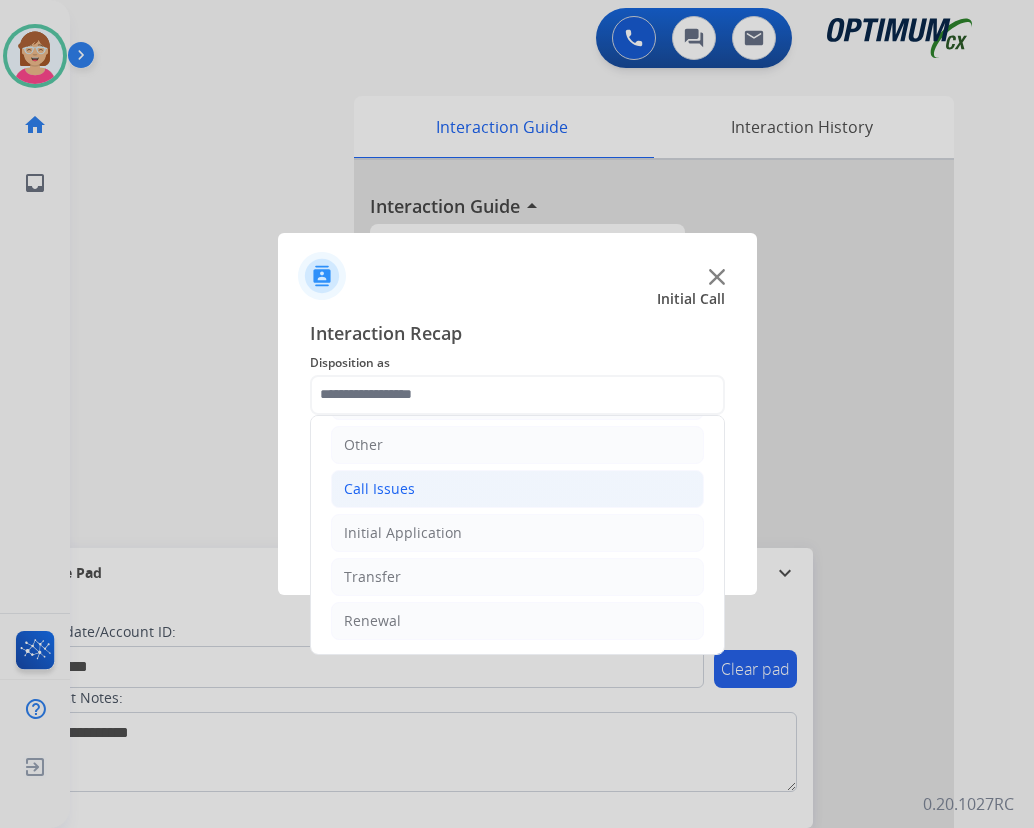 click on "Call Issues" 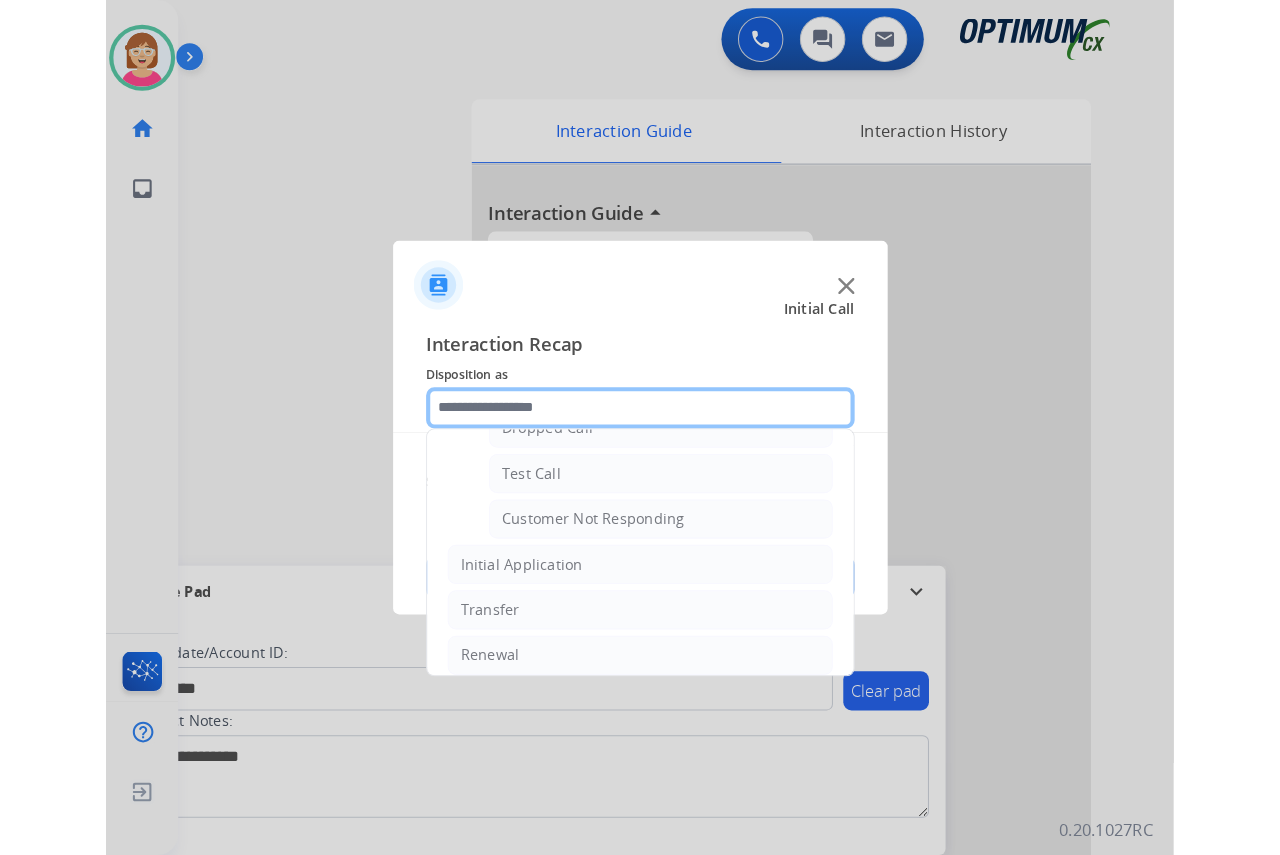 scroll, scrollTop: 356, scrollLeft: 0, axis: vertical 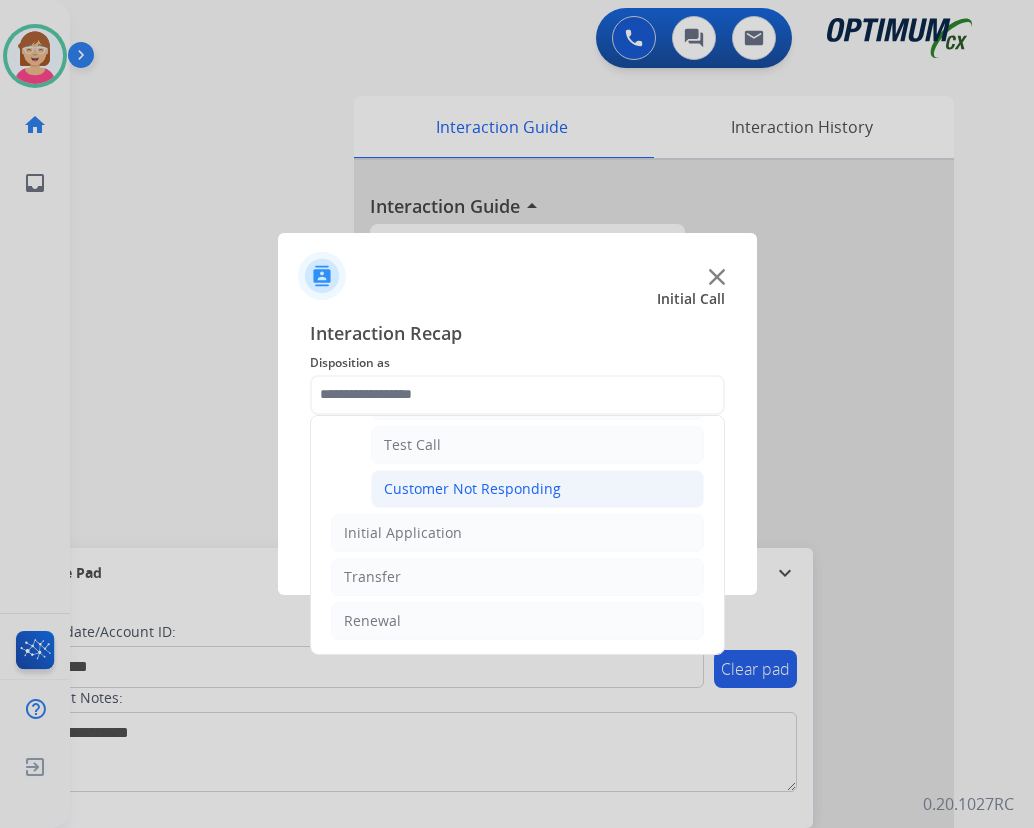 click on "Customer Not Responding" 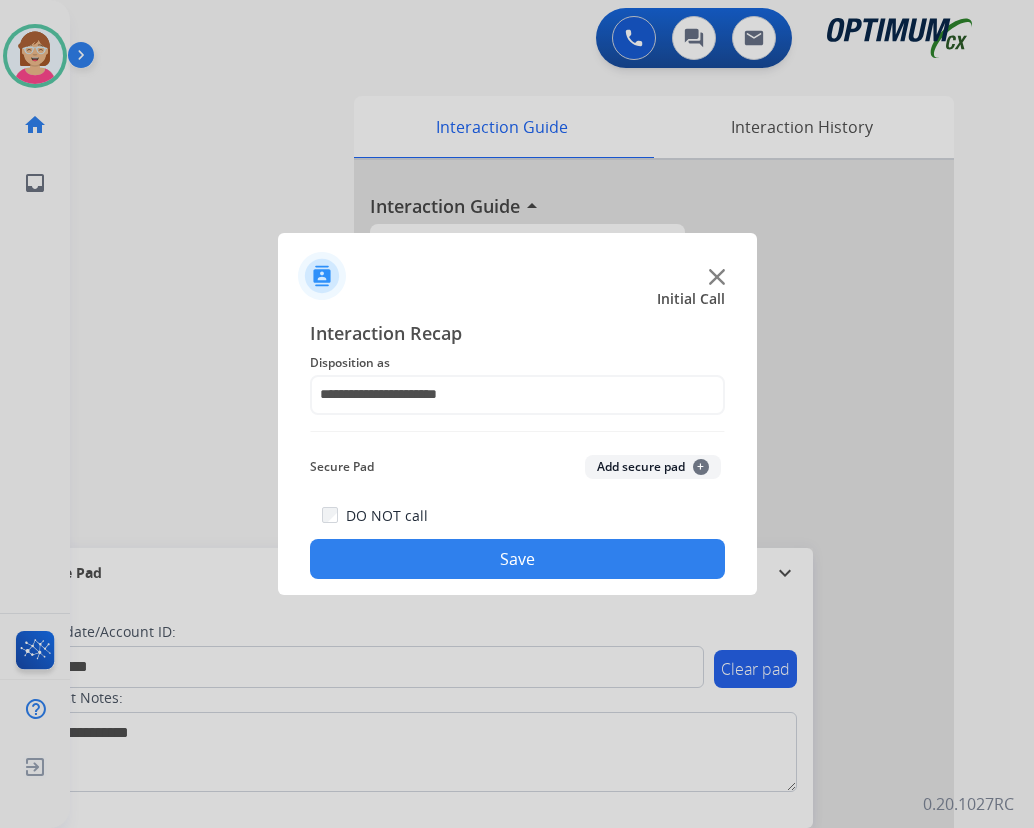 click on "+" 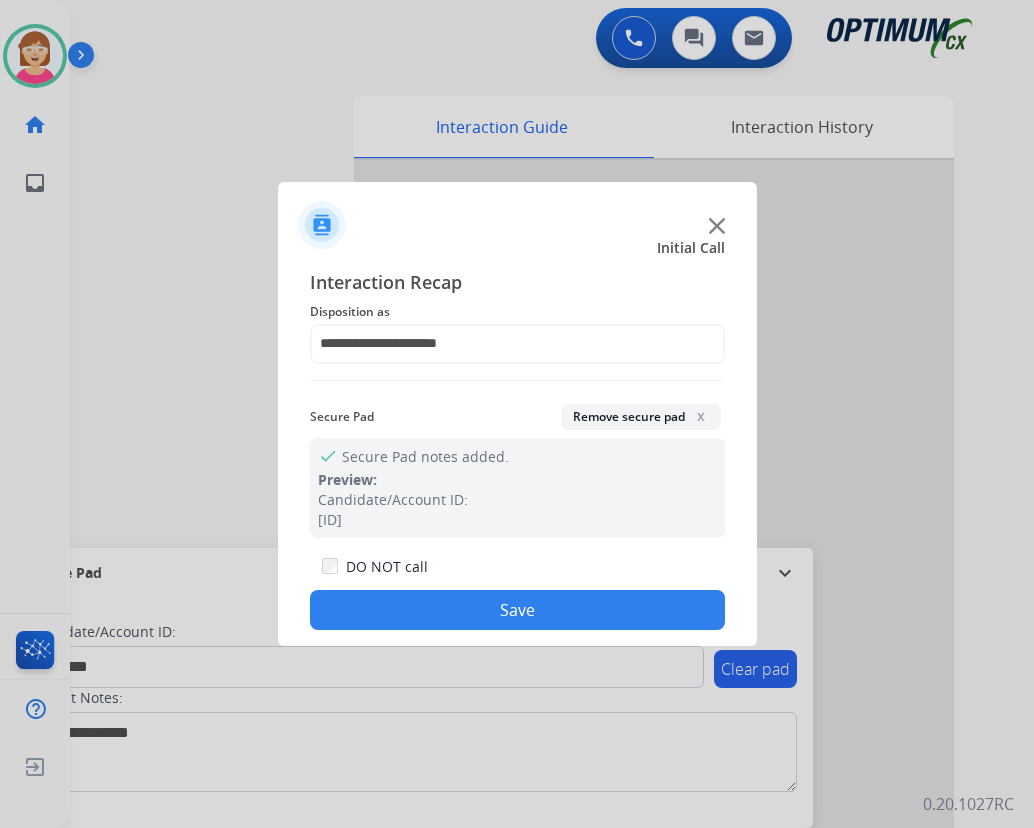 click on "Save" 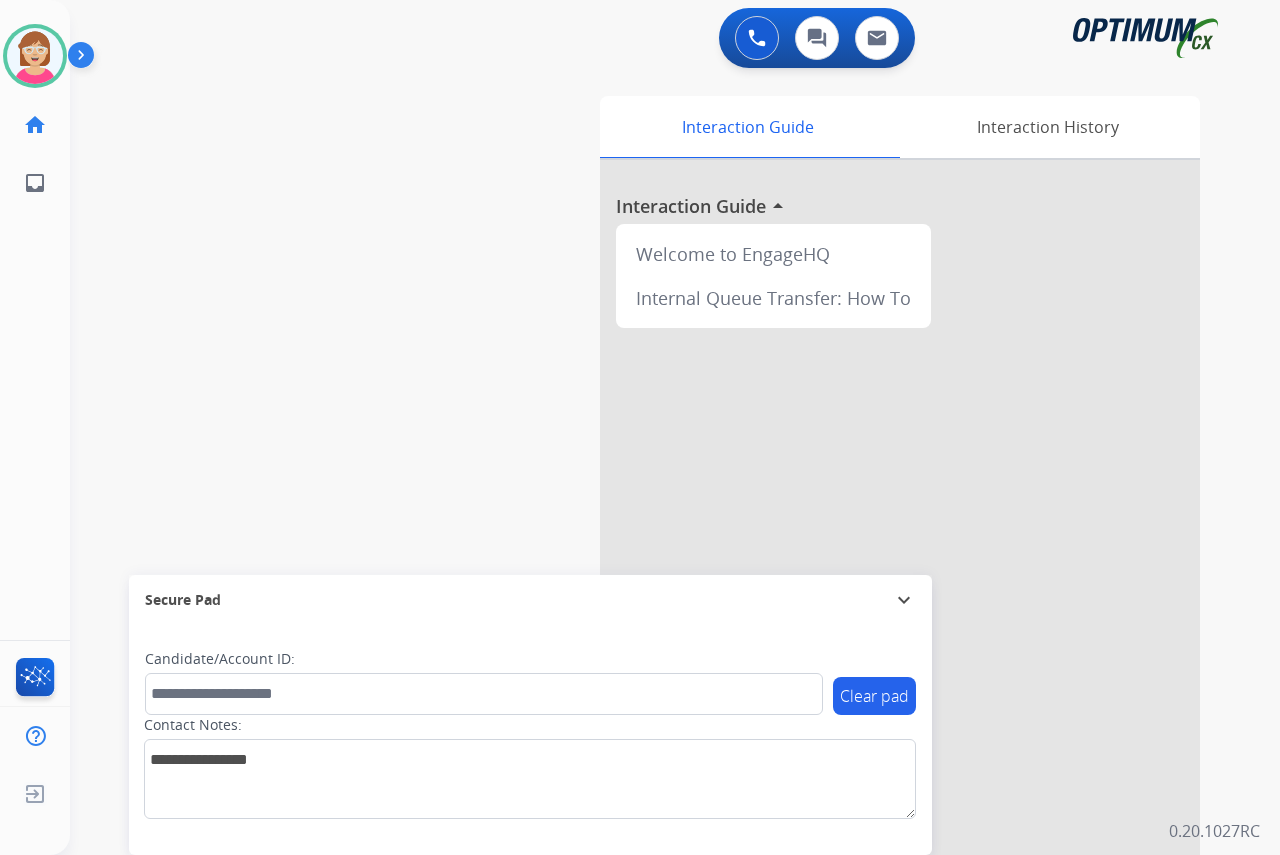 click on "[NAME]   Available  Edit Avatar  Agent:   [NAME]  Routing Profile:  OCX Training home  Home  Home inbox  Emails  Emails  FocalPoints  Help Center  Help Center  Log out  Log out" 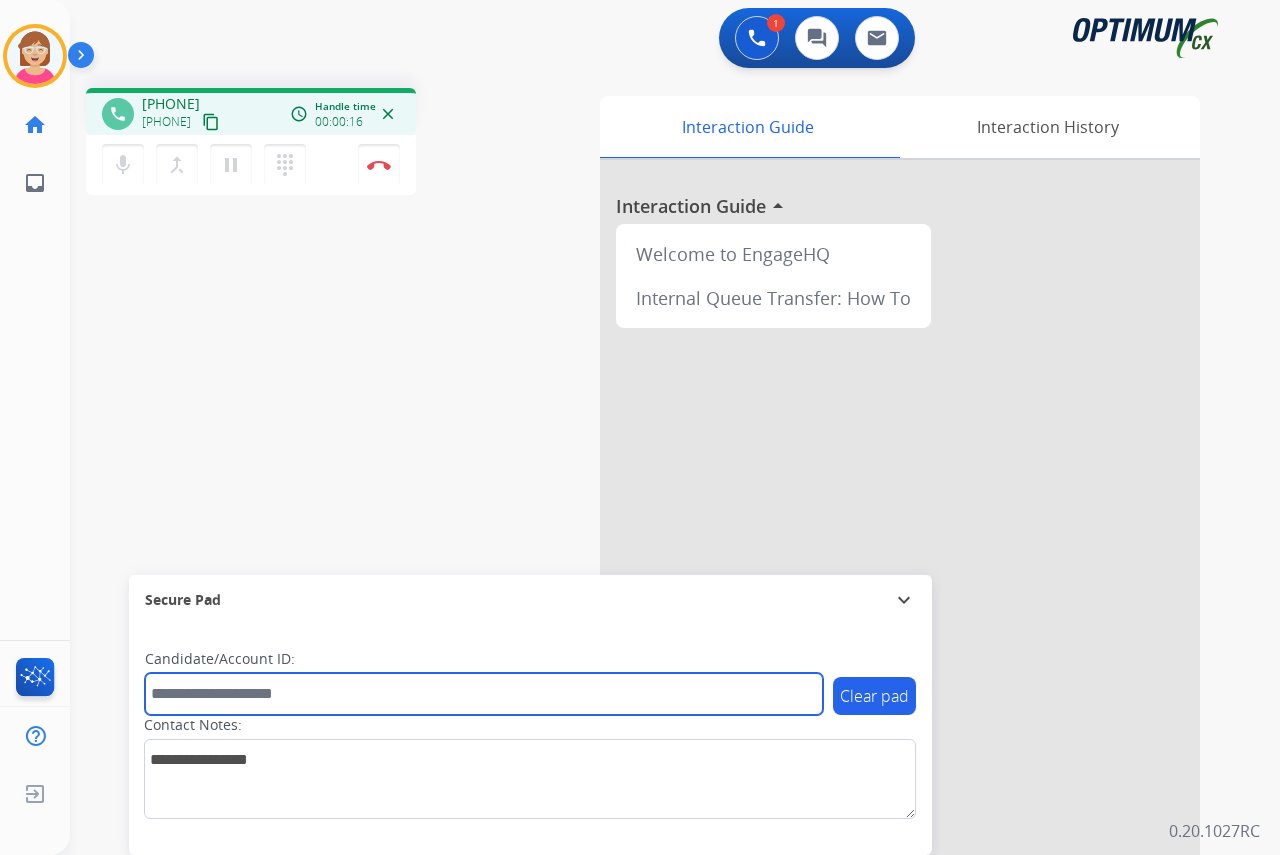 drag, startPoint x: 188, startPoint y: 694, endPoint x: 97, endPoint y: 594, distance: 135.20724 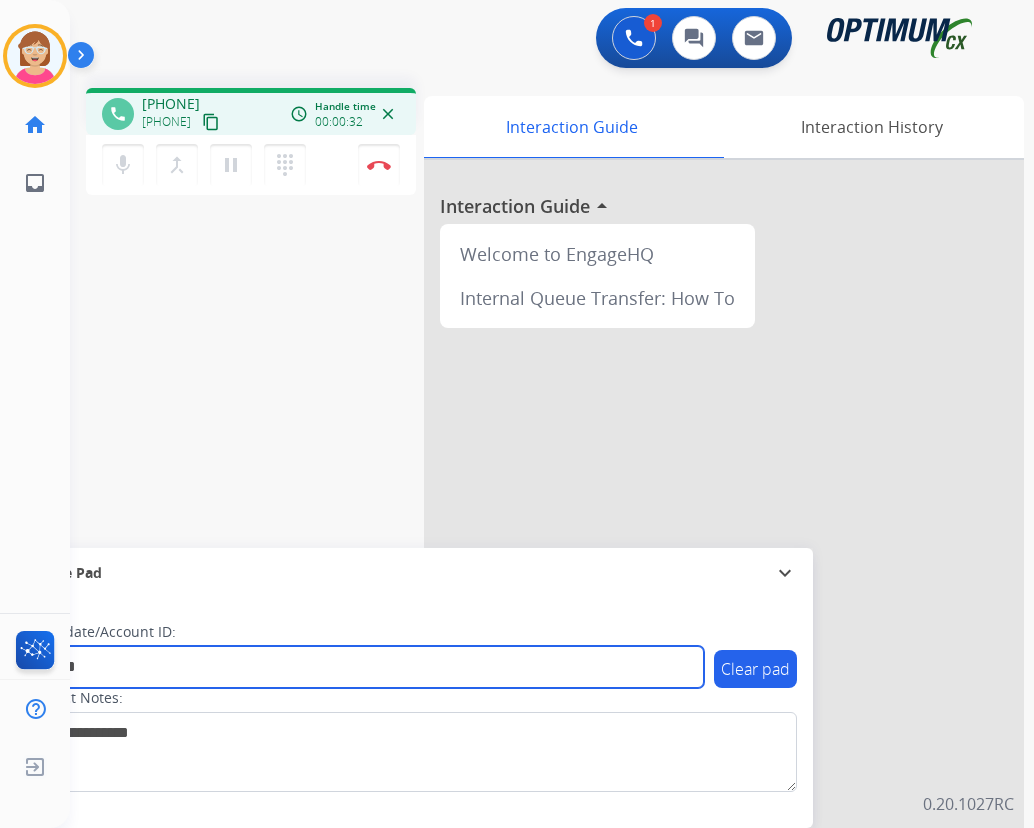 type on "*******" 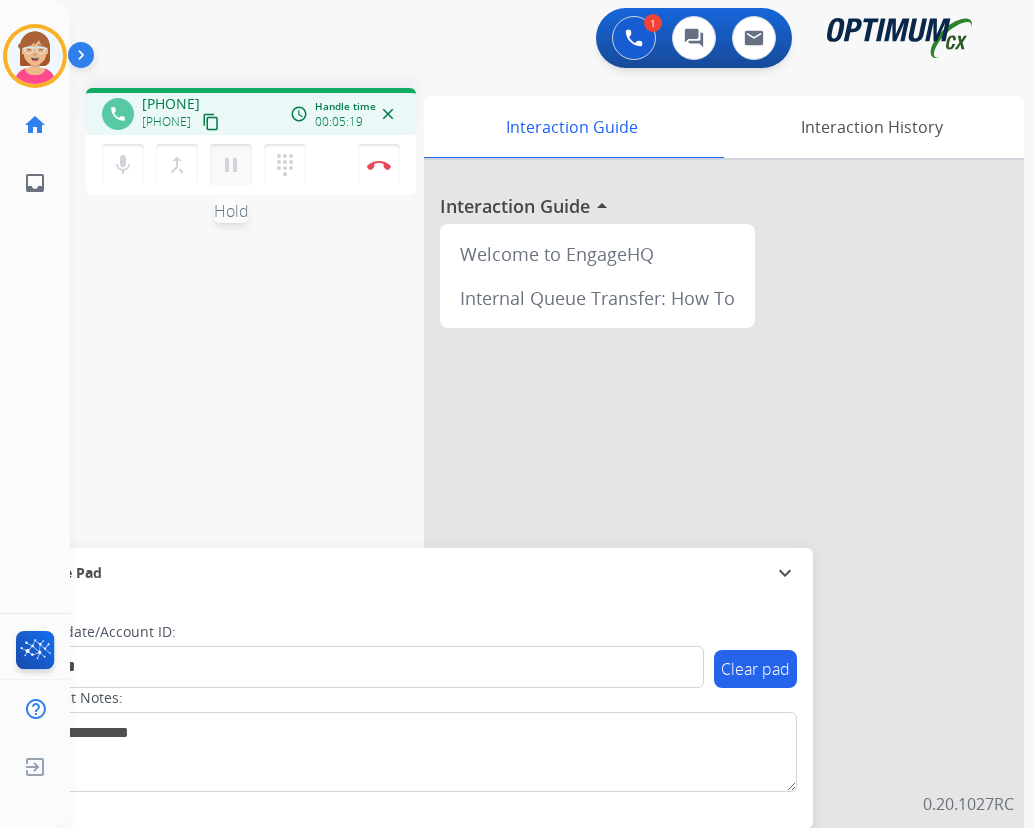 click on "pause" at bounding box center (231, 165) 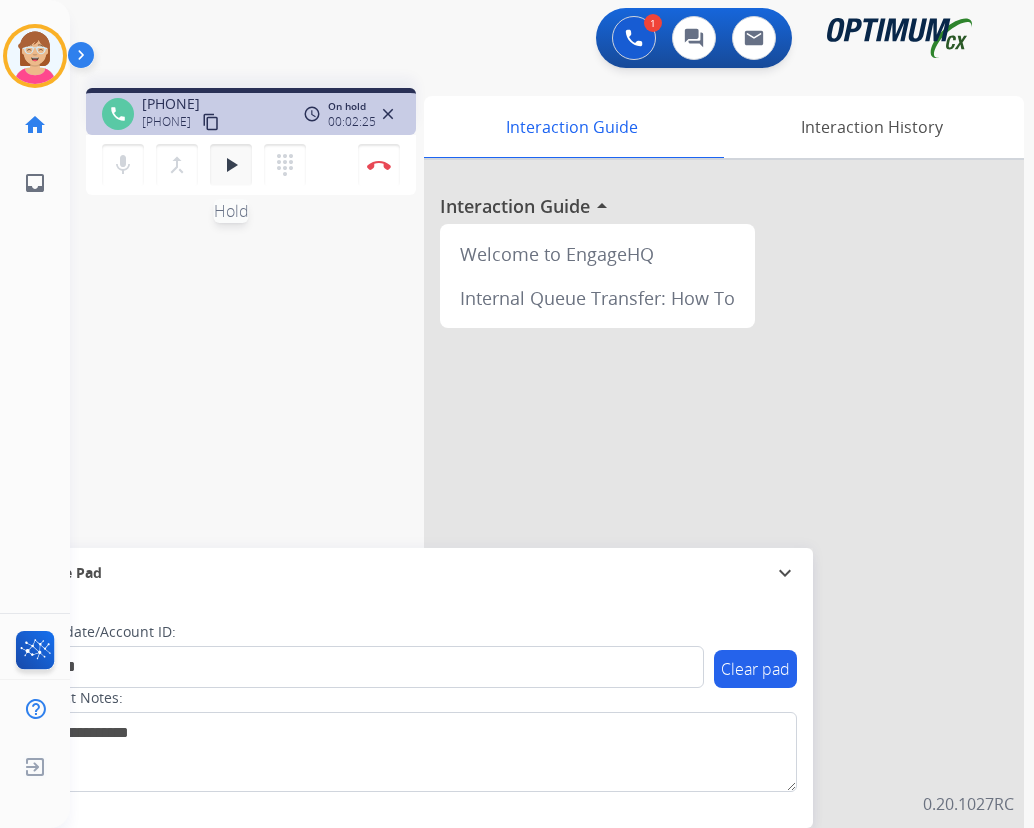 click on "play_arrow" at bounding box center [231, 165] 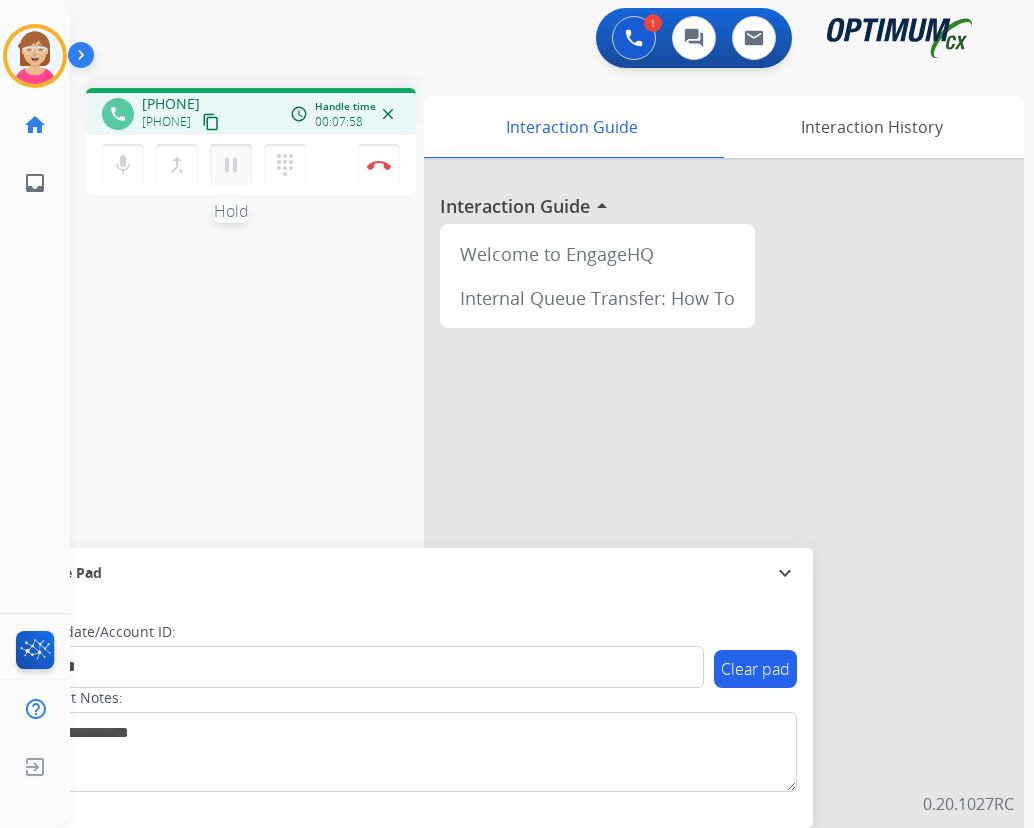 click on "pause" at bounding box center [231, 165] 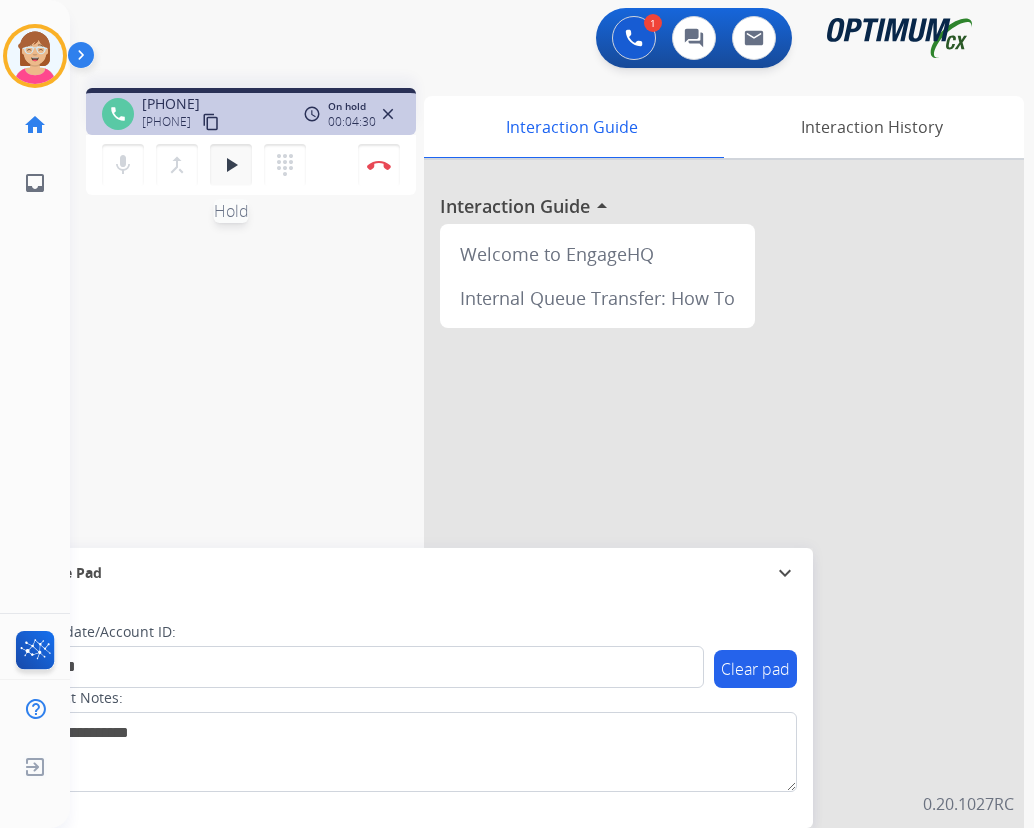 click on "play_arrow" at bounding box center [231, 165] 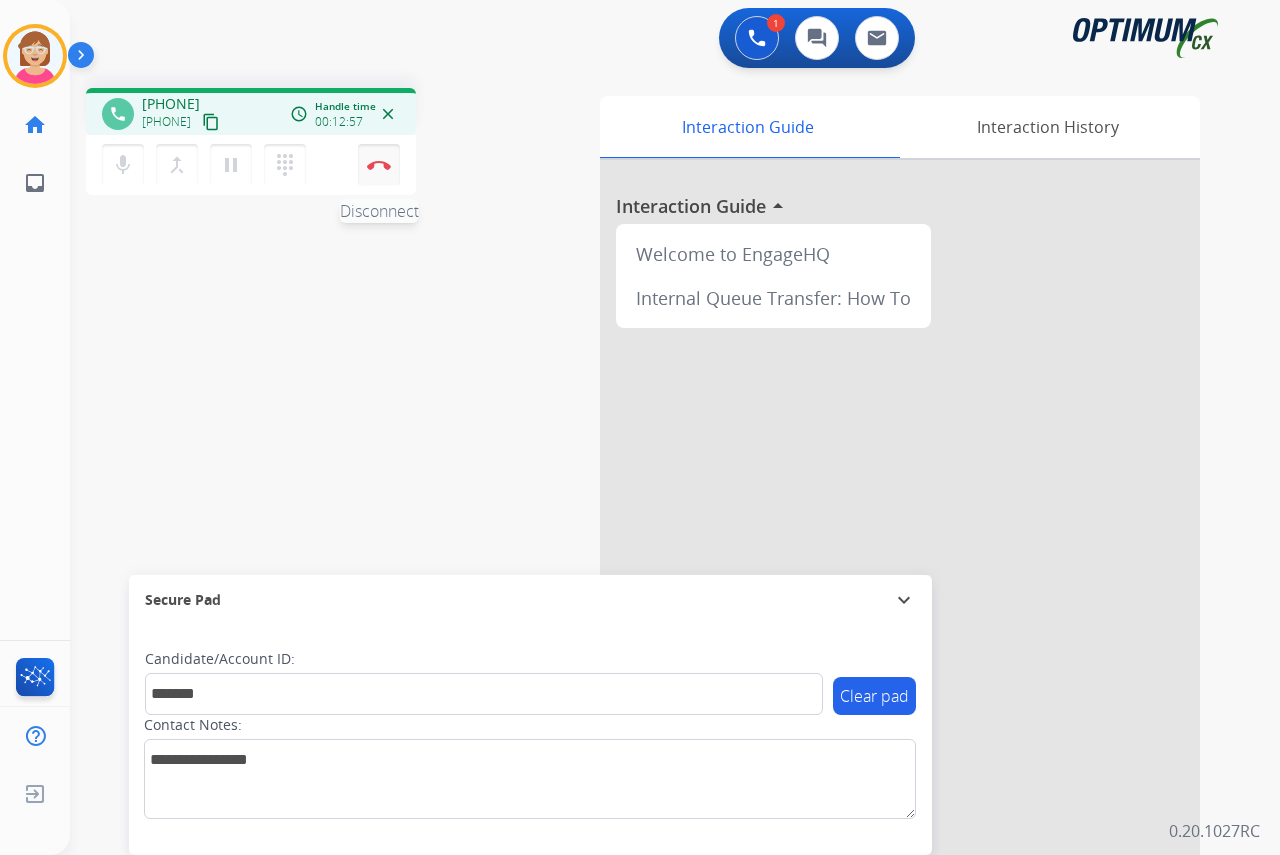 click at bounding box center [379, 165] 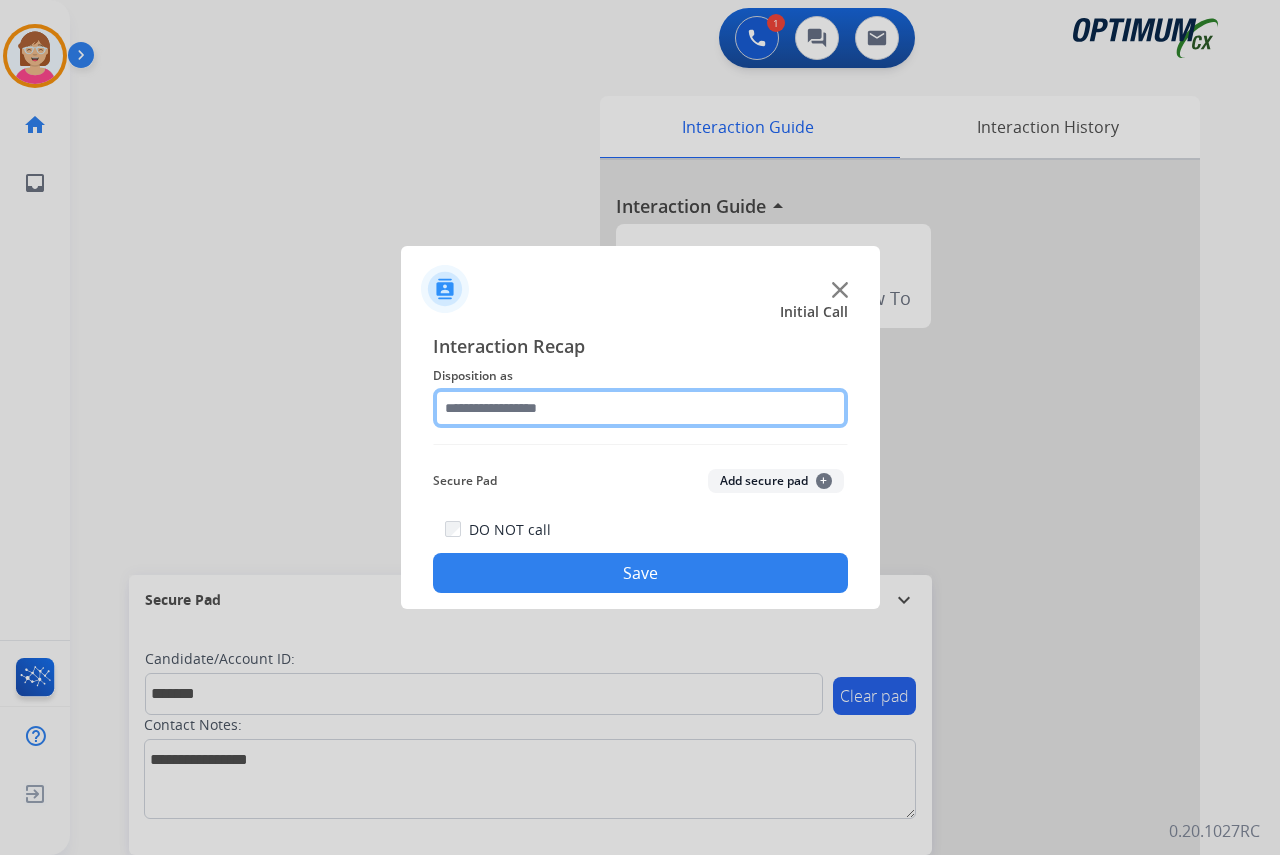 drag, startPoint x: 475, startPoint y: 410, endPoint x: 504, endPoint y: 415, distance: 29.427877 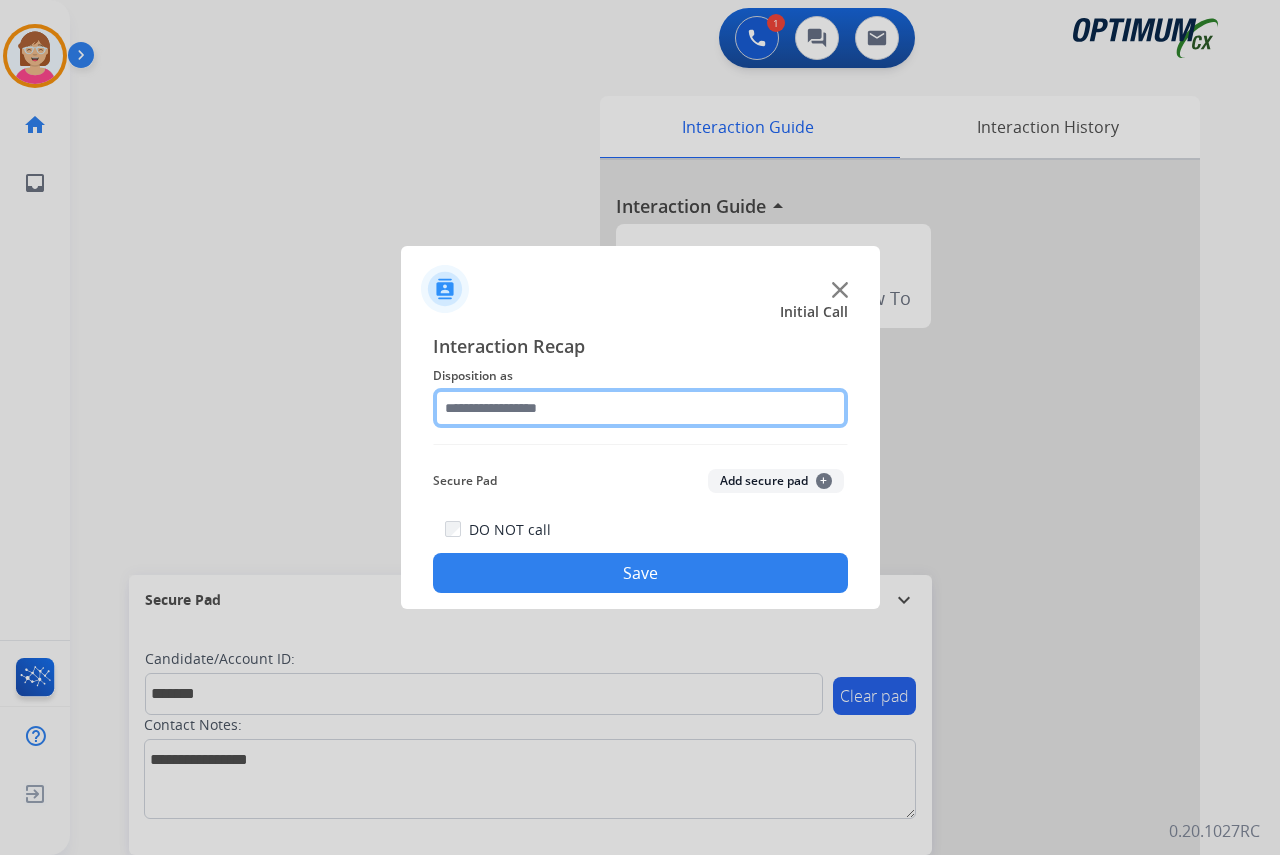 click 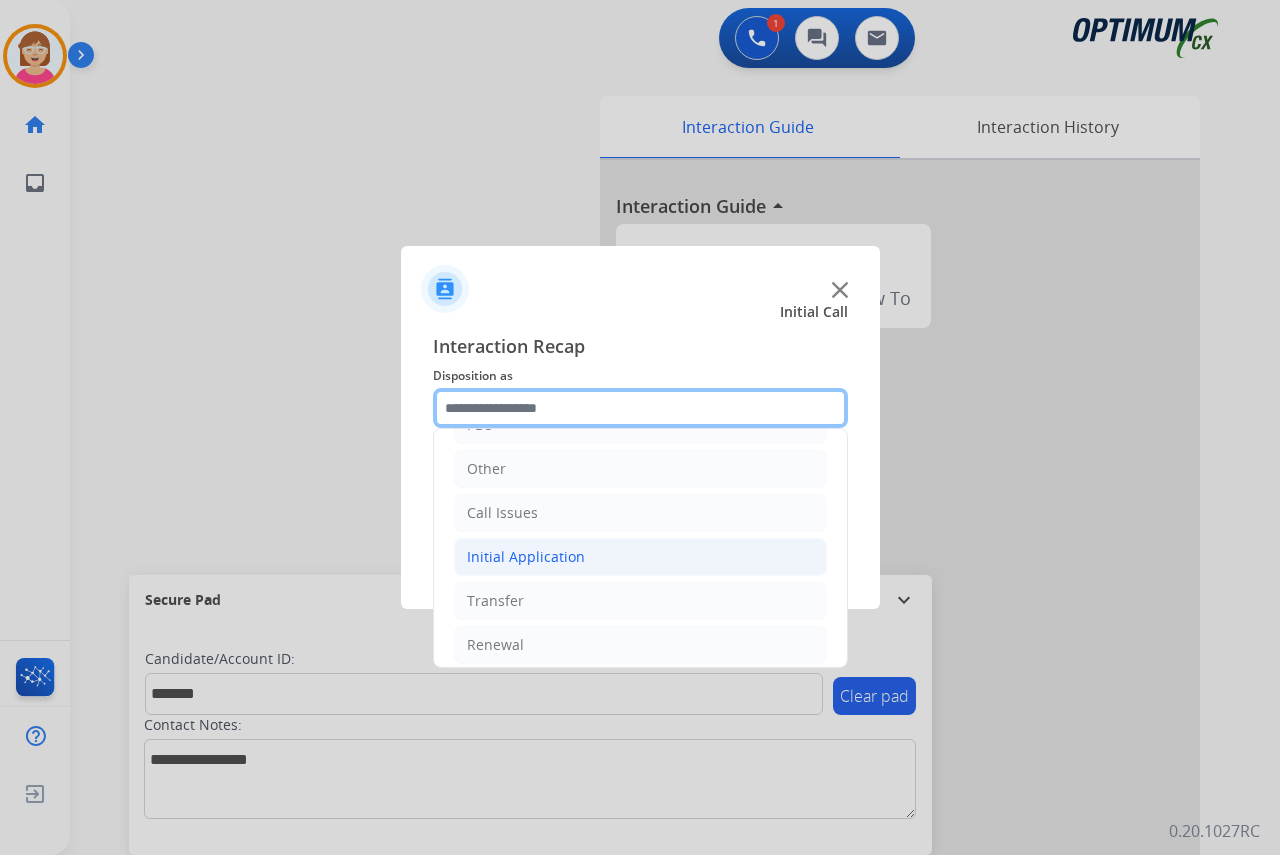scroll, scrollTop: 136, scrollLeft: 0, axis: vertical 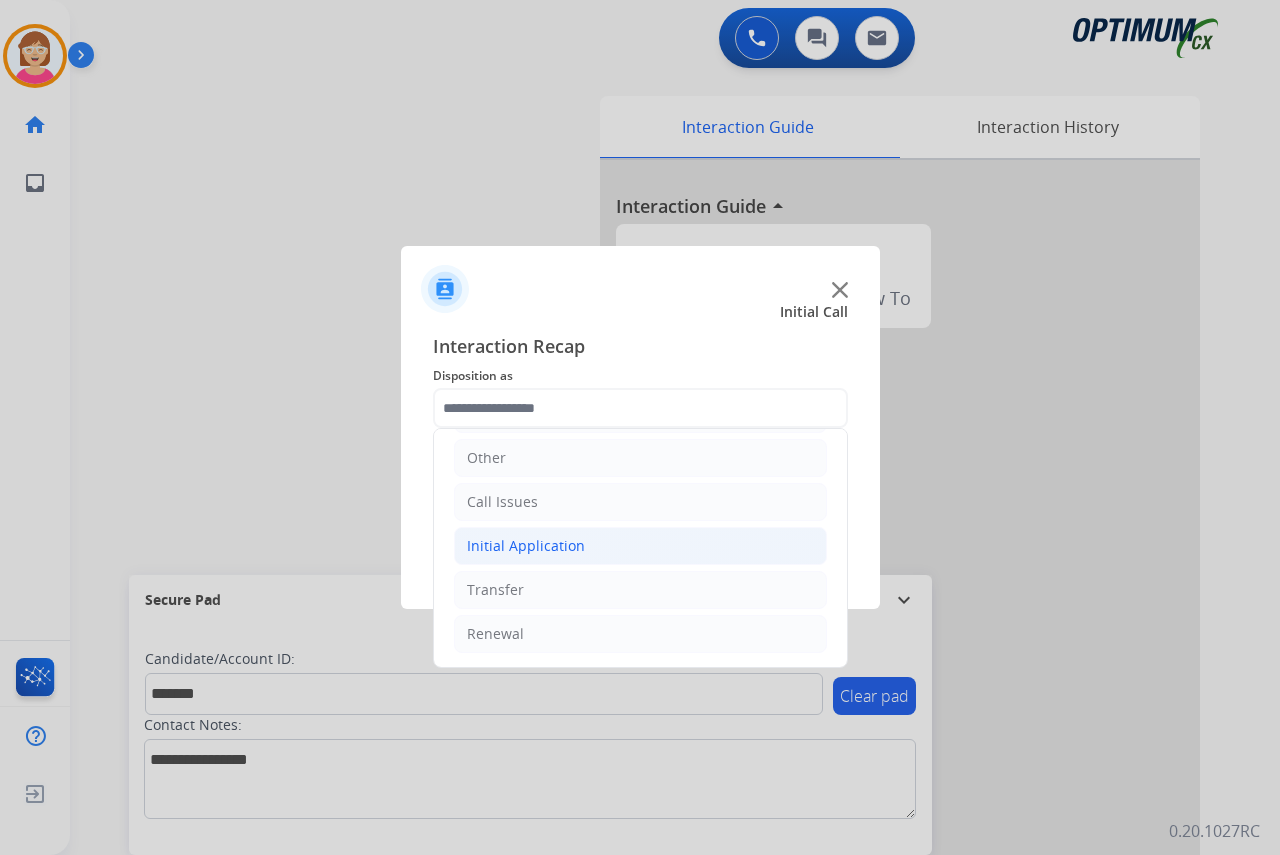 click on "Initial Application" 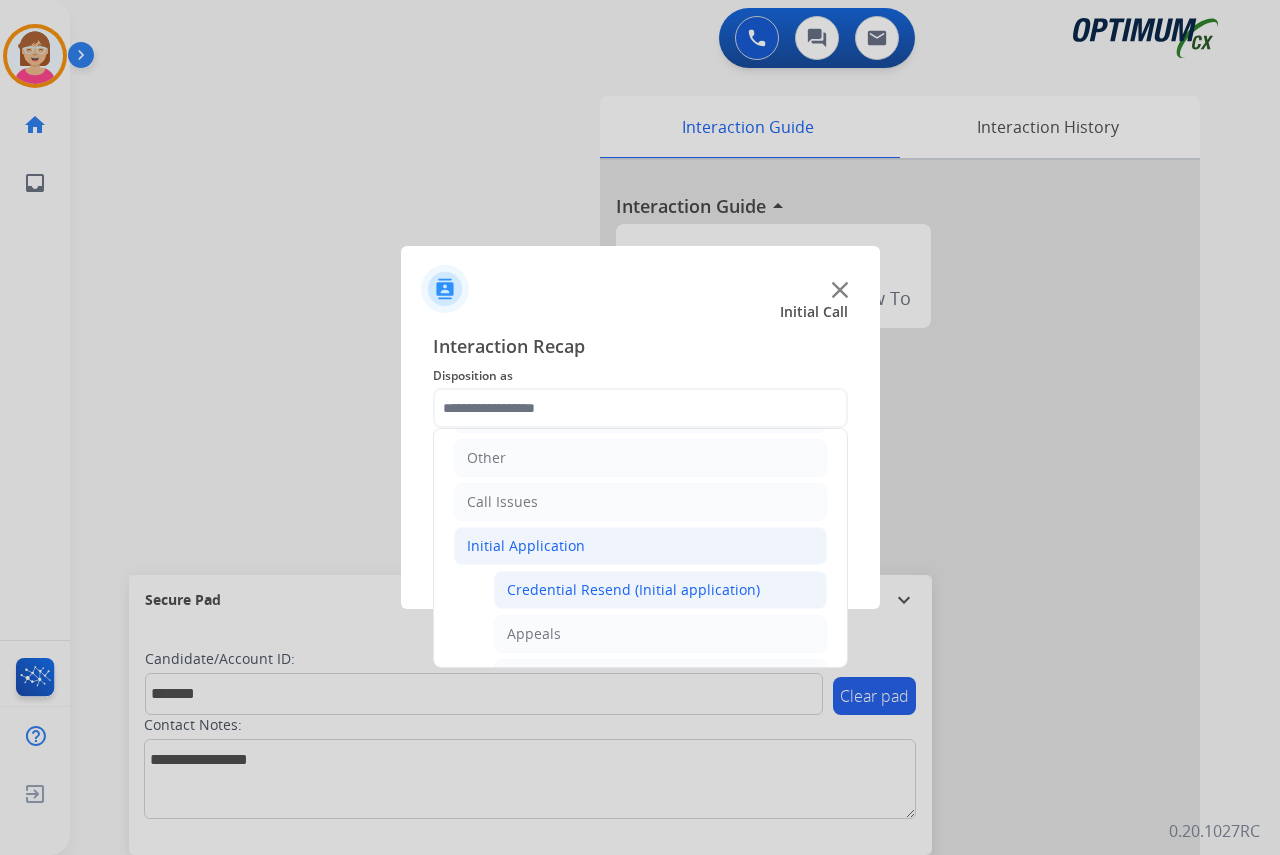 click on "Credential Resend (Initial application)" 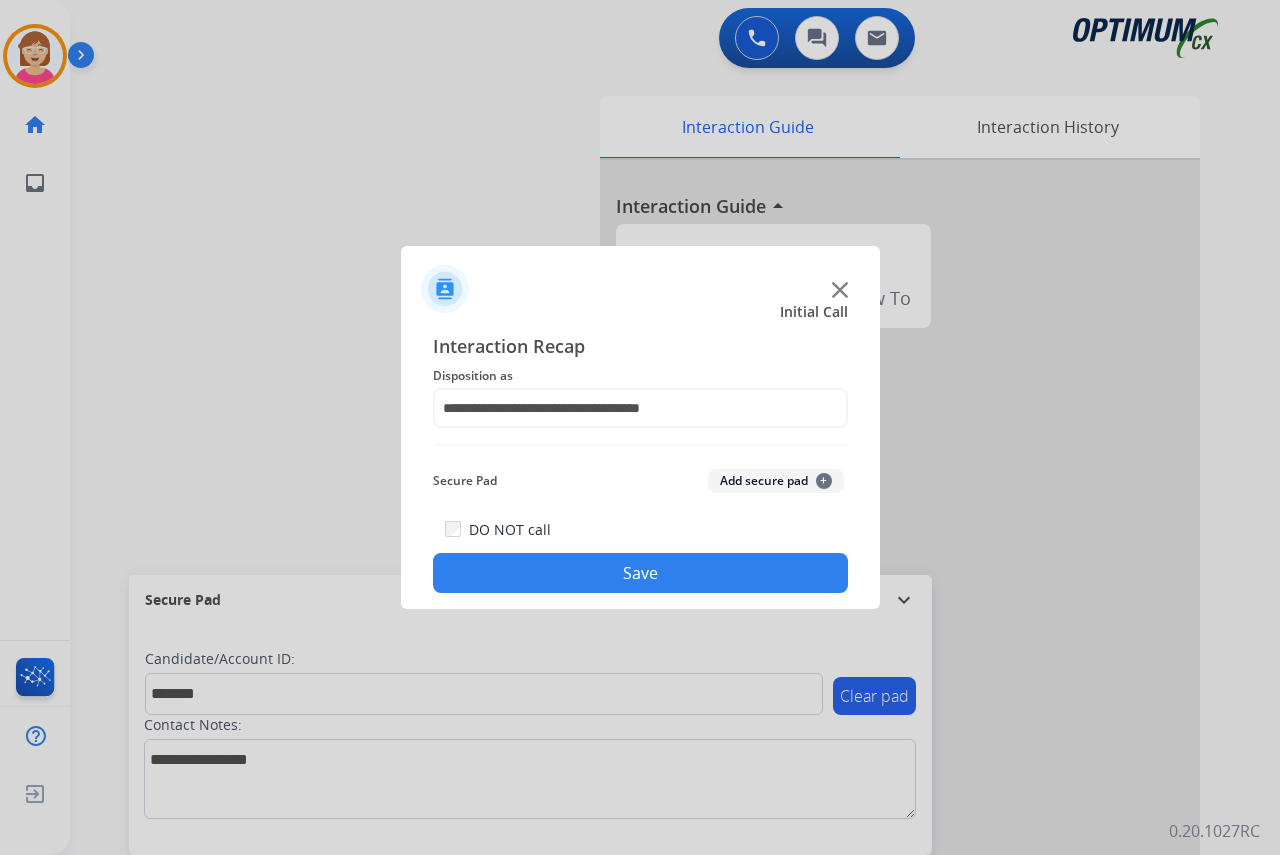 click on "+" 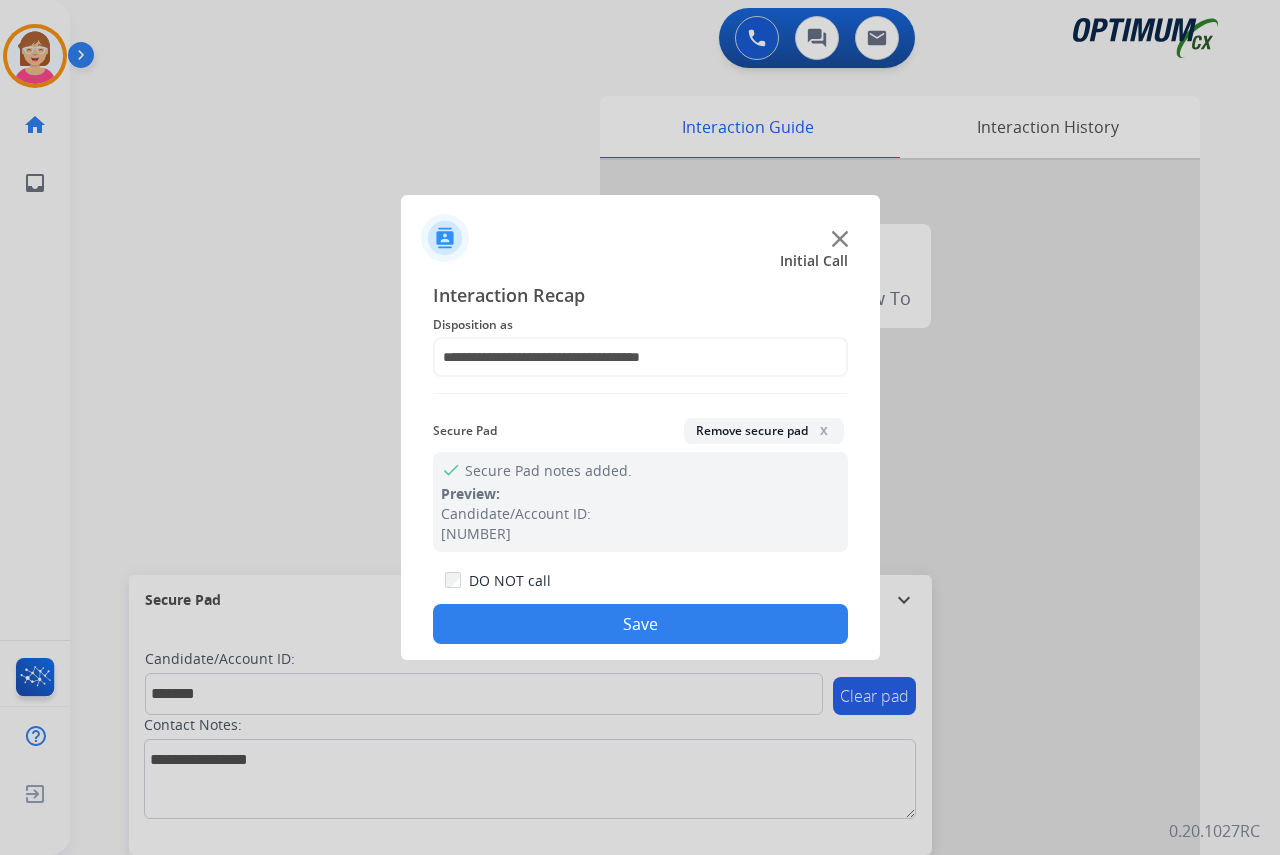 click on "Save" 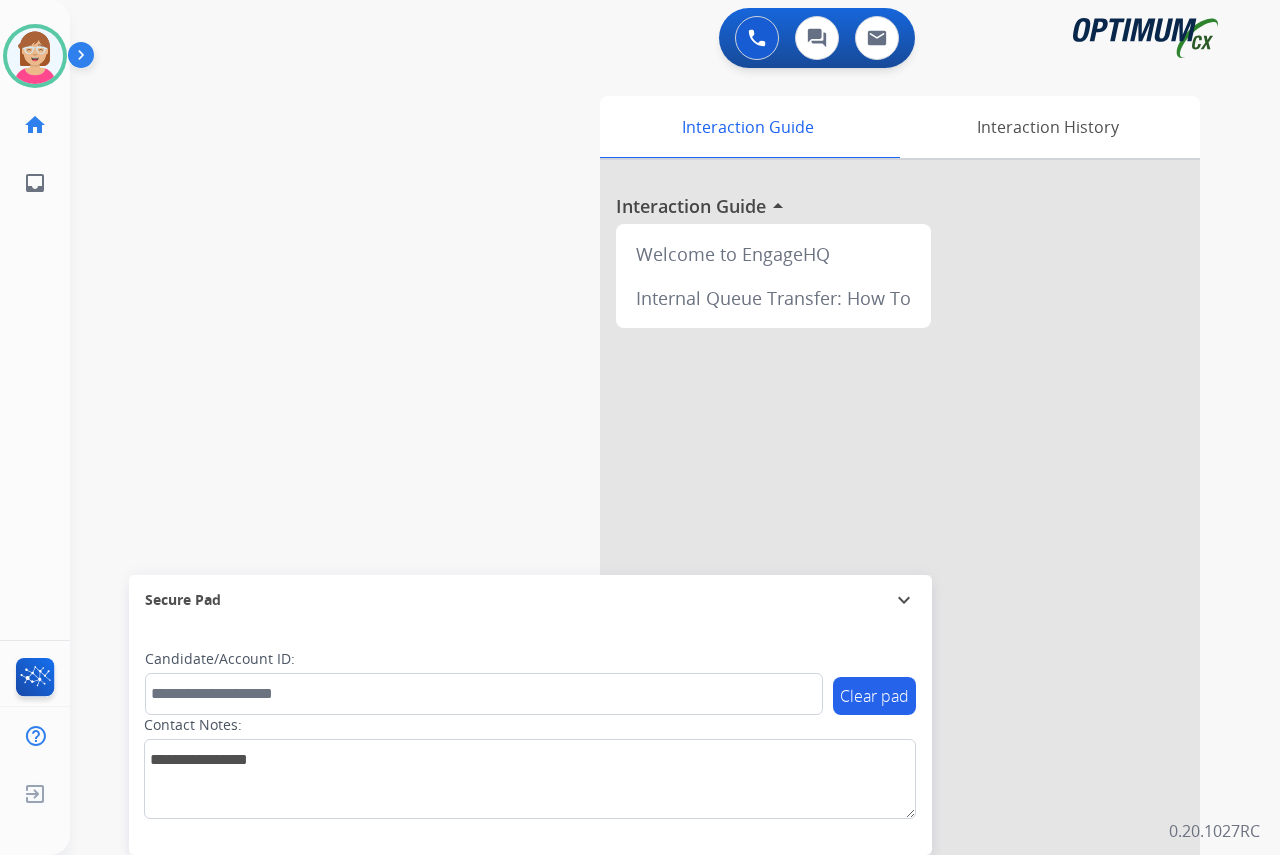 click on "[NAME]   Available  Edit Avatar  Agent:   [NAME]  Routing Profile:  OCX Training home  Home  Home inbox  Emails  Emails  FocalPoints  Help Center  Help Center  Log out  Log out" 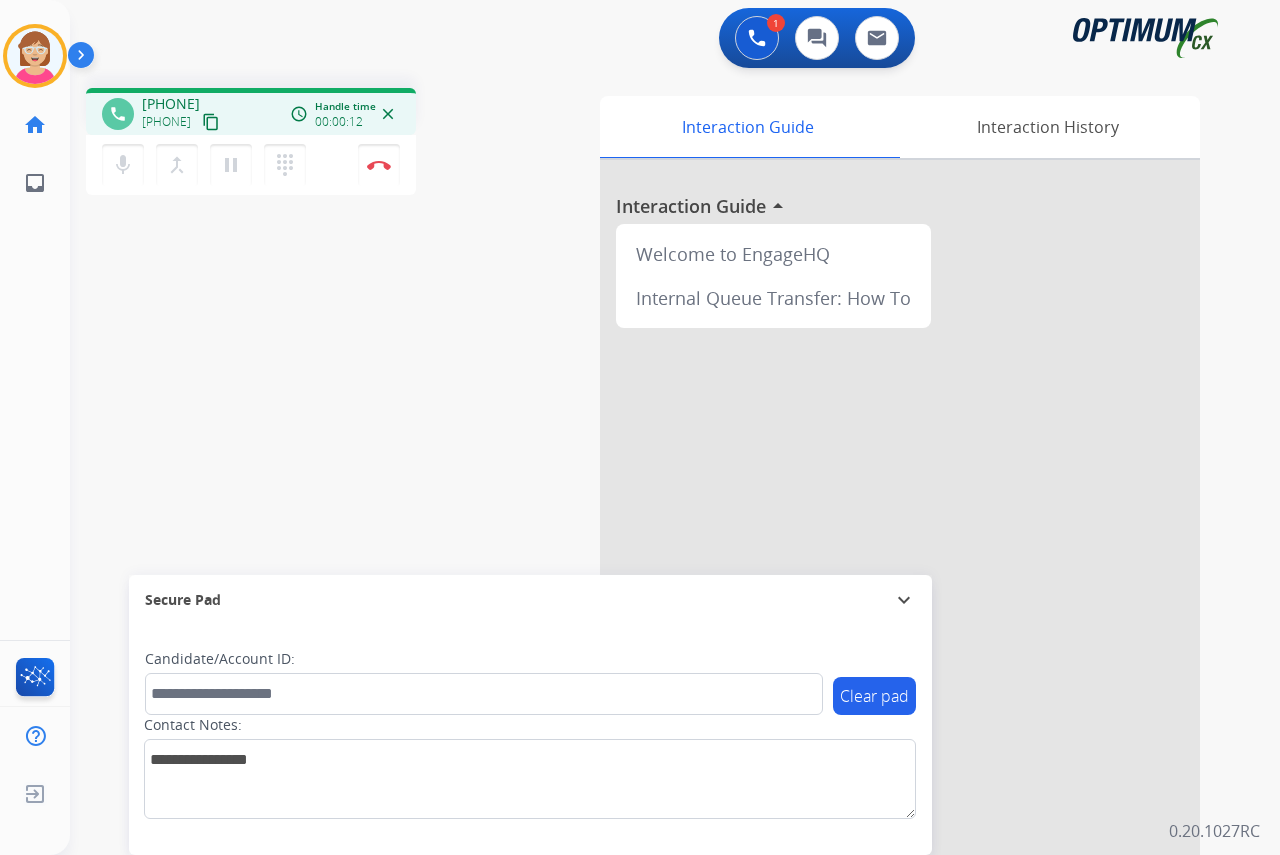 click on "[NAME]   Available  Edit Avatar  Agent:   [NAME]  Routing Profile:  OCX Training home  Home  Home inbox  Emails  Emails  FocalPoints  Help Center  Help Center  Log out  Log out" 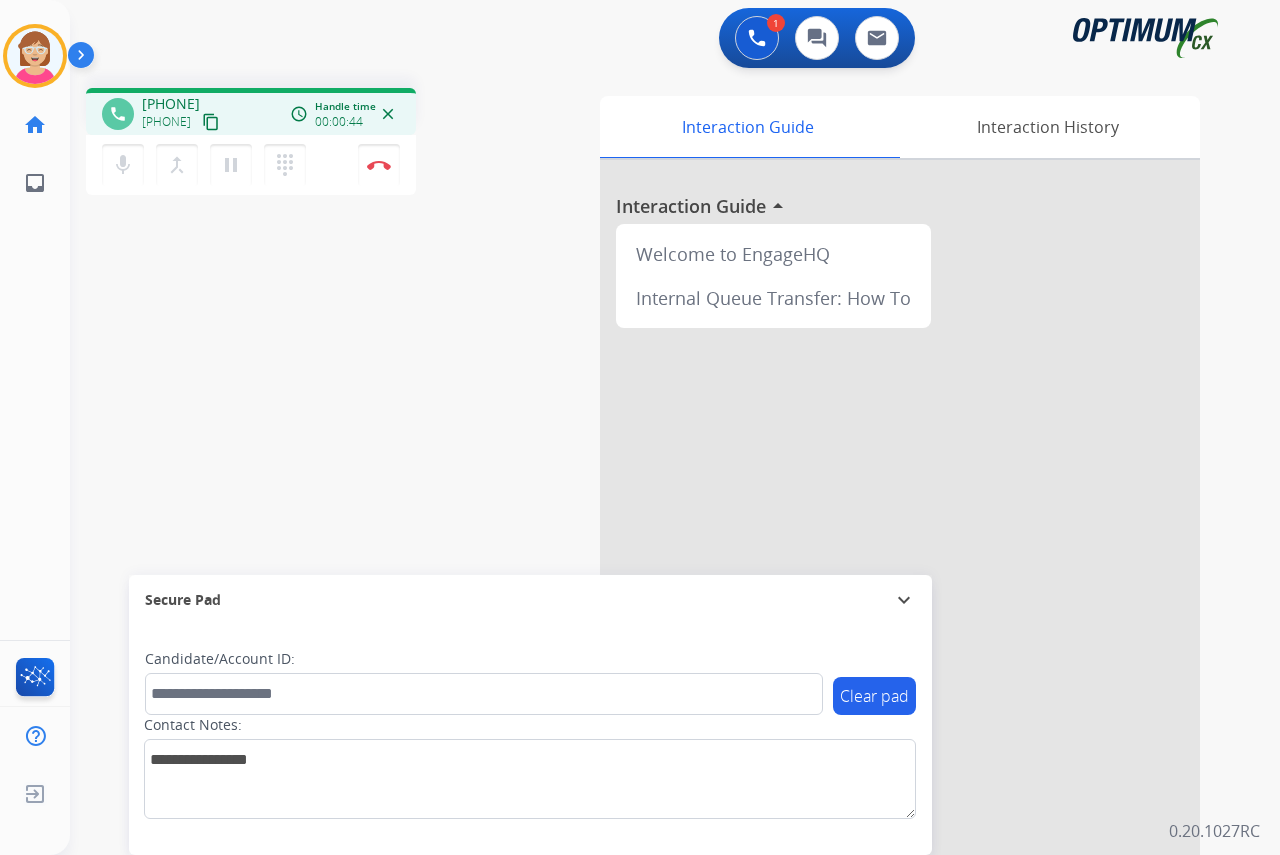 drag, startPoint x: 37, startPoint y: 460, endPoint x: 1, endPoint y: 465, distance: 36.345562 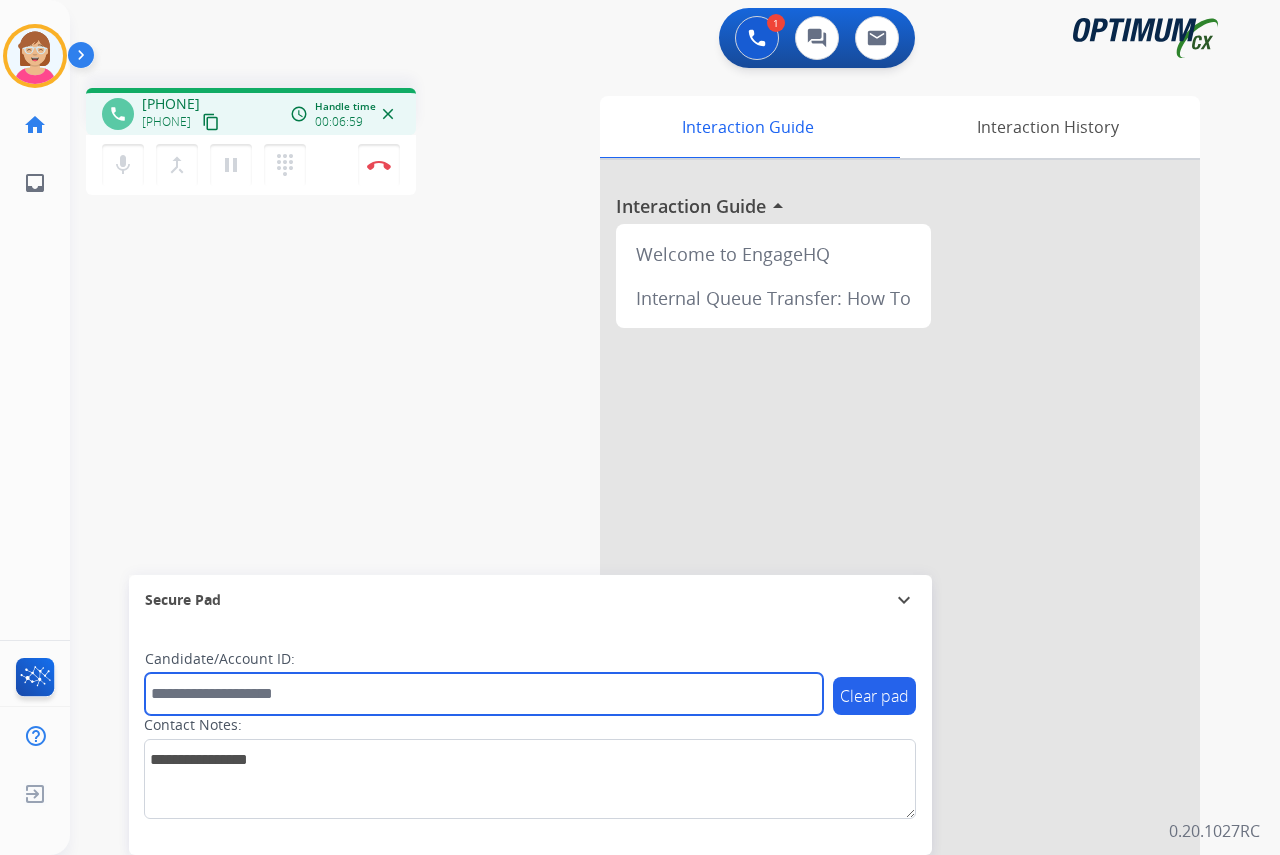 click at bounding box center (484, 694) 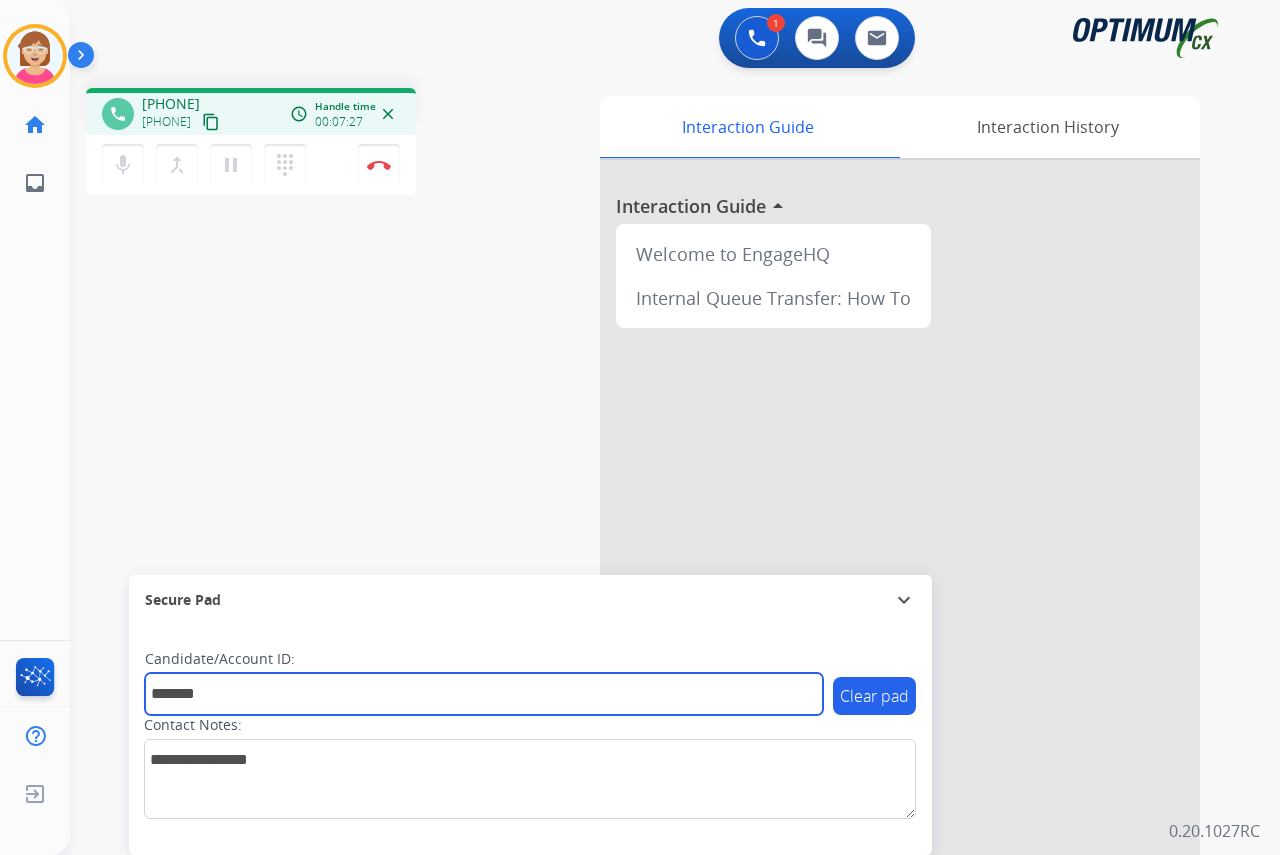 type on "*******" 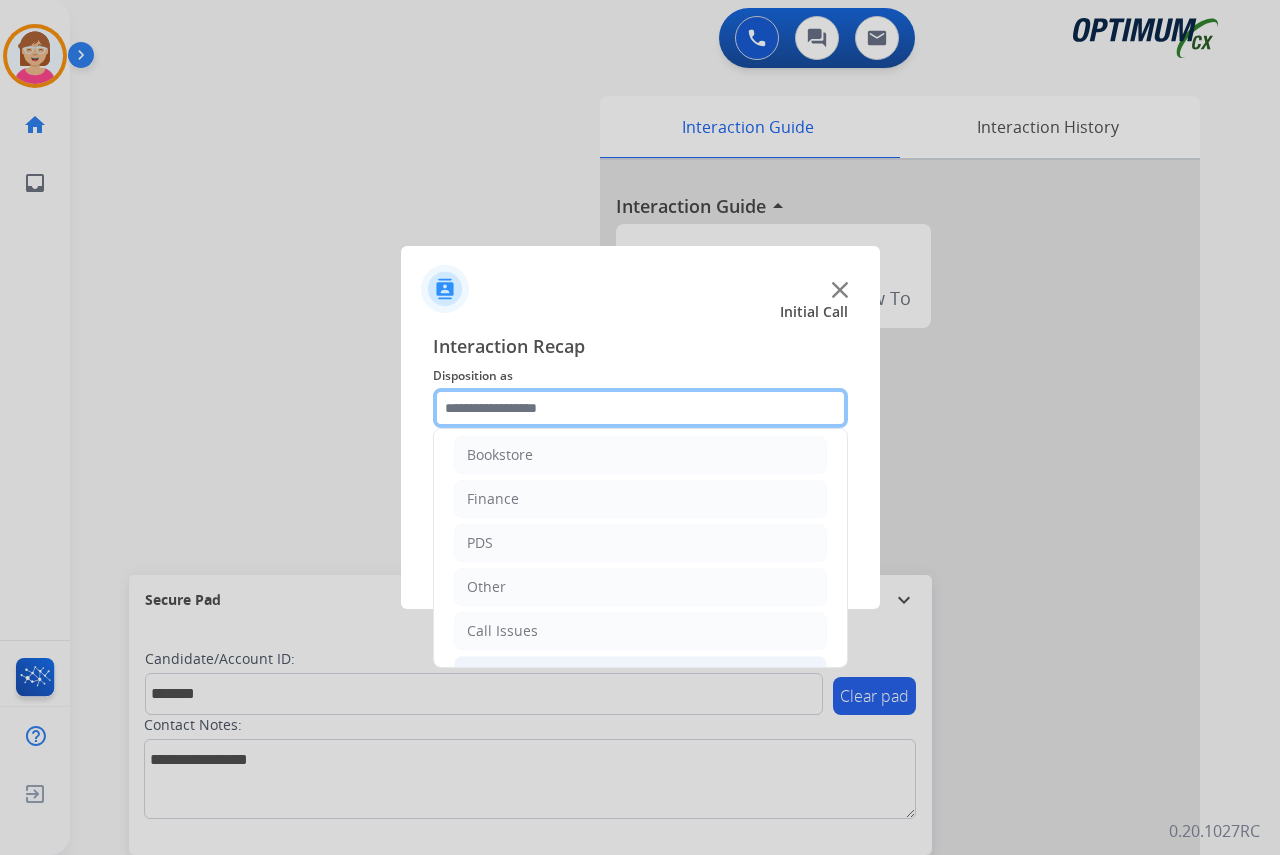 scroll, scrollTop: 0, scrollLeft: 0, axis: both 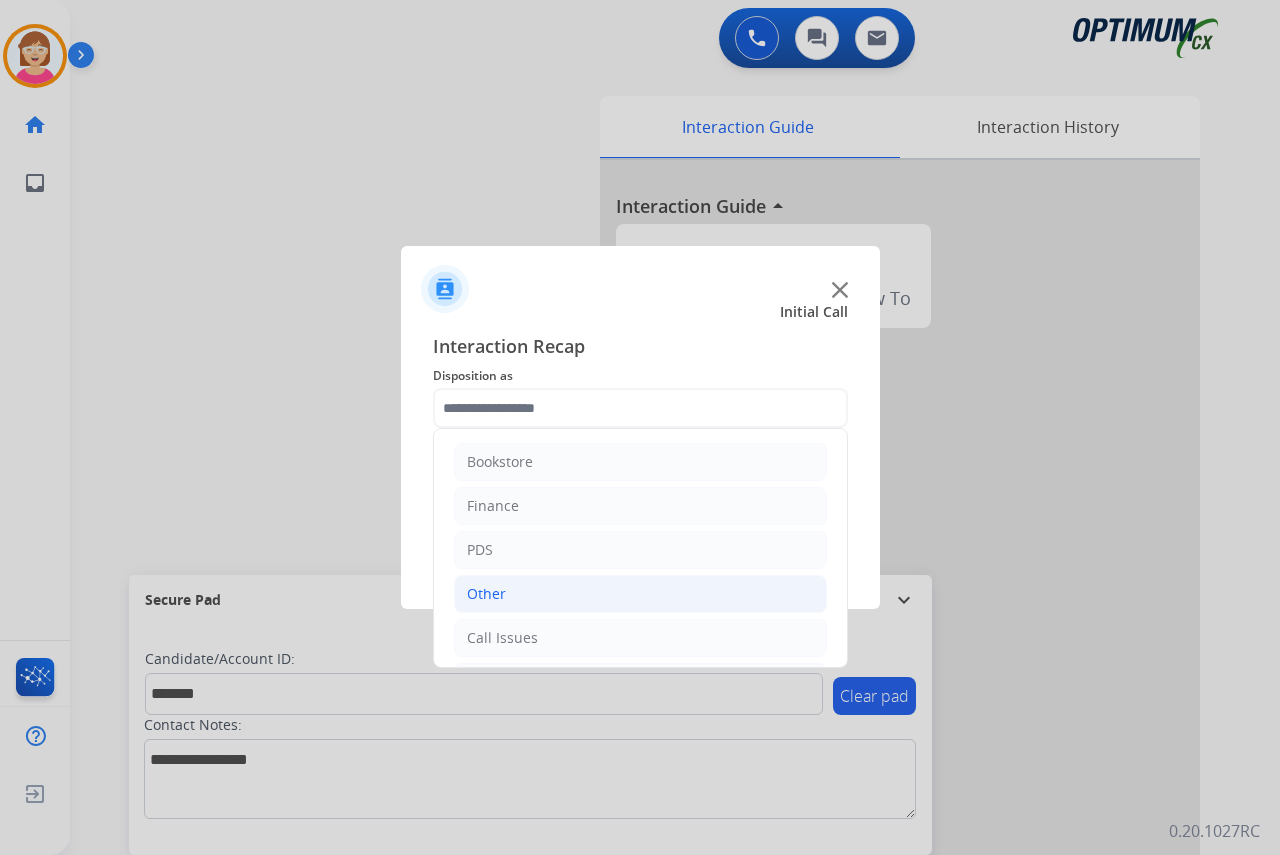 click on "Other" 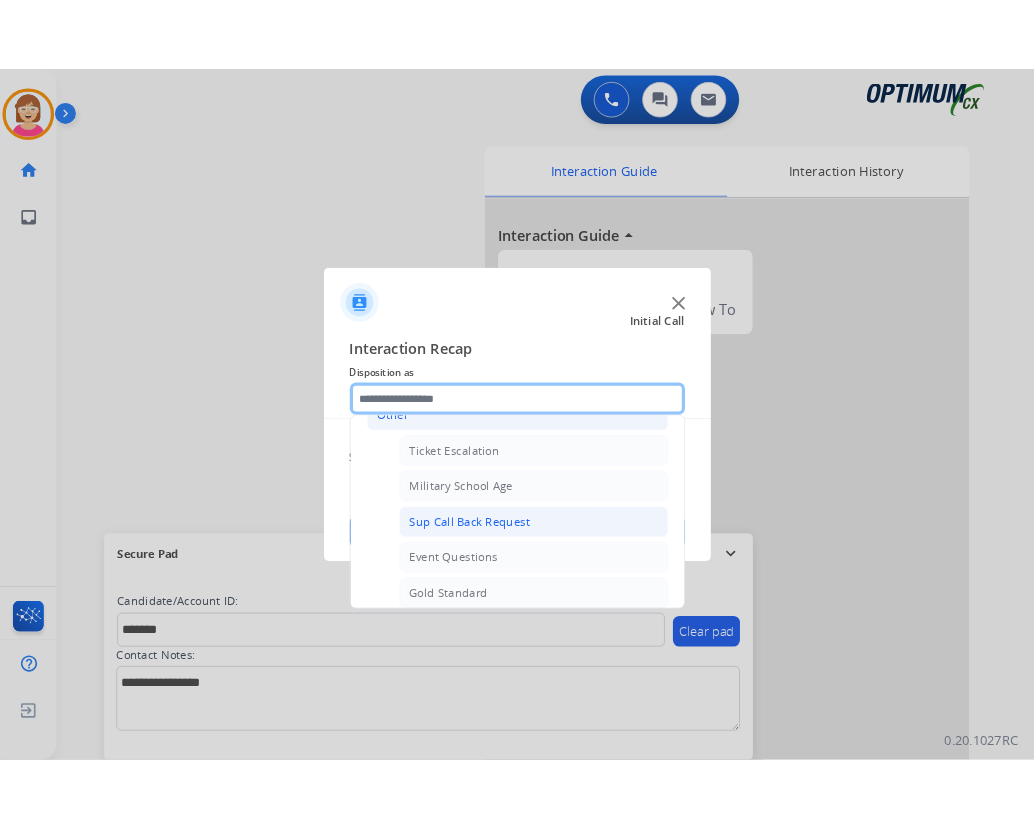 scroll, scrollTop: 200, scrollLeft: 0, axis: vertical 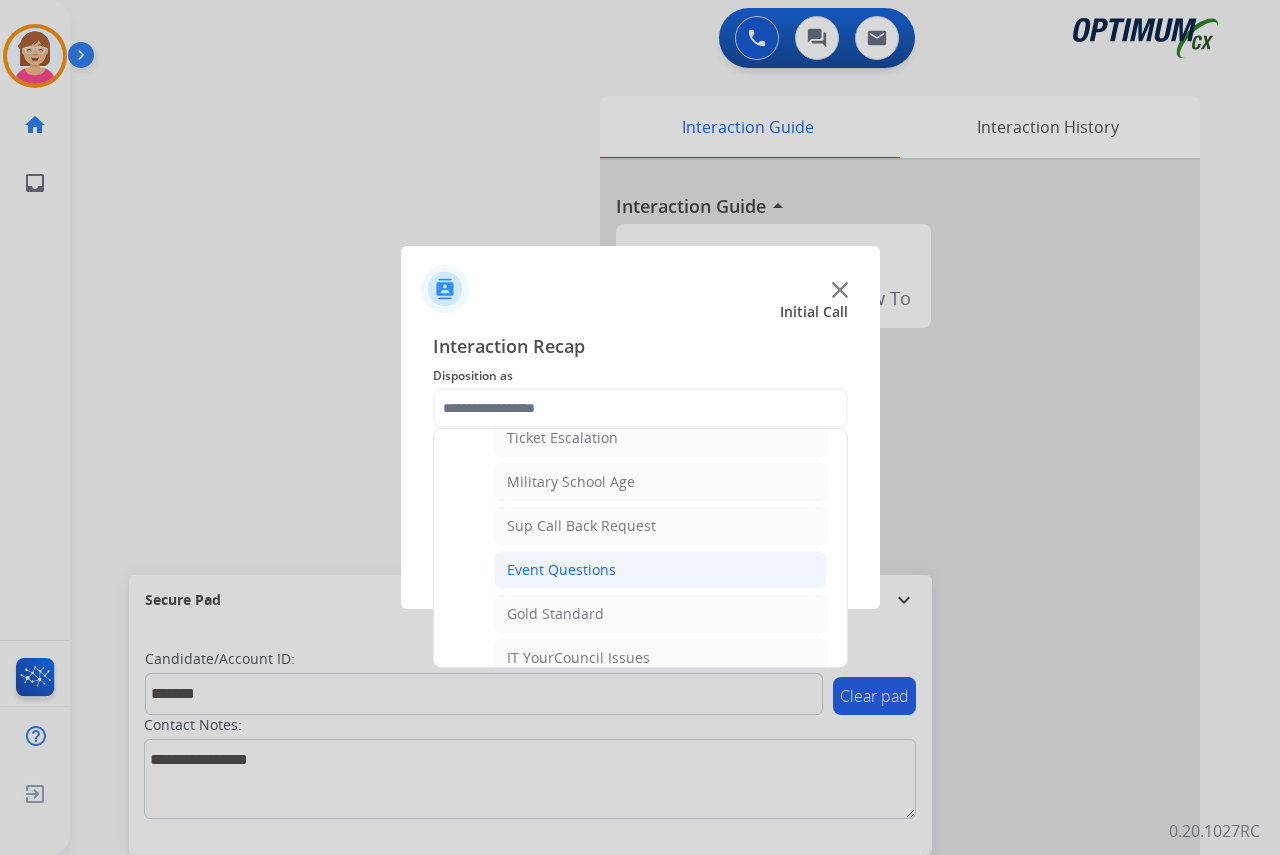 click on "Event Questions" 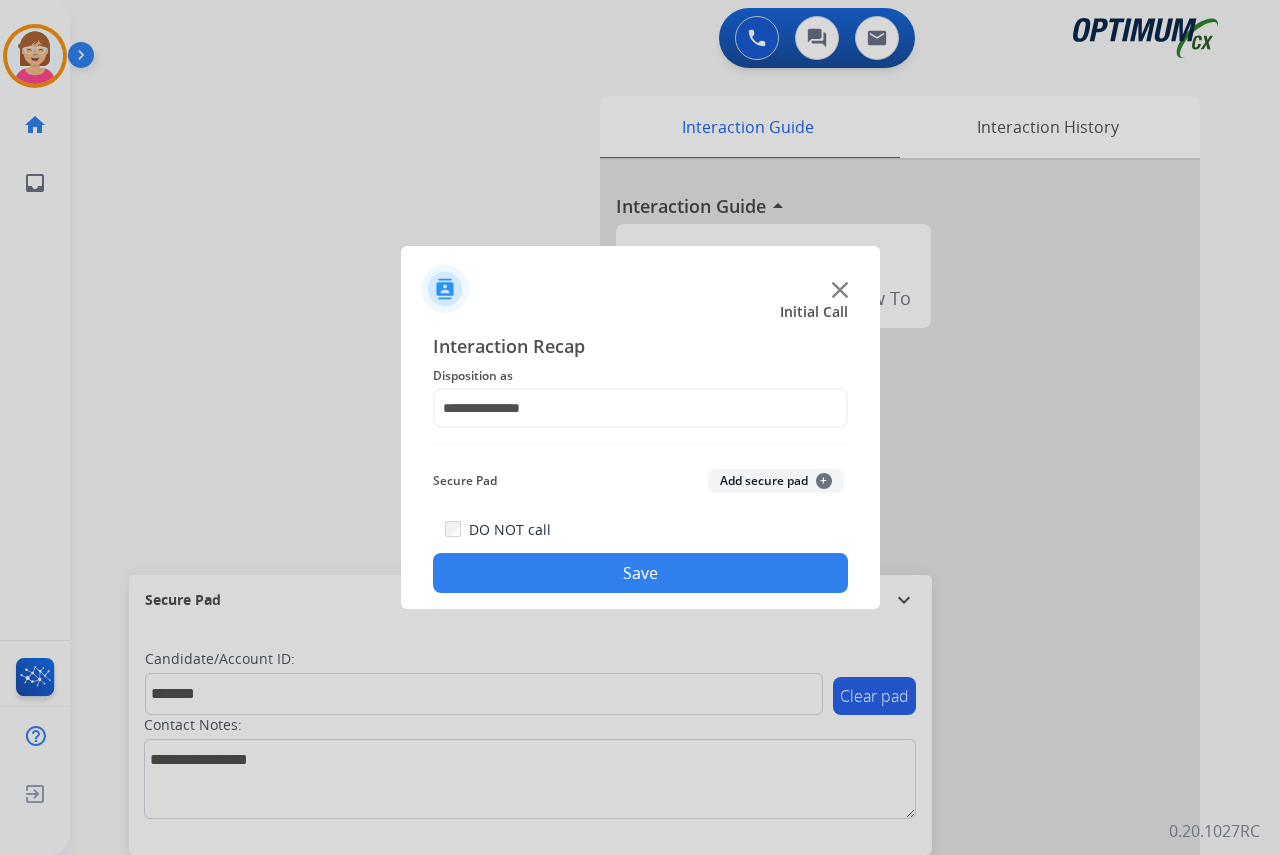 click on "+" 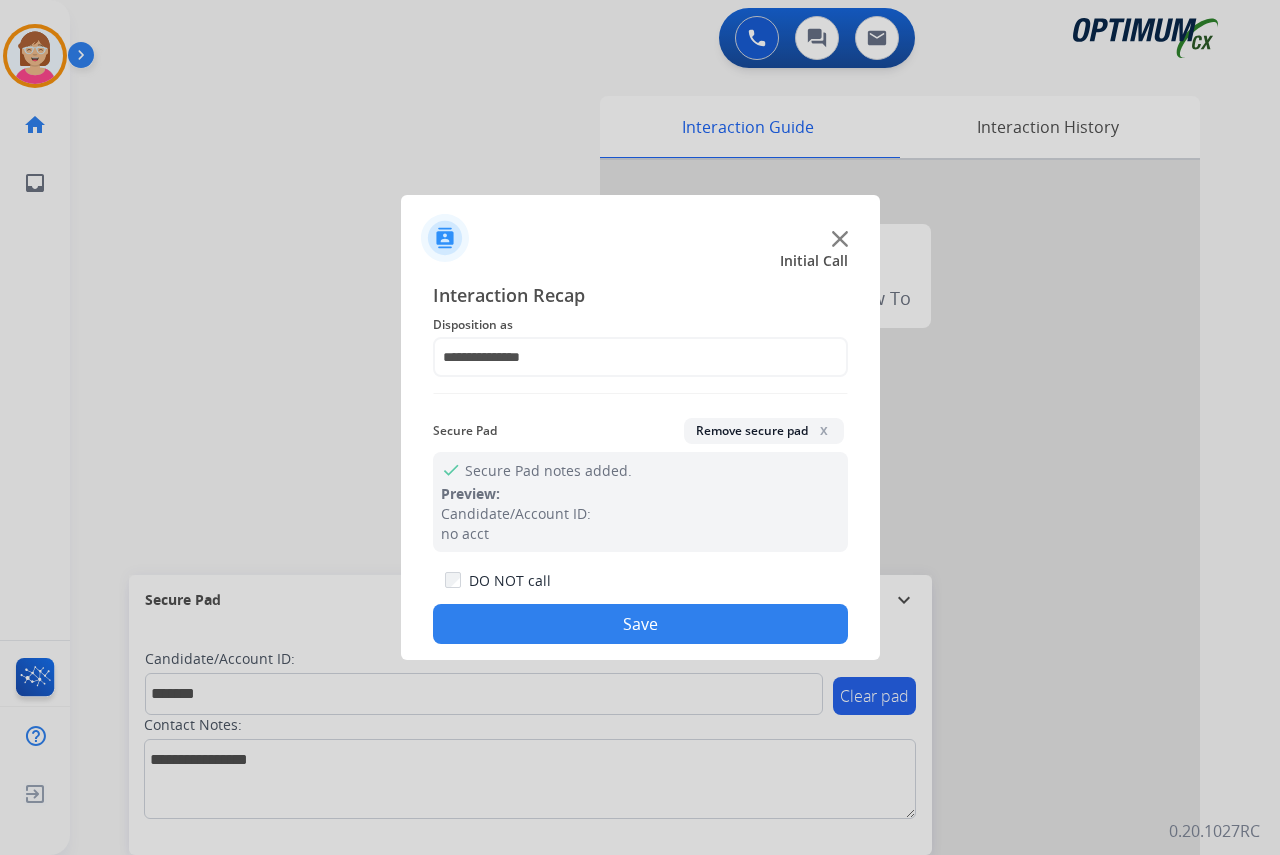 click on "Save" 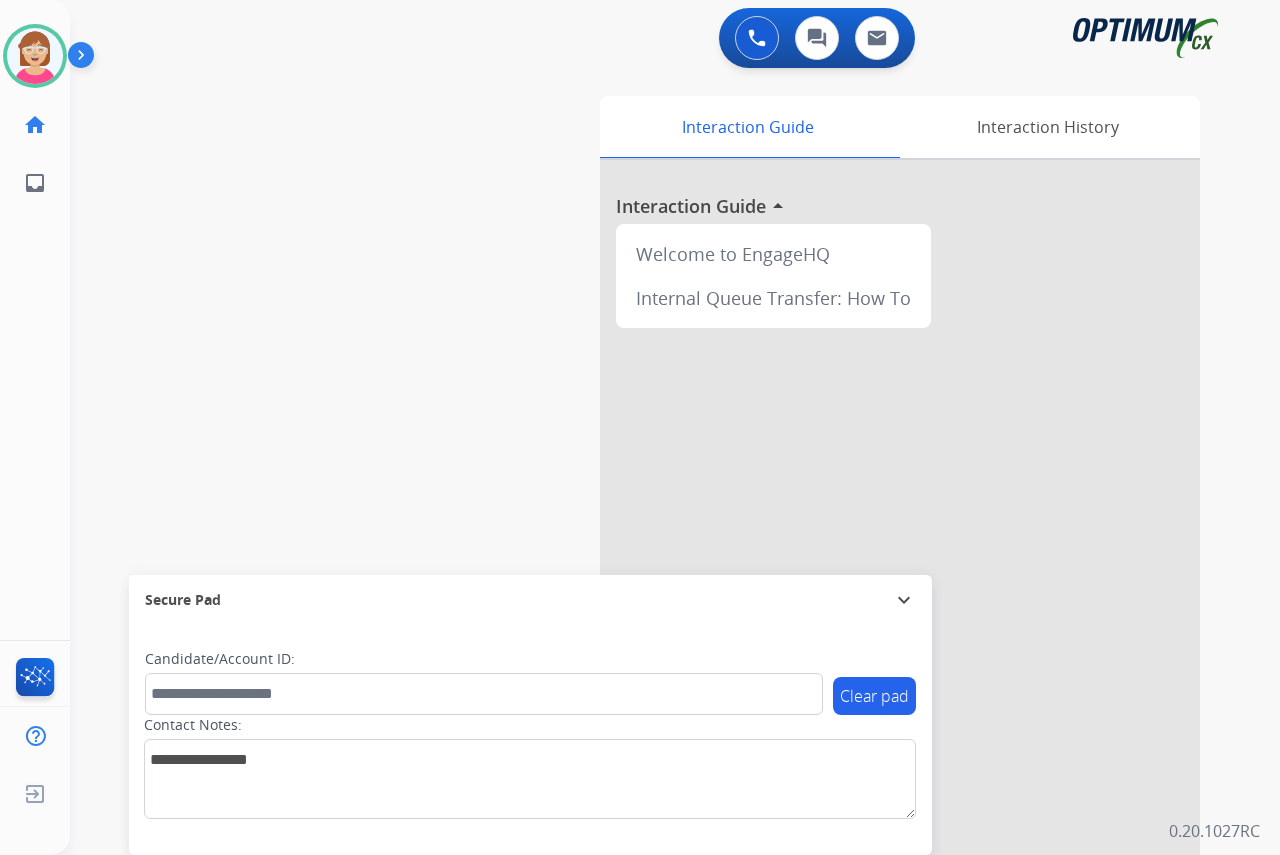 click on "[NAME]   Available  Edit Avatar  Agent:   [NAME]  Routing Profile:  OCX Training home  Home  Home inbox  Emails  Emails  FocalPoints  Help Center  Help Center  Log out  Log out" 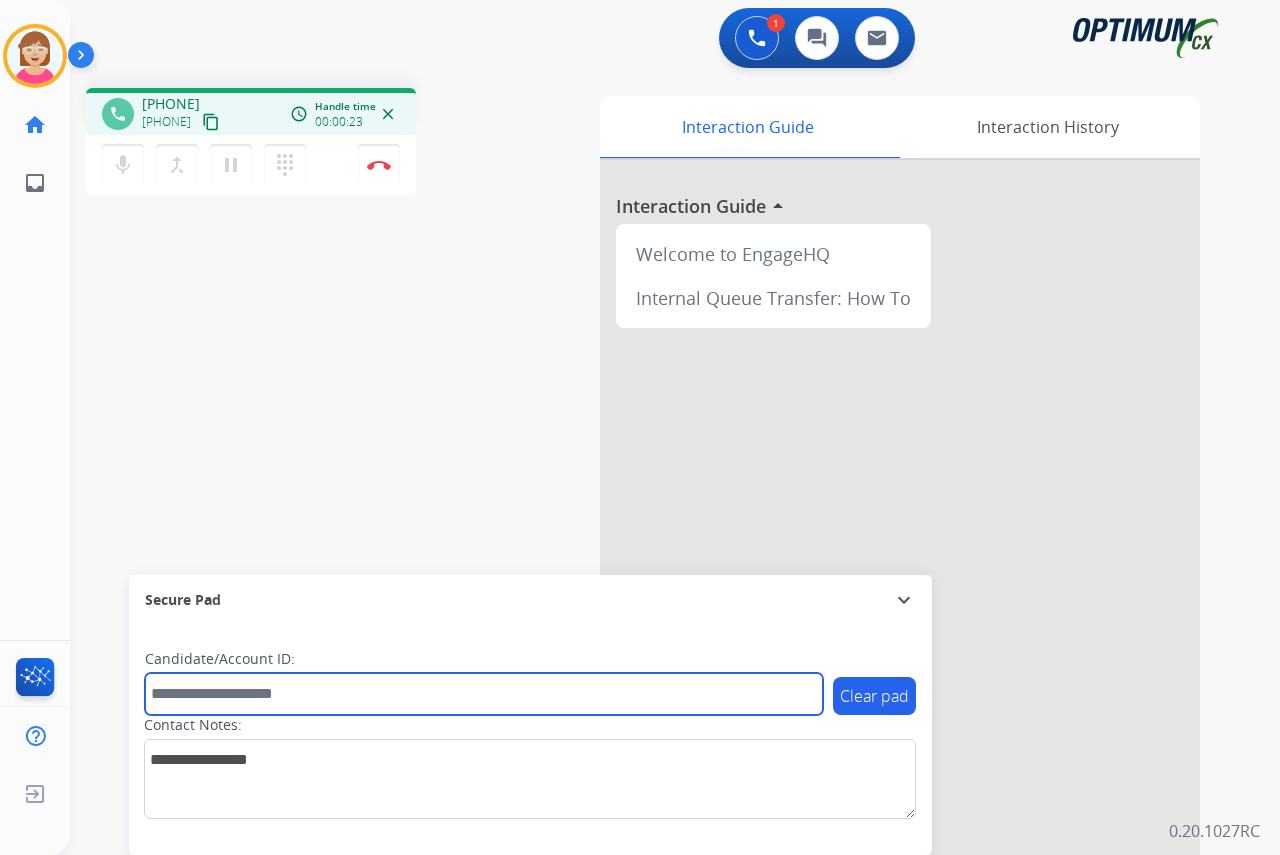 click at bounding box center (484, 694) 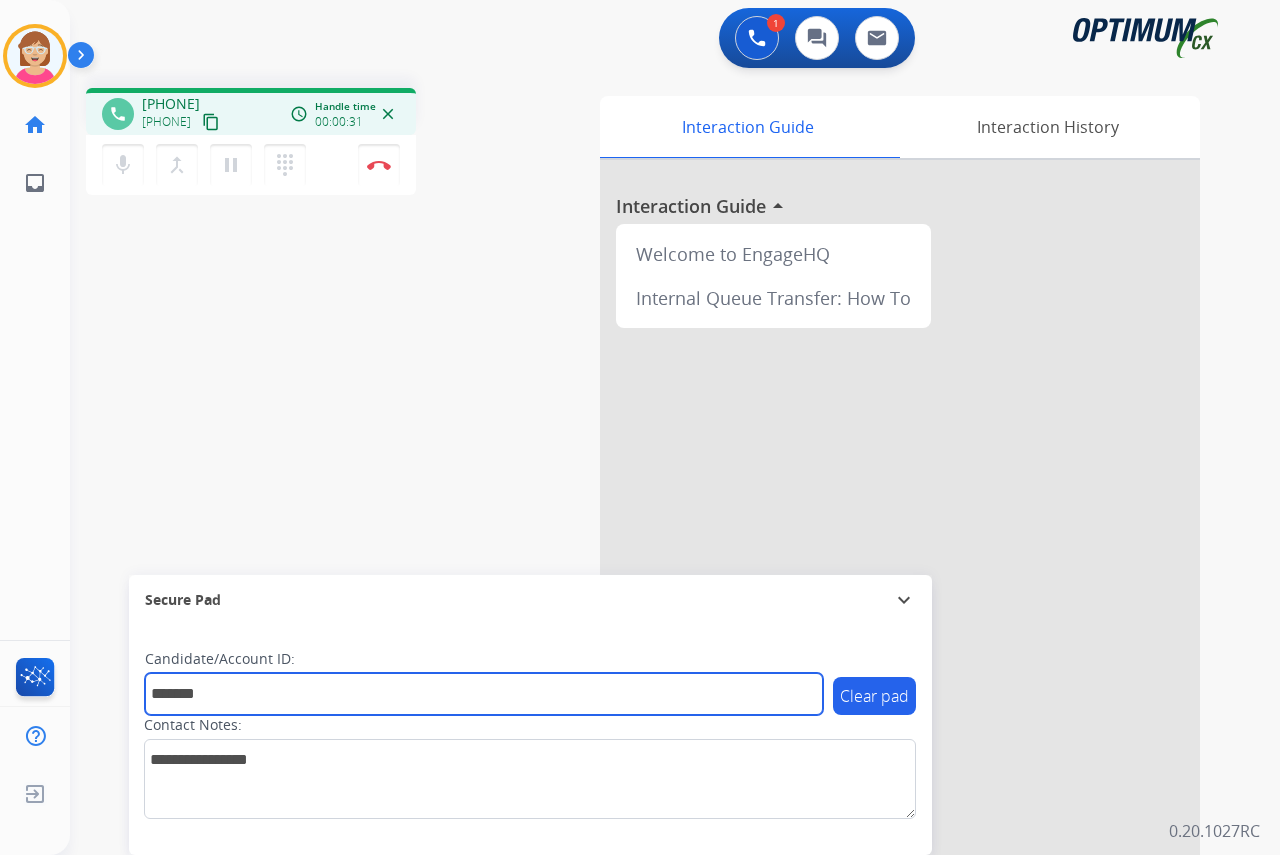 type on "*******" 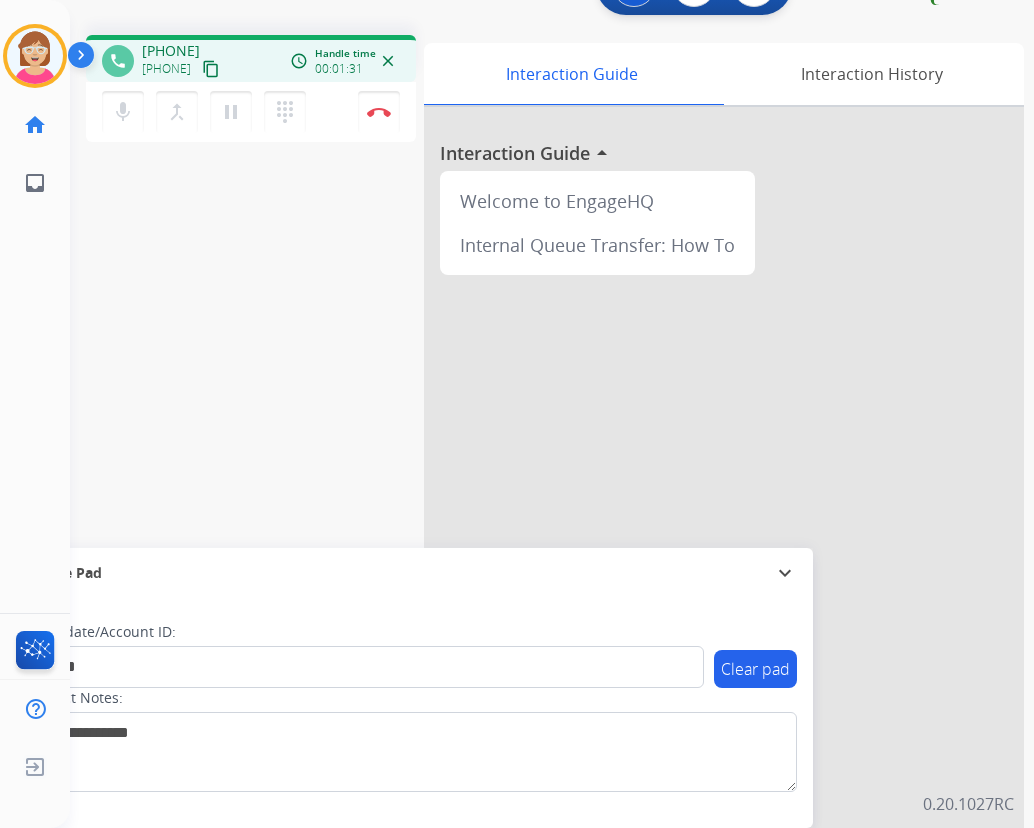 scroll, scrollTop: 78, scrollLeft: 0, axis: vertical 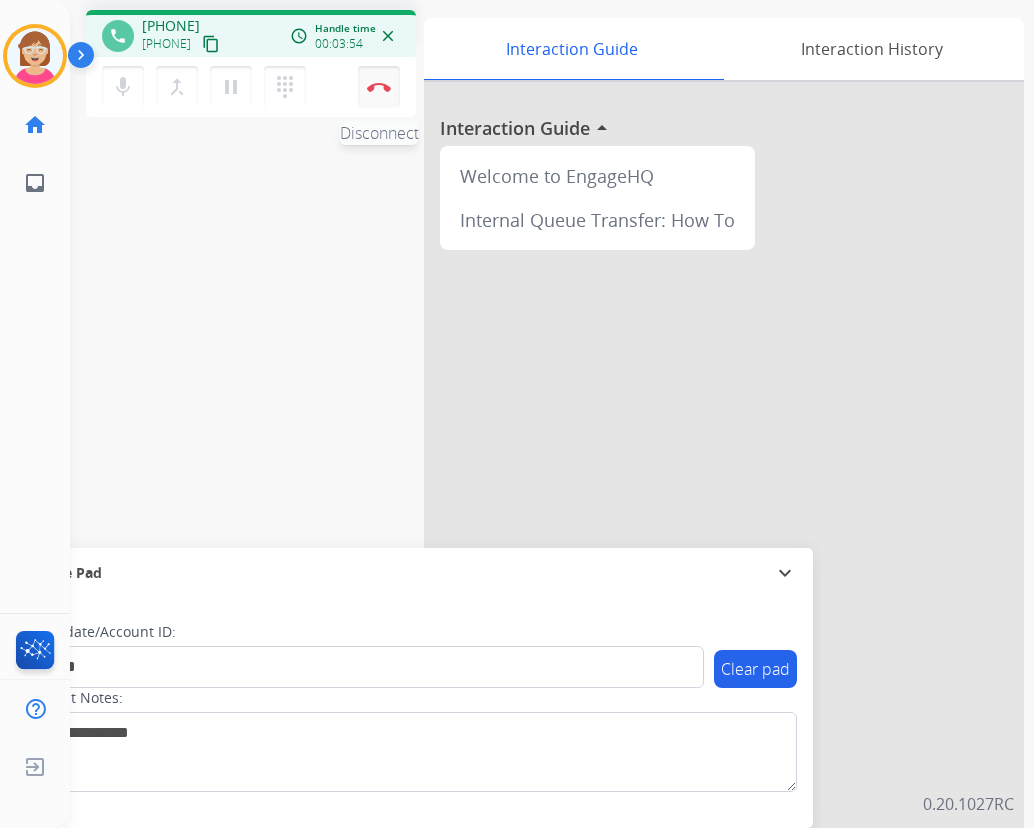 click at bounding box center [379, 87] 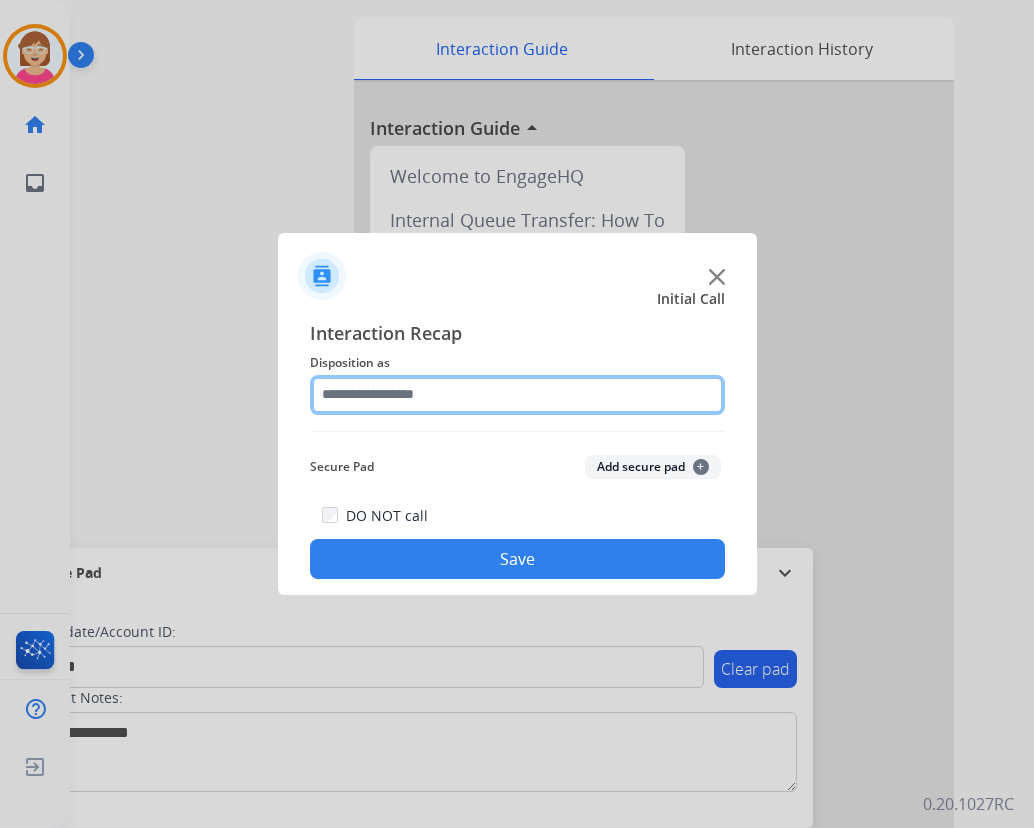 click 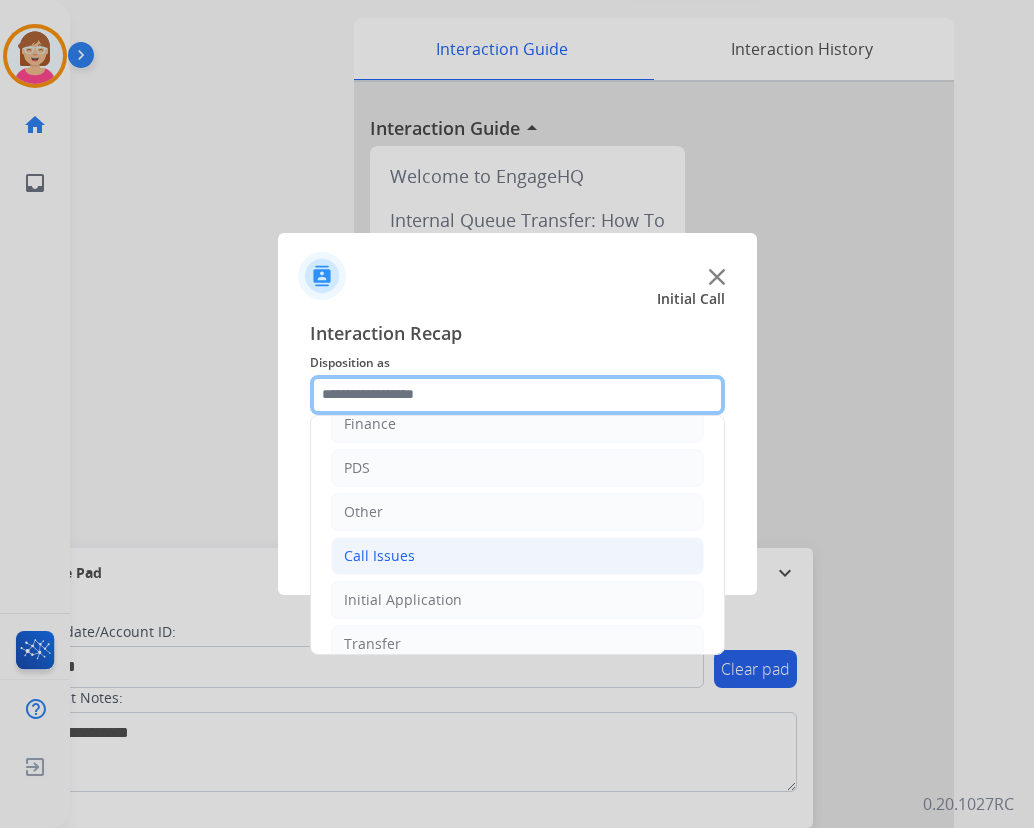 scroll, scrollTop: 136, scrollLeft: 0, axis: vertical 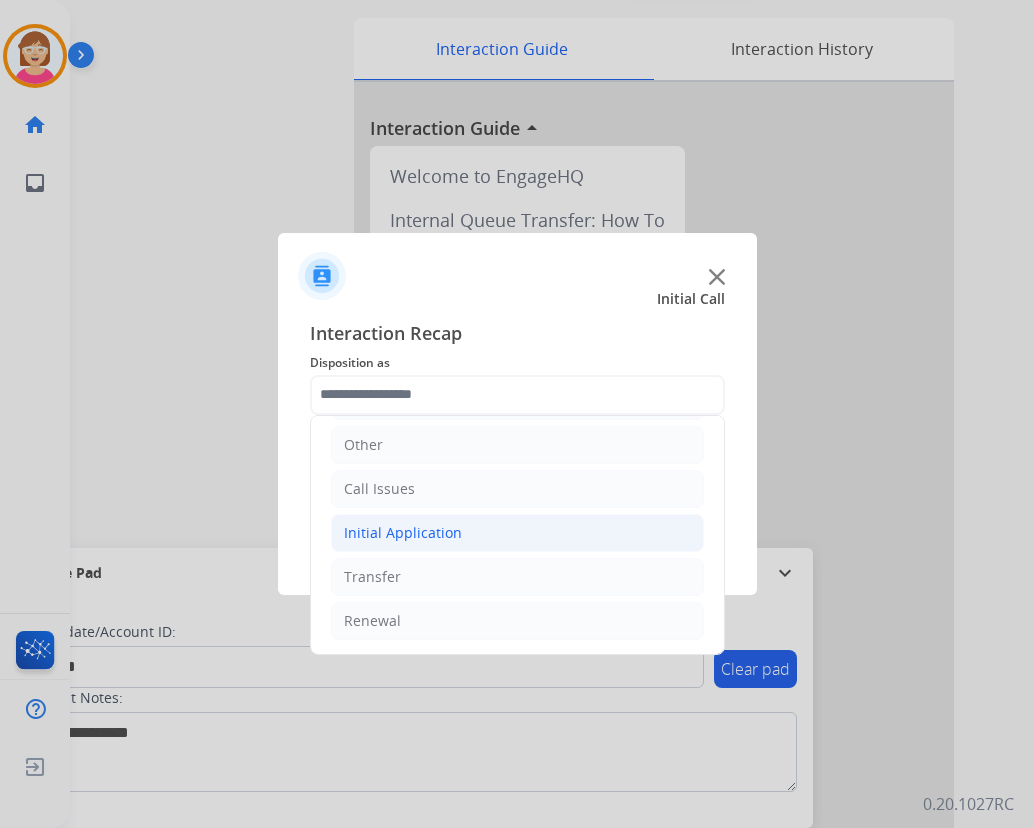 click on "Initial Application" 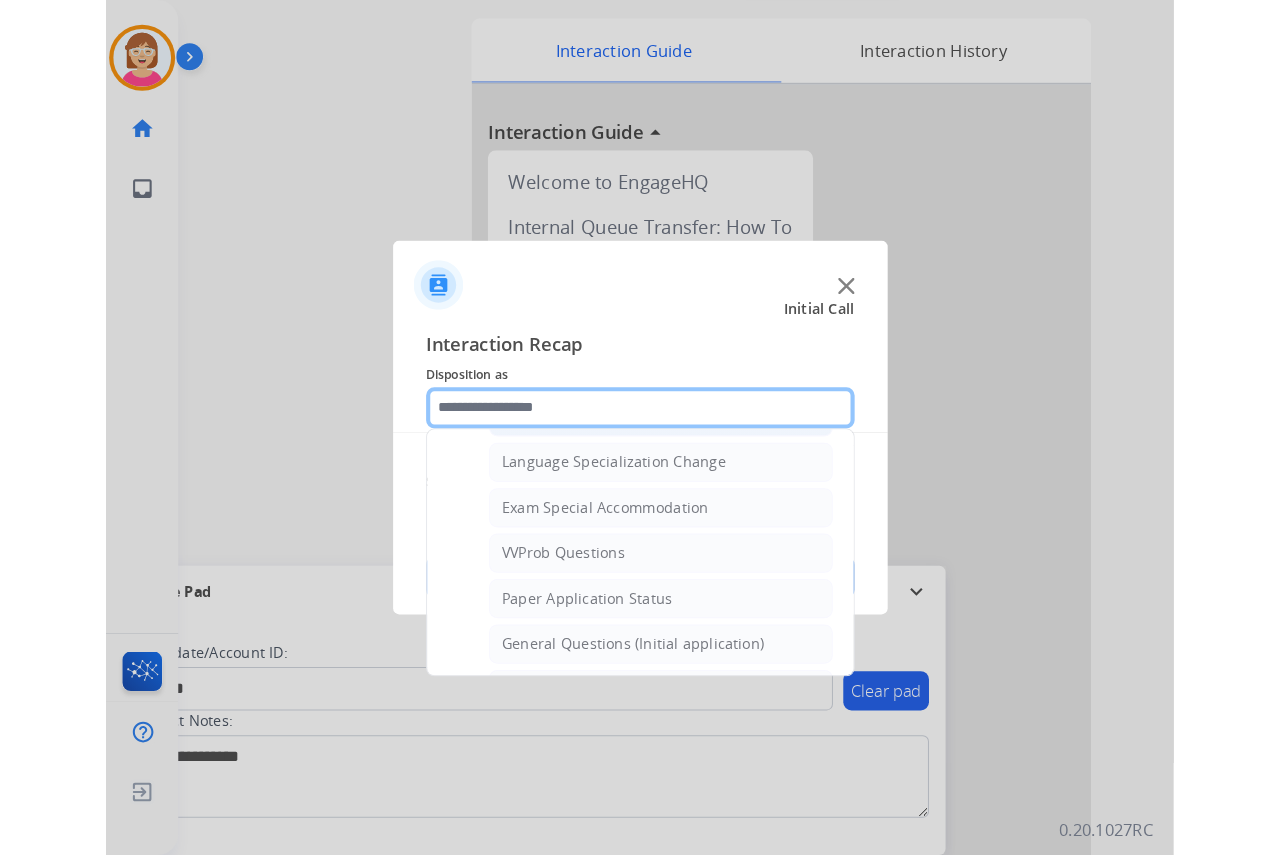 scroll, scrollTop: 1036, scrollLeft: 0, axis: vertical 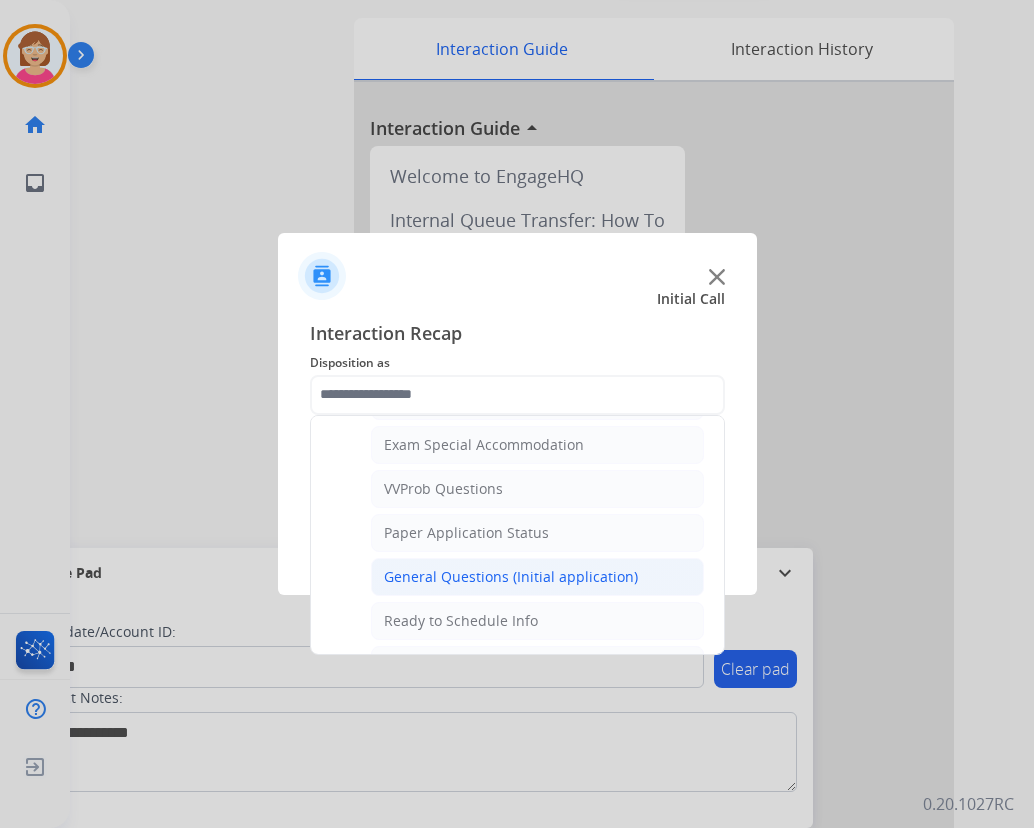click on "General Questions (Initial application)" 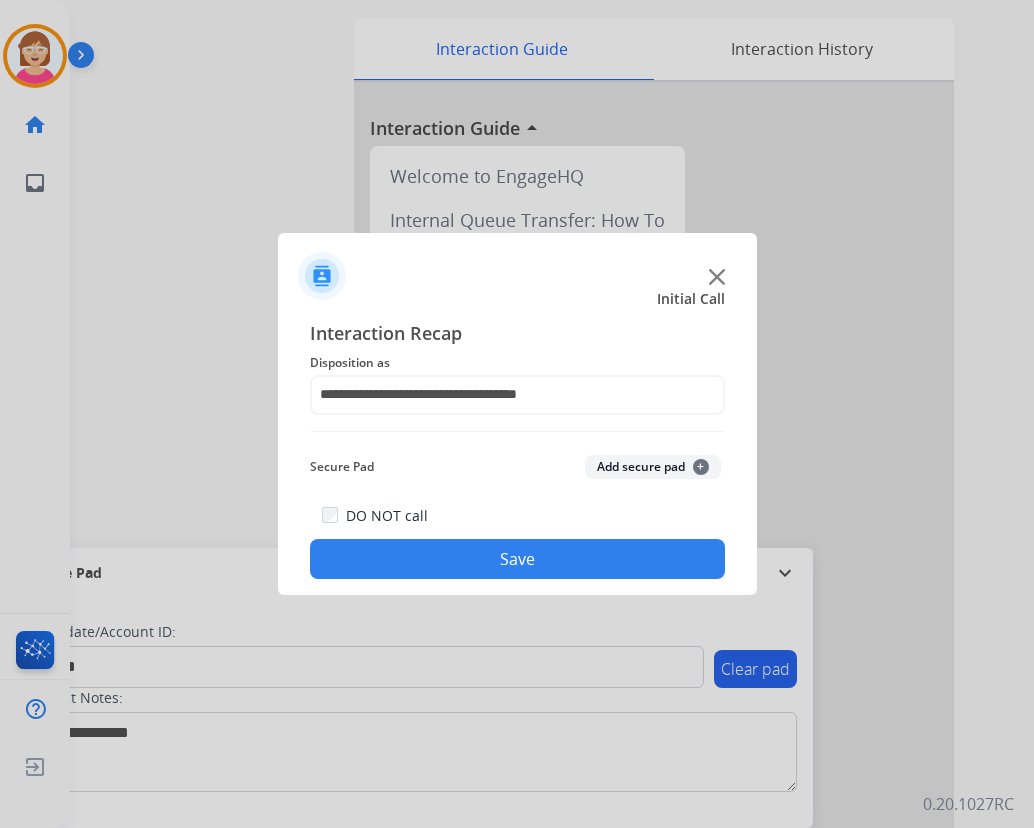 click on "+" 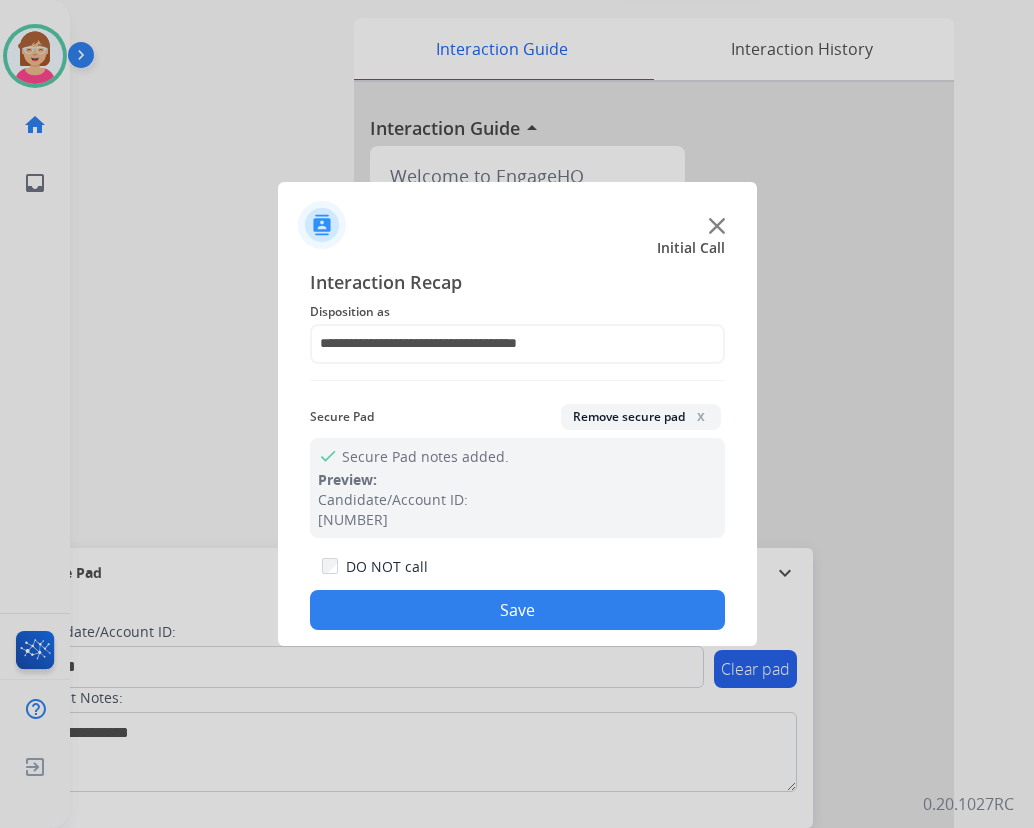 click on "Save" 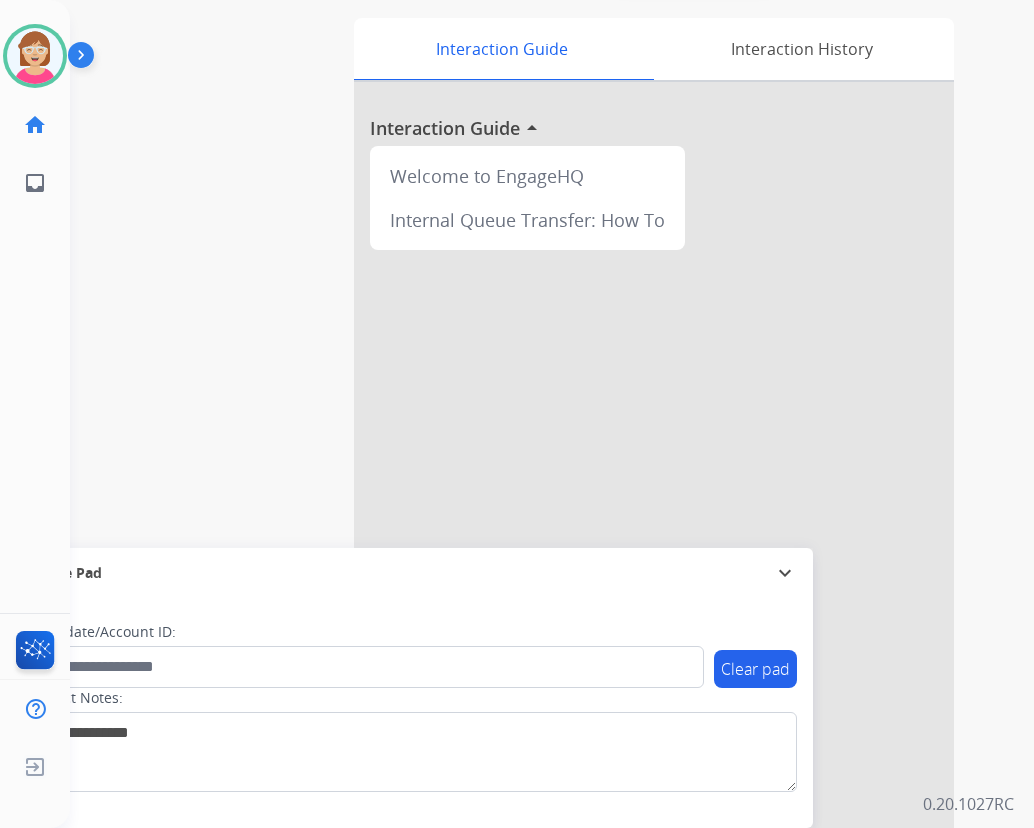 scroll, scrollTop: 51, scrollLeft: 0, axis: vertical 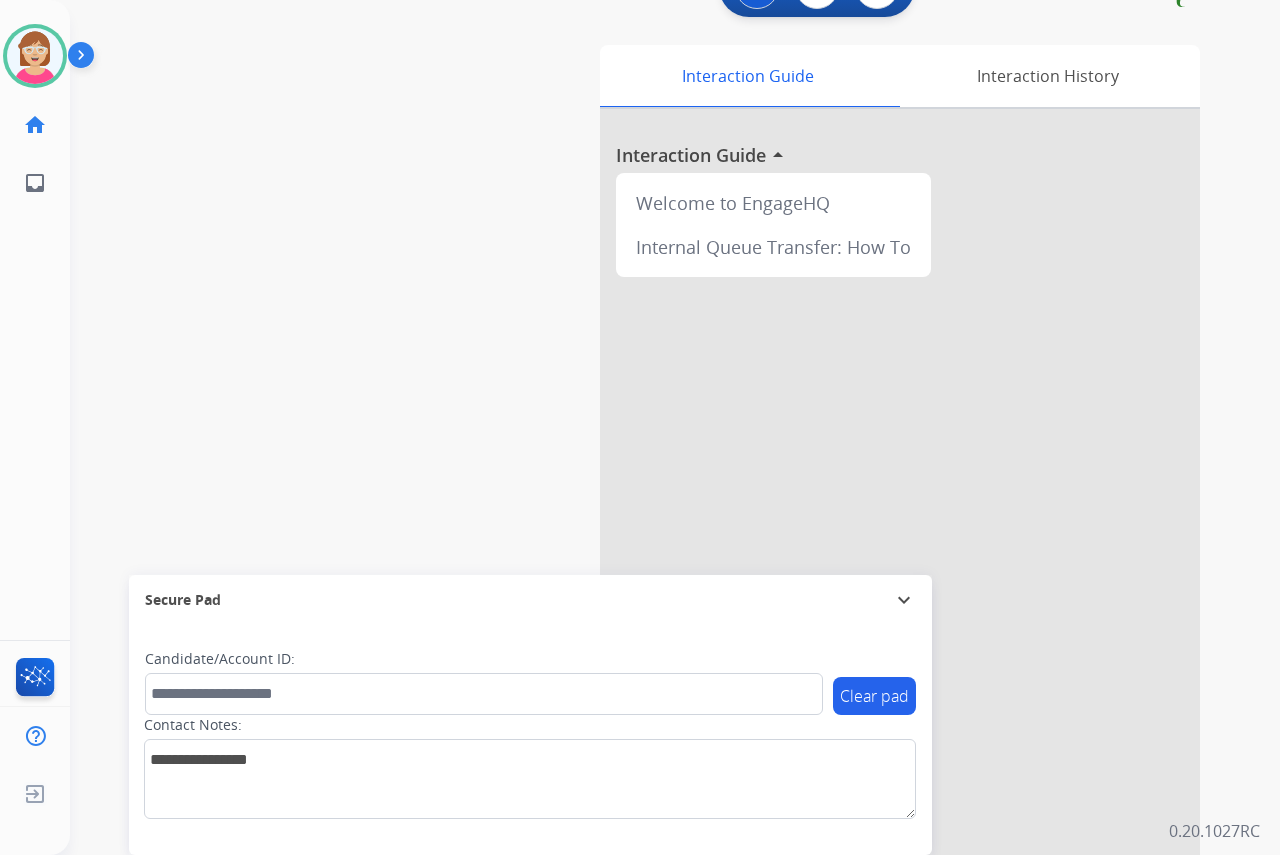 click on "[NAME]   Available  Edit Avatar  Agent:   [NAME]  Routing Profile:  OCX Training home  Home  Home inbox  Emails  Emails  FocalPoints  Help Center  Help Center  Log out  Log out" 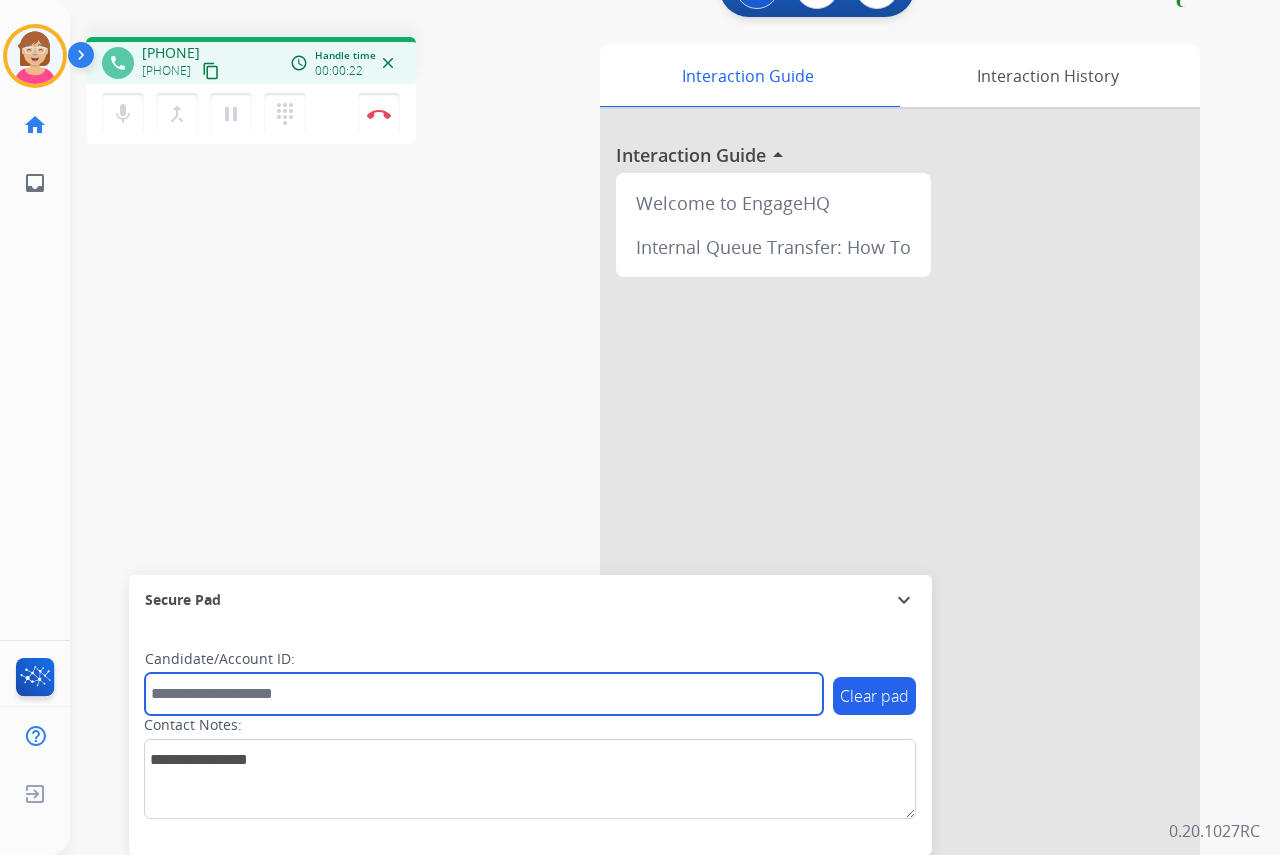 click at bounding box center (484, 694) 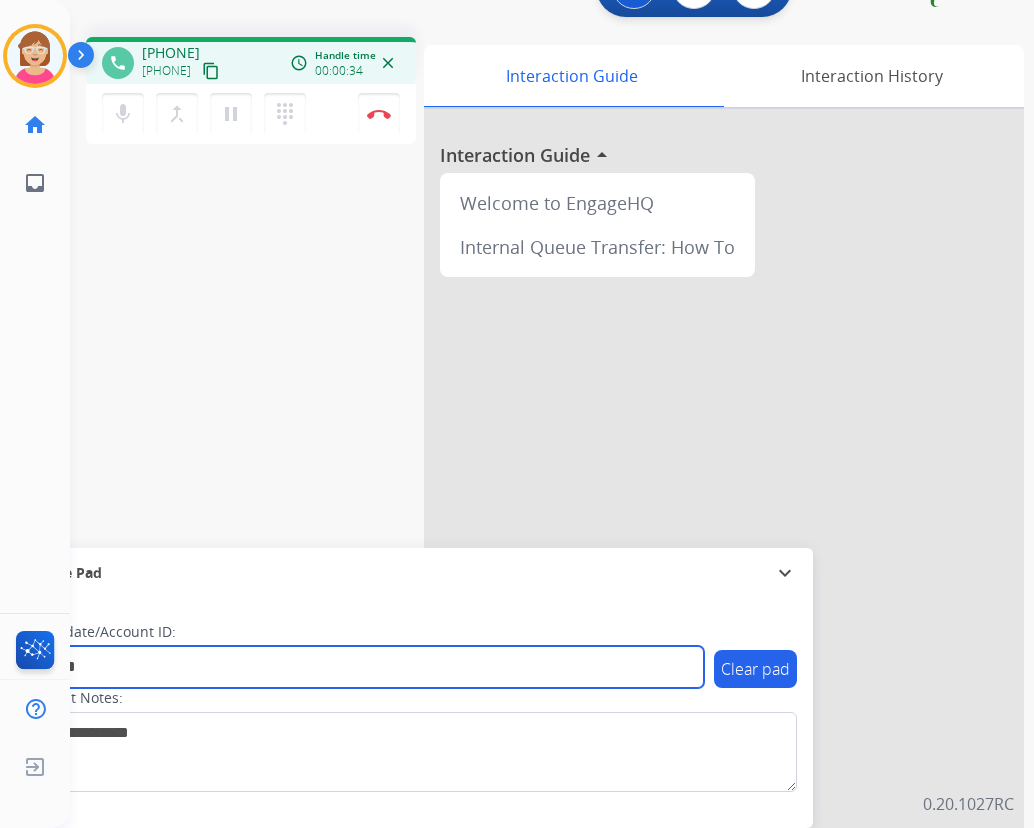 type on "*******" 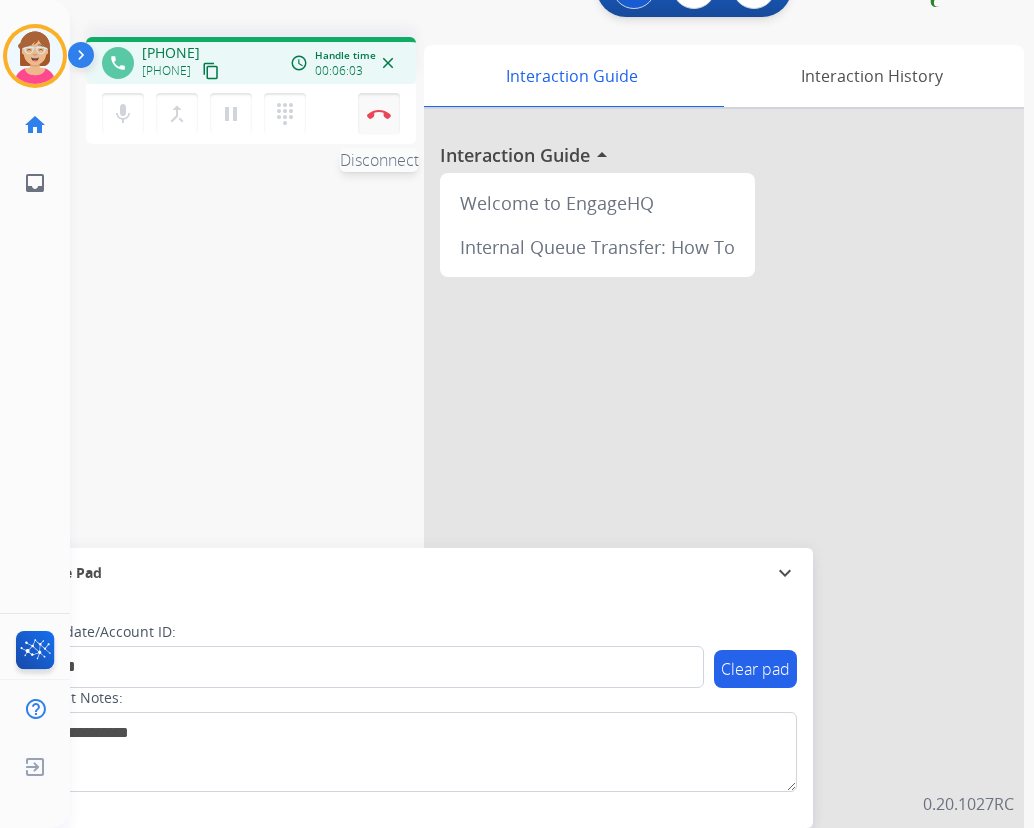click at bounding box center (379, 114) 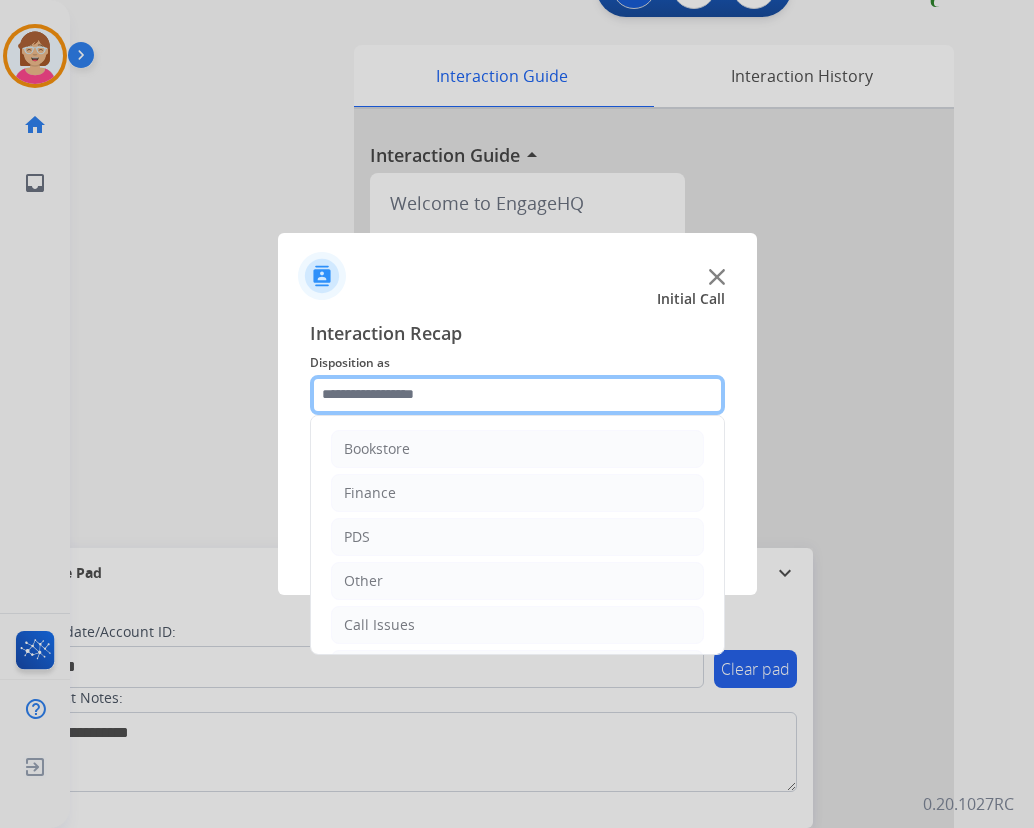 click 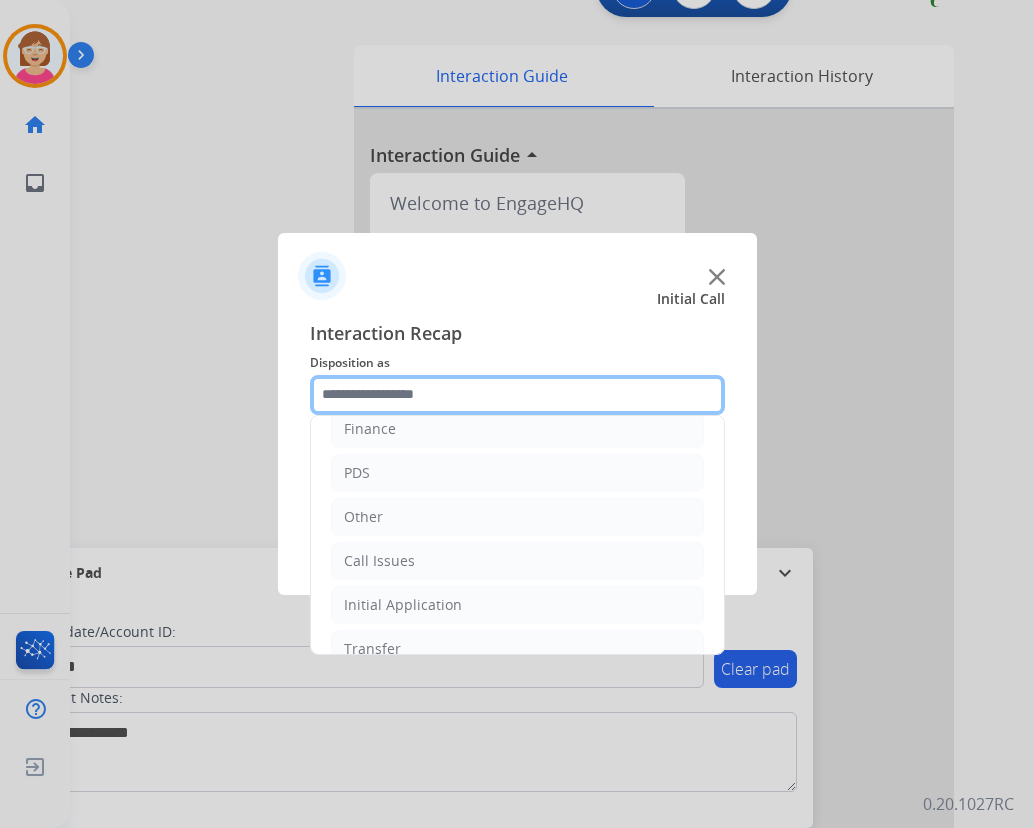 scroll, scrollTop: 136, scrollLeft: 0, axis: vertical 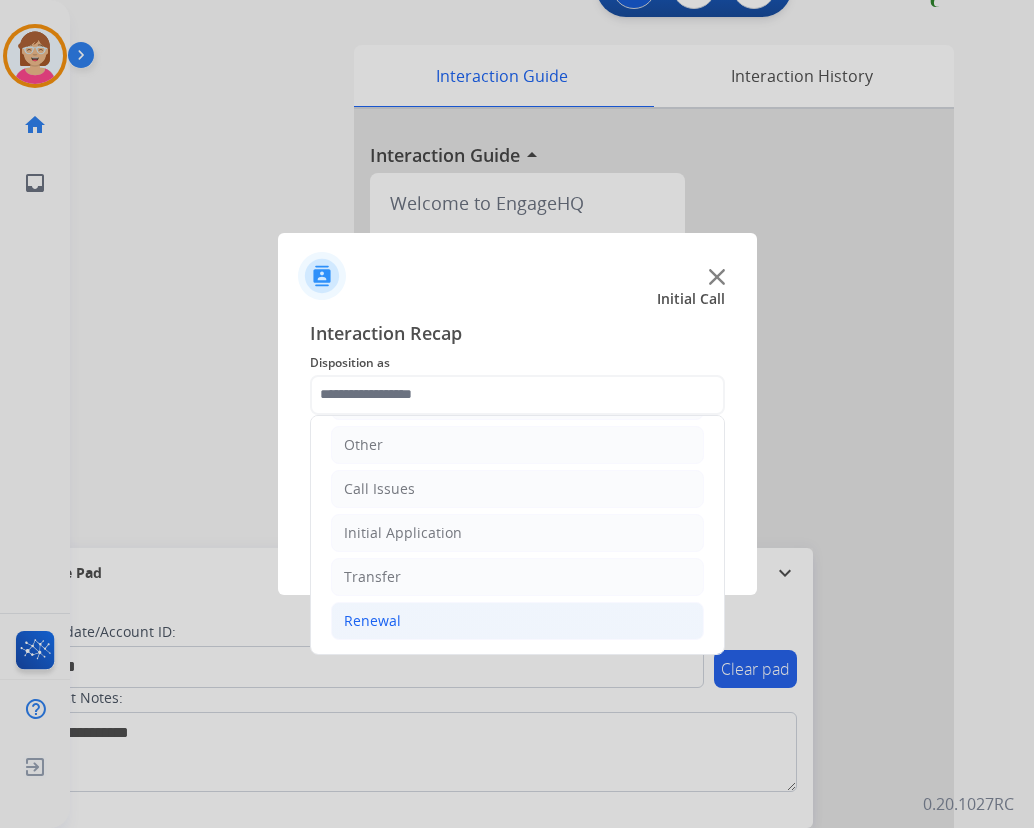 click on "Renewal" 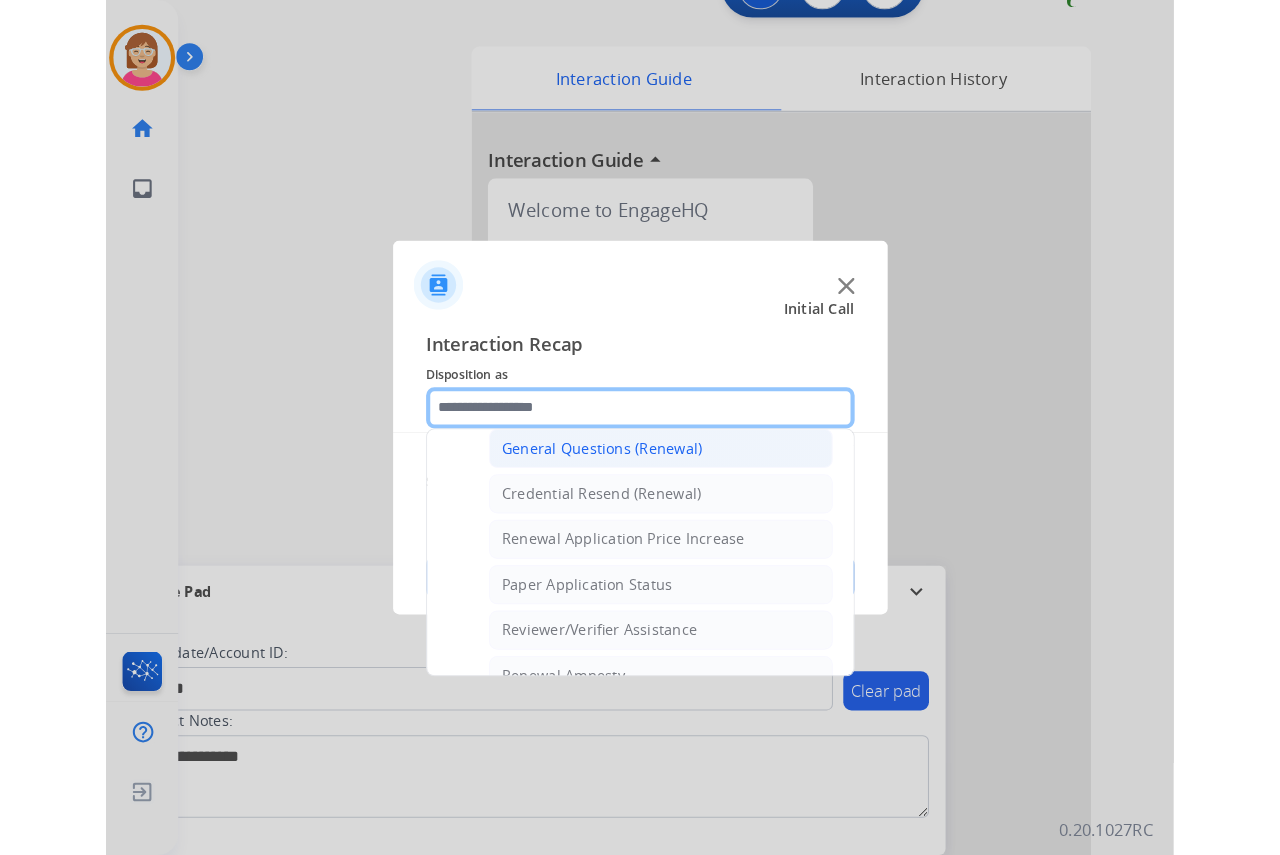 scroll, scrollTop: 572, scrollLeft: 0, axis: vertical 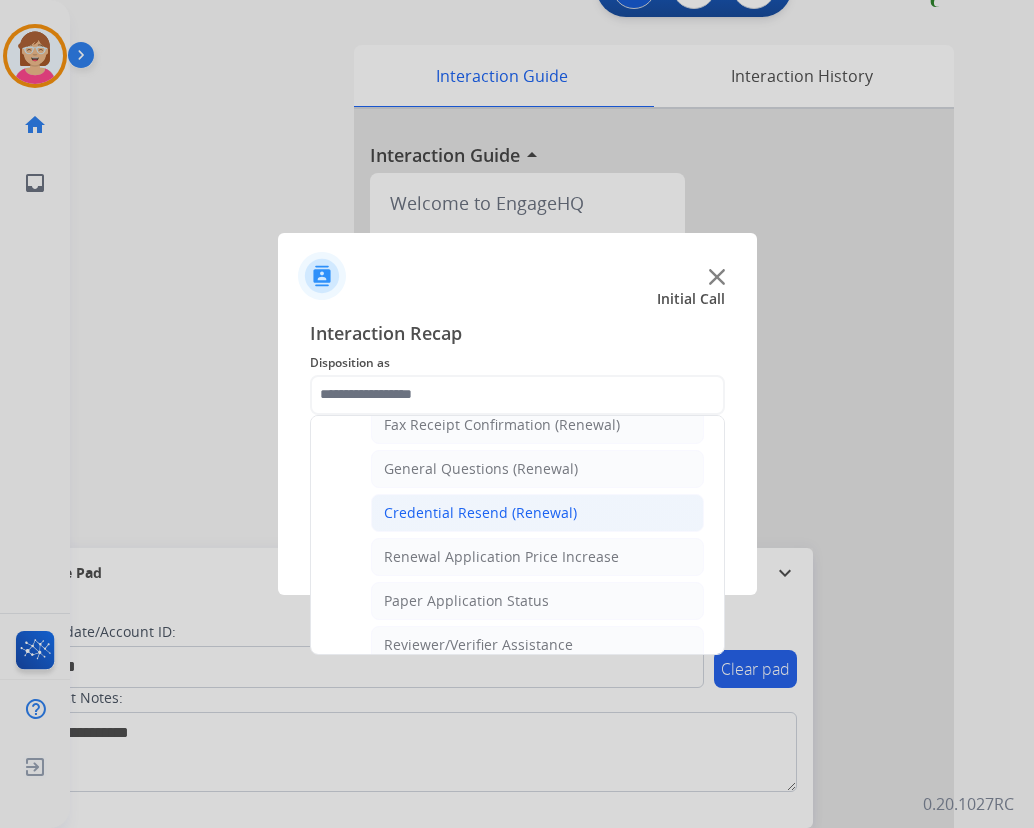 click on "Credential Resend (Renewal)" 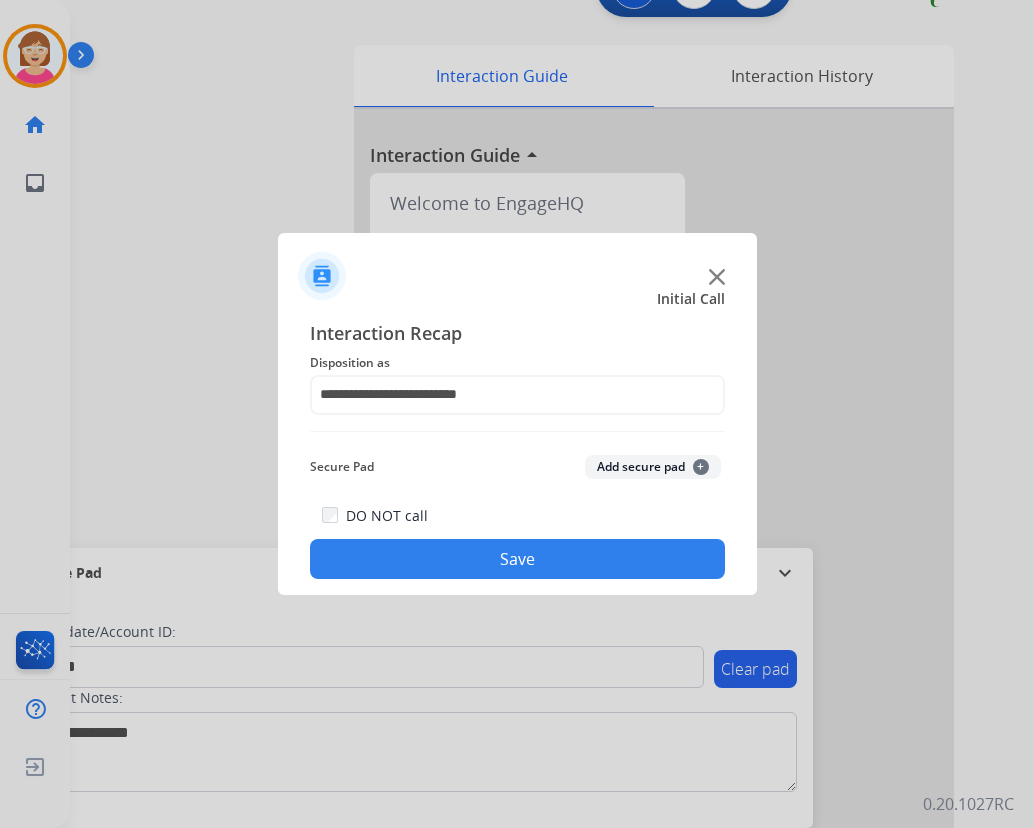 click on "+" 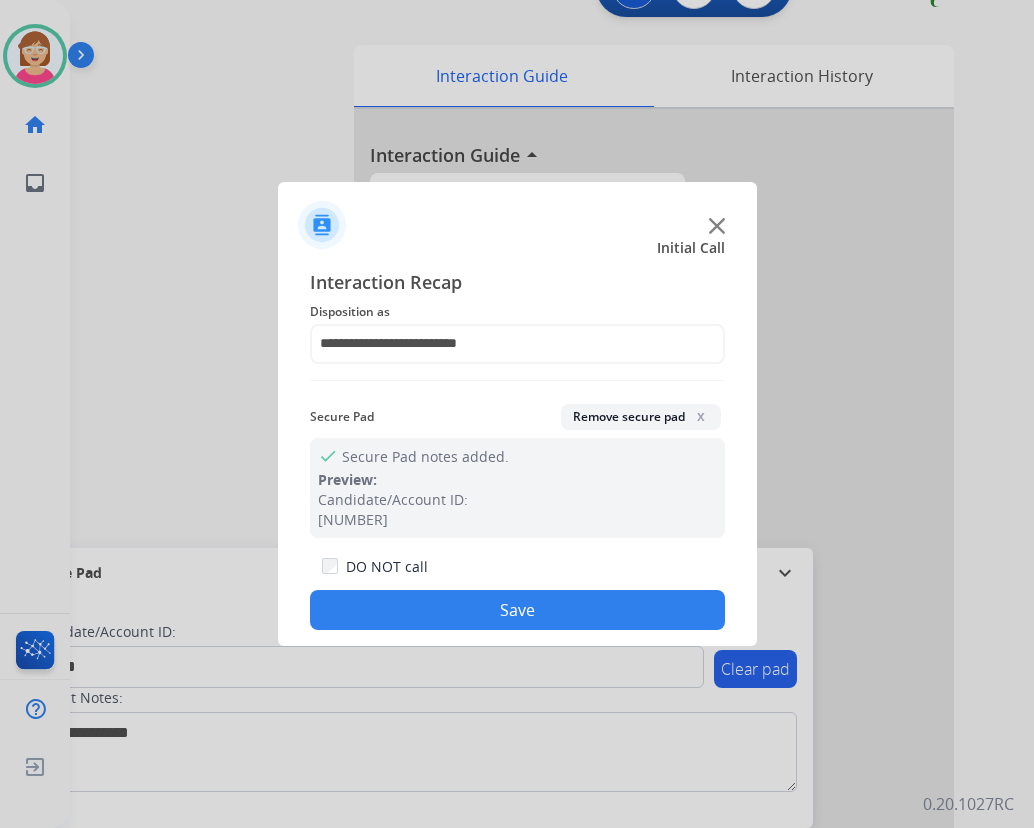 click on "Save" 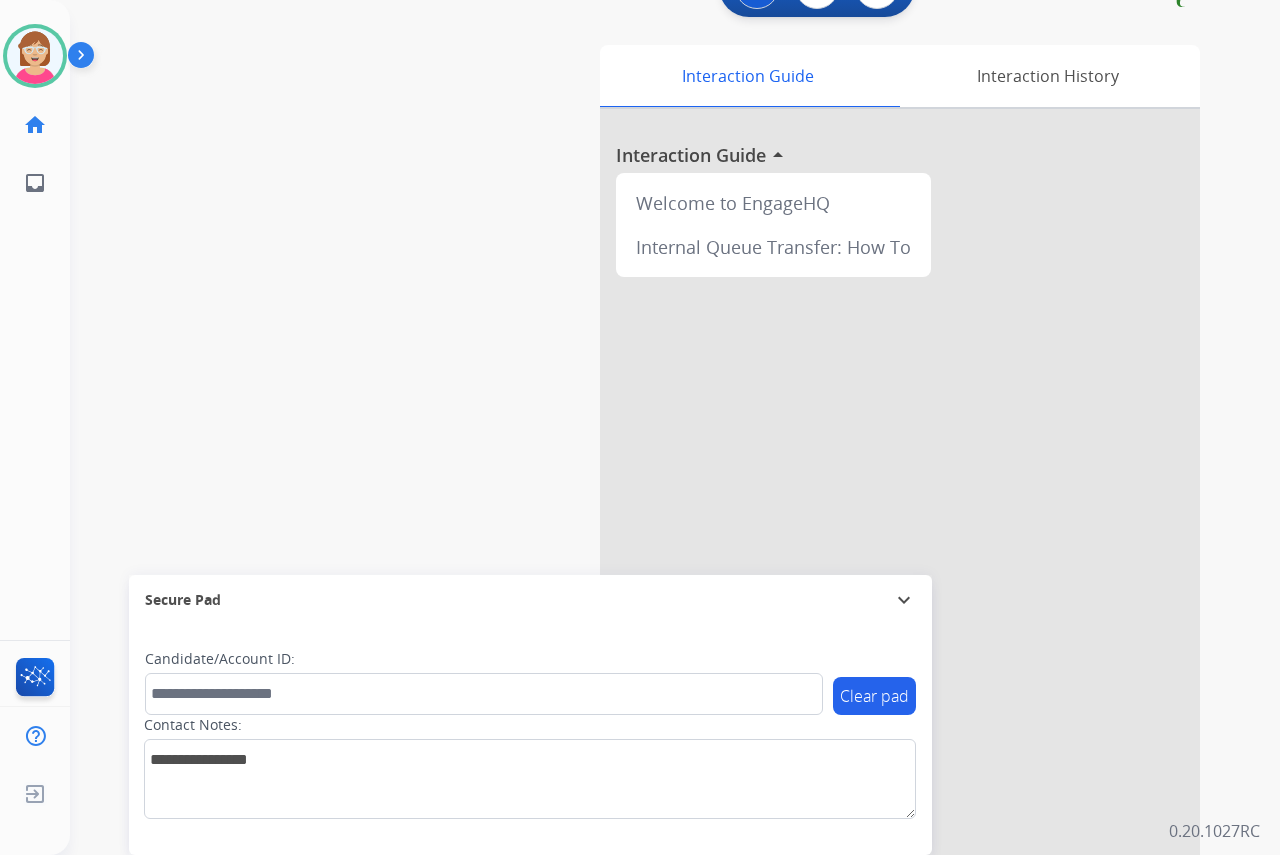 click on "[NAME]   Available  Edit Avatar  Agent:   [NAME]  Routing Profile:  OCX Training home  Home  Home inbox  Emails  Emails  FocalPoints  Help Center  Help Center  Log out  Log out" 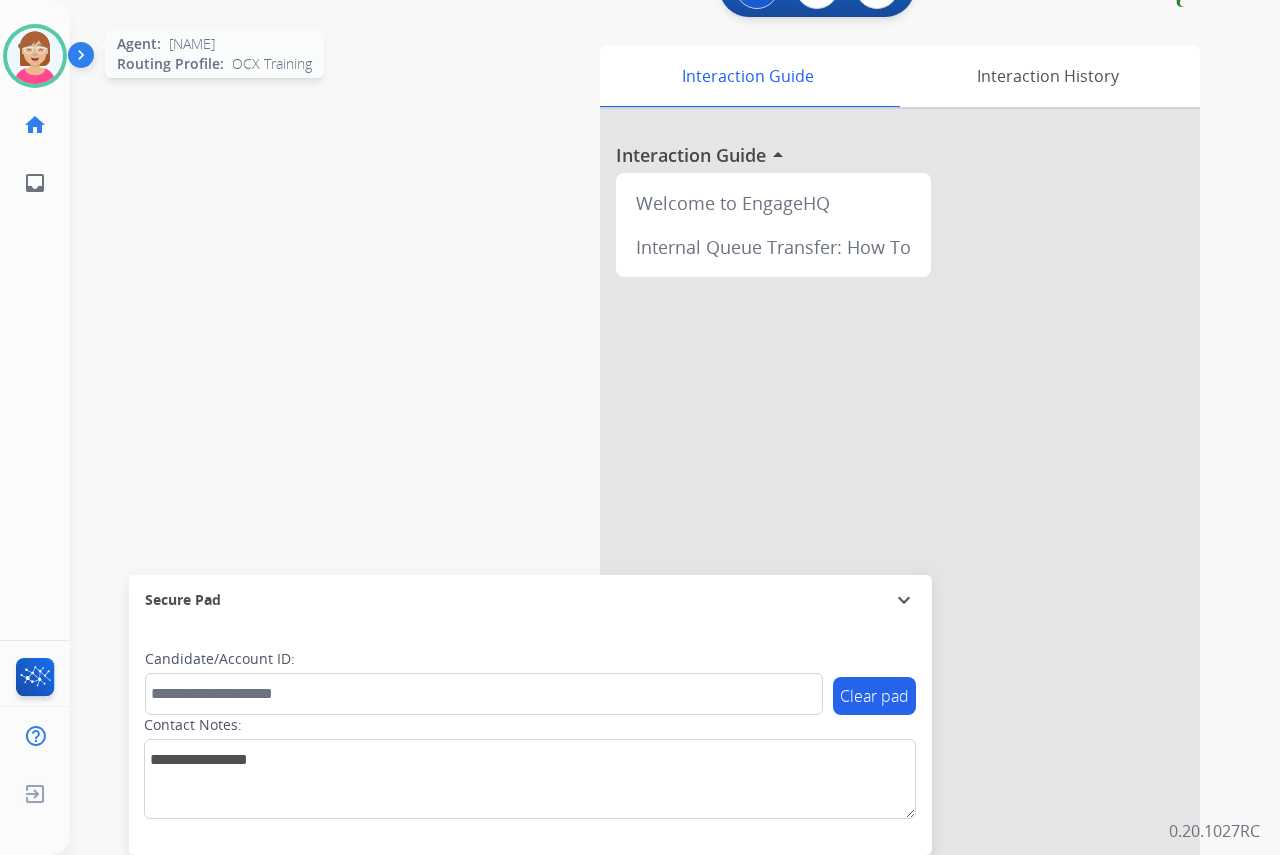 click at bounding box center (35, 56) 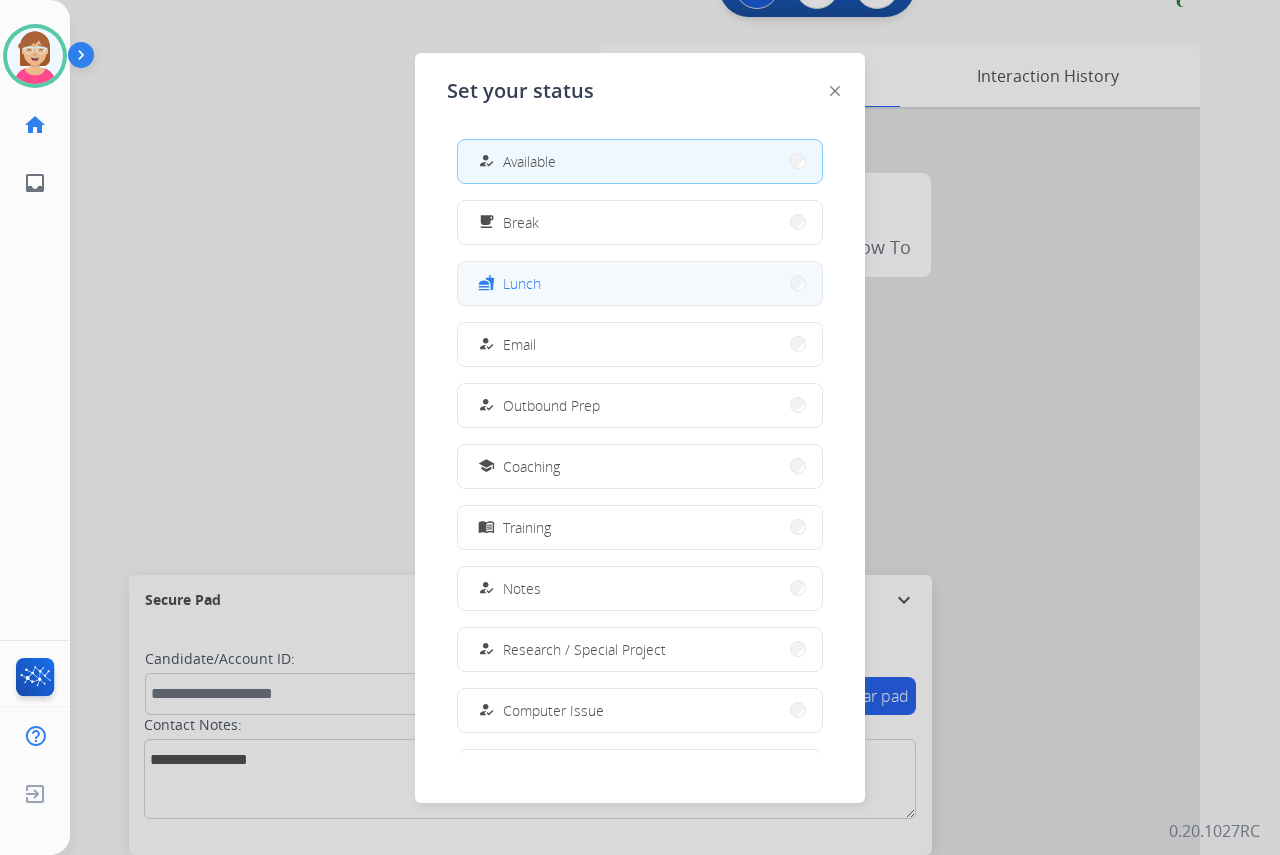 click on "Lunch" at bounding box center [522, 283] 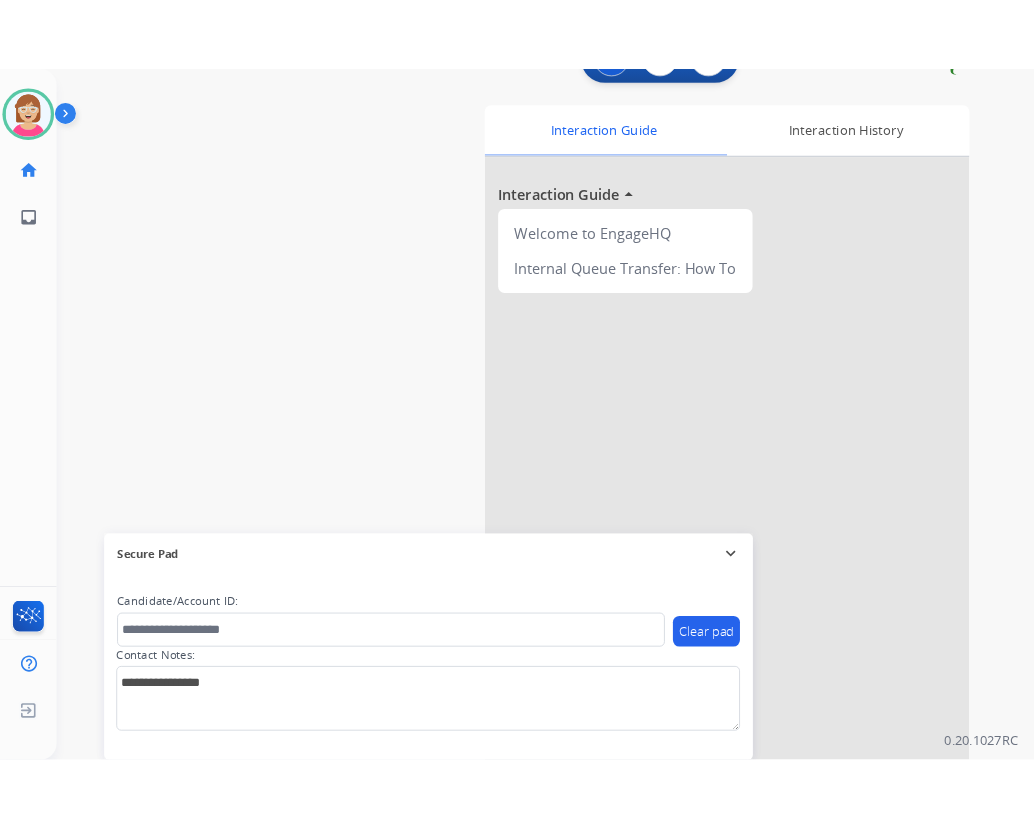 scroll, scrollTop: 0, scrollLeft: 0, axis: both 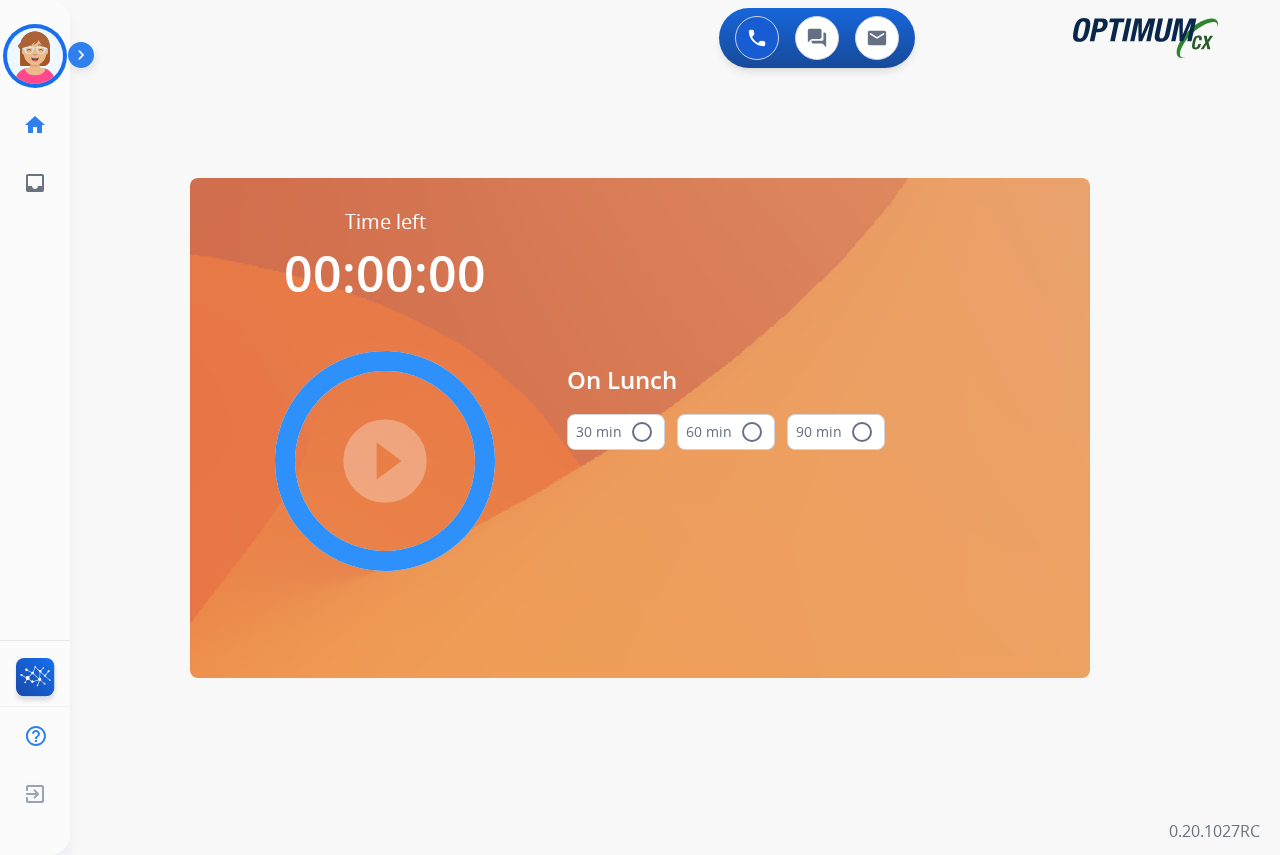 click on "radio_button_unchecked" at bounding box center (642, 432) 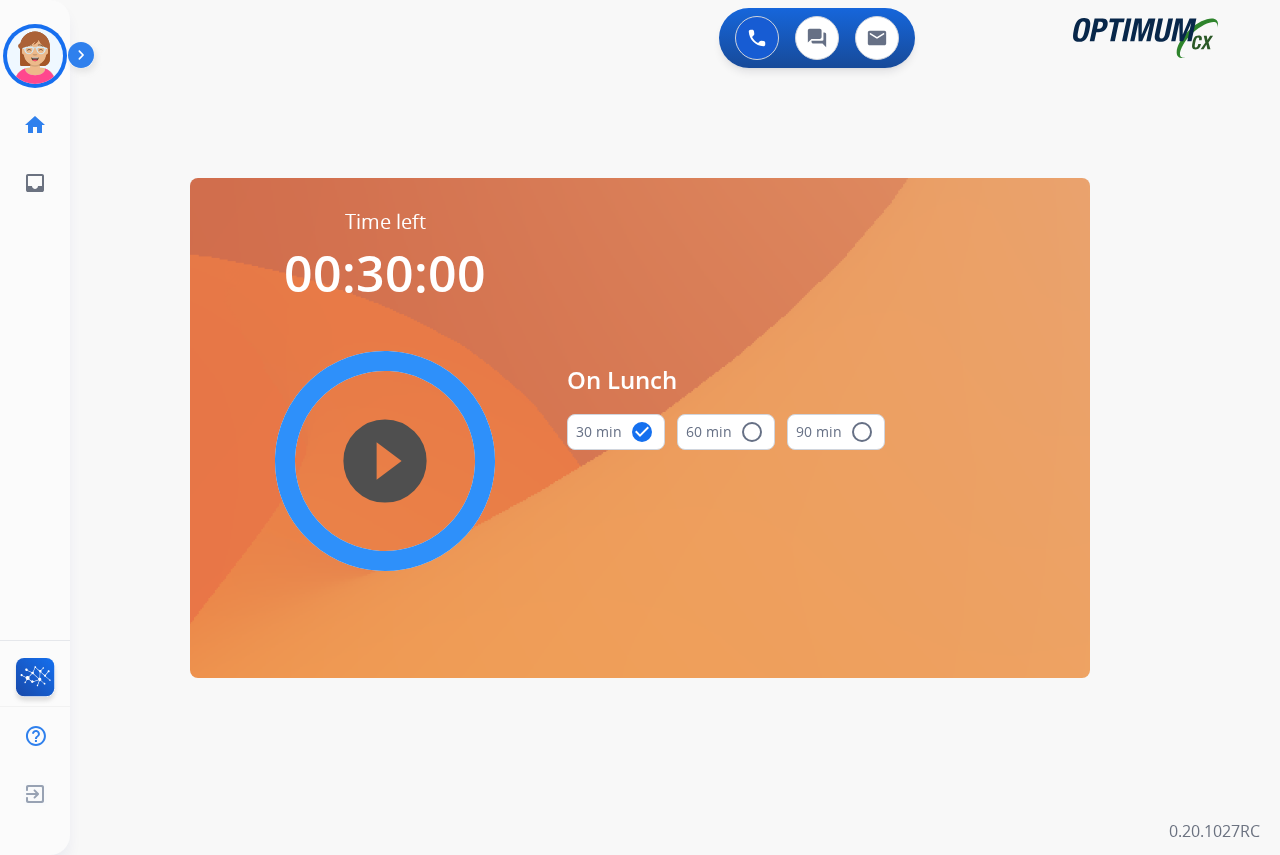 click on "play_circle_filled" at bounding box center (385, 461) 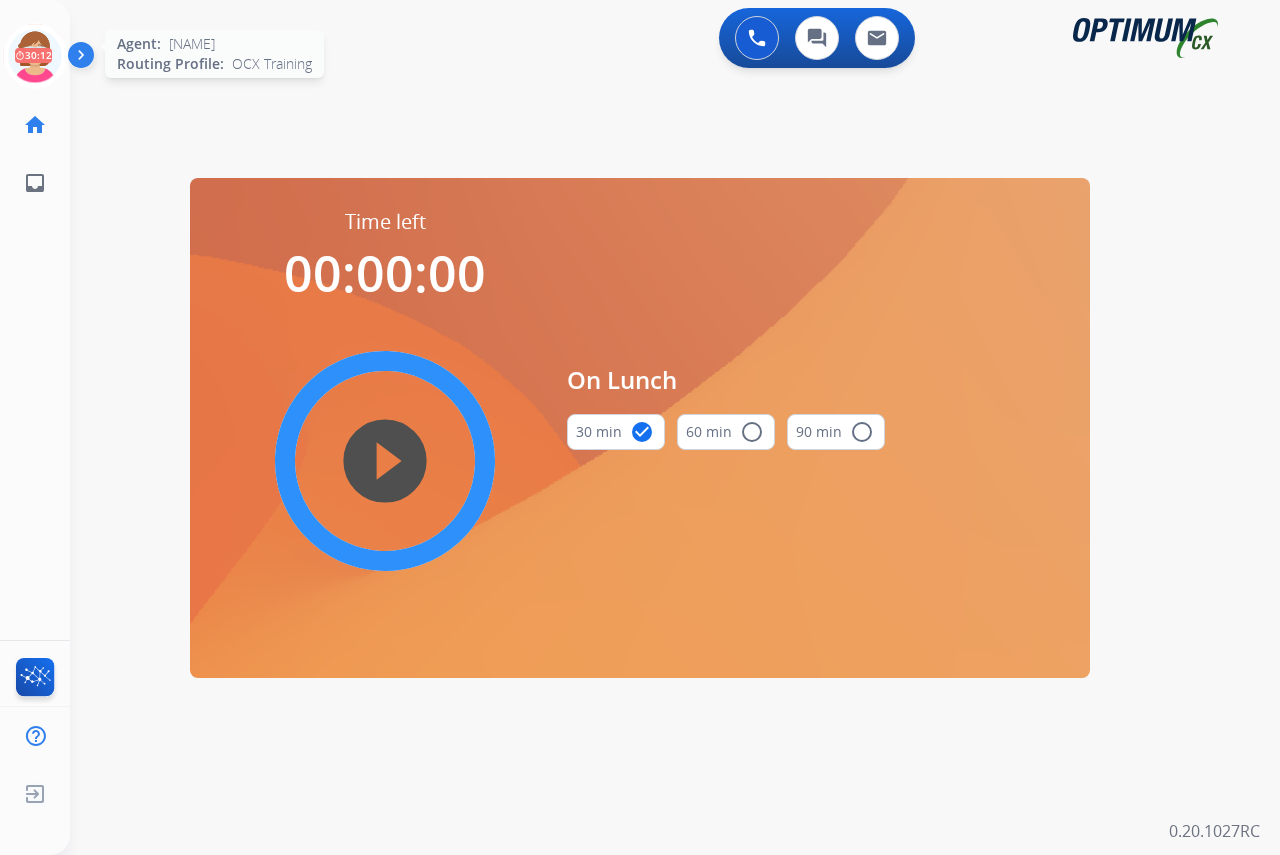 click 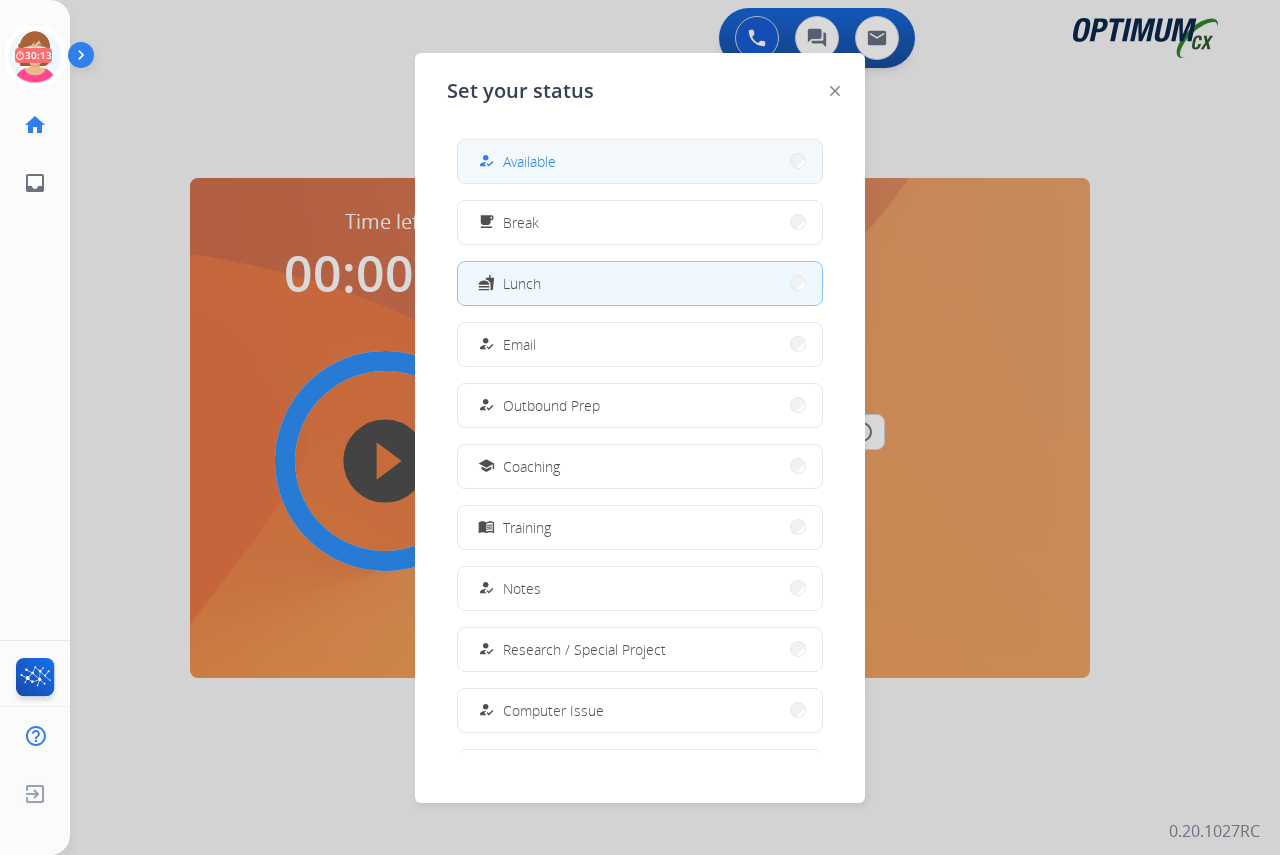 click on "Available" at bounding box center (529, 161) 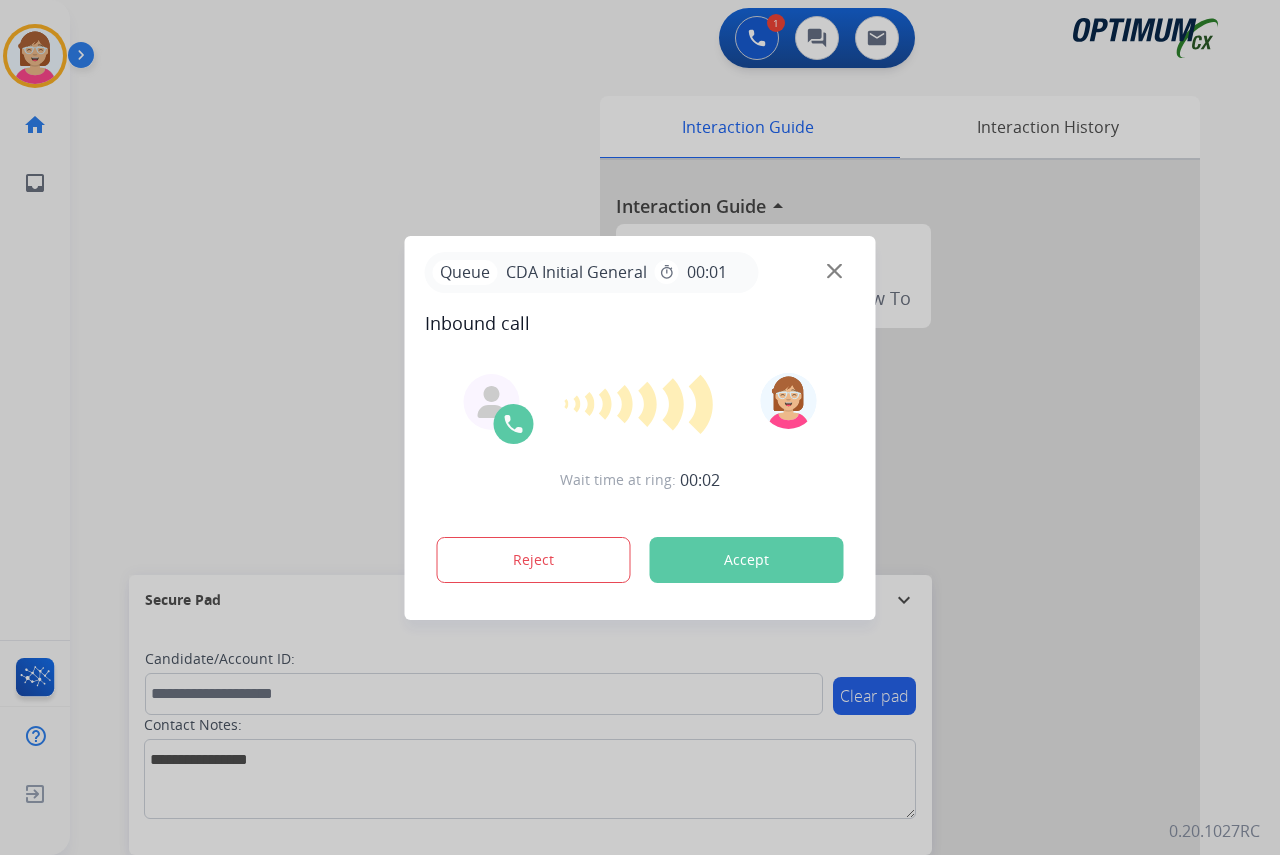 click at bounding box center [640, 427] 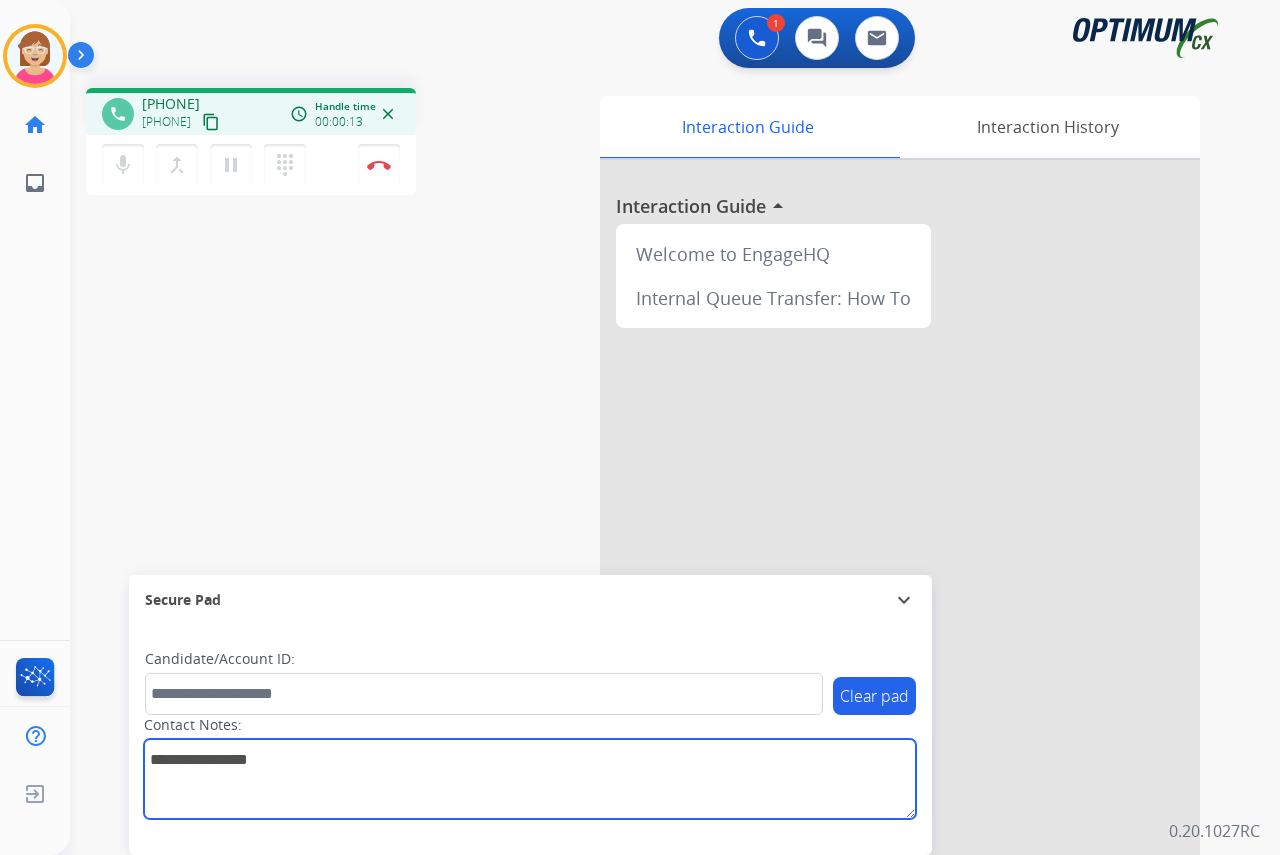 click at bounding box center (530, 779) 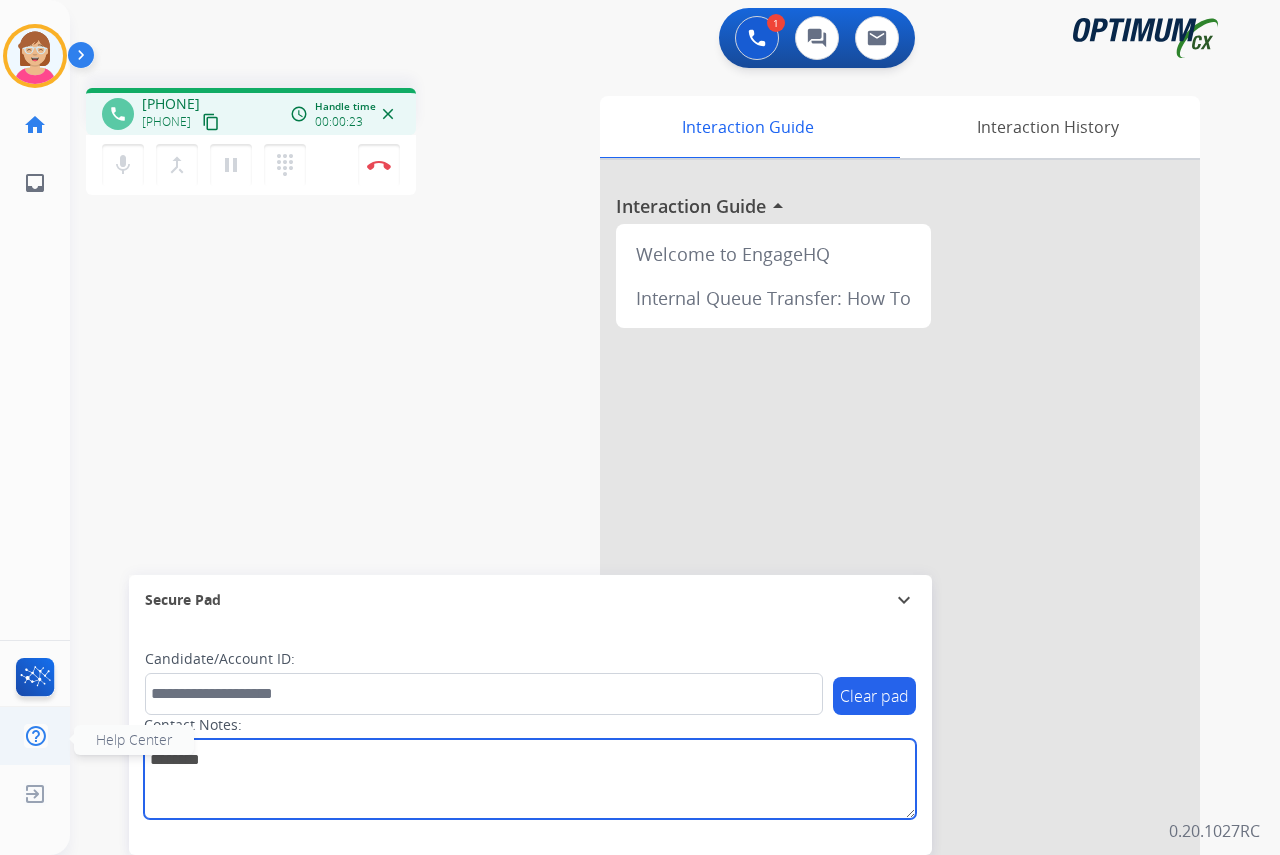 type on "********" 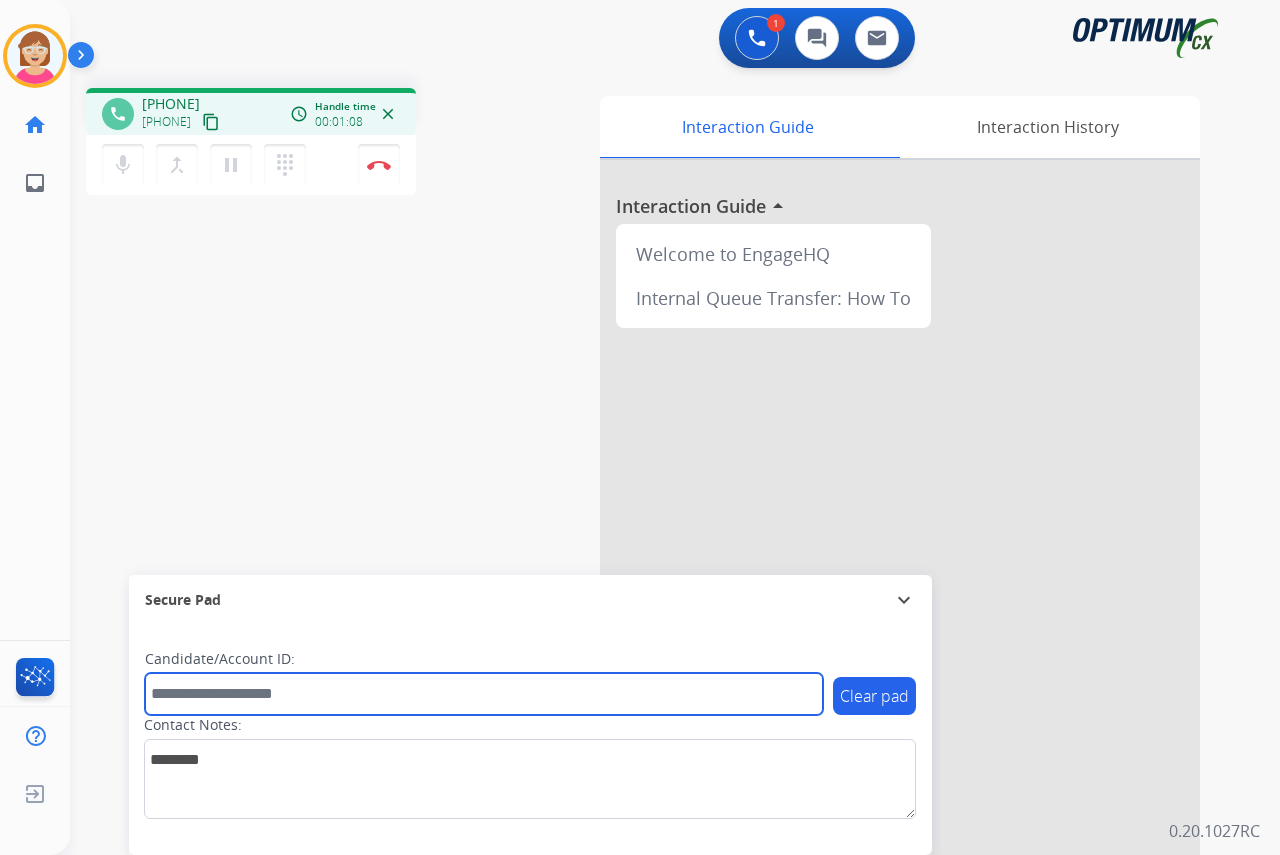 click at bounding box center [484, 694] 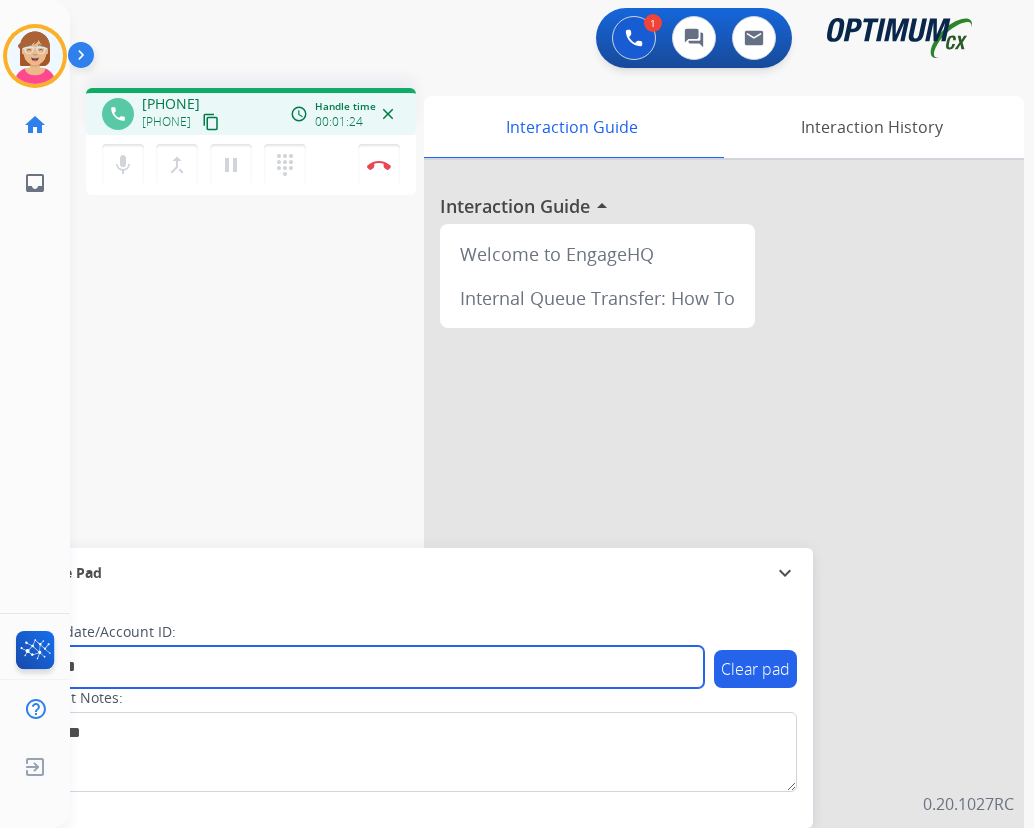 type on "*******" 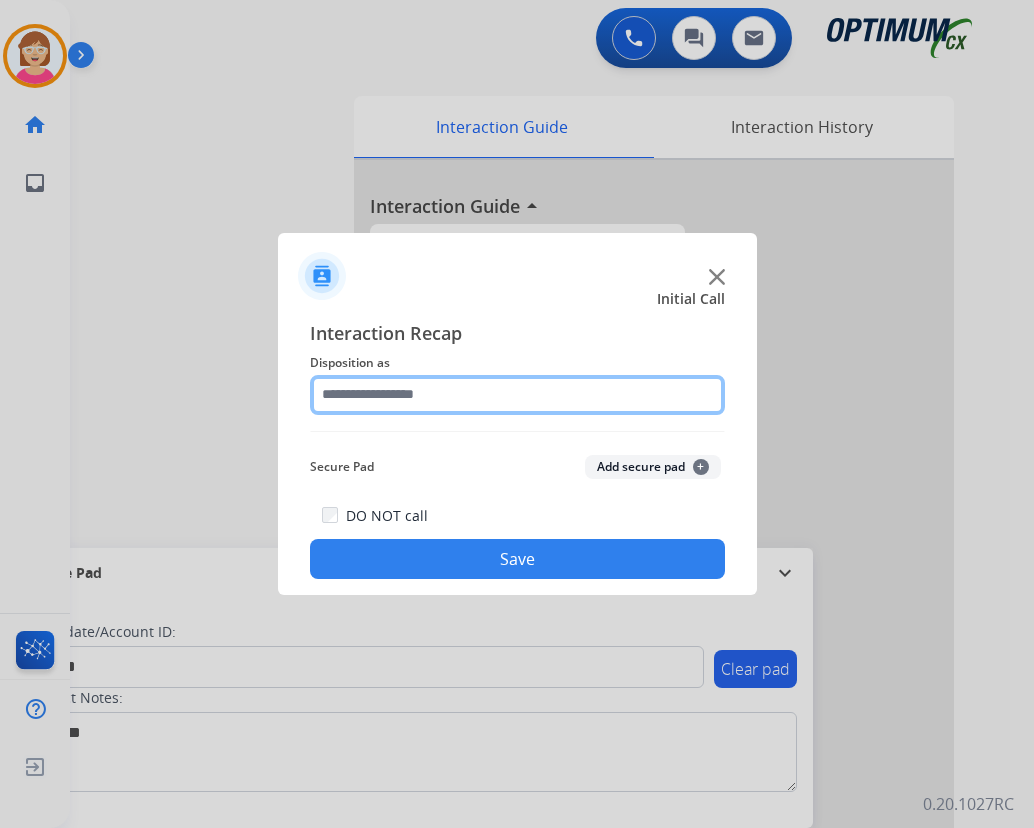 drag, startPoint x: 343, startPoint y: 387, endPoint x: 363, endPoint y: 398, distance: 22.825424 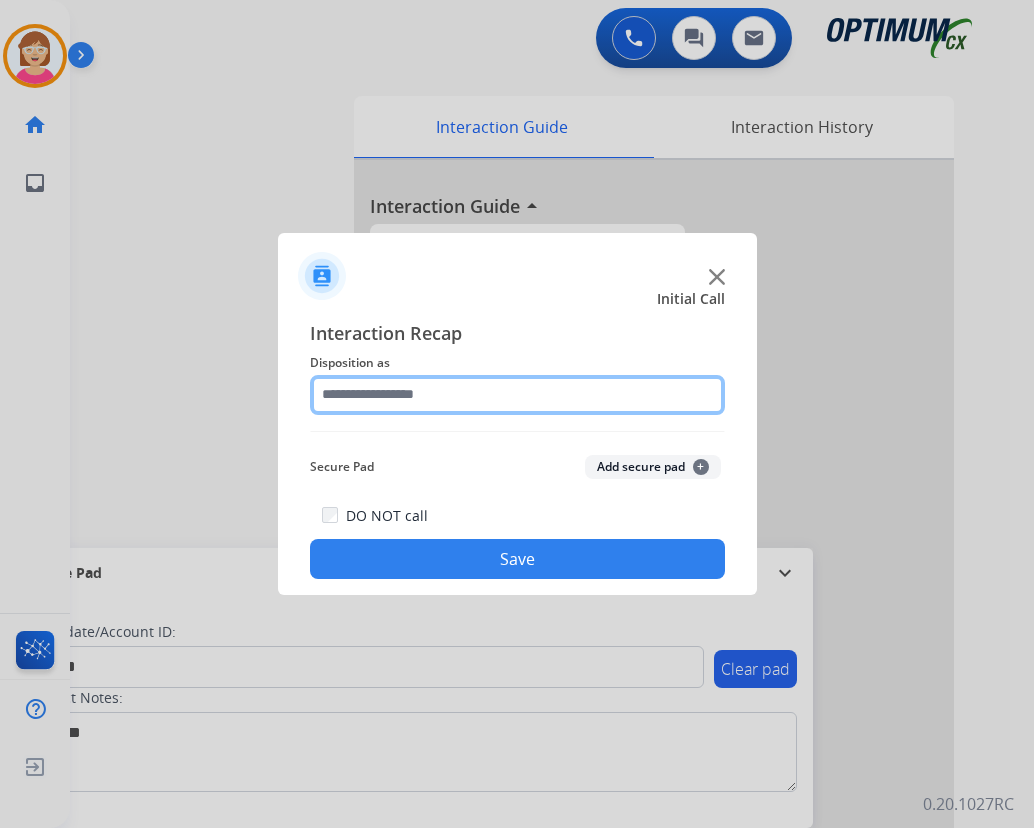 click 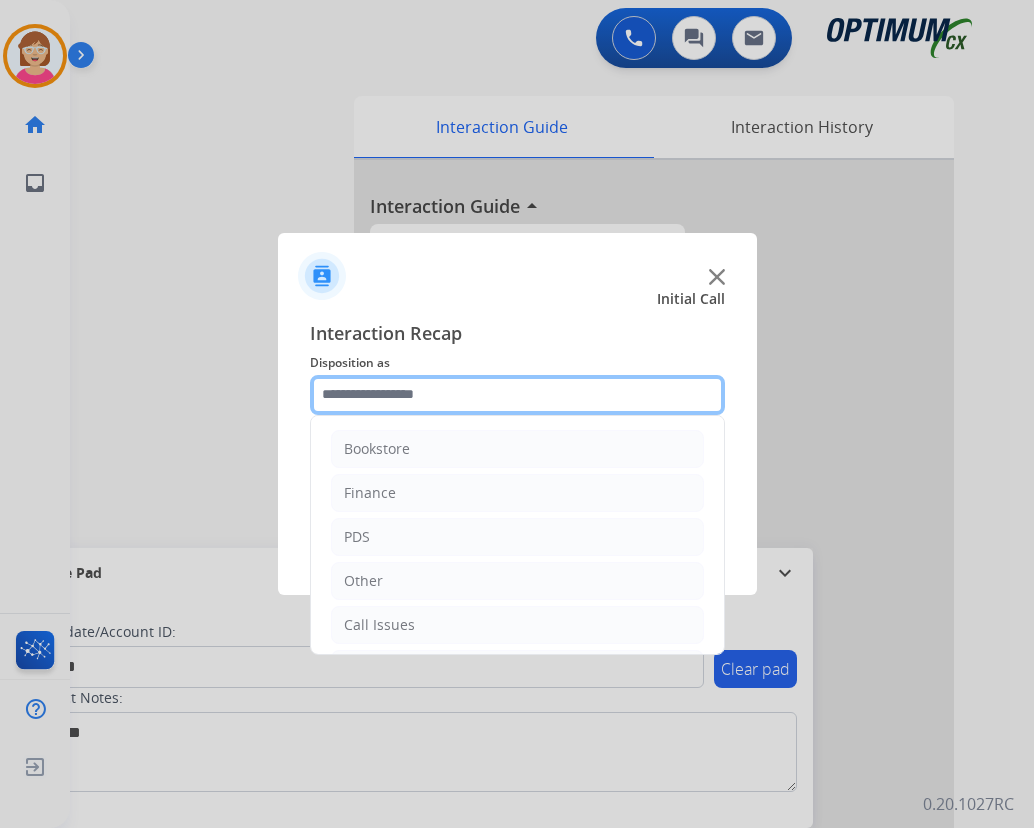 scroll, scrollTop: 136, scrollLeft: 0, axis: vertical 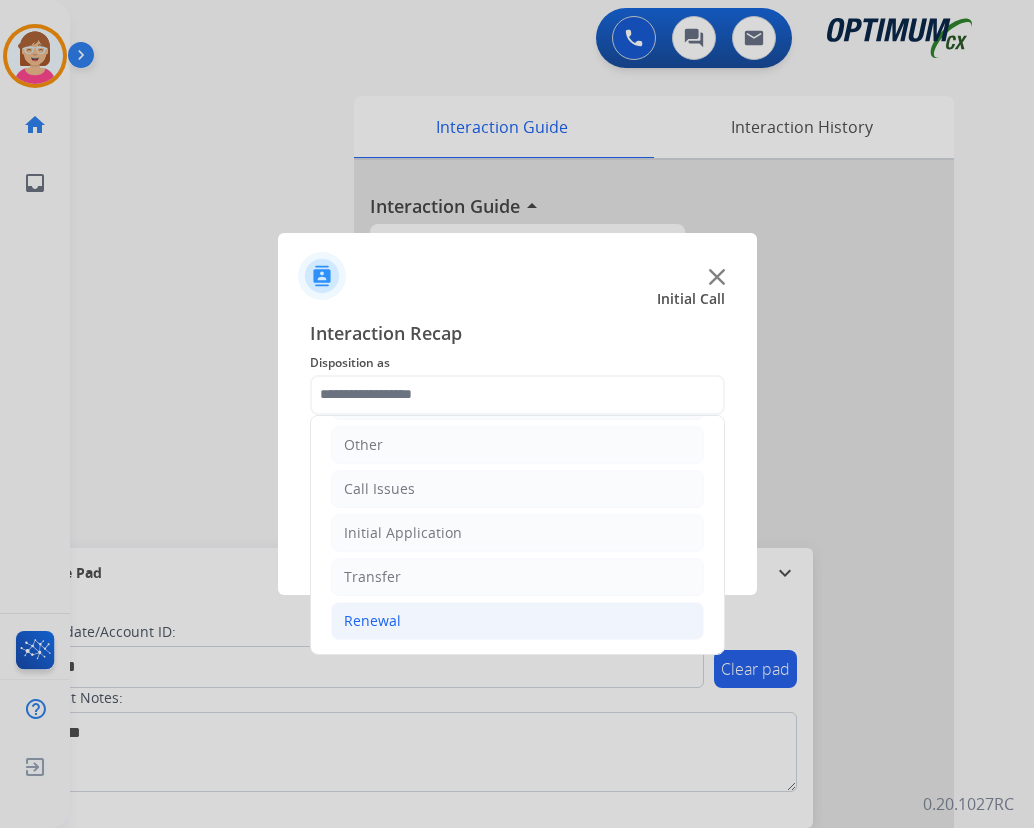 drag, startPoint x: 384, startPoint y: 619, endPoint x: 392, endPoint y: 609, distance: 12.806249 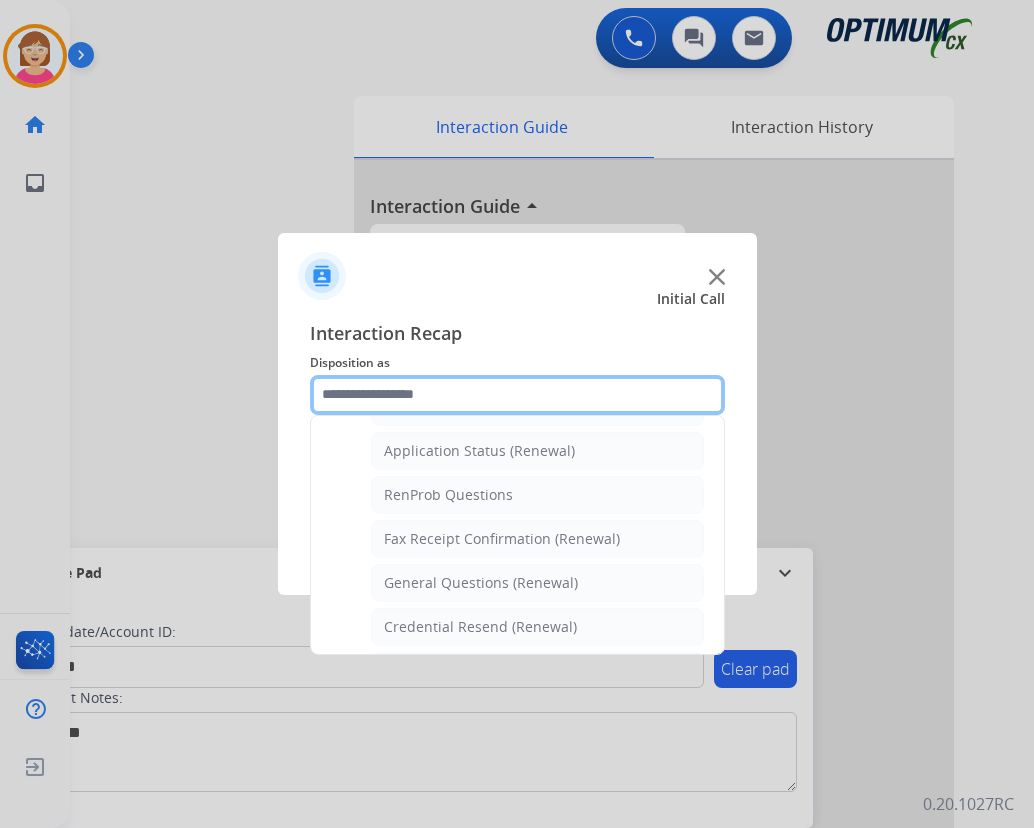 scroll, scrollTop: 536, scrollLeft: 0, axis: vertical 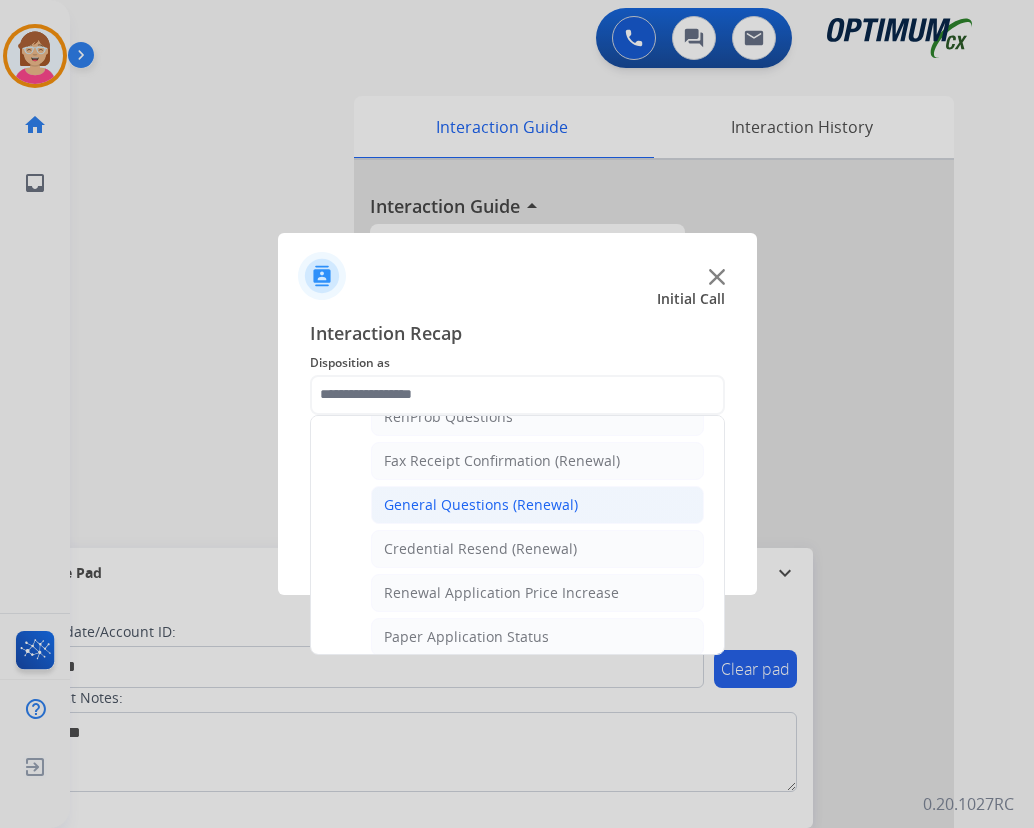 click on "General Questions (Renewal)" 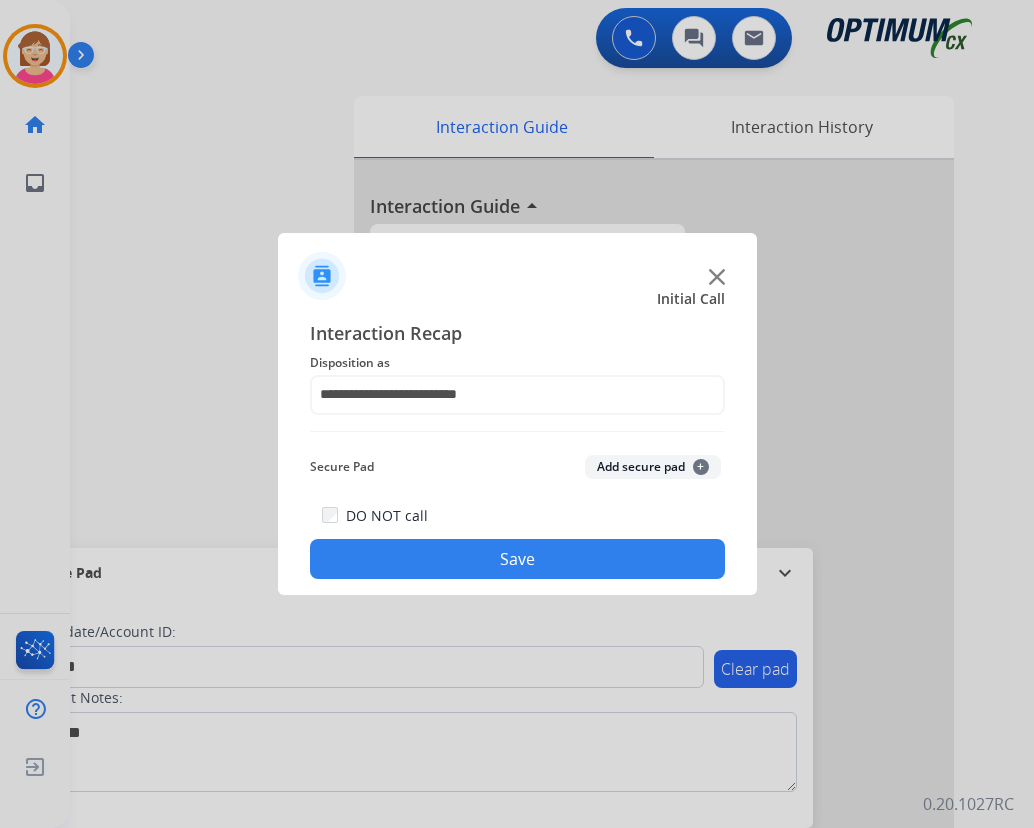 click on "+" 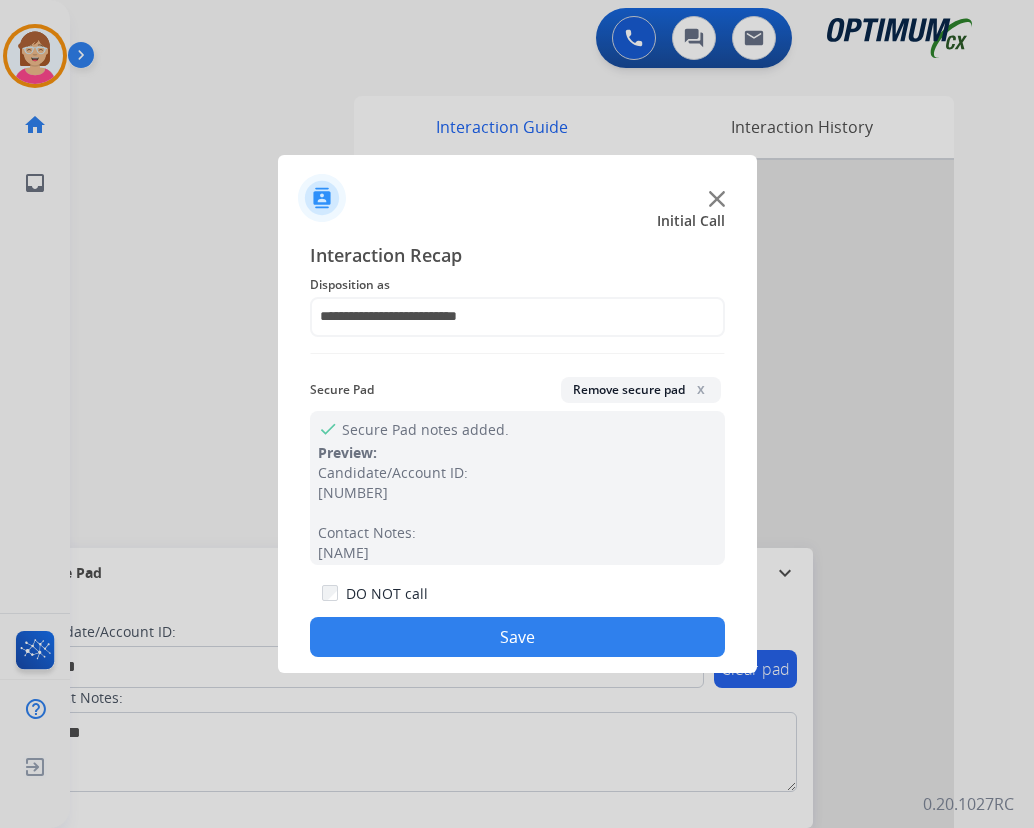 click on "Save" 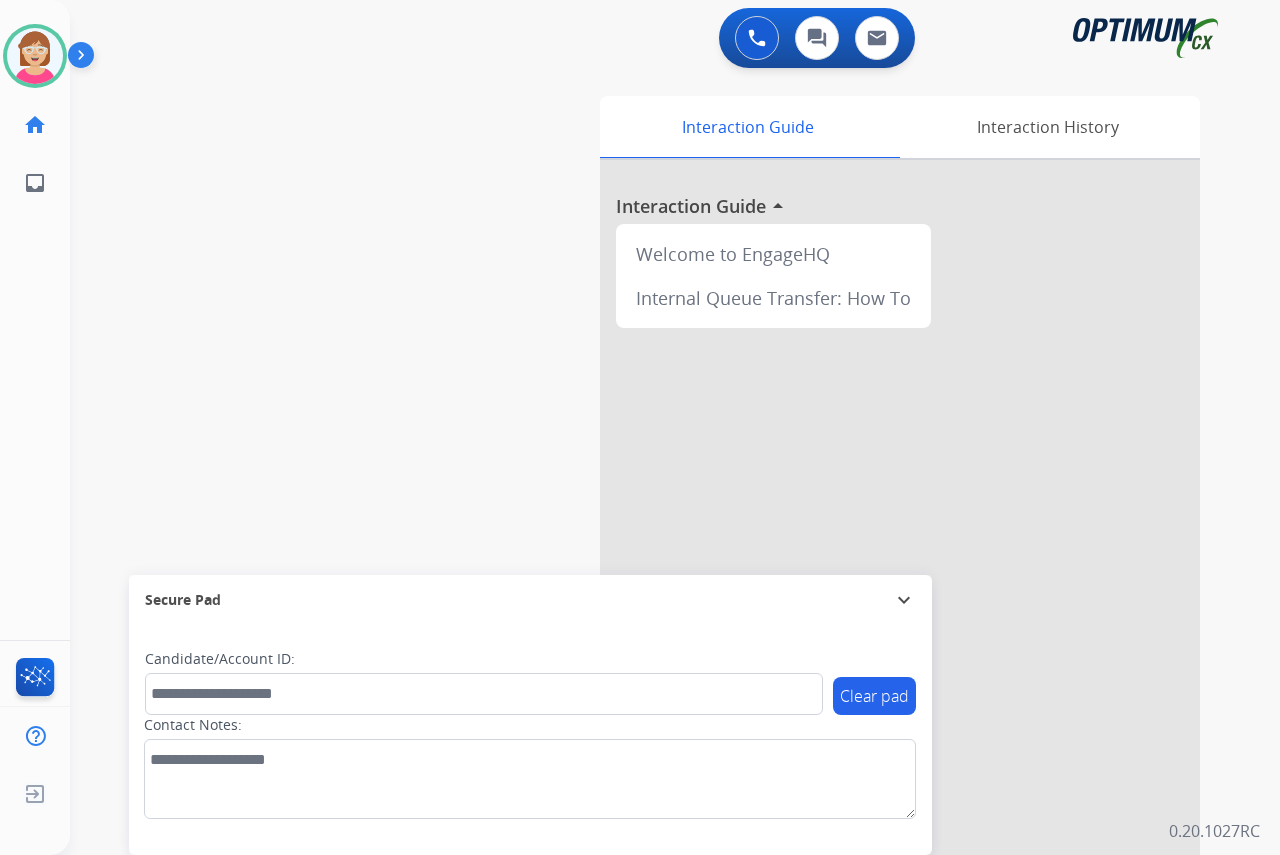 click on "[NAME]   Available  Edit Avatar  Agent:   [NAME]  Routing Profile:  OCX Training home  Home  Home inbox  Emails  Emails  FocalPoints  Help Center  Help Center  Log out  Log out" 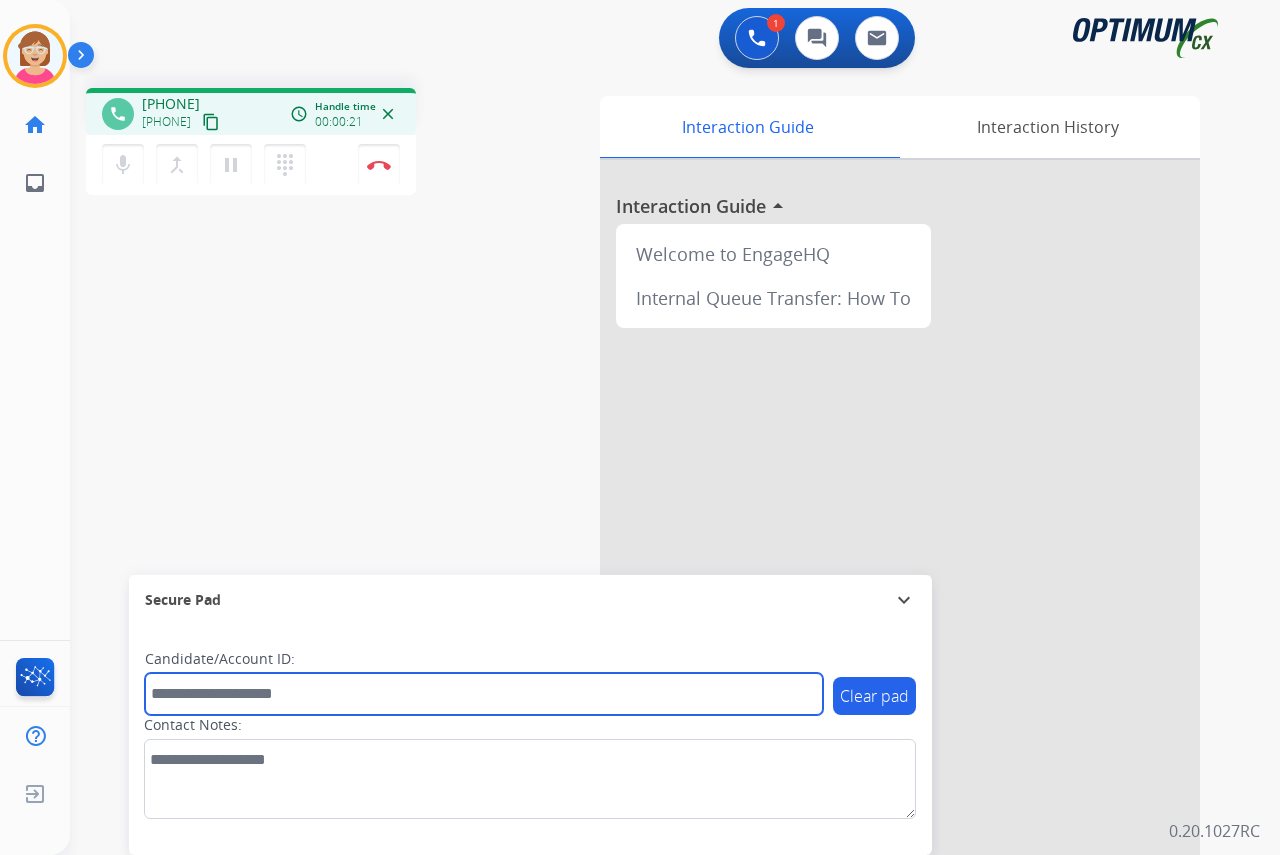 click at bounding box center [484, 694] 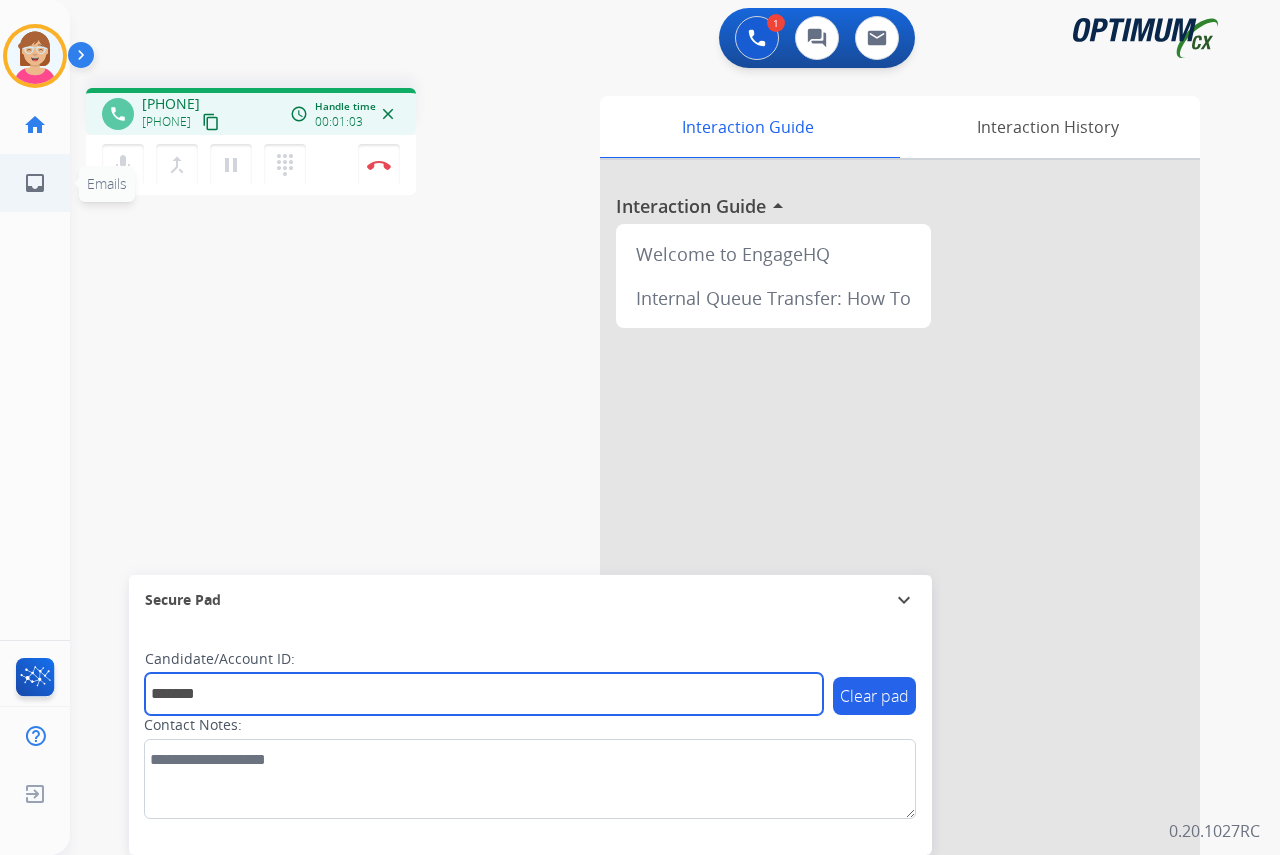 type on "*******" 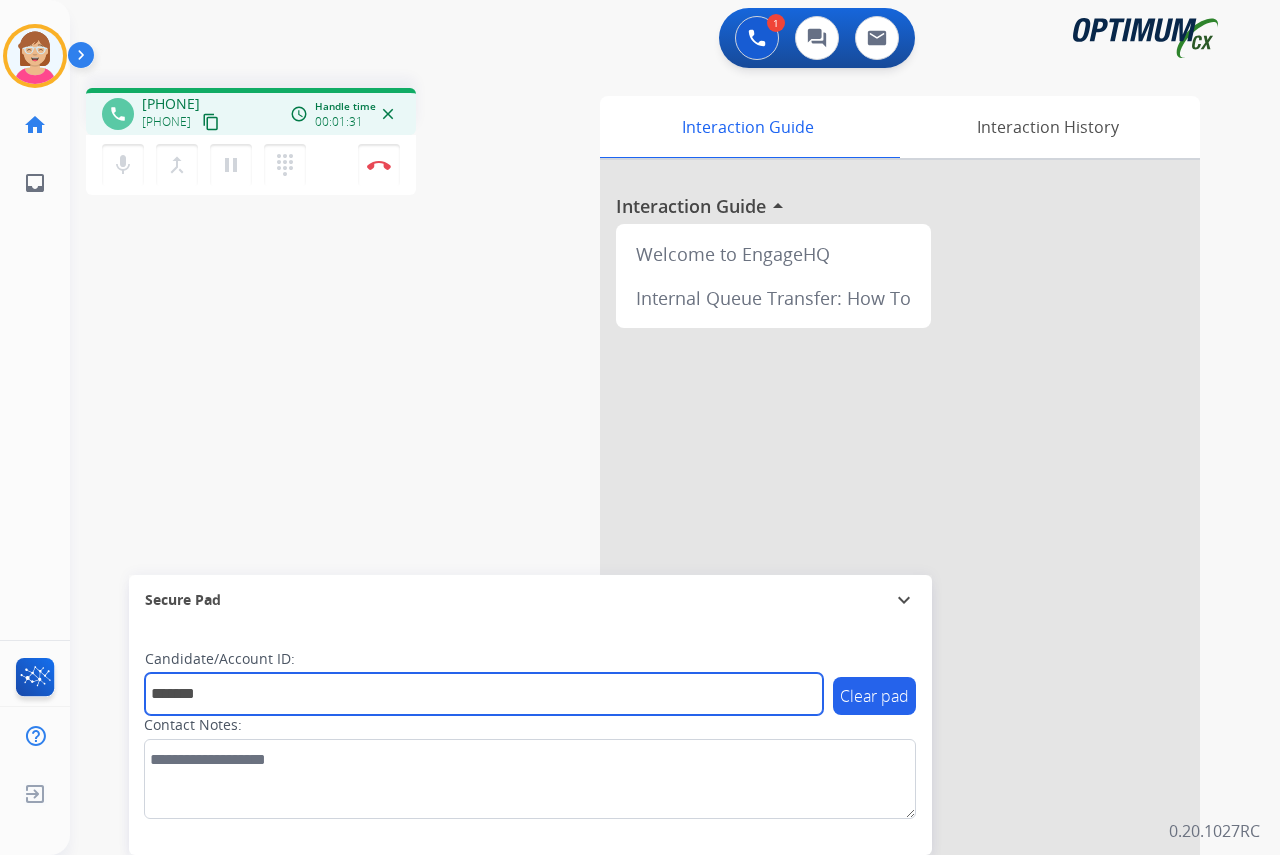 drag, startPoint x: 229, startPoint y: 692, endPoint x: 136, endPoint y: 690, distance: 93.0215 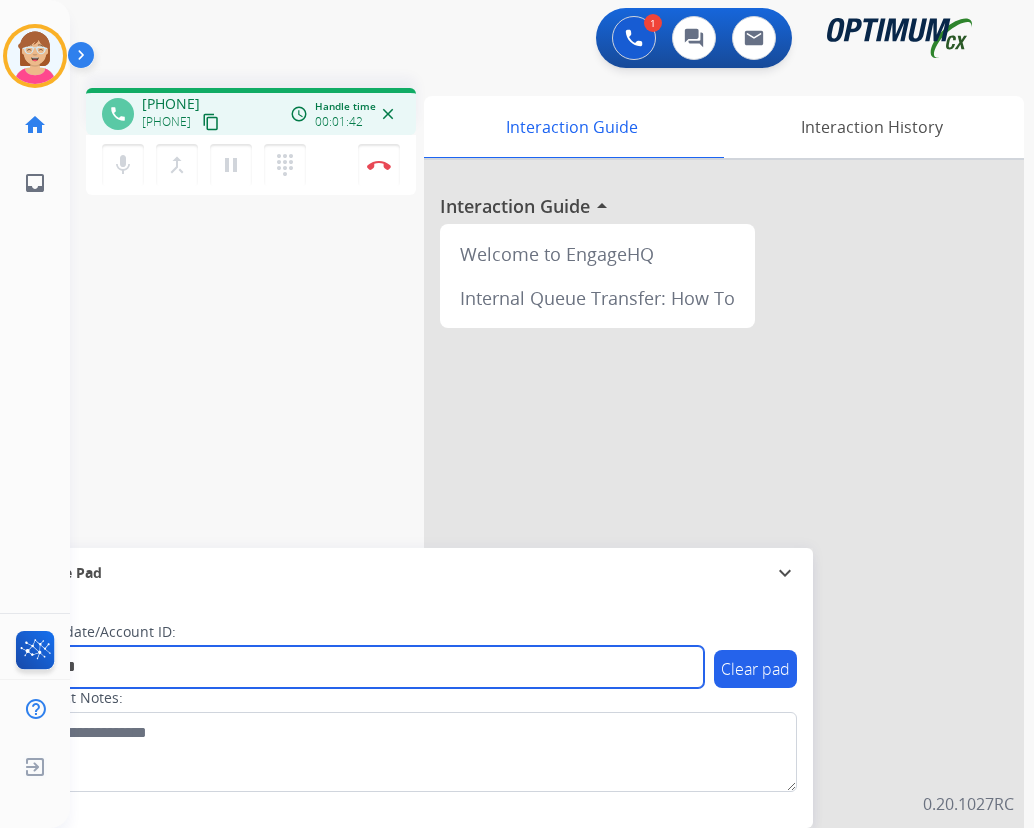 type on "*******" 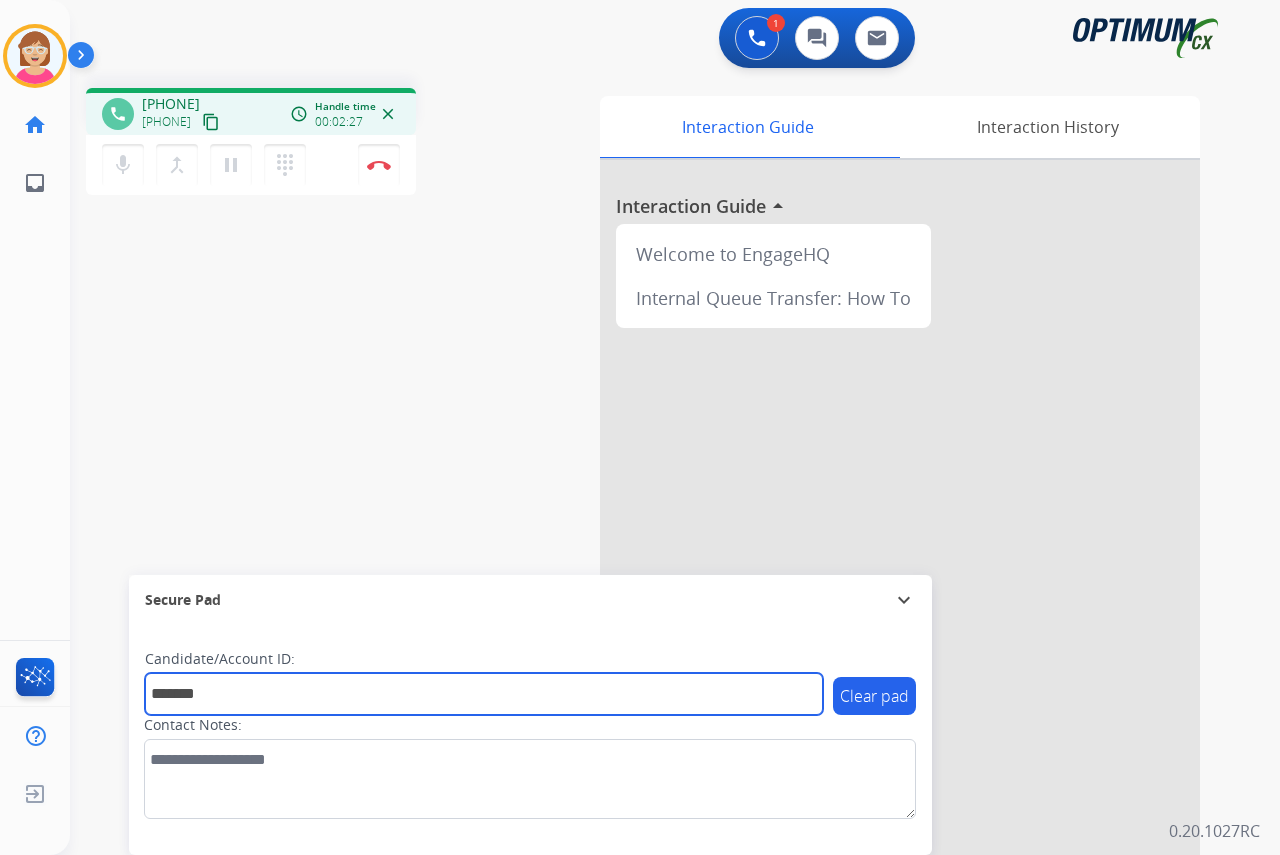 drag, startPoint x: 228, startPoint y: 694, endPoint x: 118, endPoint y: 674, distance: 111.8034 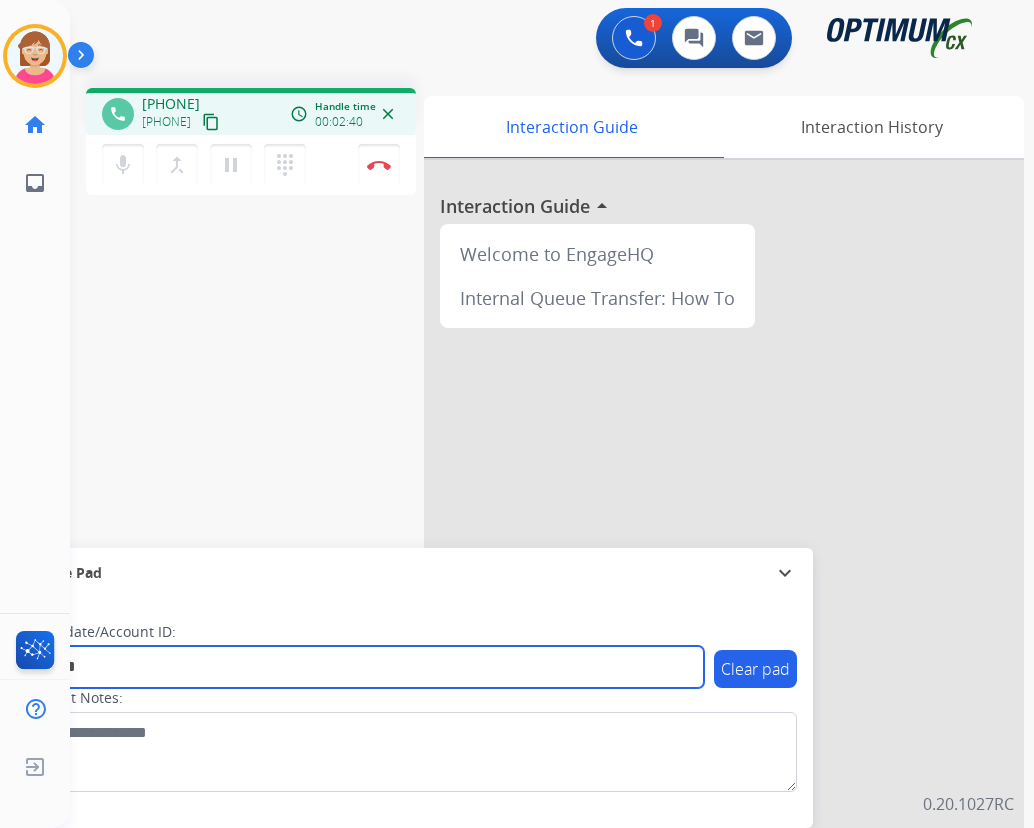 type on "*******" 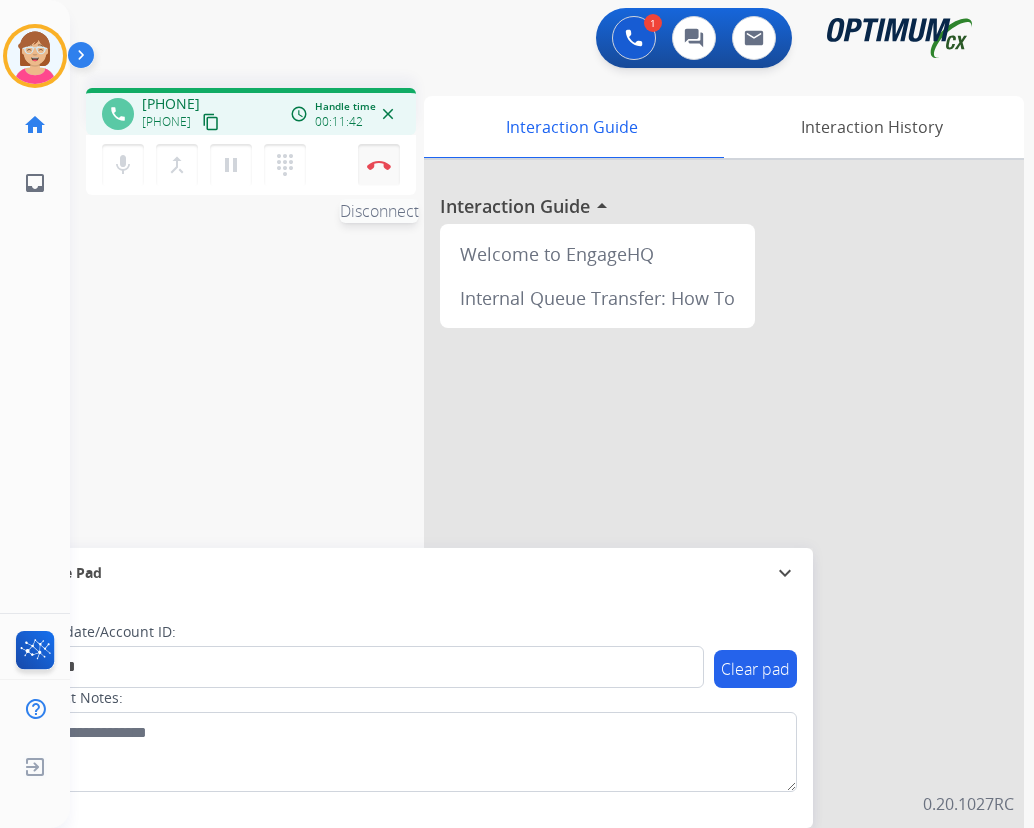 click at bounding box center (379, 165) 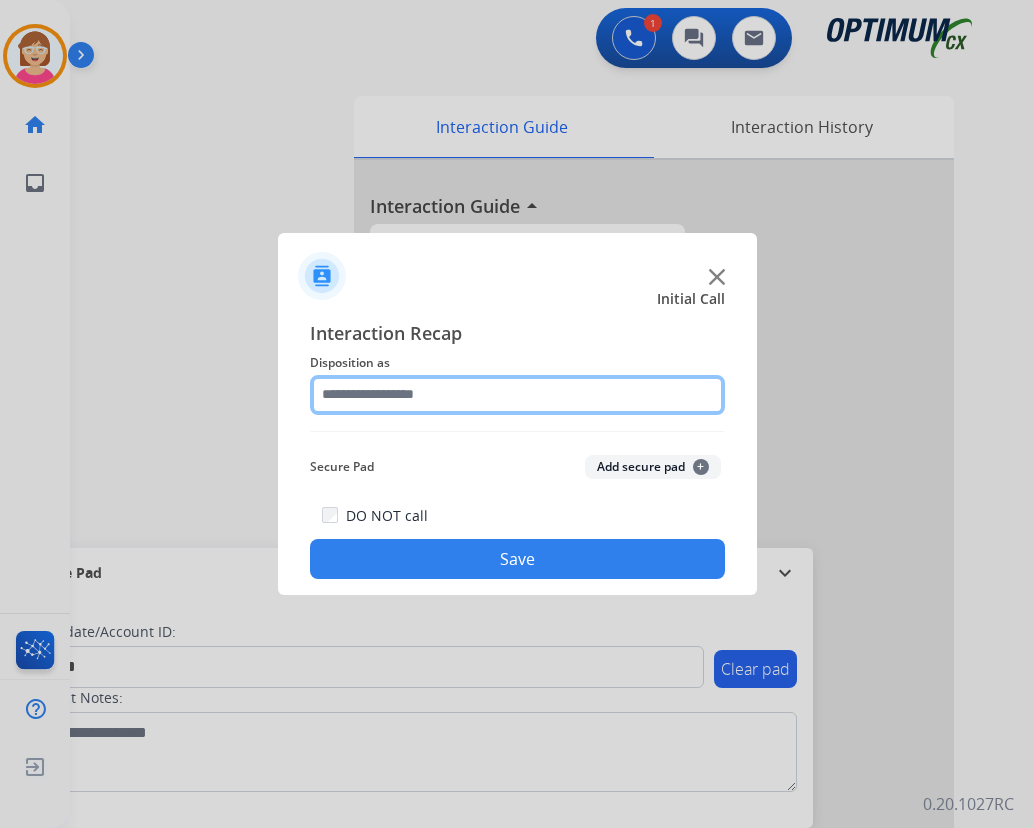 click 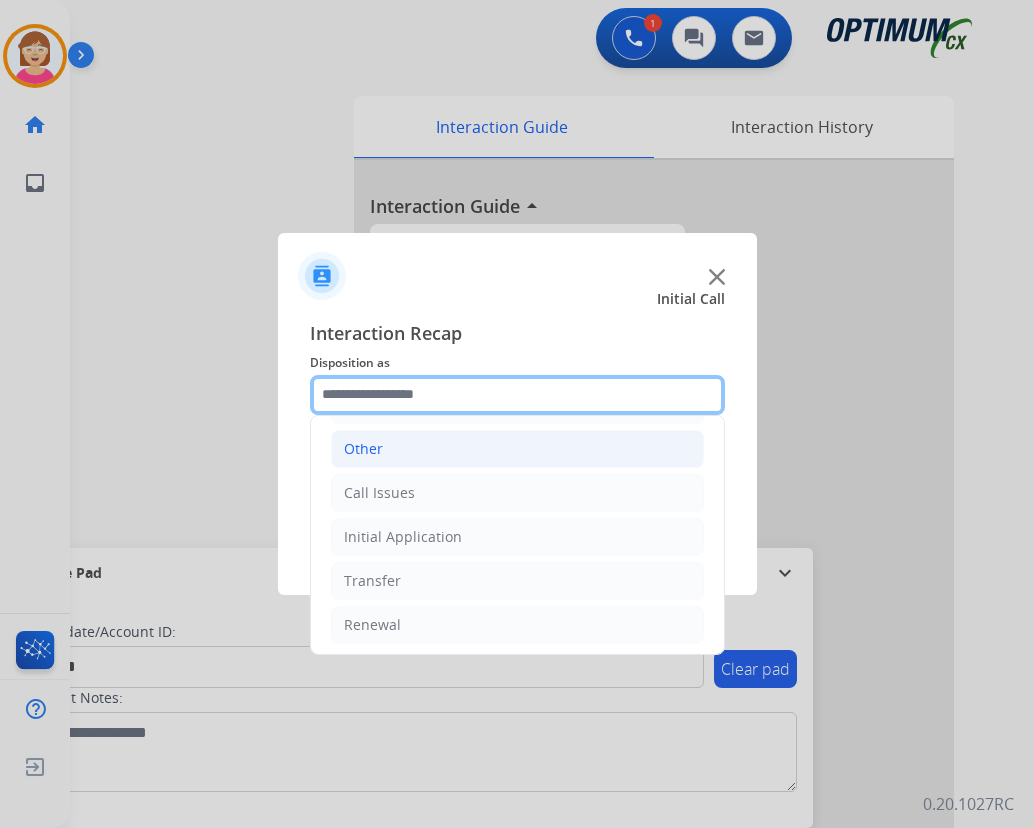 scroll, scrollTop: 136, scrollLeft: 0, axis: vertical 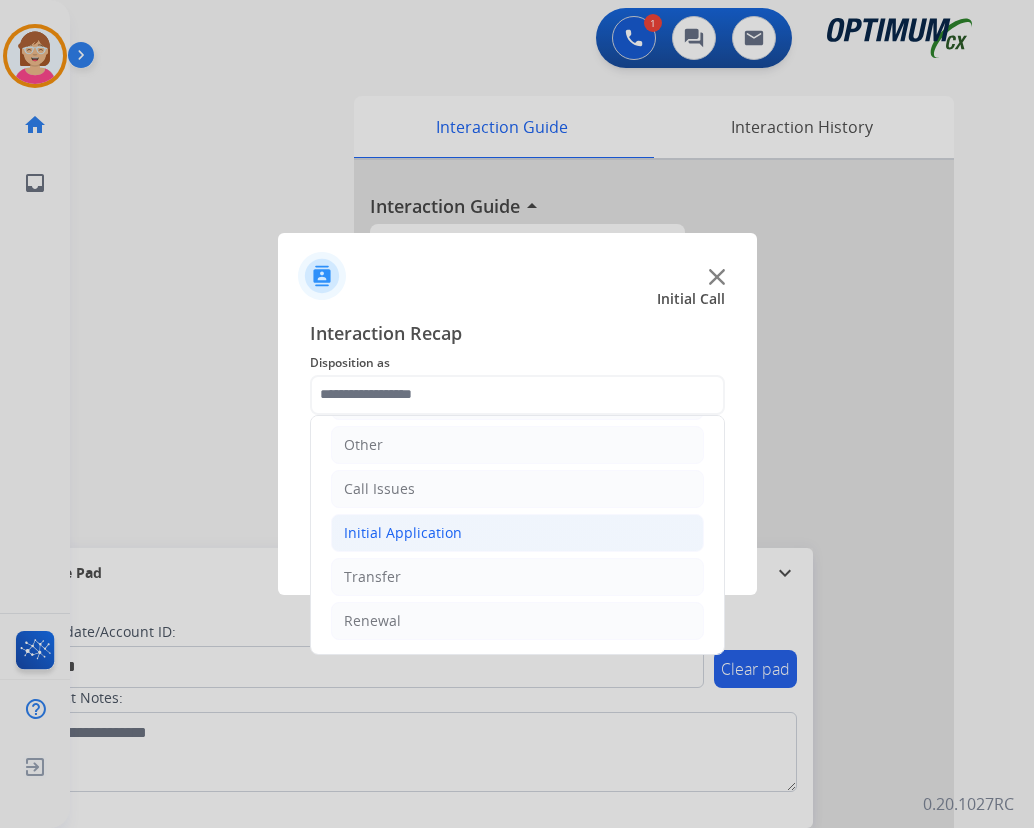 click on "Initial Application" 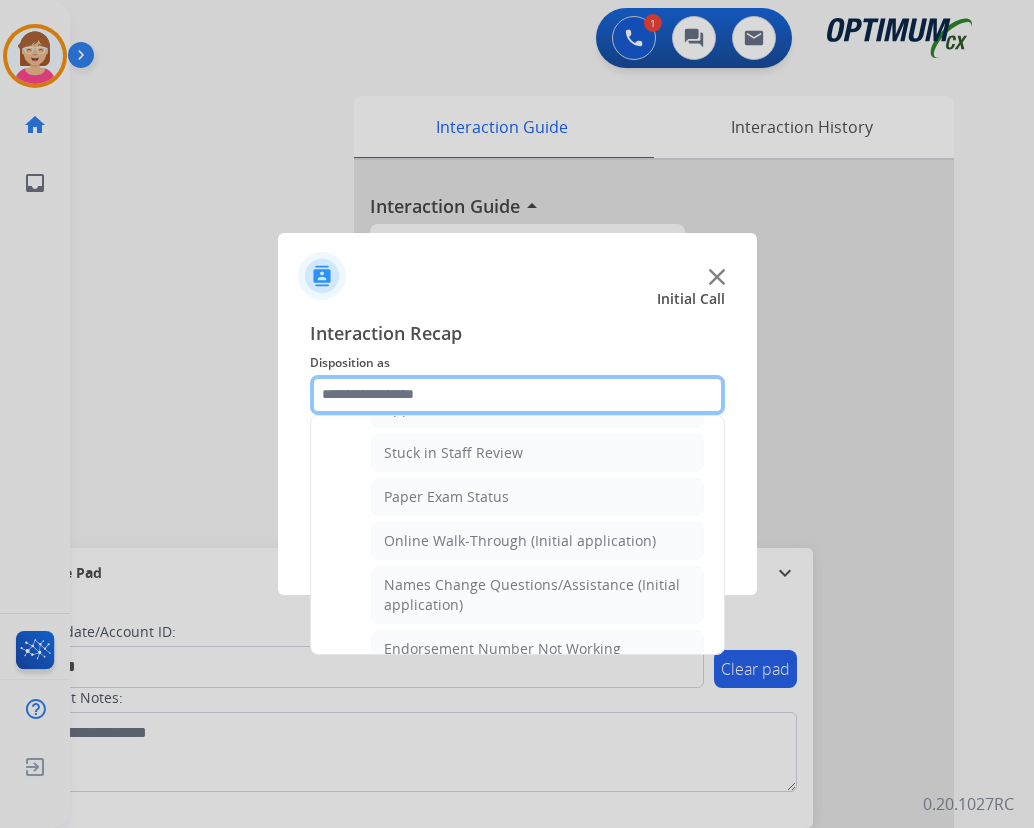 scroll, scrollTop: 336, scrollLeft: 0, axis: vertical 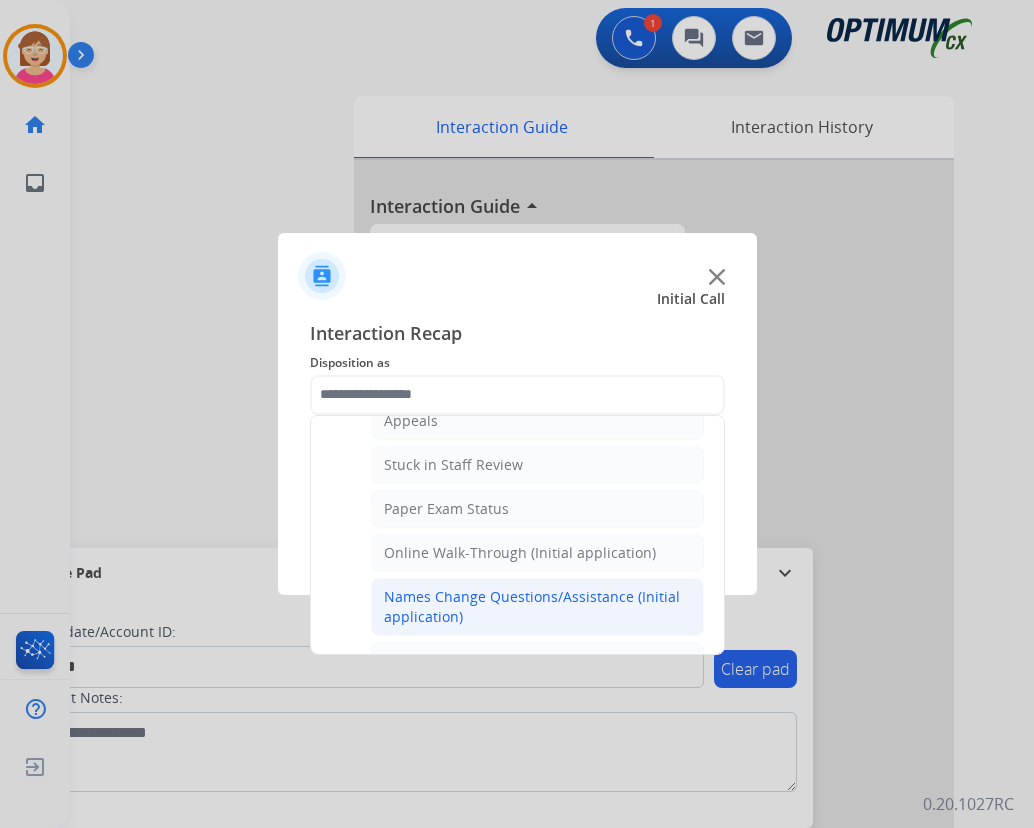 click on "Names Change Questions/Assistance (Initial application)" 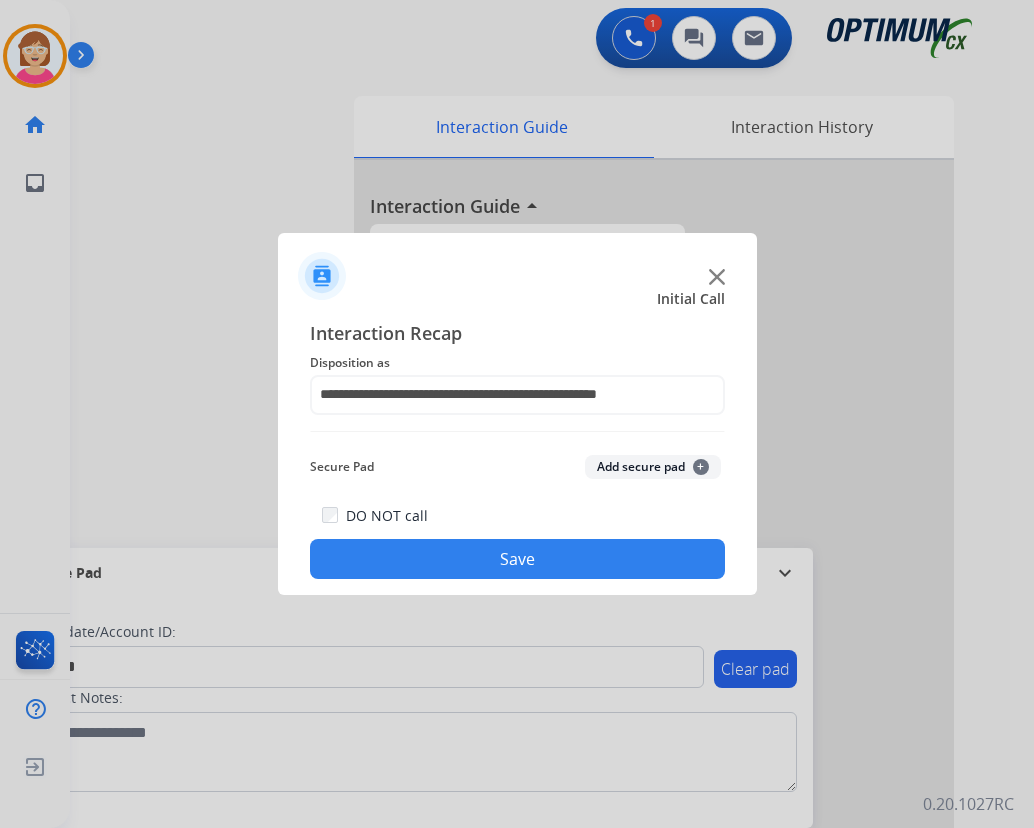click on "+" 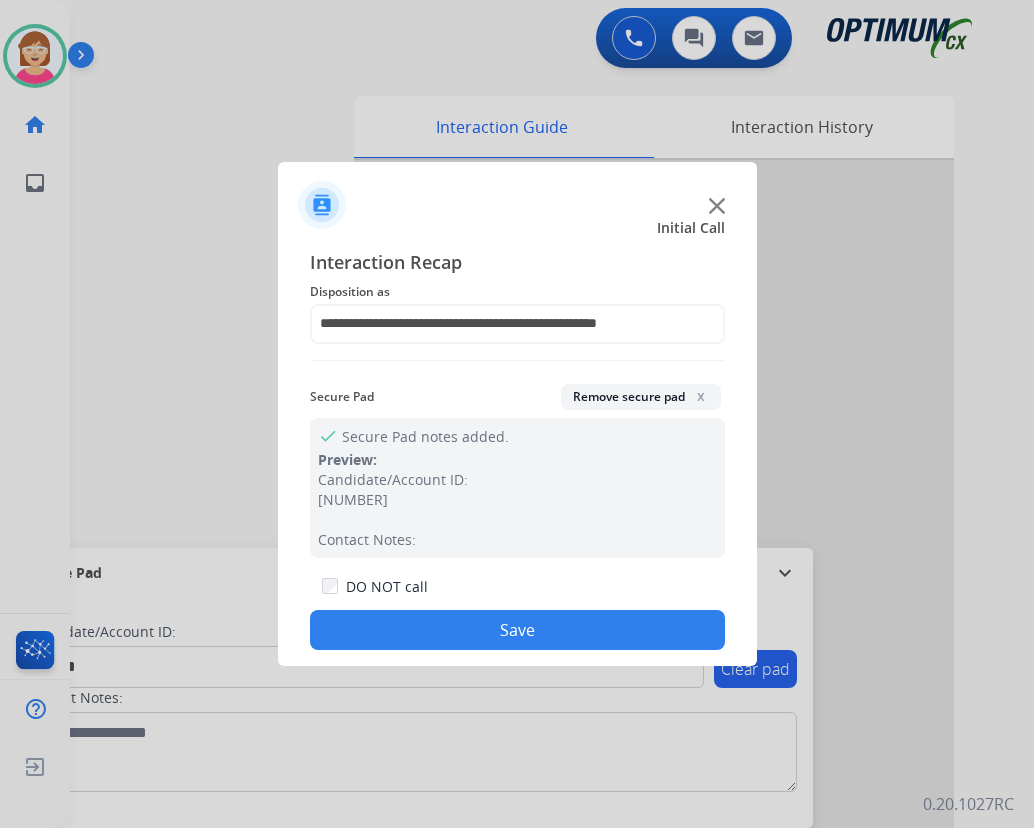 click on "Save" 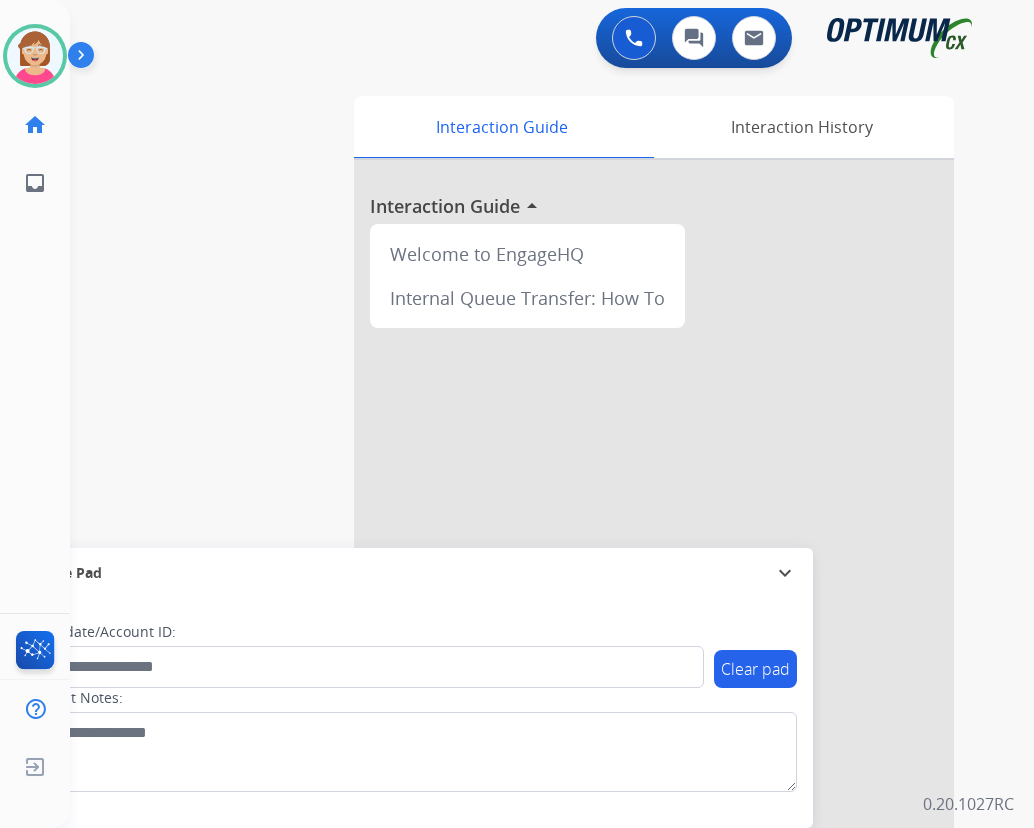 click at bounding box center (654, 533) 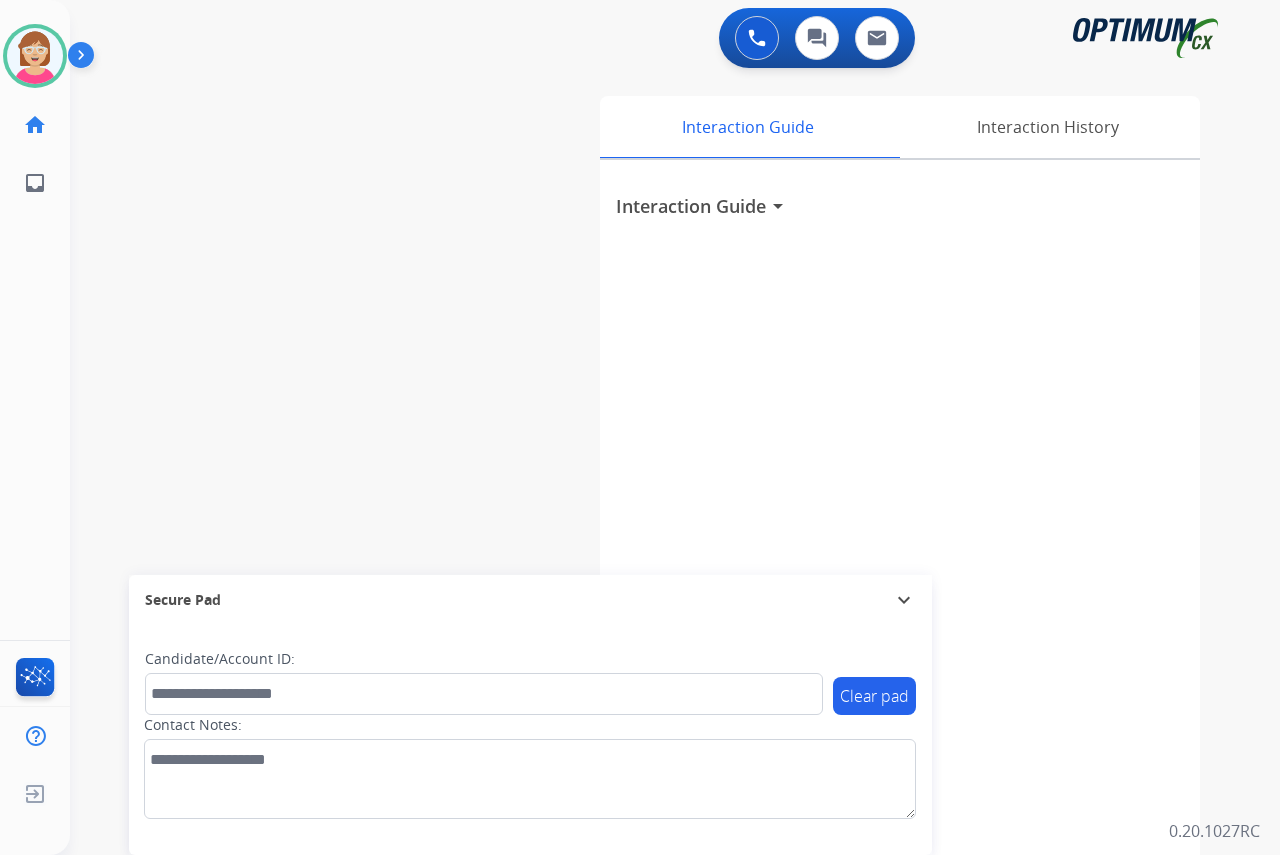 click on "[NAME]   Available  Edit Avatar  Agent:   [NAME]  Routing Profile:  OCX Training home  Home  Home inbox  Emails  Emails  FocalPoints  Help Center  Help Center  Log out  Log out" 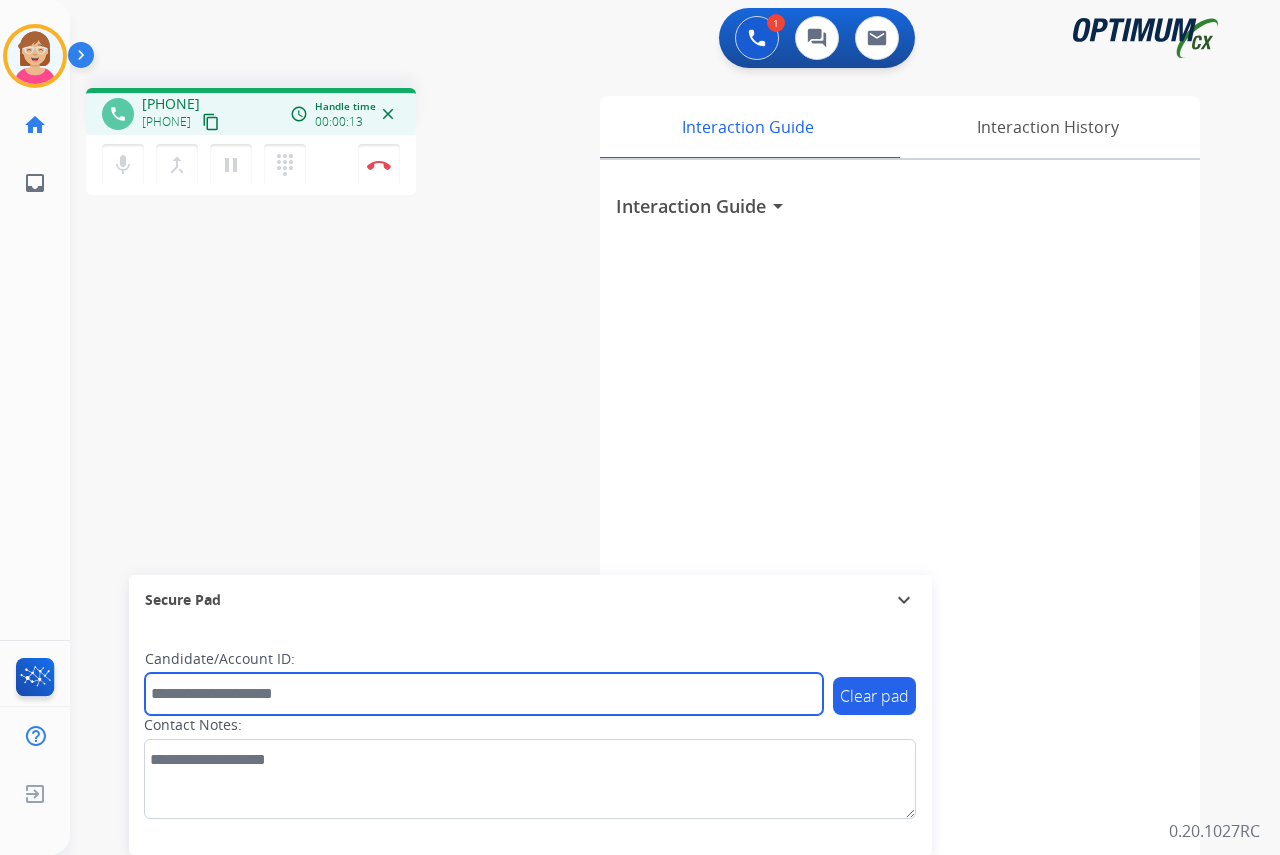 click at bounding box center (484, 694) 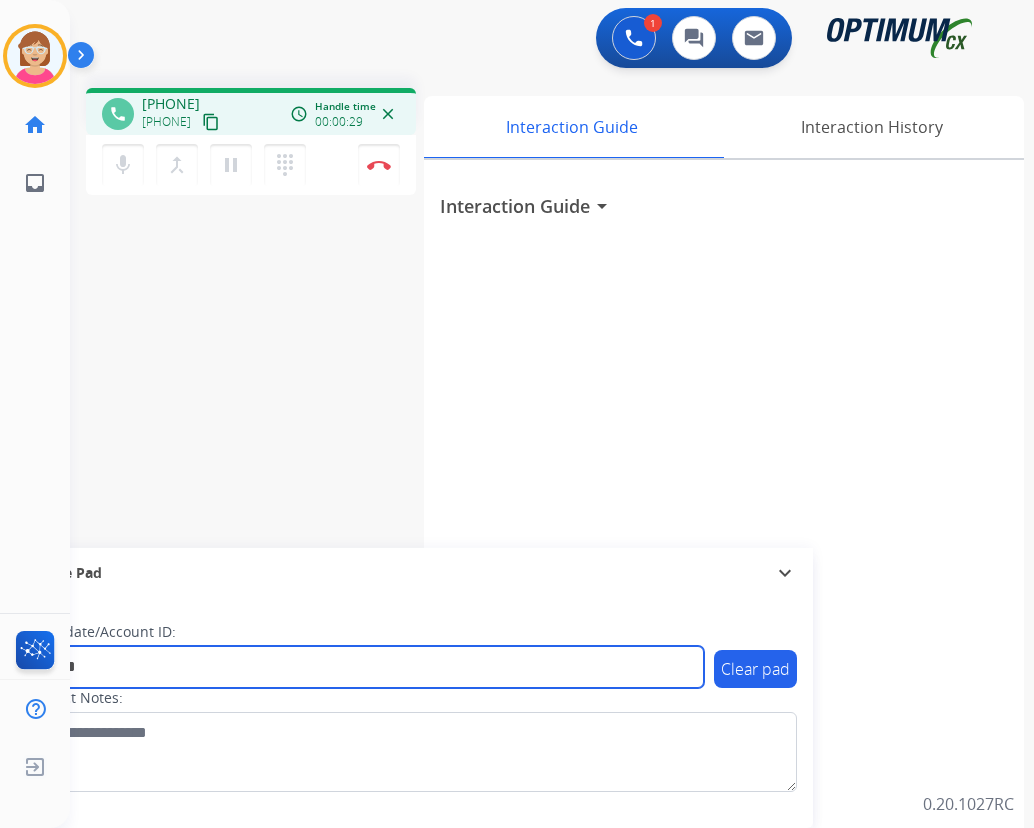 type on "*******" 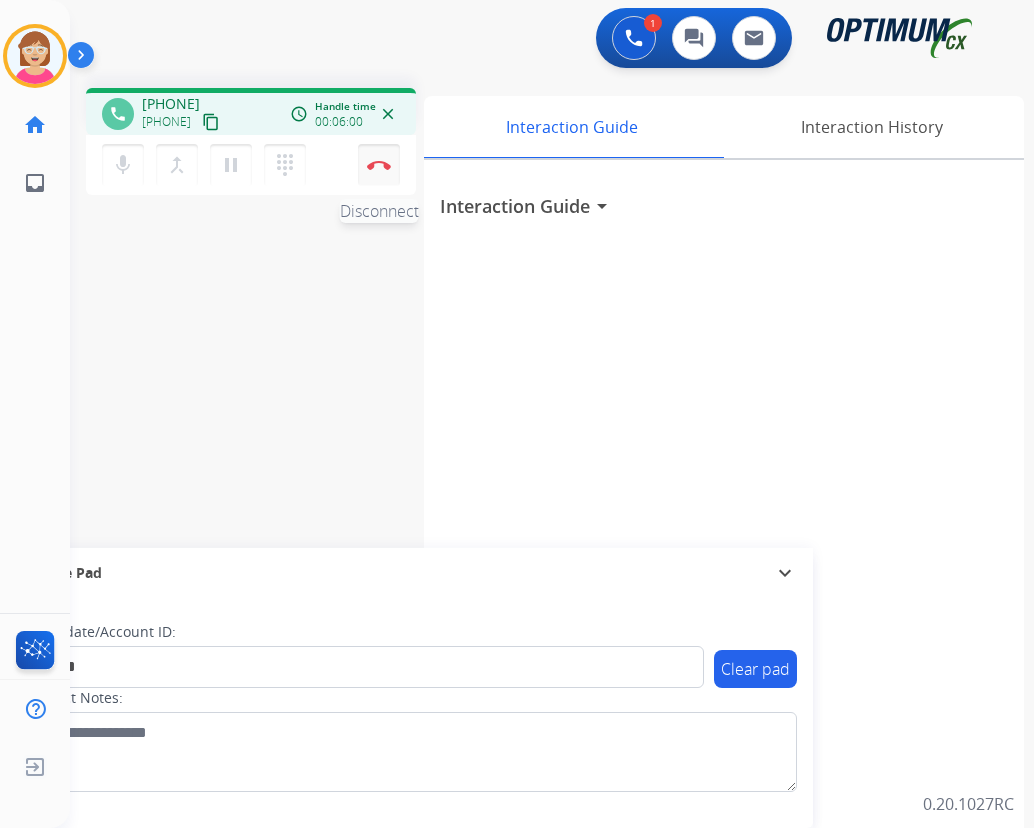click at bounding box center (379, 165) 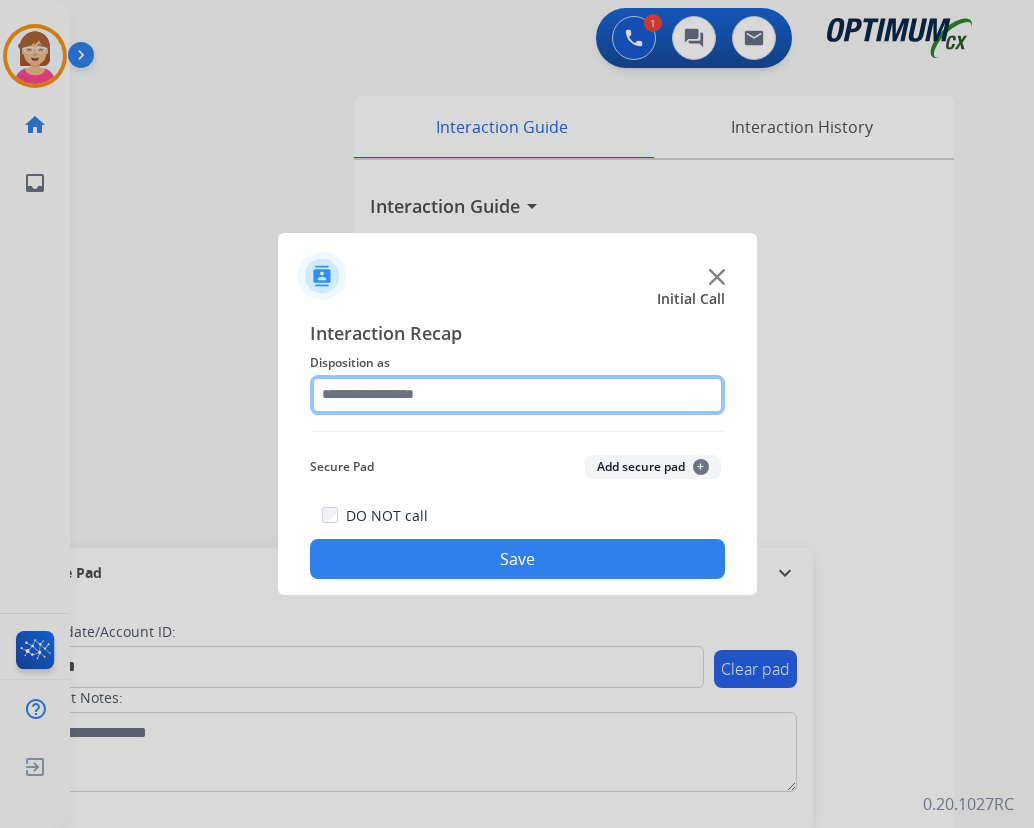 drag, startPoint x: 343, startPoint y: 391, endPoint x: 361, endPoint y: 390, distance: 18.027756 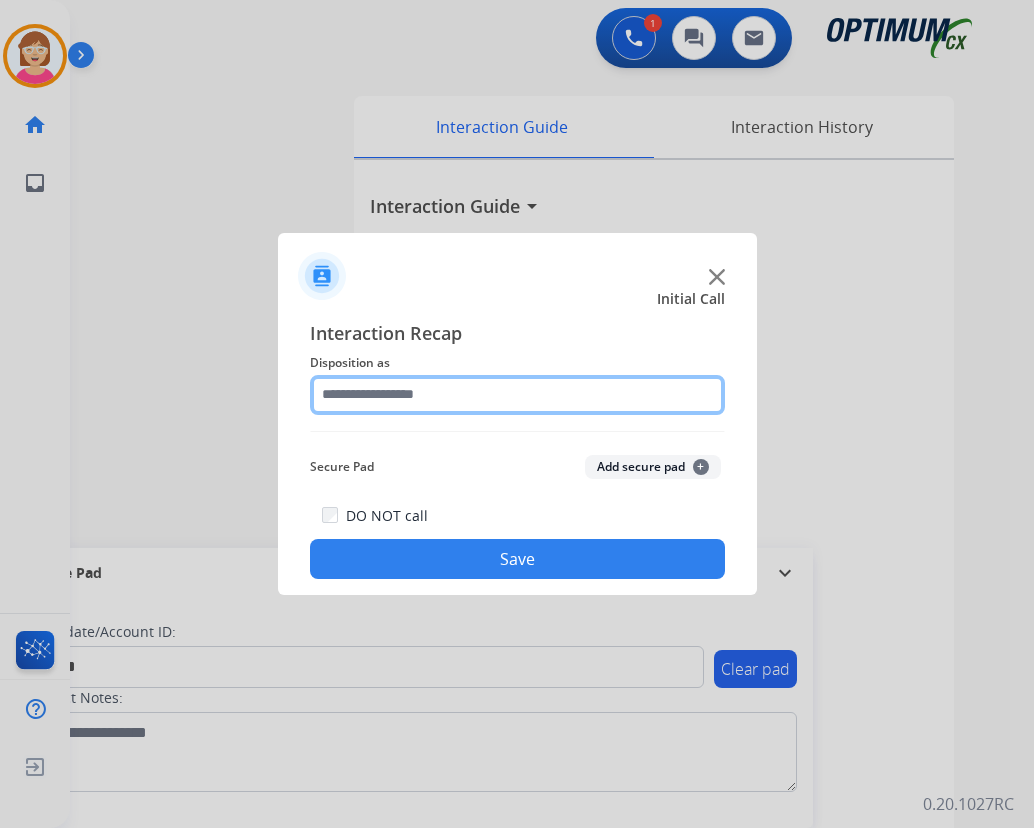 click 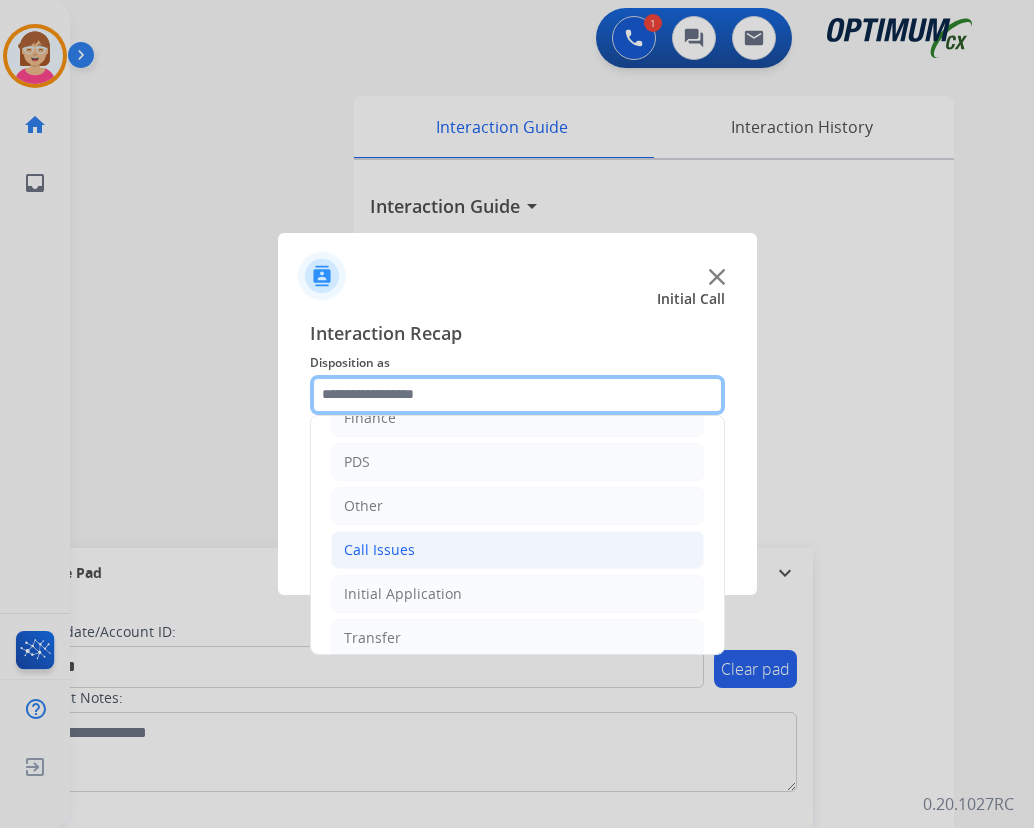 scroll, scrollTop: 136, scrollLeft: 0, axis: vertical 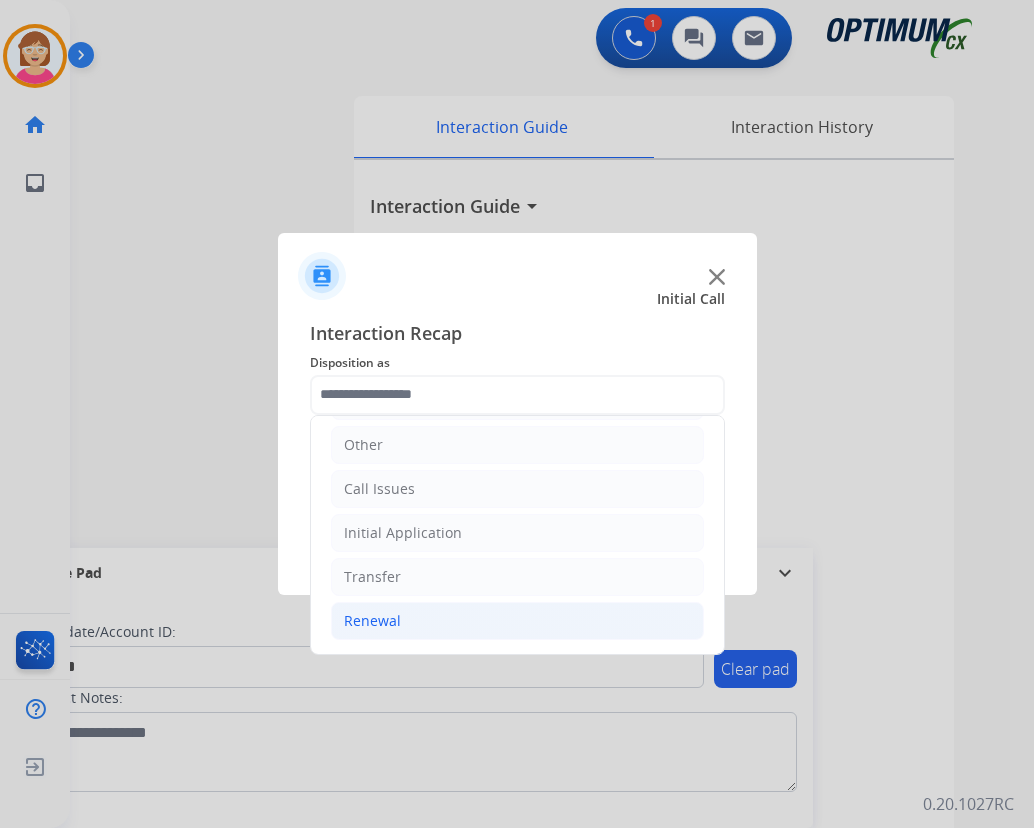 click on "Renewal" 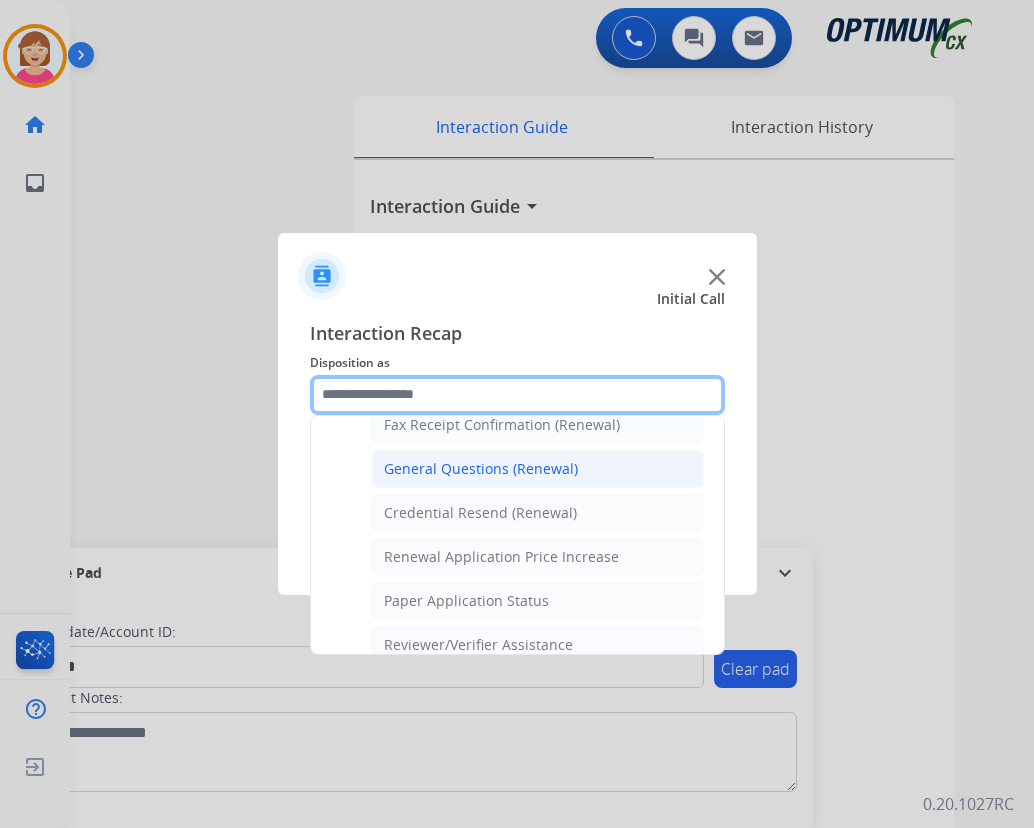 scroll, scrollTop: 472, scrollLeft: 0, axis: vertical 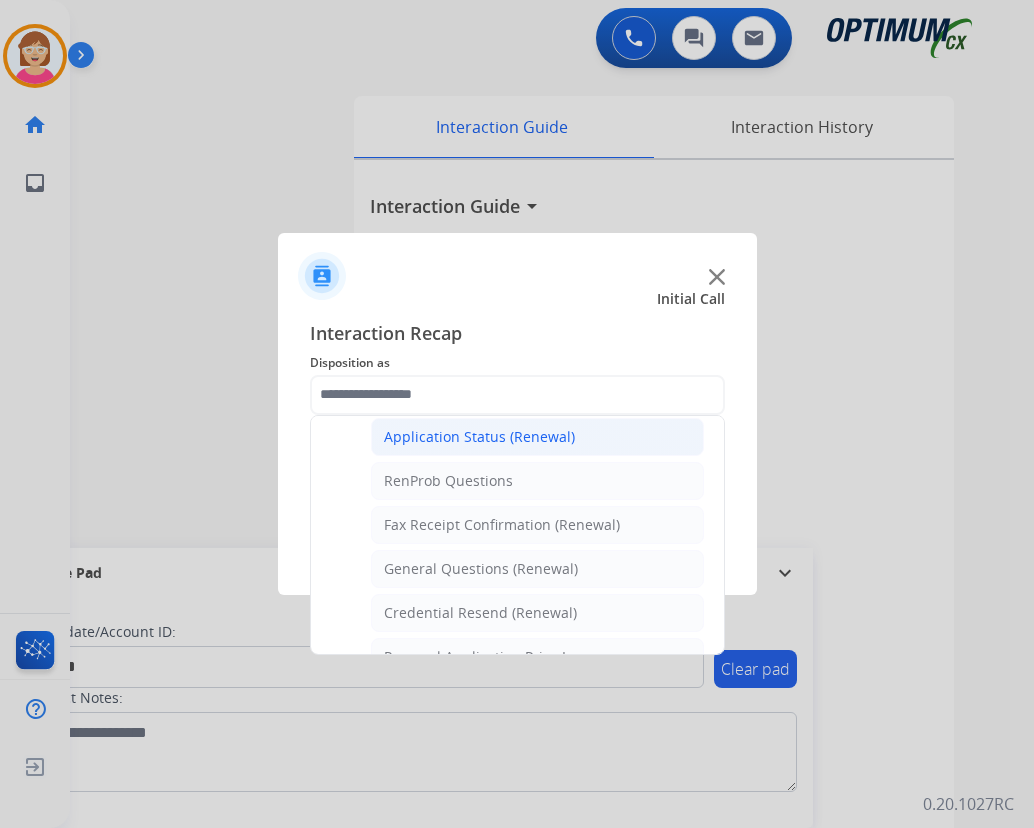 click on "Application Status (Renewal)" 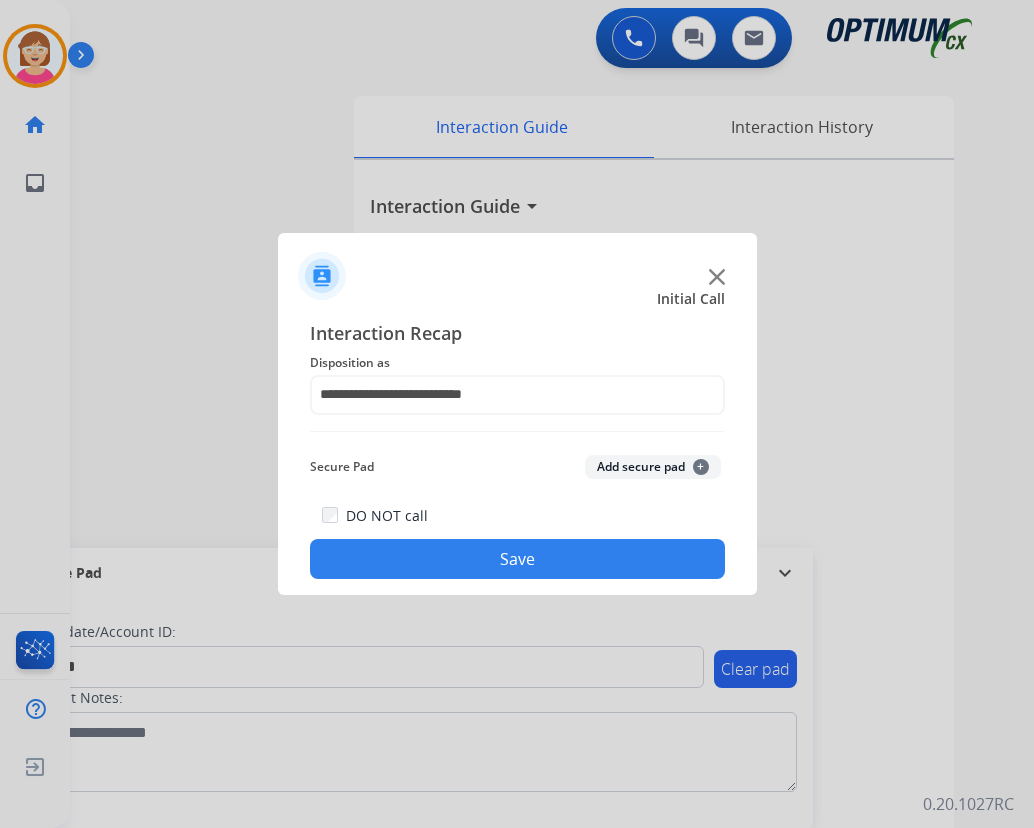 click on "+" 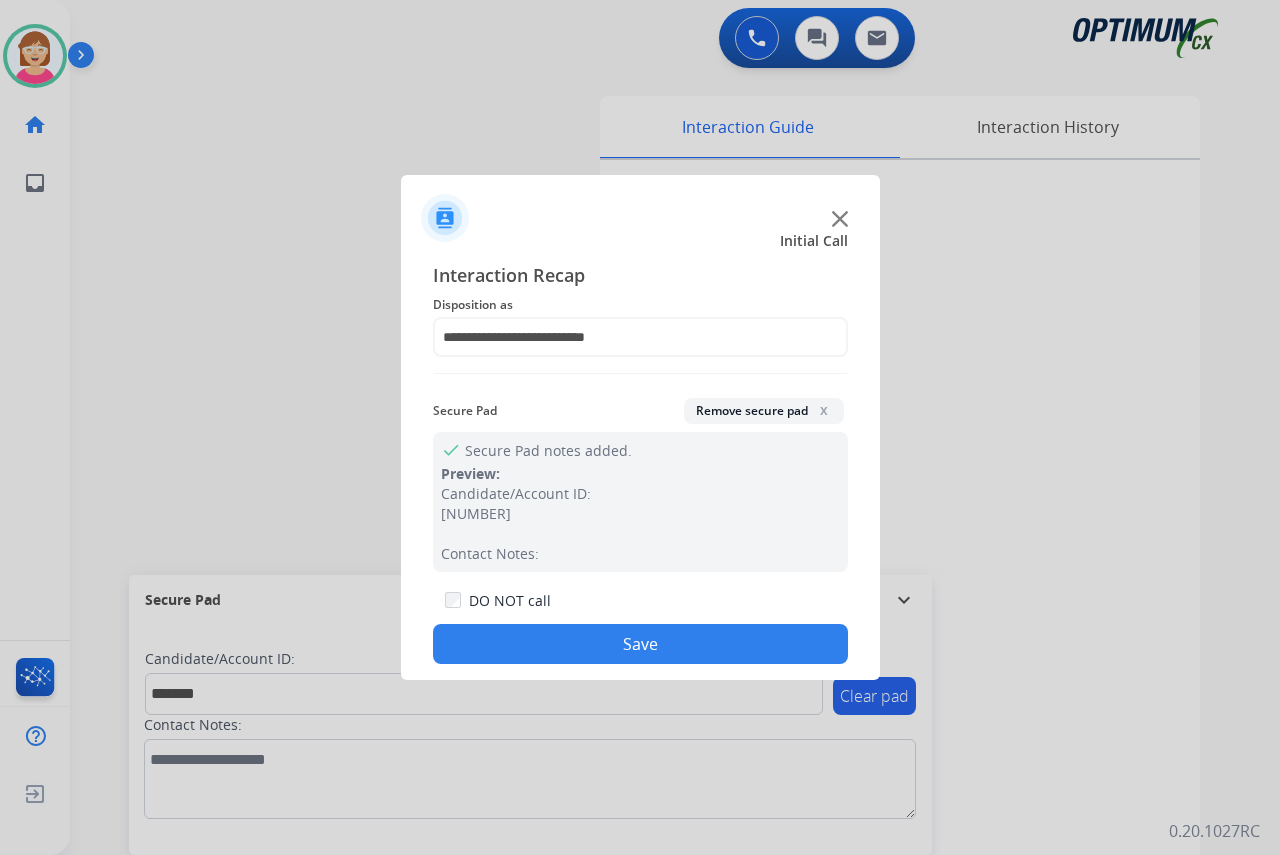 click on "Save" 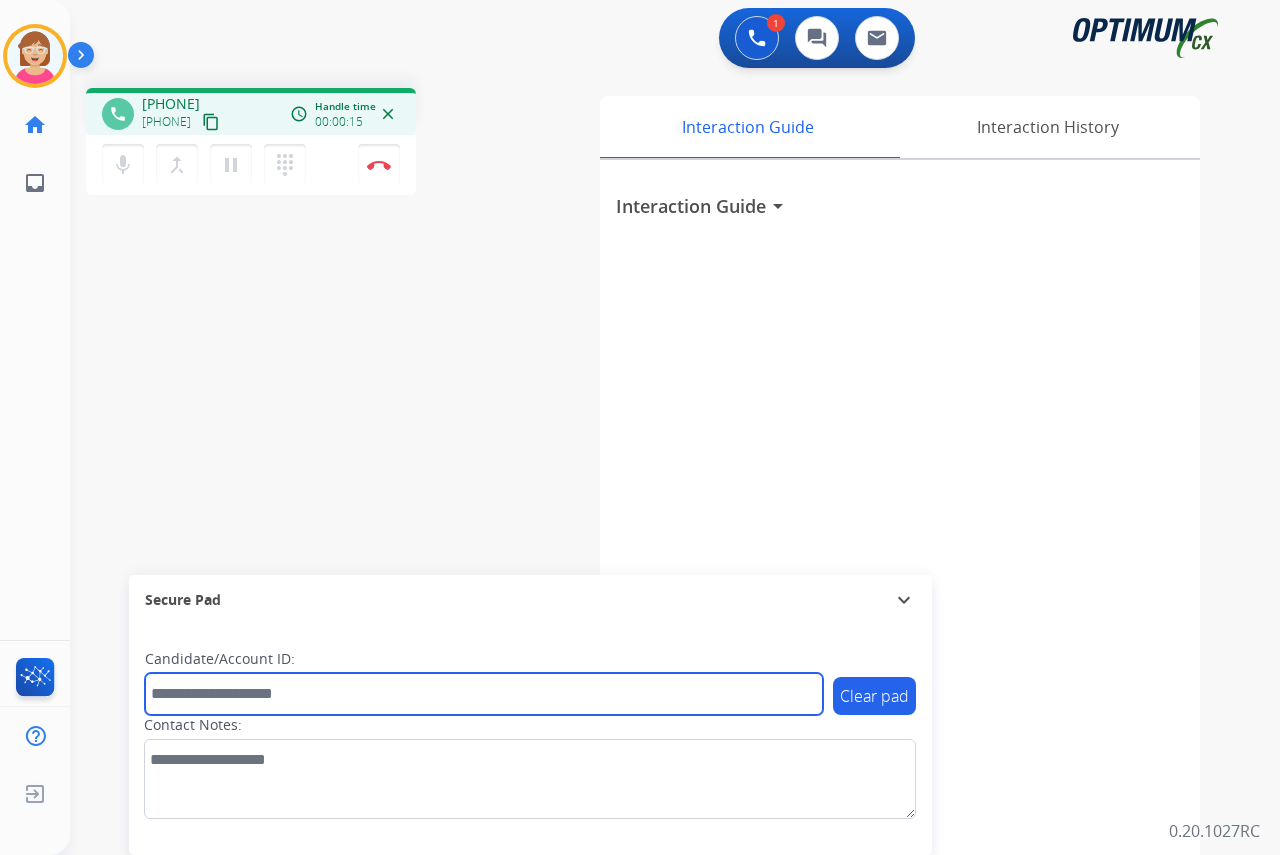 click at bounding box center (484, 694) 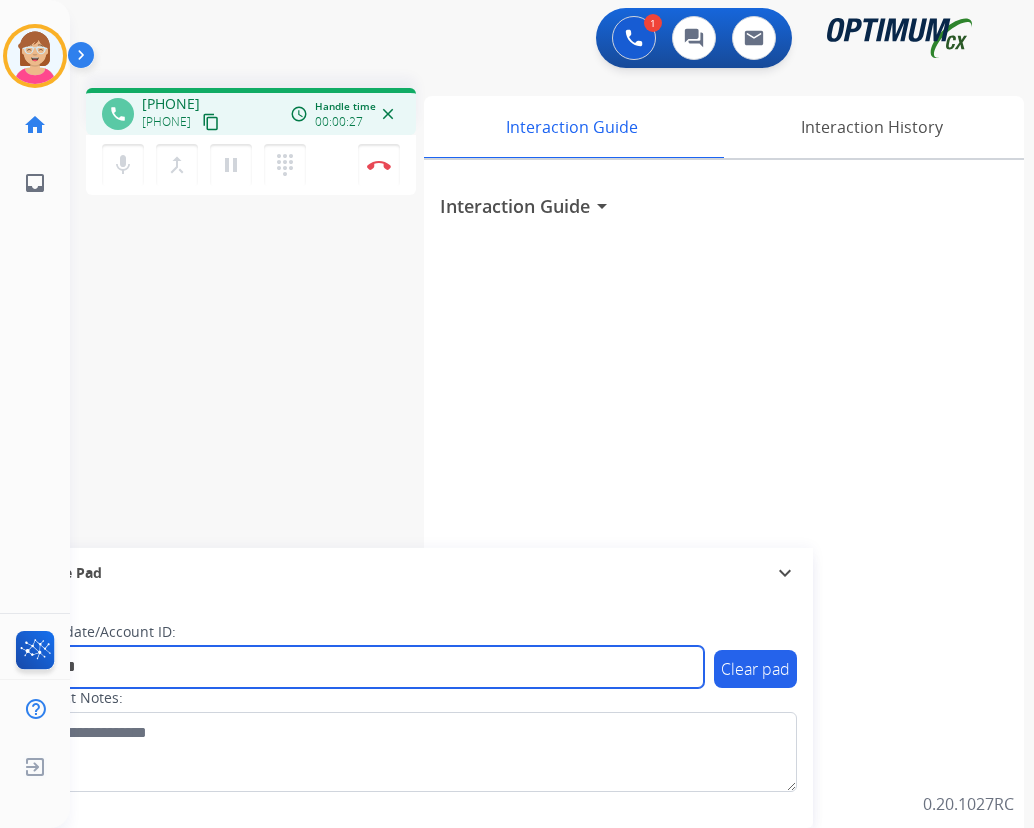 type on "*******" 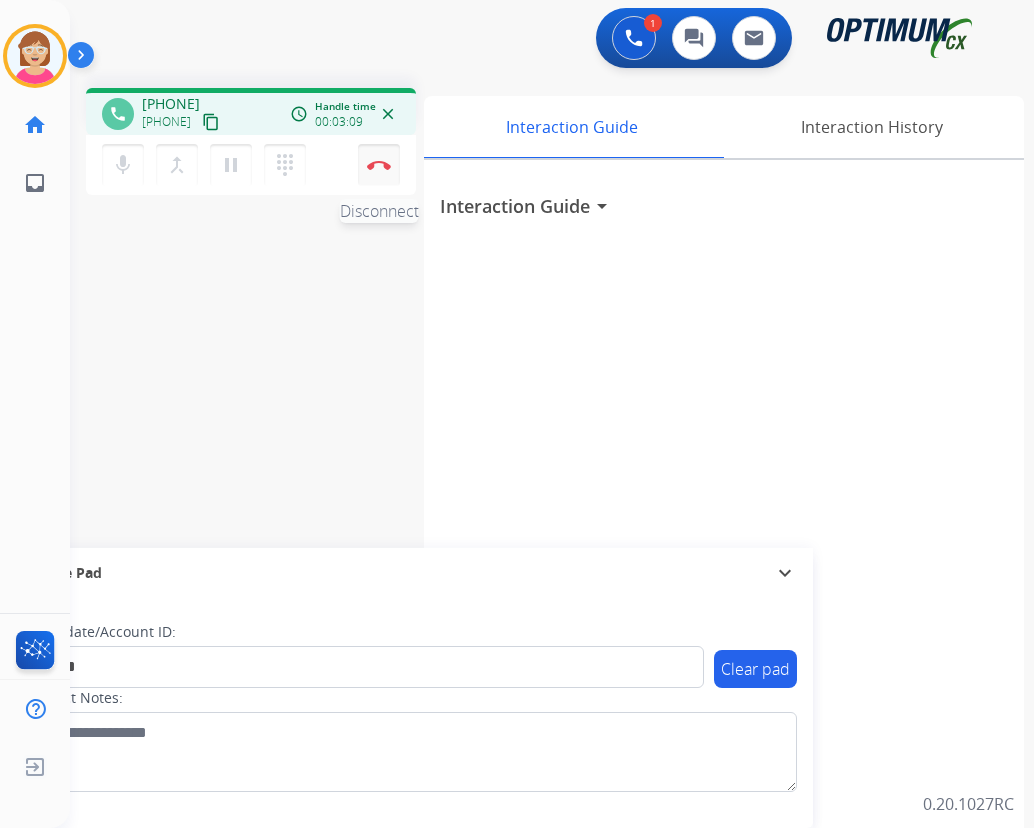 click at bounding box center (379, 165) 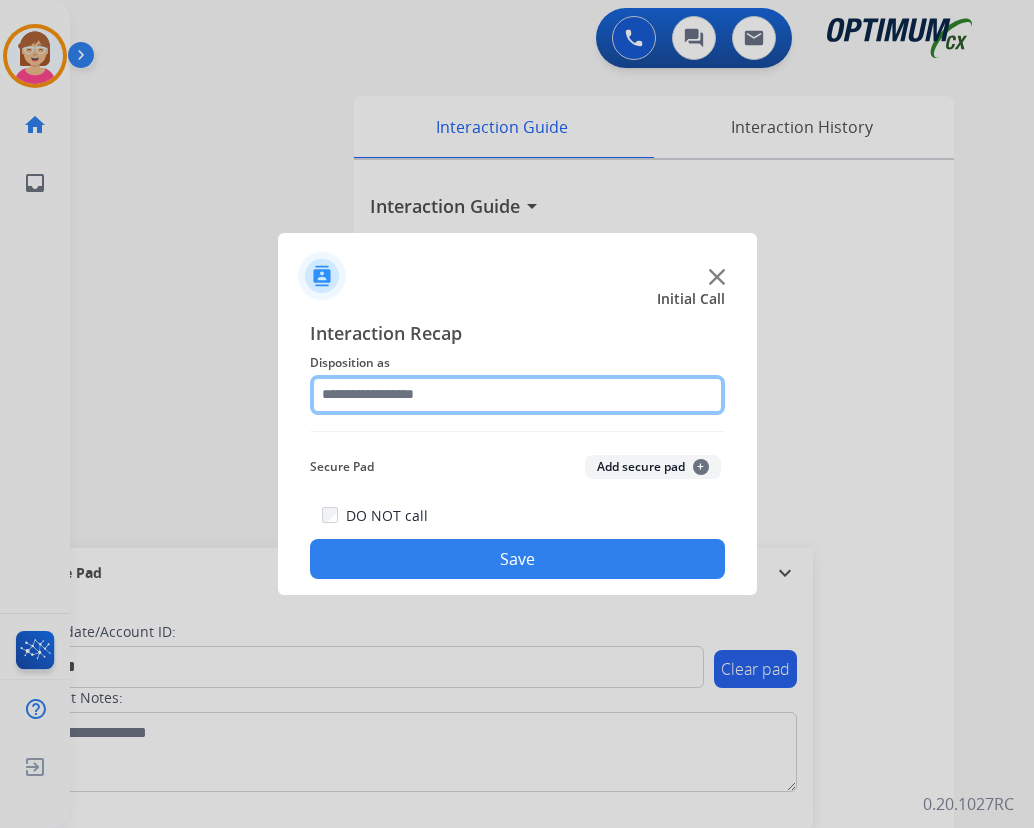 click 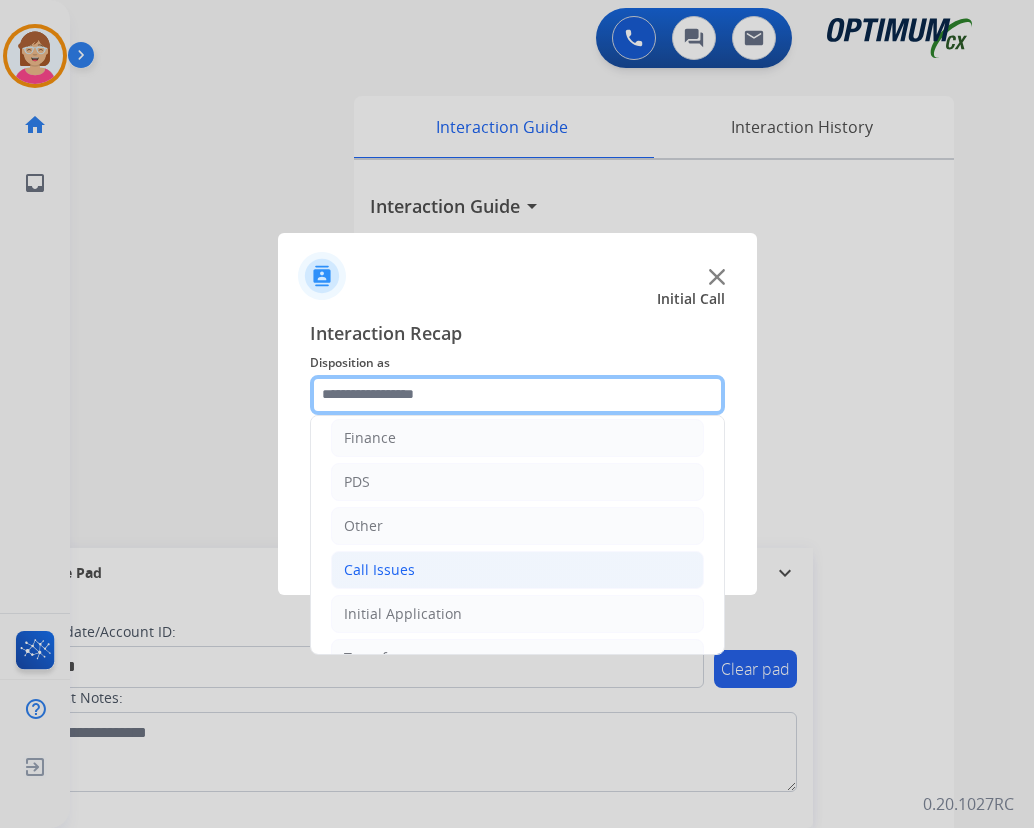scroll, scrollTop: 136, scrollLeft: 0, axis: vertical 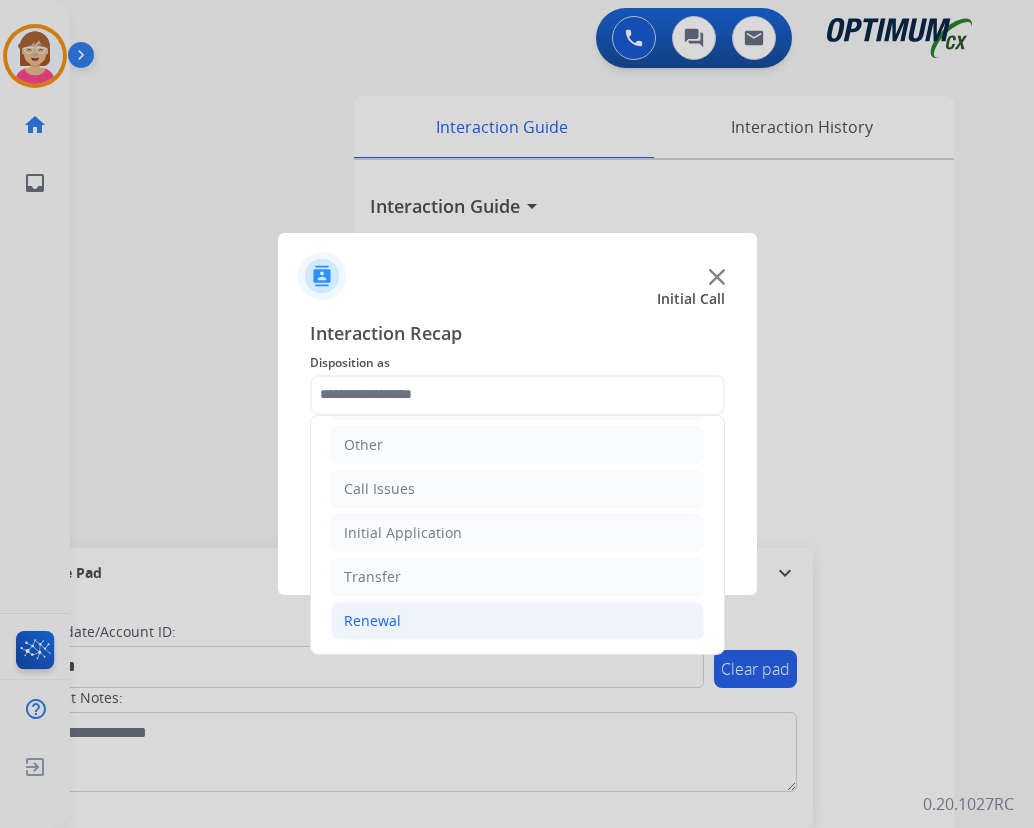 click on "Renewal" 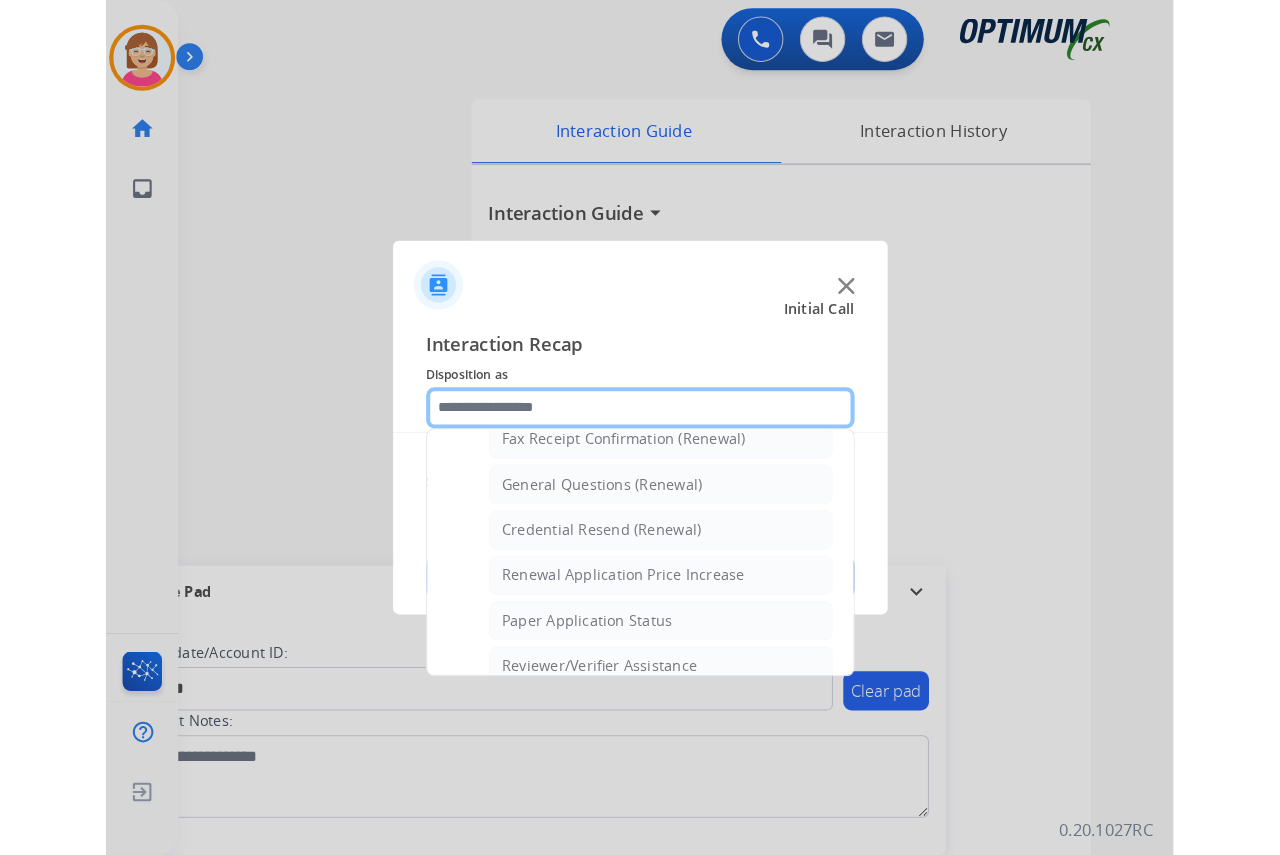 scroll, scrollTop: 472, scrollLeft: 0, axis: vertical 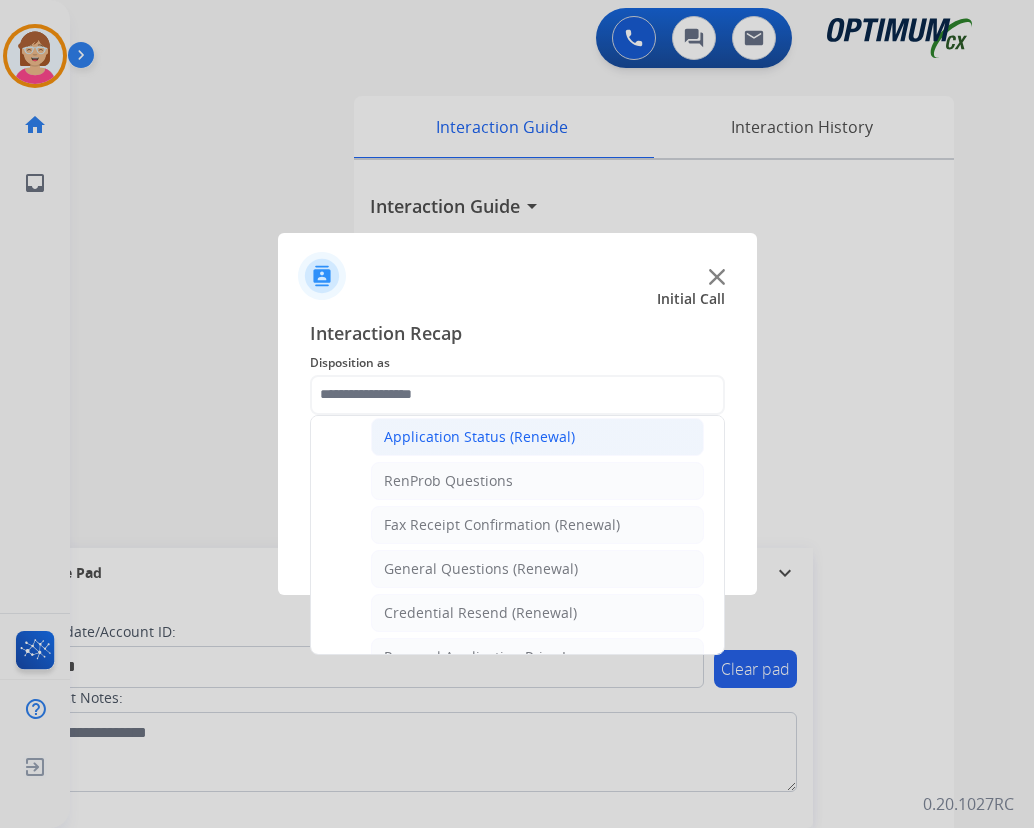 click on "Application Status (Renewal)" 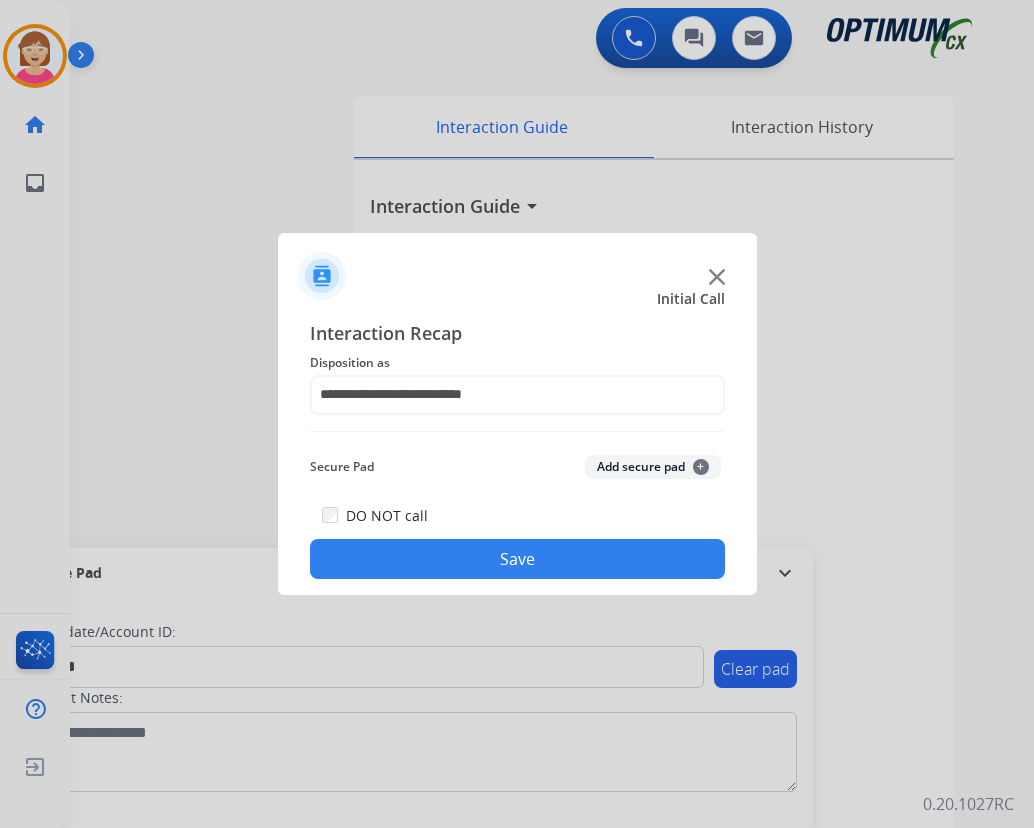 click on "+" 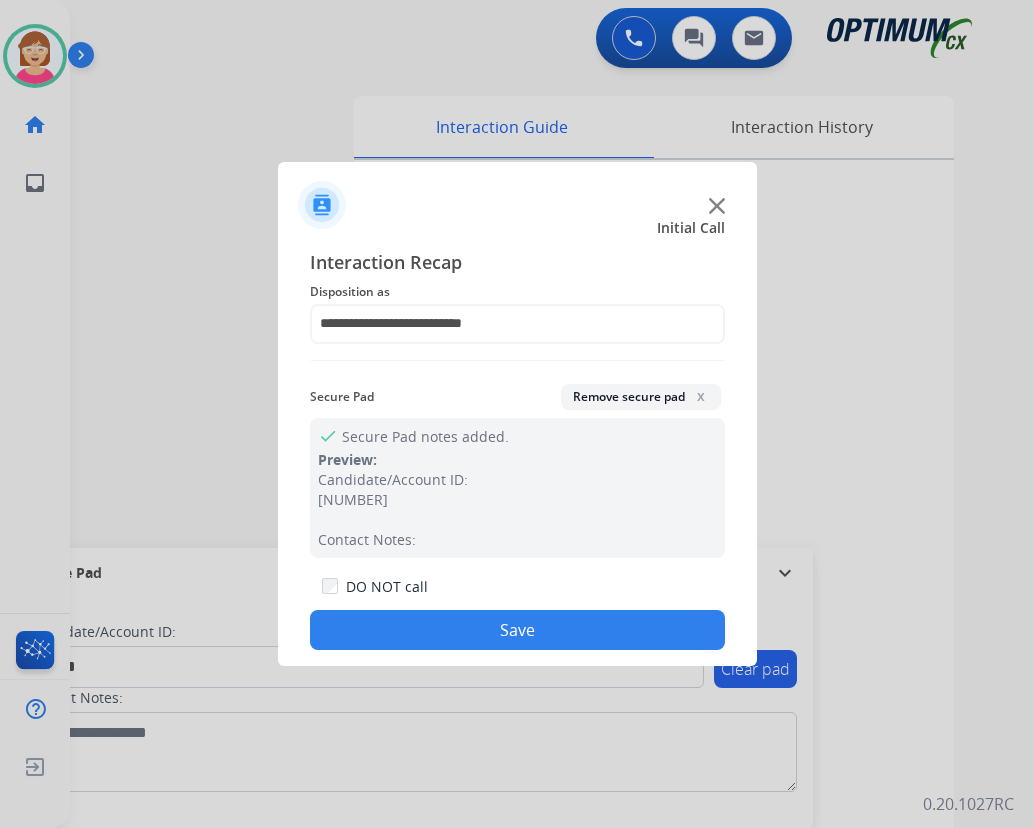 click on "Save" 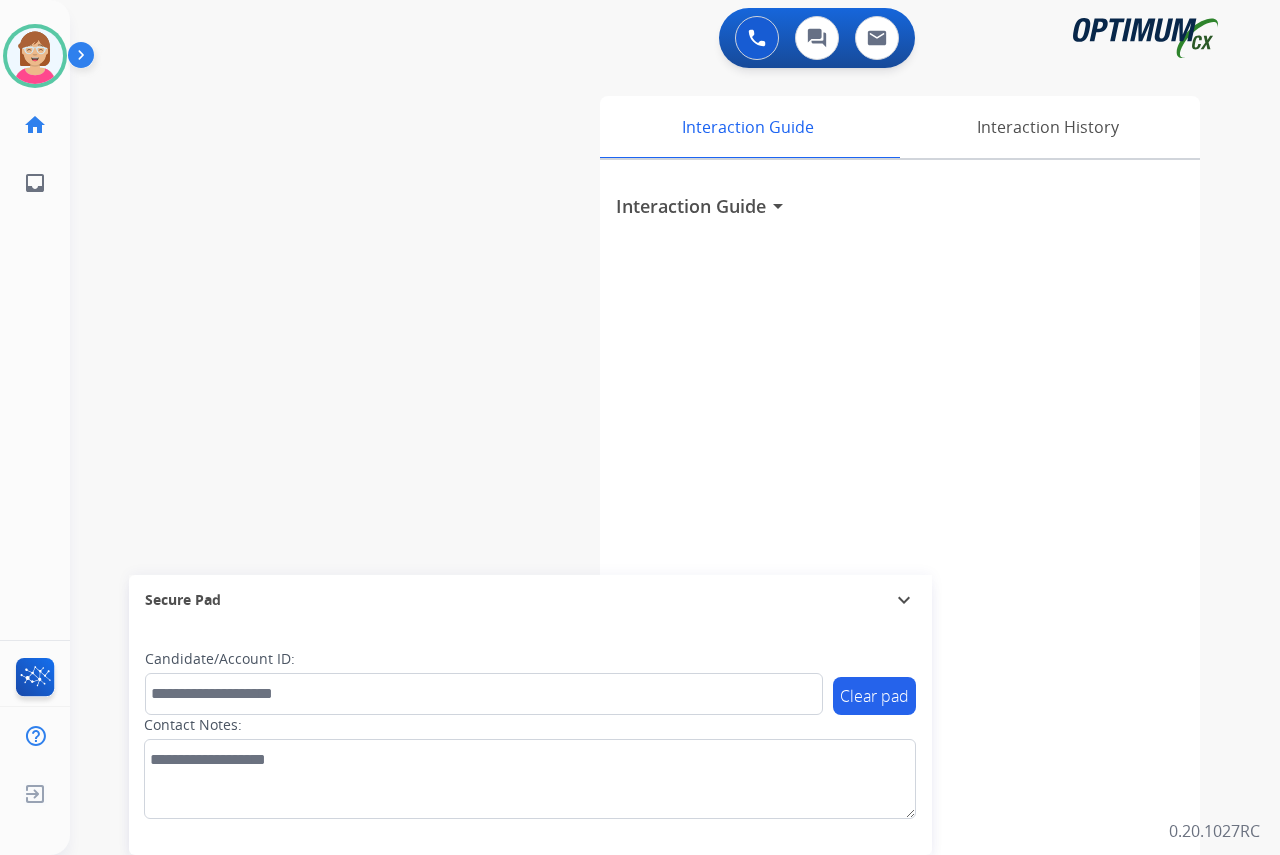 click on "[NAME]   Available  Edit Avatar  Agent:   [NAME]  Routing Profile:  OCX Training home  Home  Home inbox  Emails  Emails  FocalPoints  Help Center  Help Center  Log out  Log out" 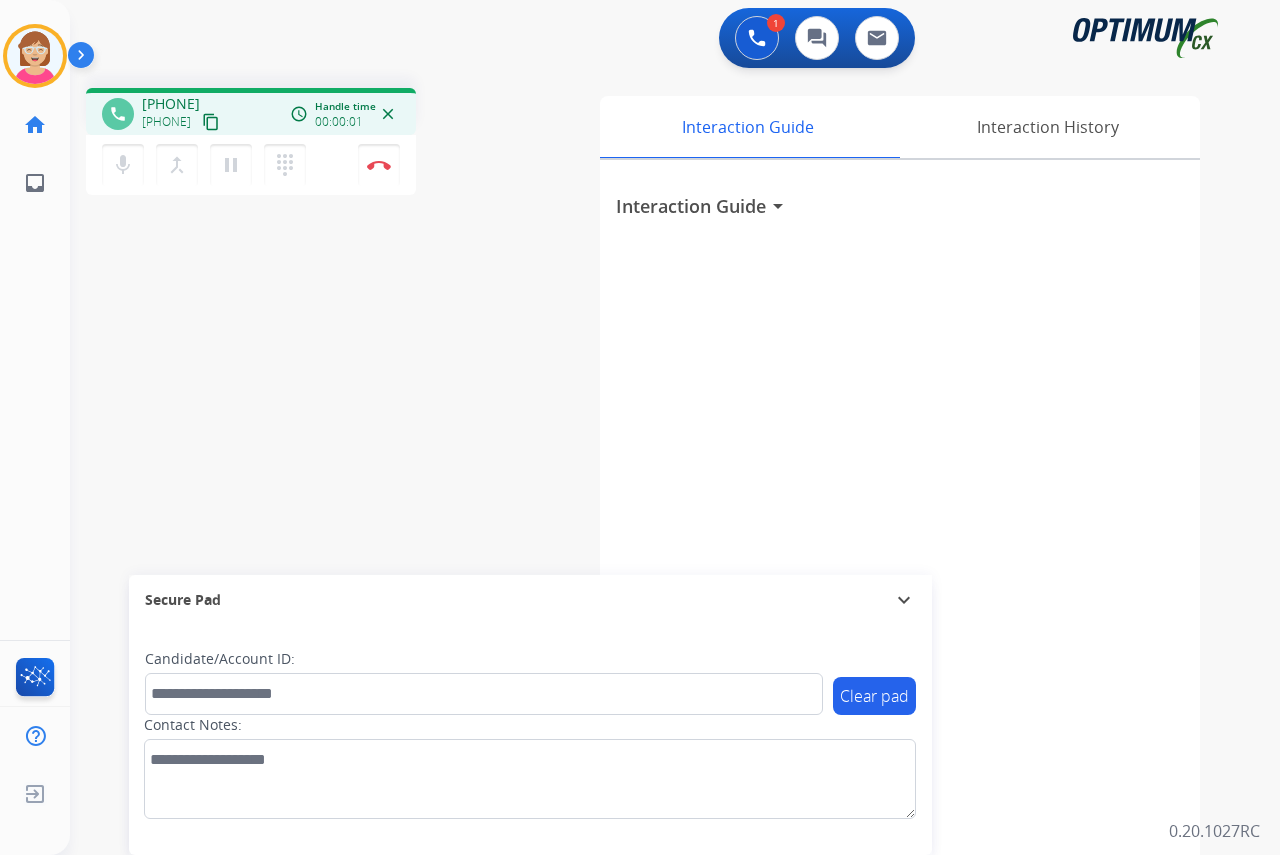 click on "[NAME]   Available  Edit Avatar  Agent:   [NAME]  Routing Profile:  OCX Training home  Home  Home inbox  Emails  Emails  FocalPoints  Help Center  Help Center  Log out  Log out" 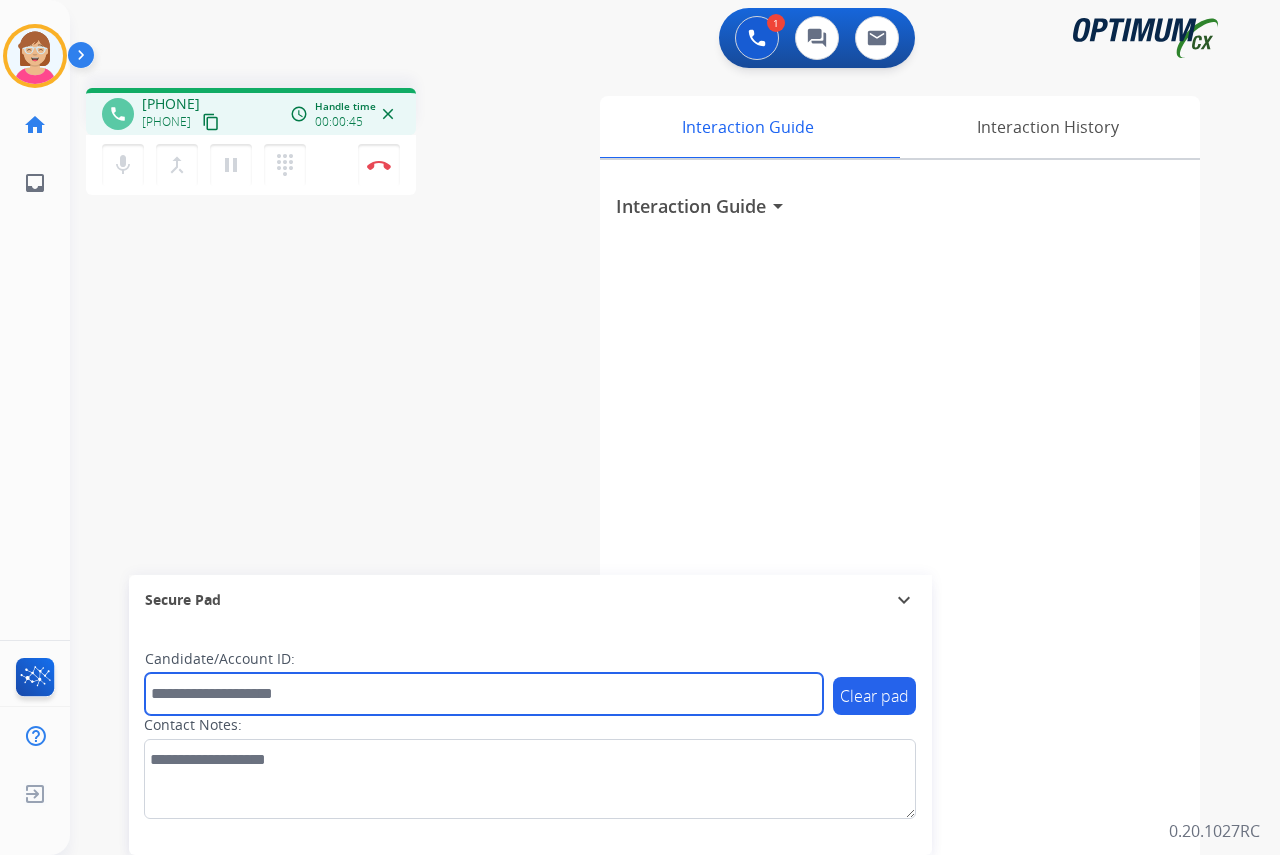 click at bounding box center [484, 694] 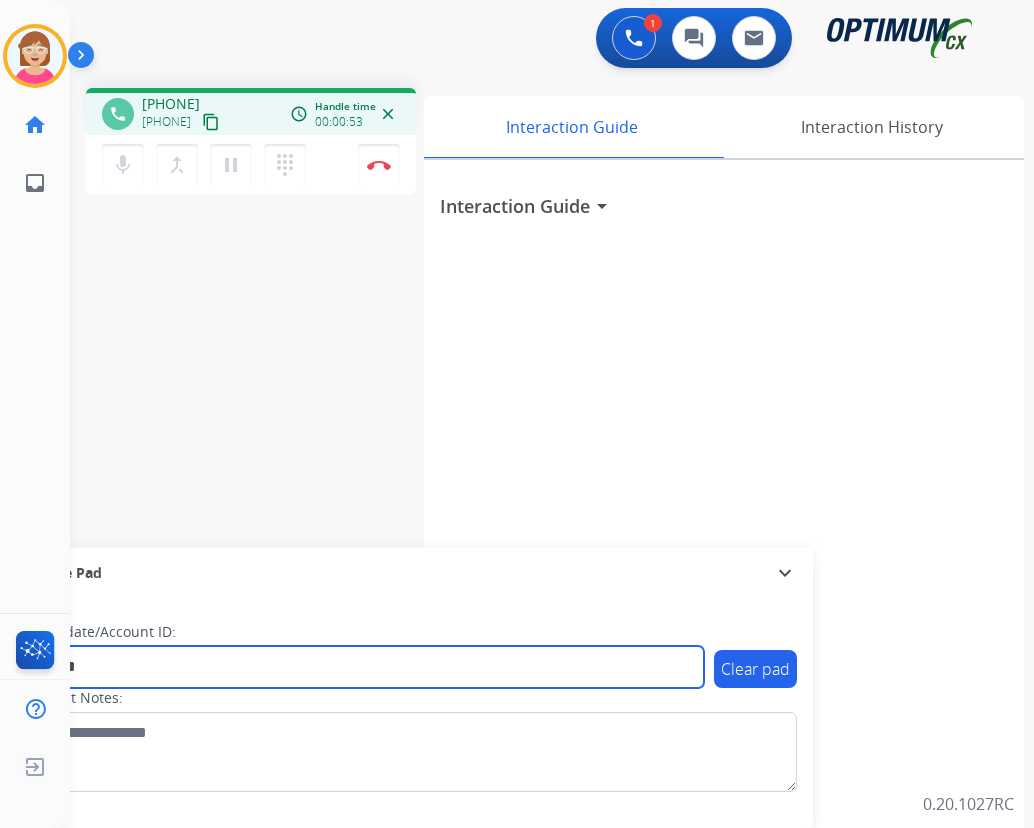 type on "*******" 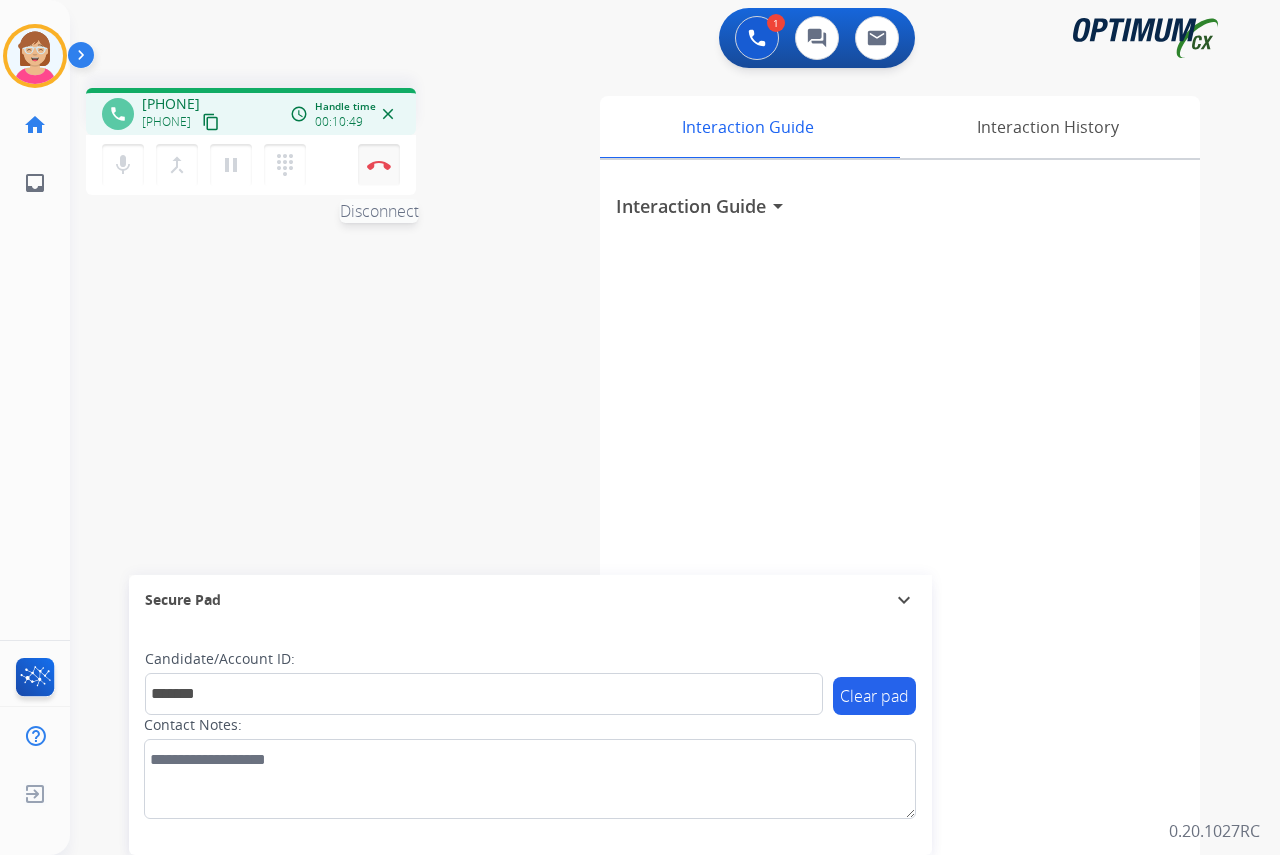 click at bounding box center [379, 165] 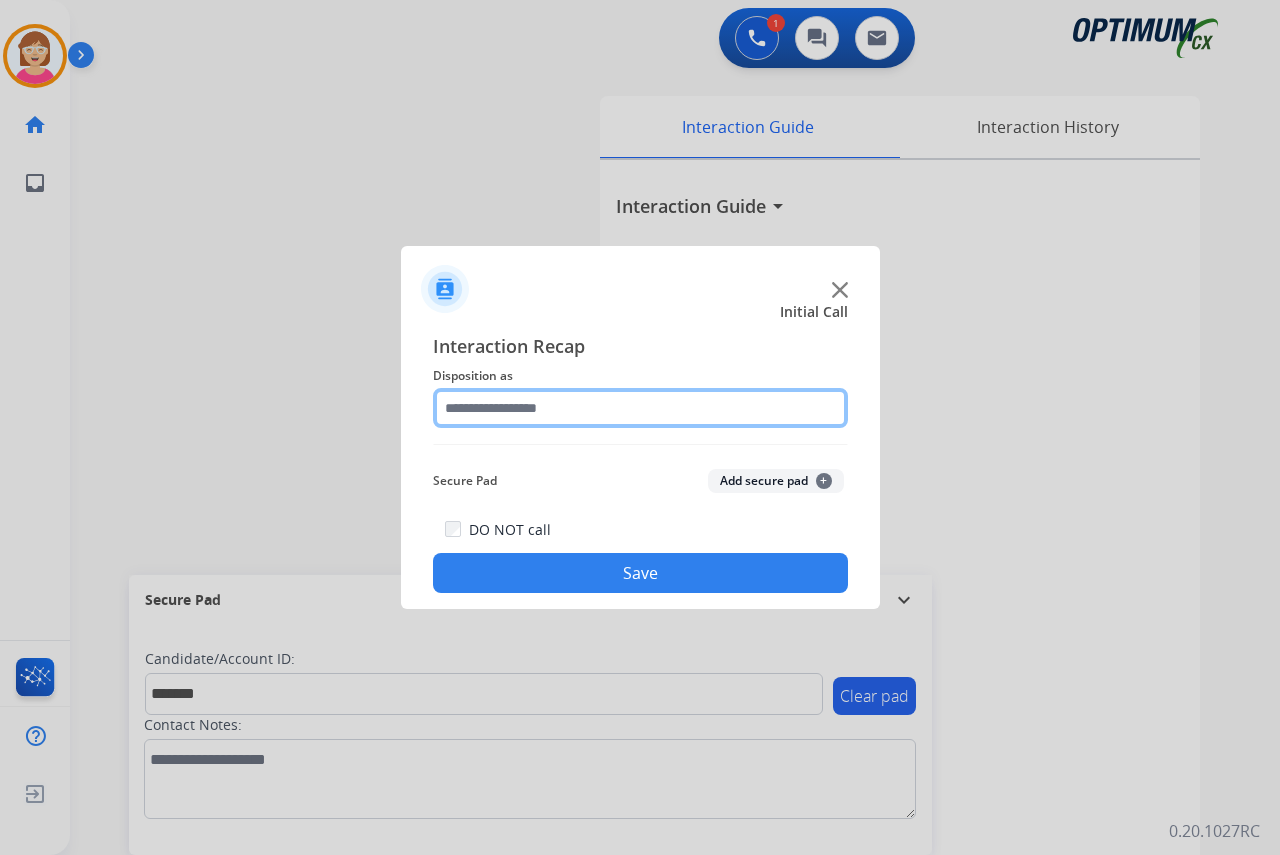 click 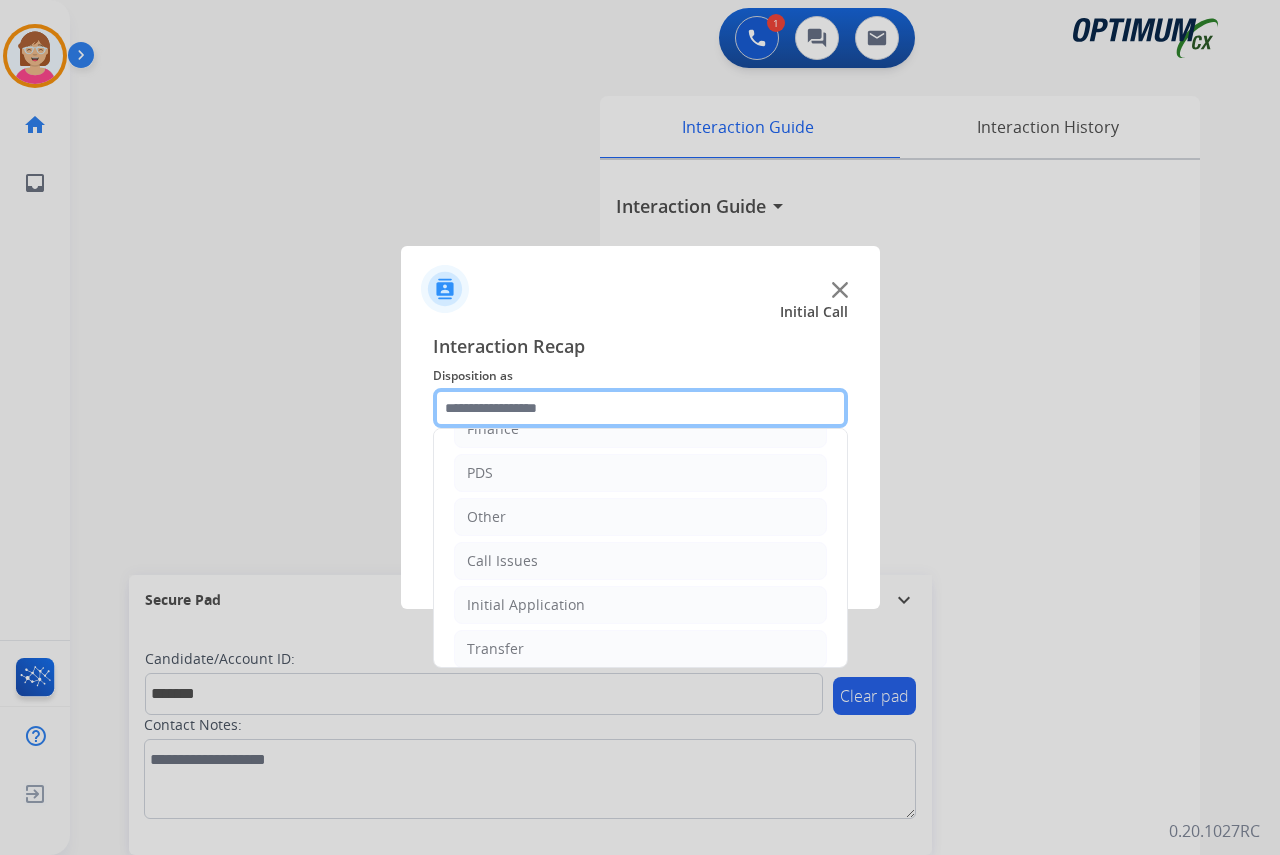 scroll, scrollTop: 136, scrollLeft: 0, axis: vertical 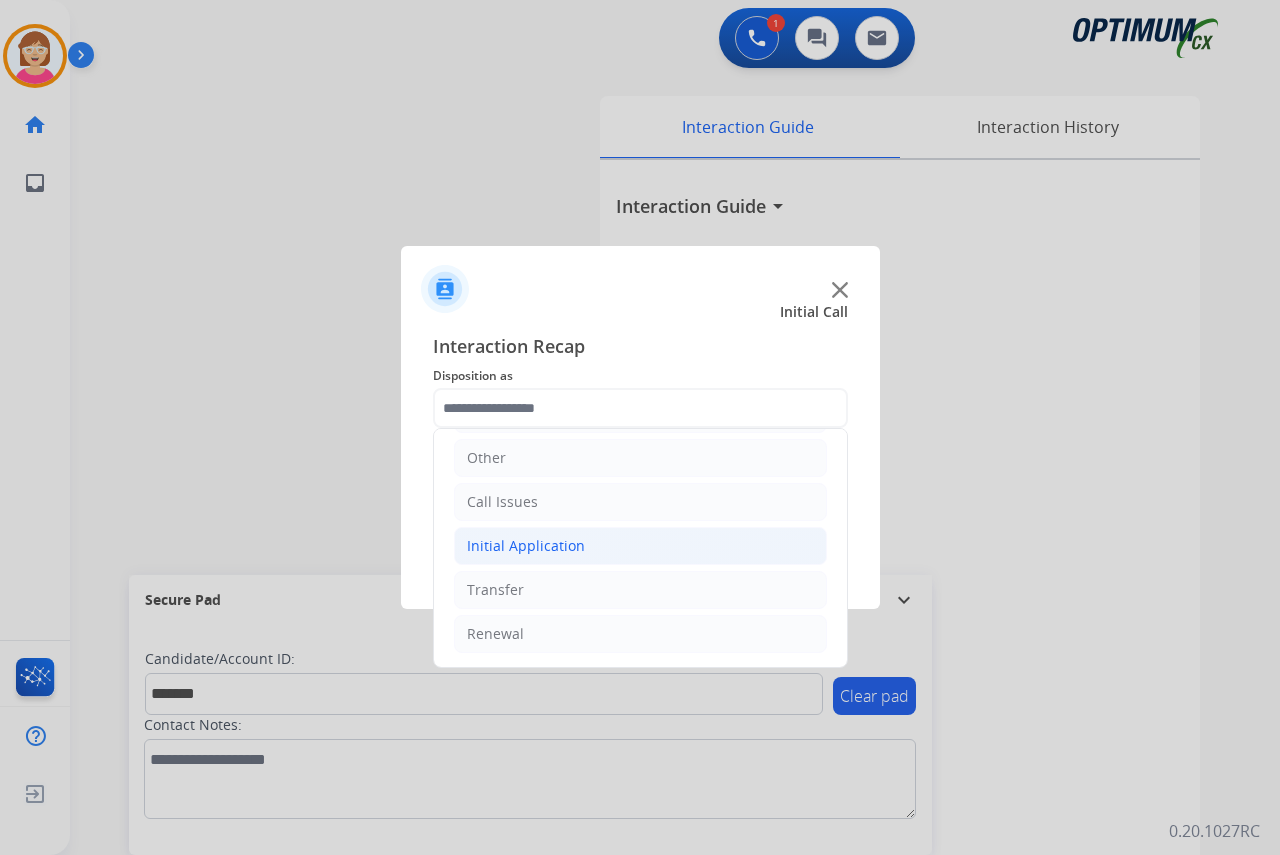 click on "Initial Application" 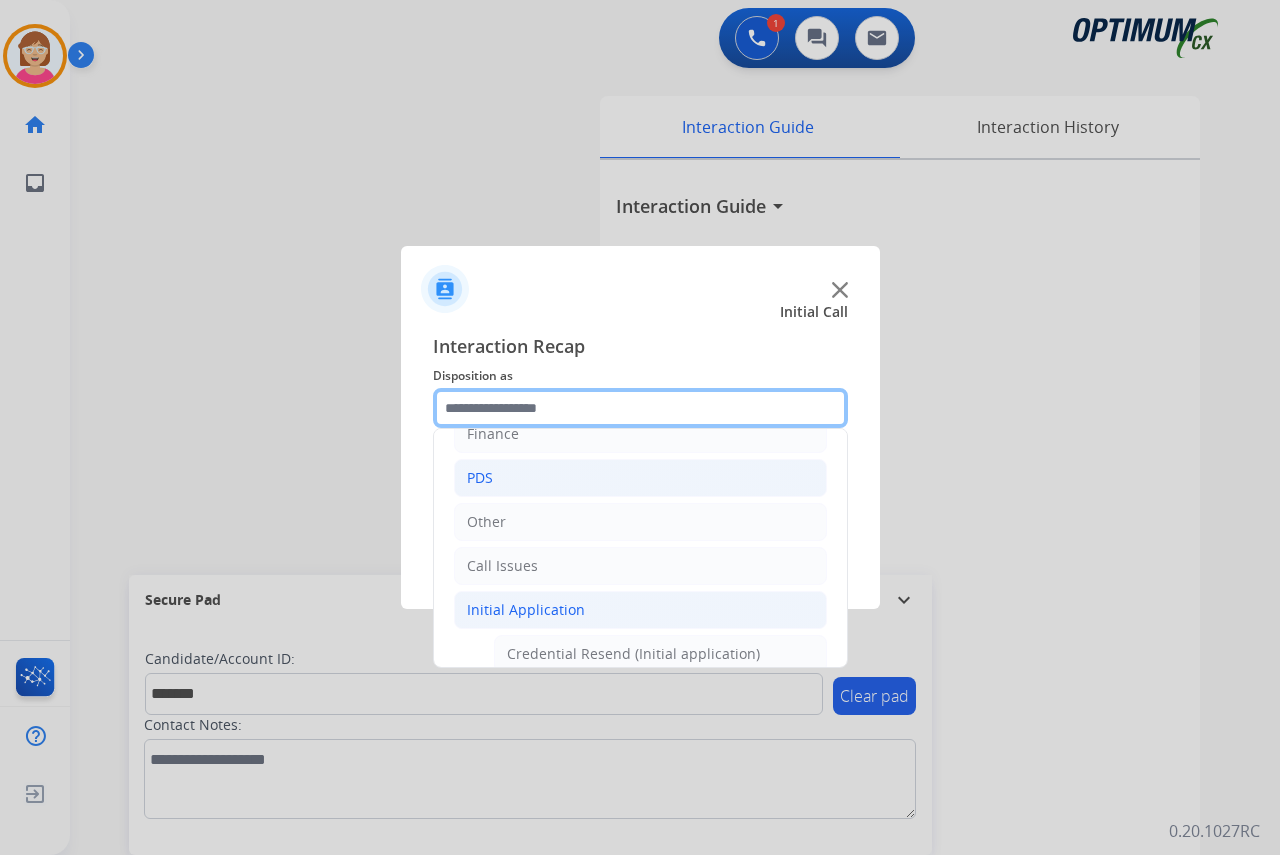 scroll, scrollTop: 36, scrollLeft: 0, axis: vertical 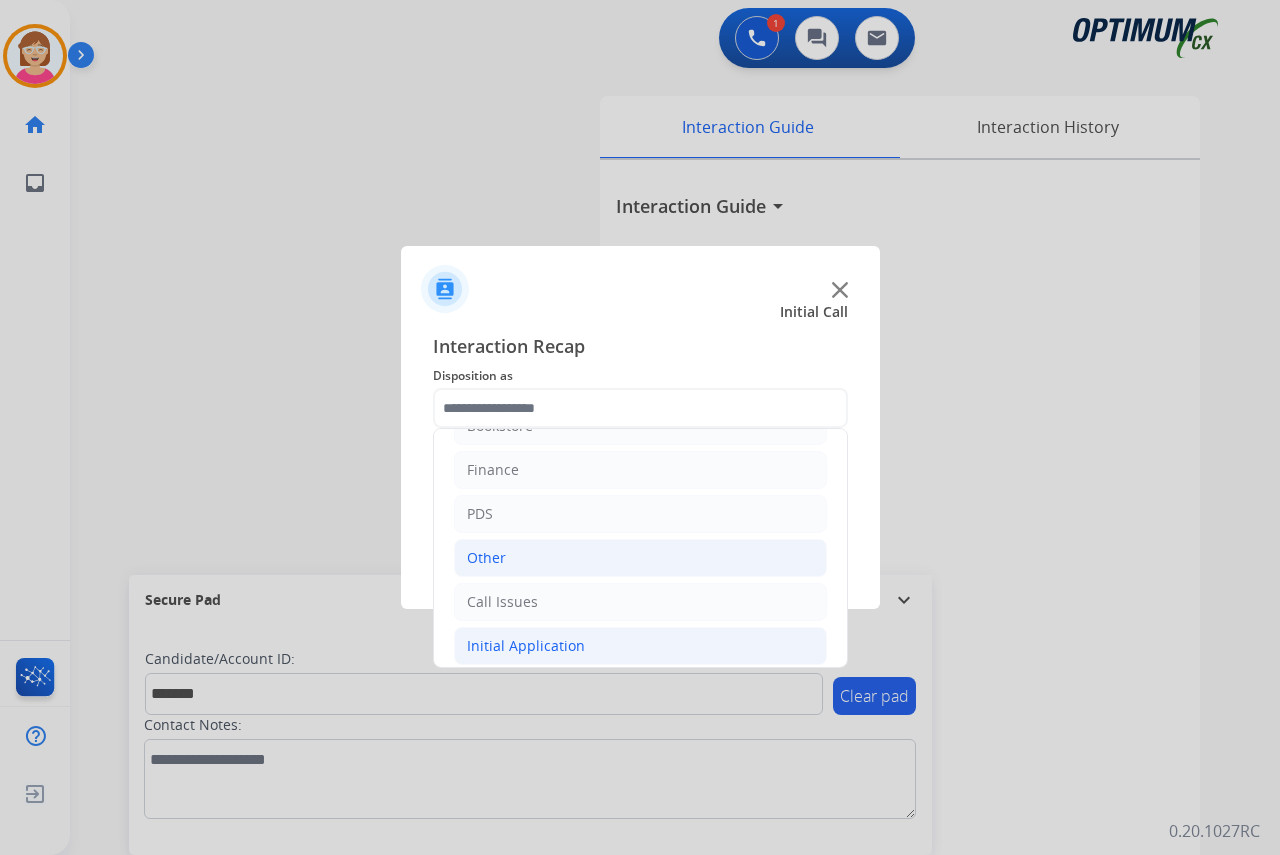click on "Other" 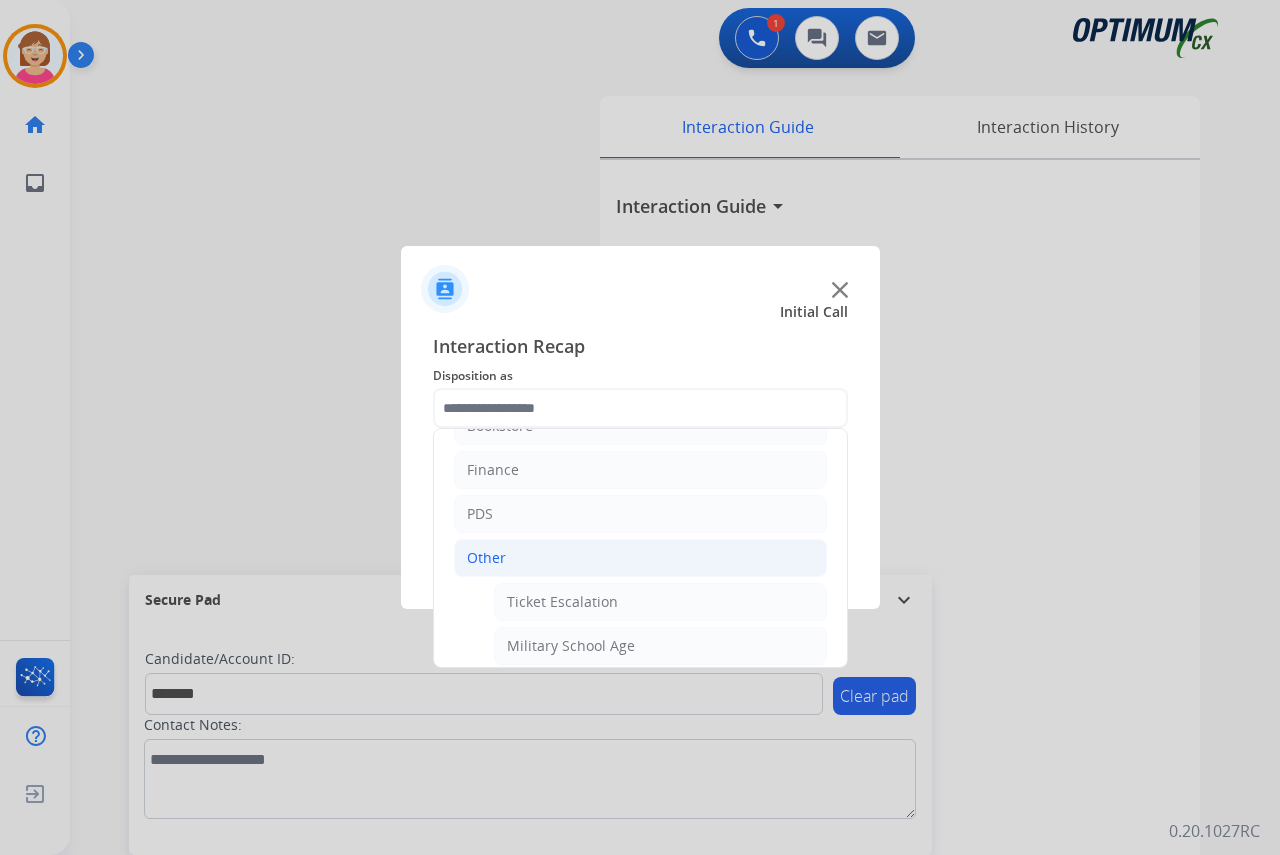 drag, startPoint x: 494, startPoint y: 551, endPoint x: 479, endPoint y: 553, distance: 15.132746 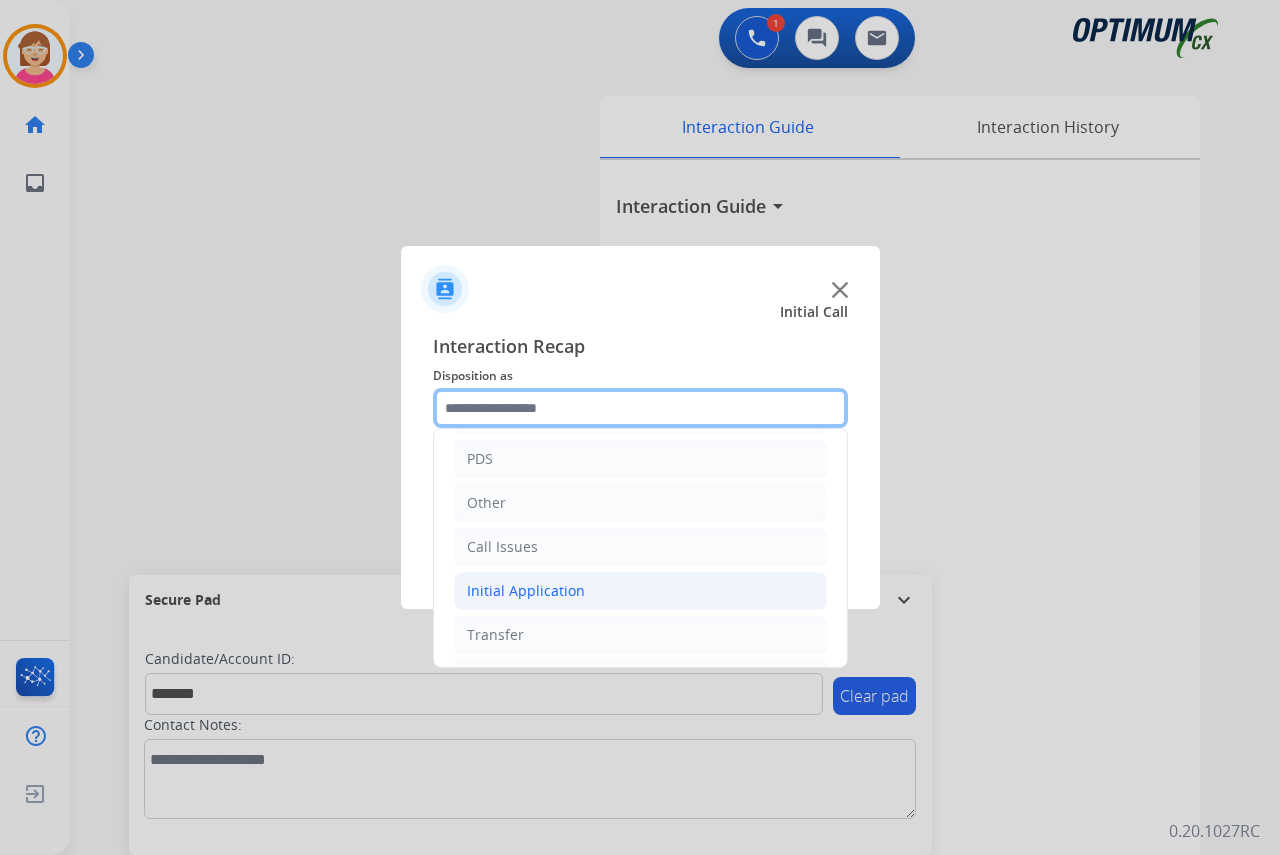 scroll, scrollTop: 136, scrollLeft: 0, axis: vertical 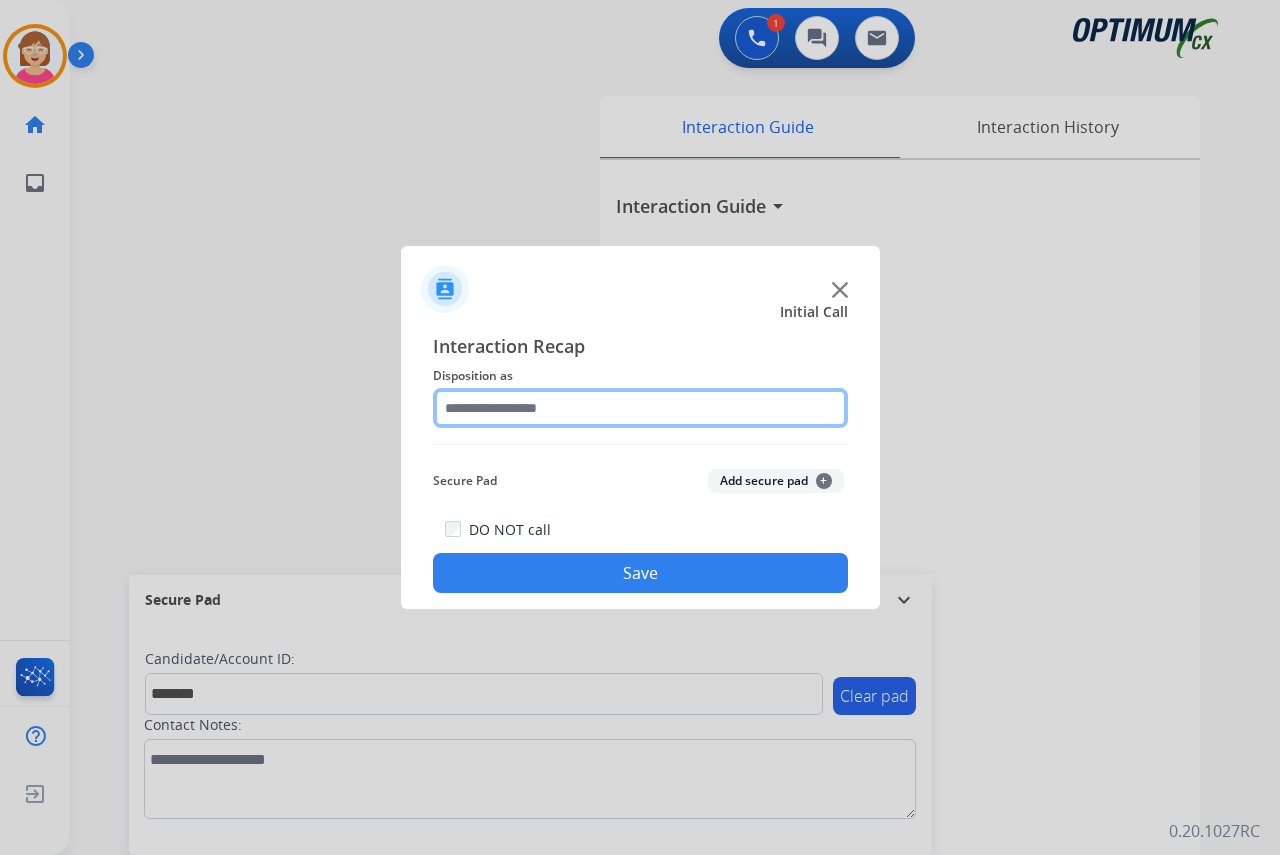 click 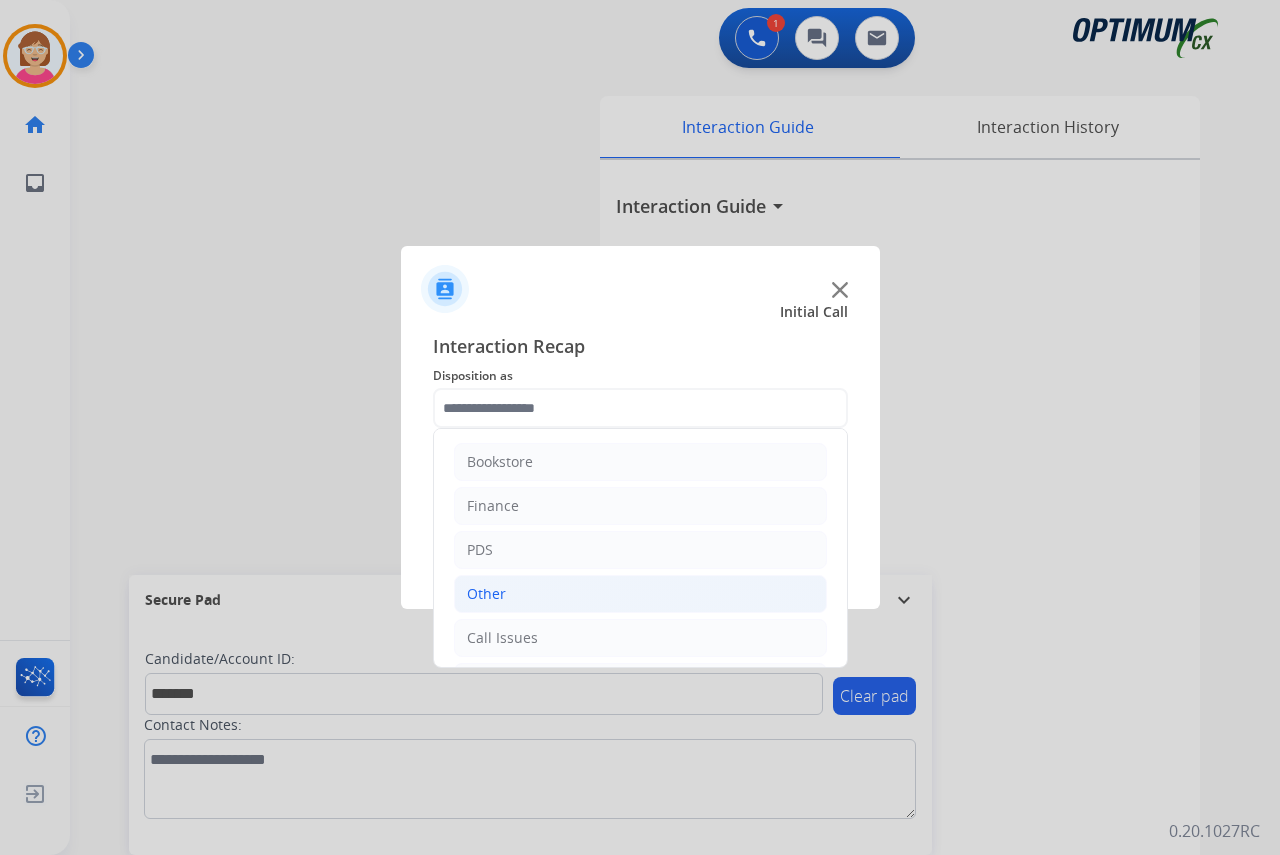 click on "Other" 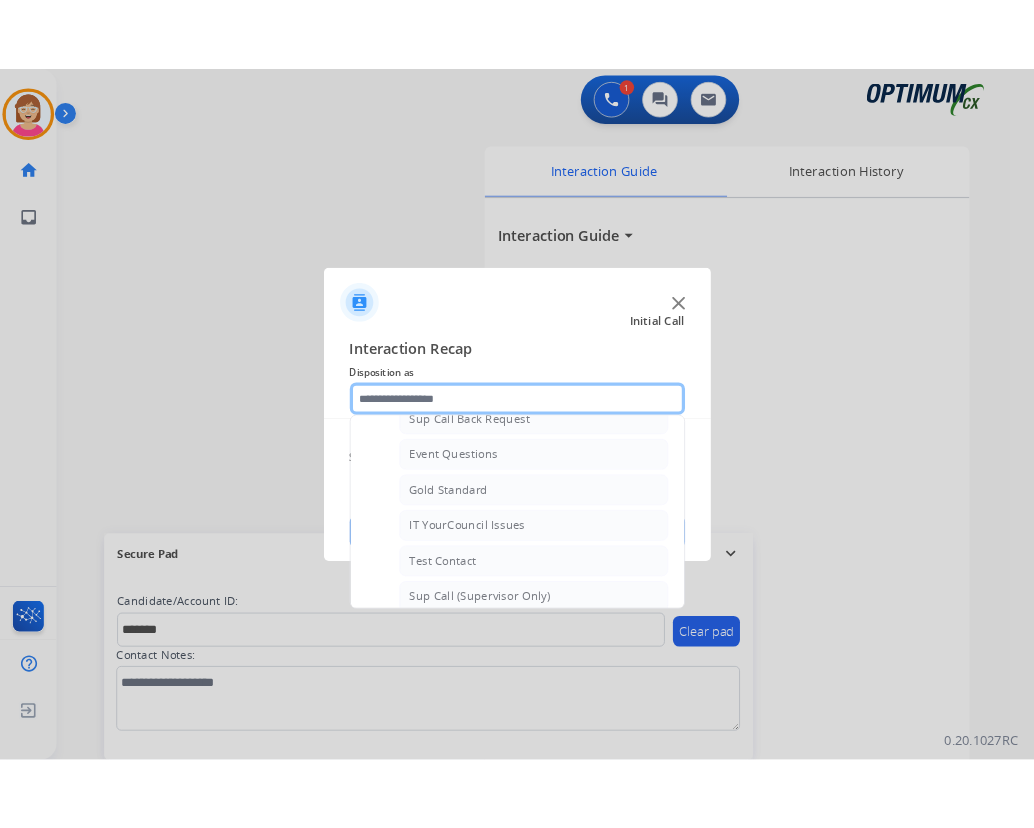 scroll, scrollTop: 300, scrollLeft: 0, axis: vertical 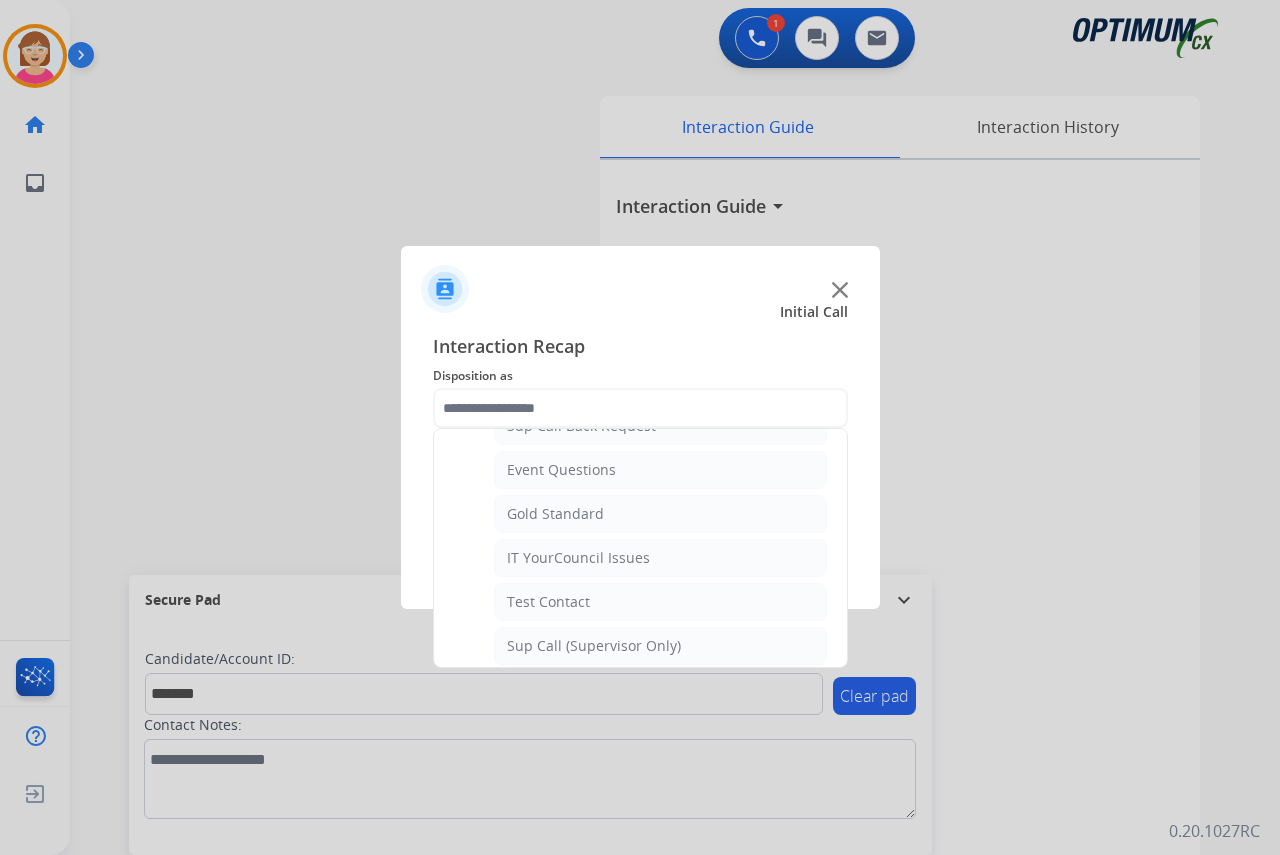 click on "IT YourCouncil Issues" 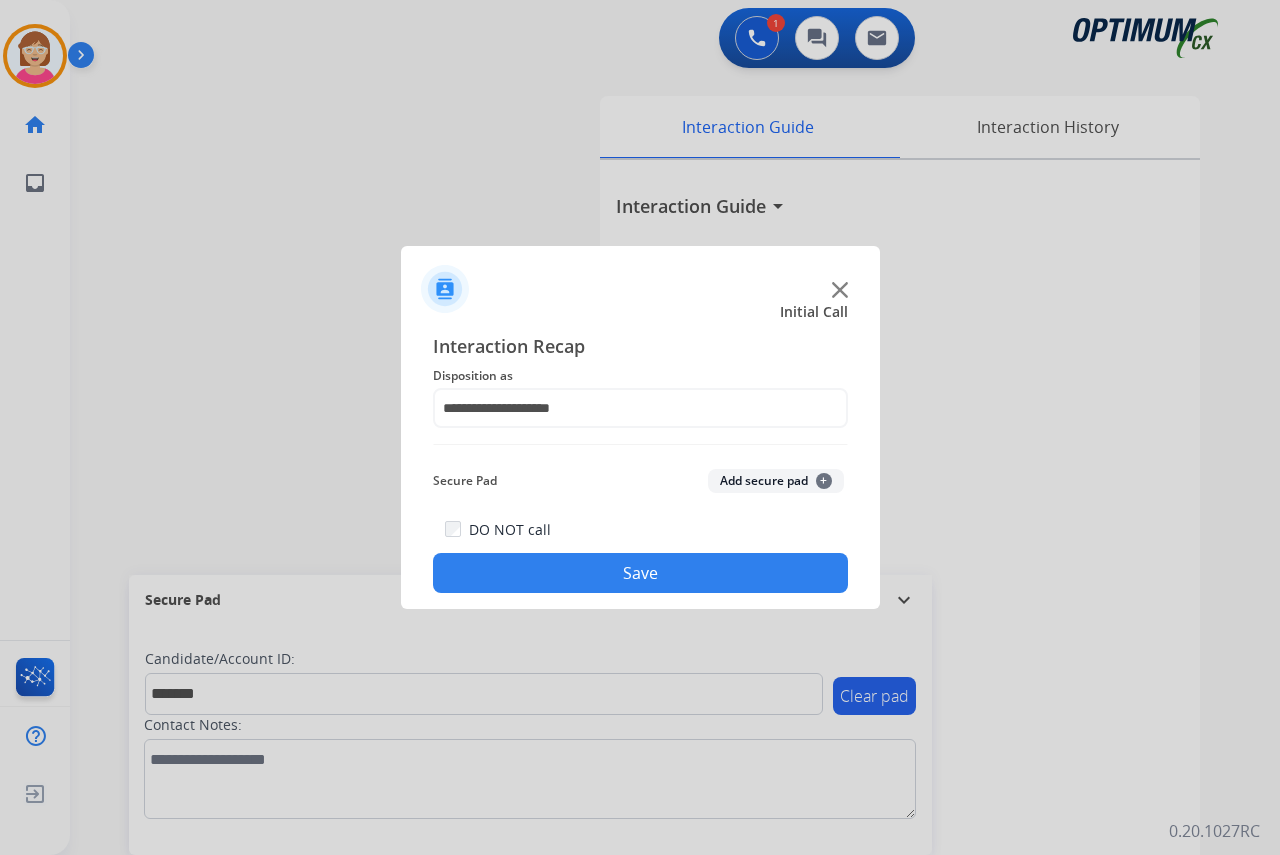 click on "+" 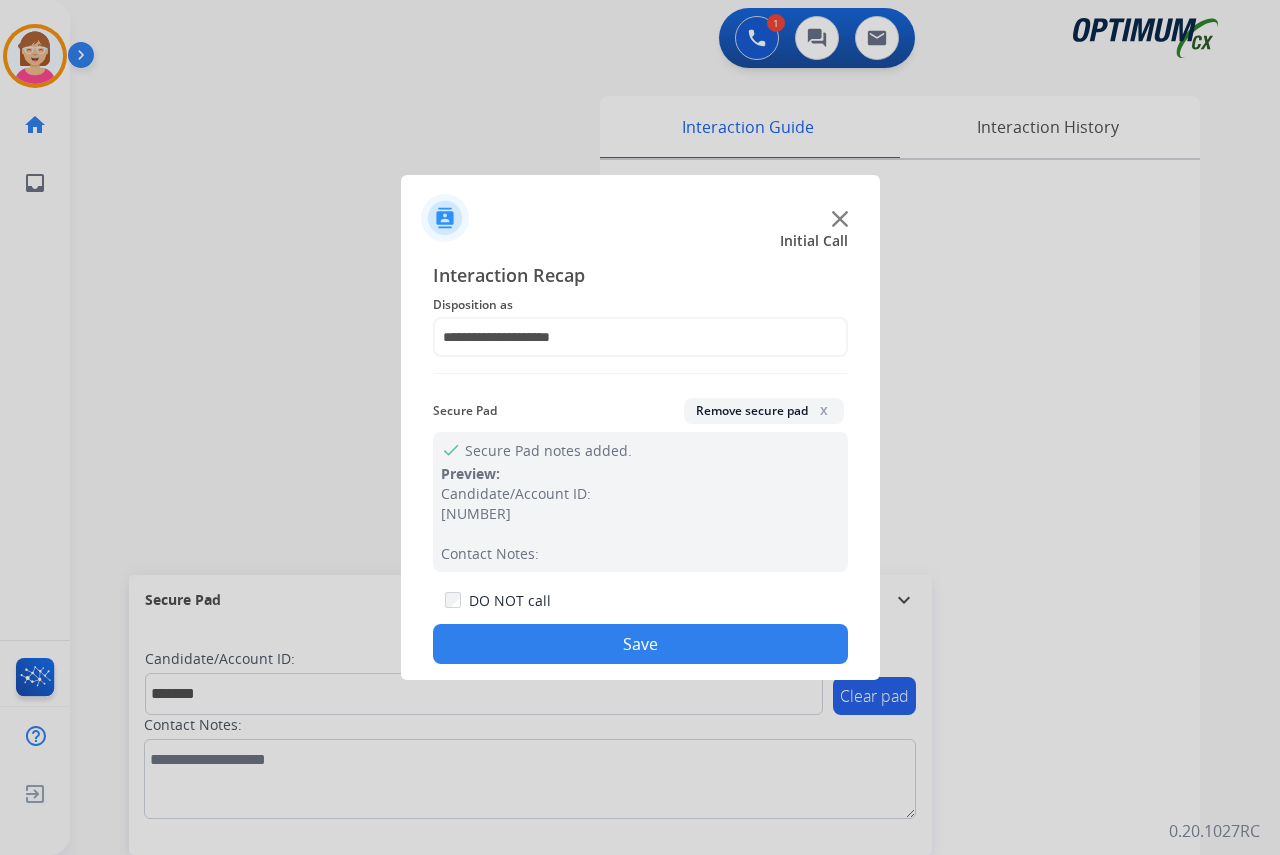 drag, startPoint x: 823, startPoint y: 482, endPoint x: 478, endPoint y: 639, distance: 379.04352 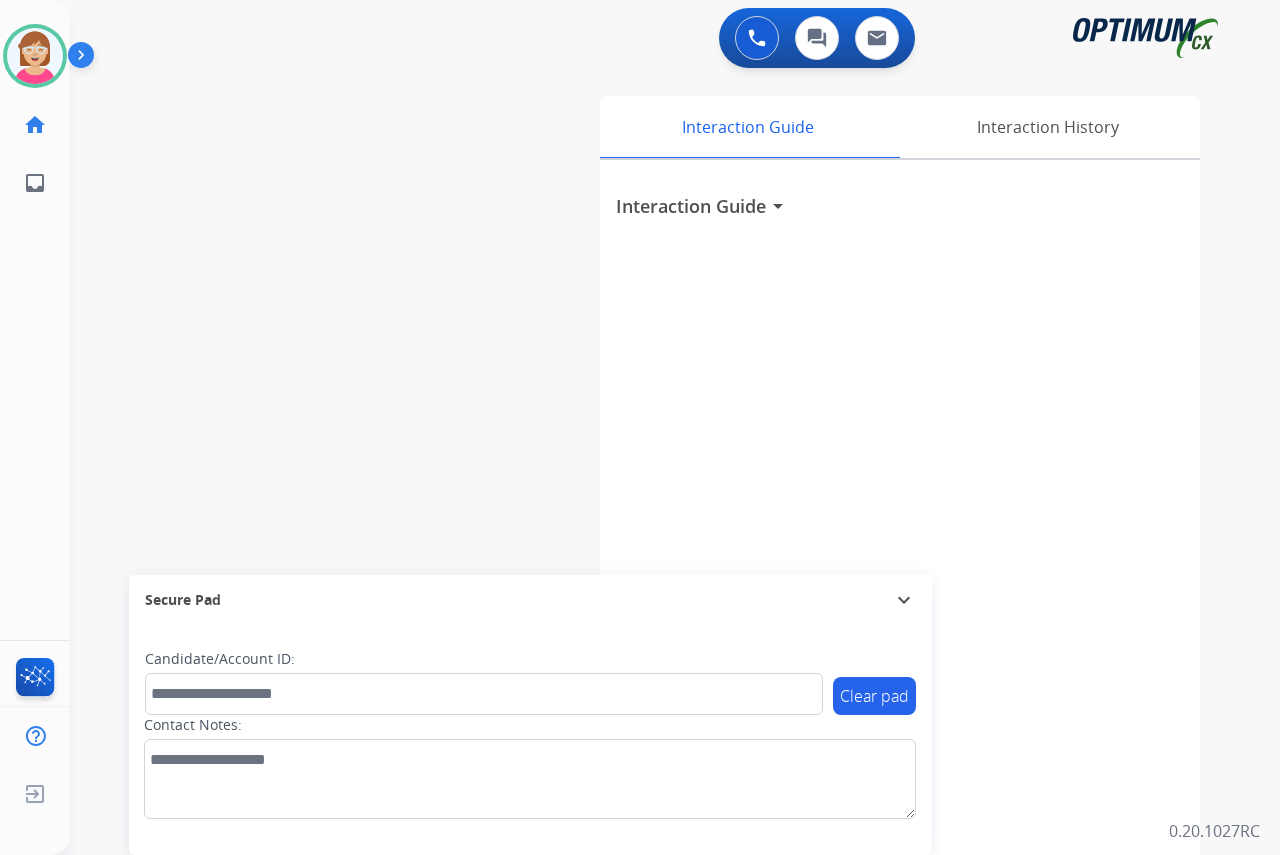 click on "[NAME]   Available  Edit Avatar  Agent:   [NAME]  Routing Profile:  OCX Training home  Home  Home inbox  Emails  Emails  FocalPoints  Help Center  Help Center  Log out  Log out" 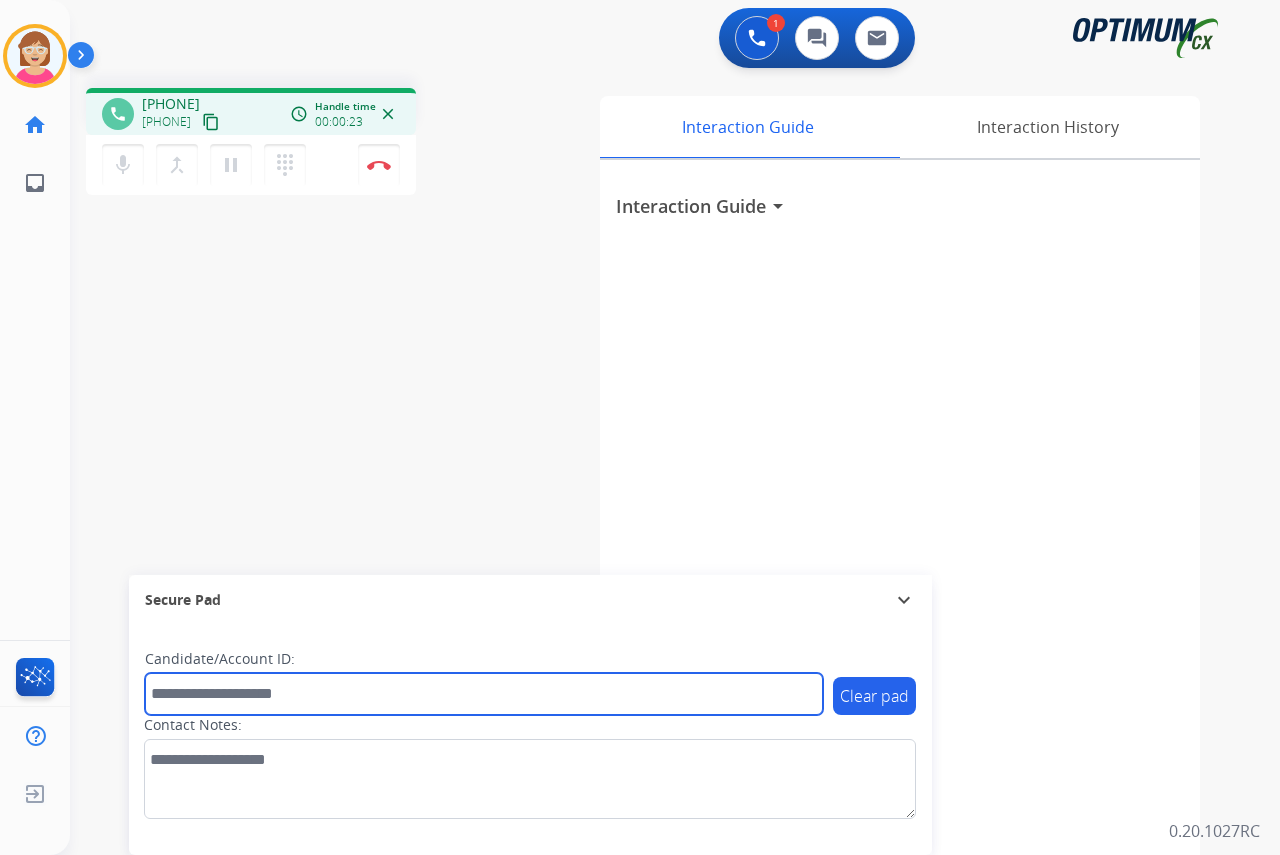 drag, startPoint x: 204, startPoint y: 688, endPoint x: 202, endPoint y: 674, distance: 14.142136 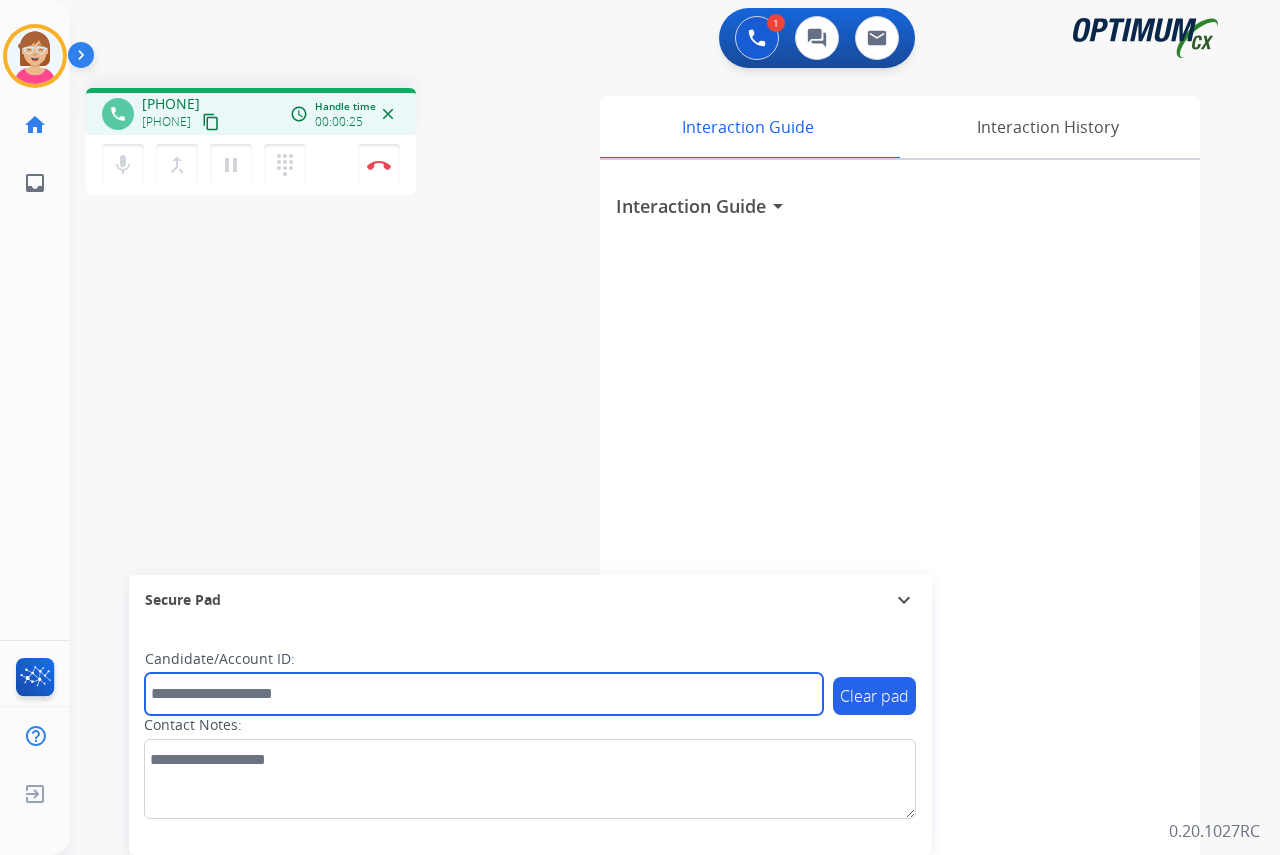 type on "*" 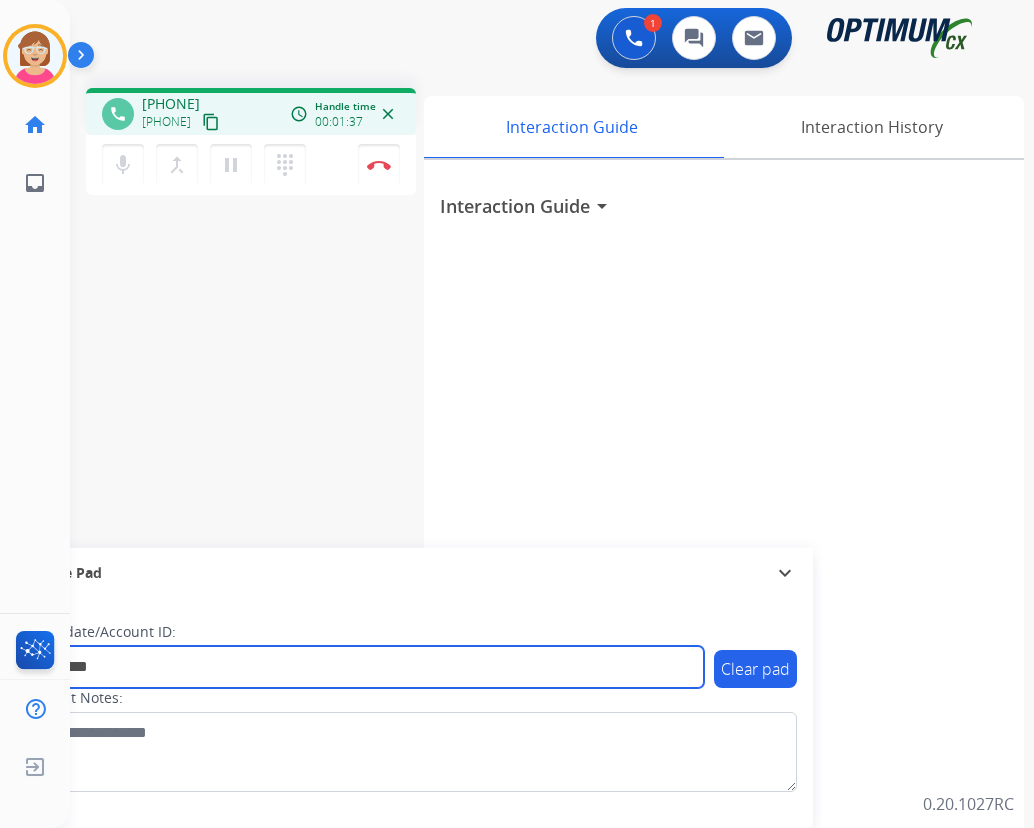 type on "*********" 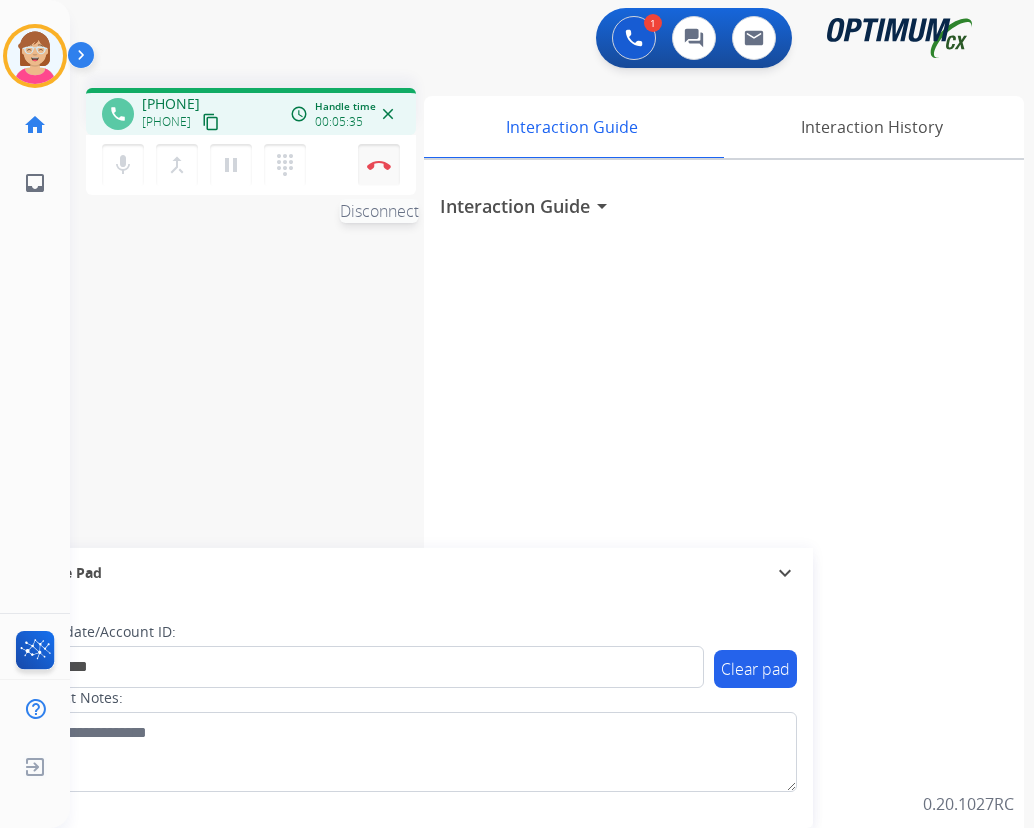 click at bounding box center (379, 165) 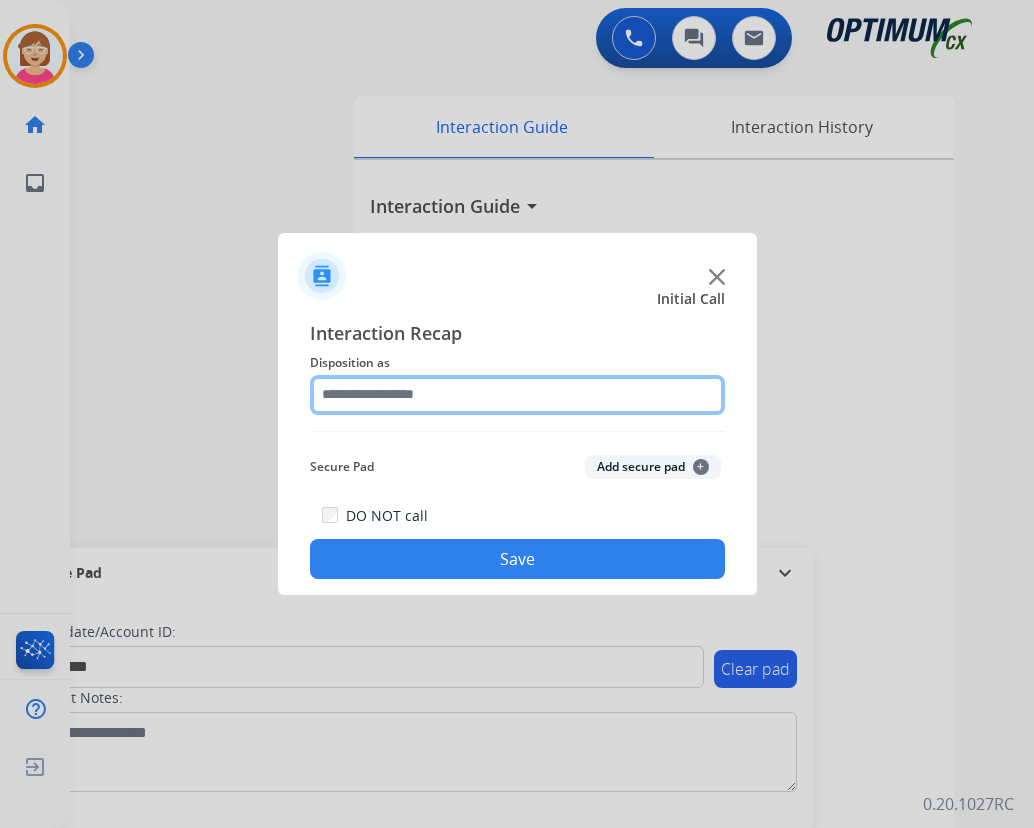 click 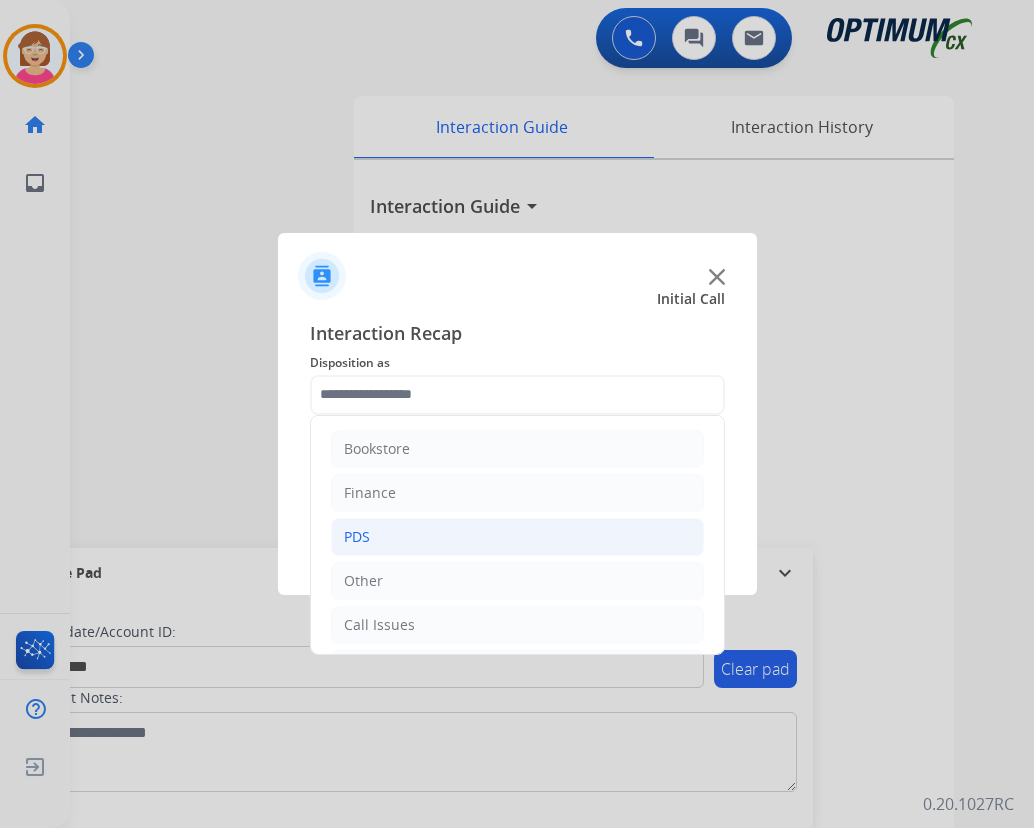 click on "PDS" 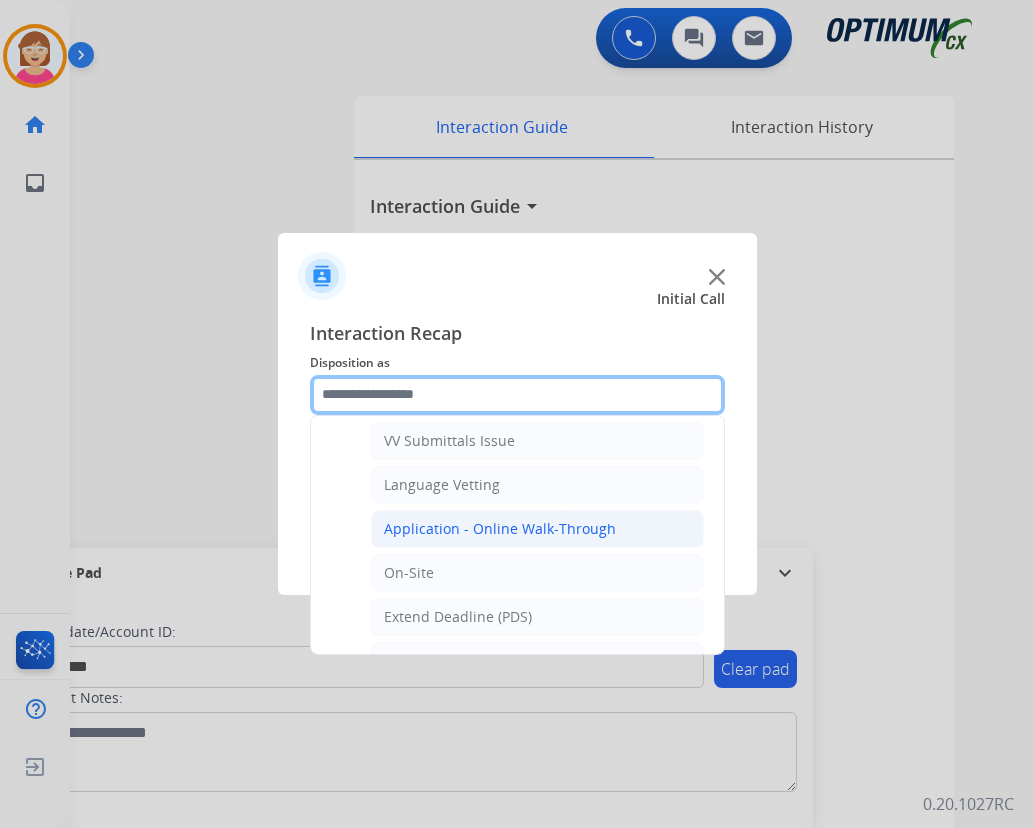 scroll, scrollTop: 500, scrollLeft: 0, axis: vertical 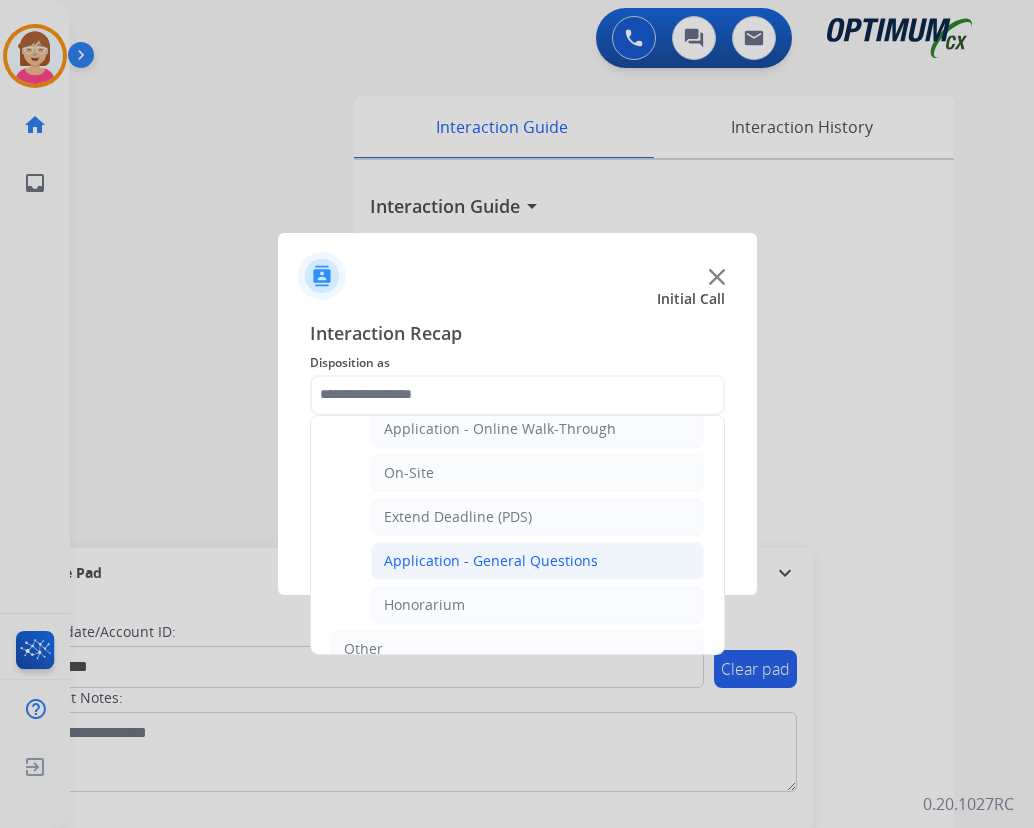 click on "Application - General Questions" 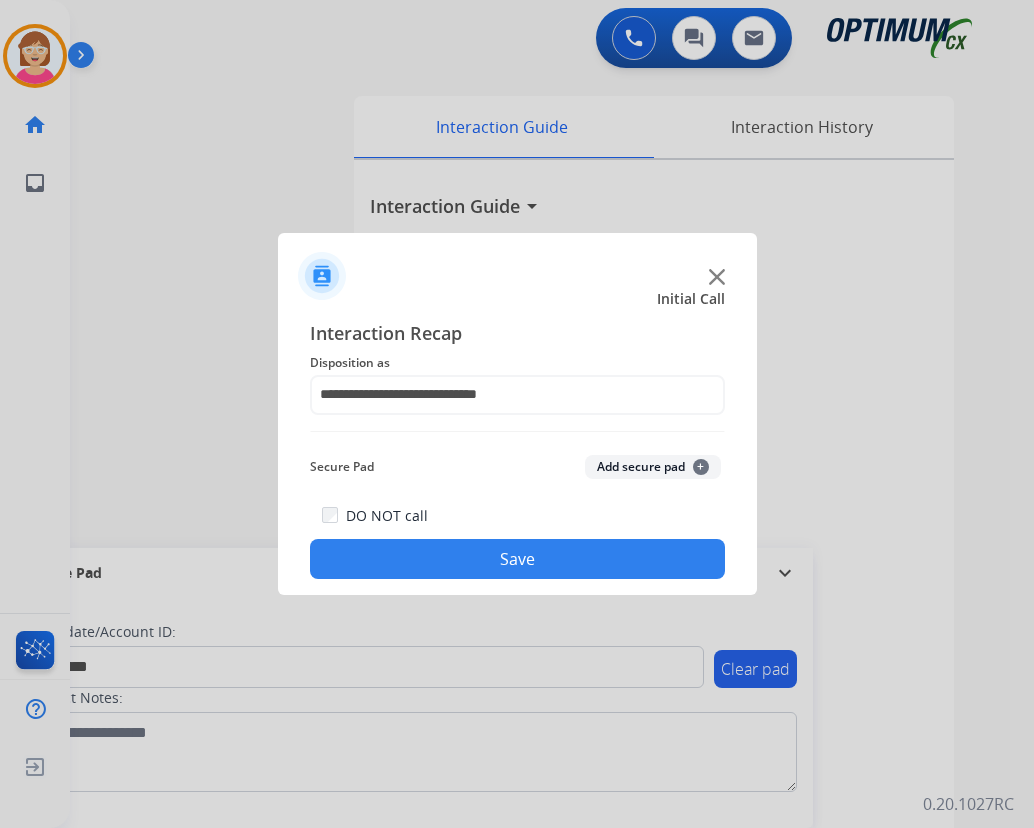 click on "+" 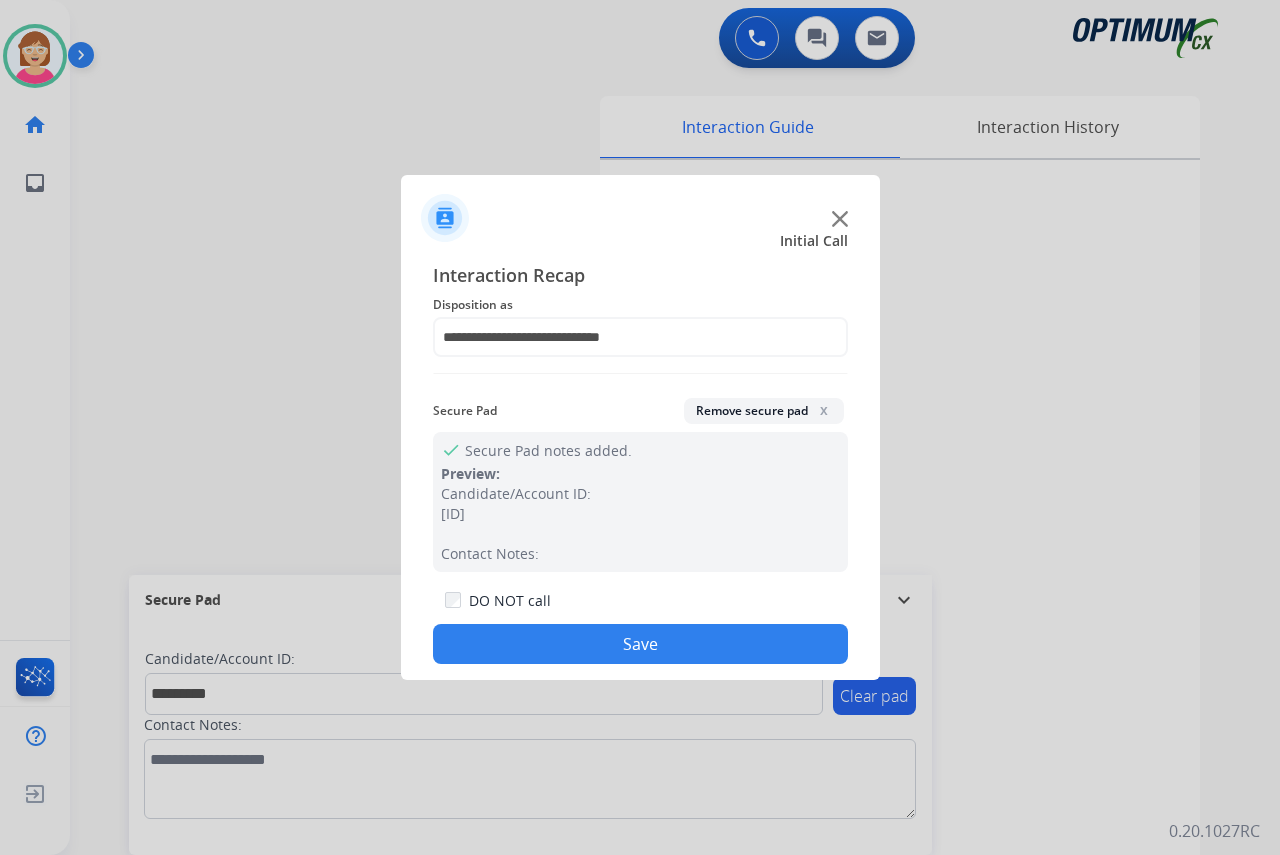 click on "Save" 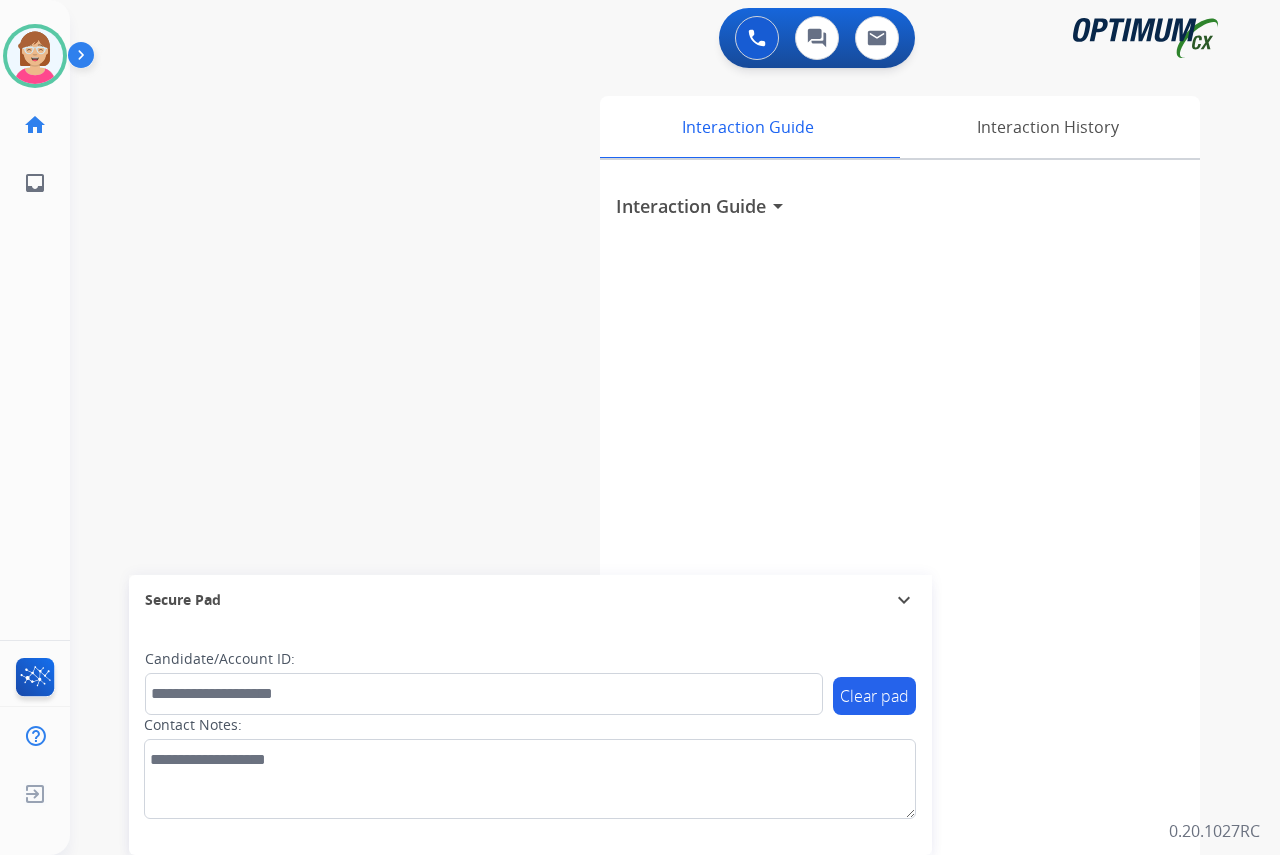 click on "[NAME]   Available  Edit Avatar  Agent:   [NAME]  Routing Profile:  OCX Training home  Home  Home inbox  Emails  Emails  FocalPoints  Help Center  Help Center  Log out  Log out" 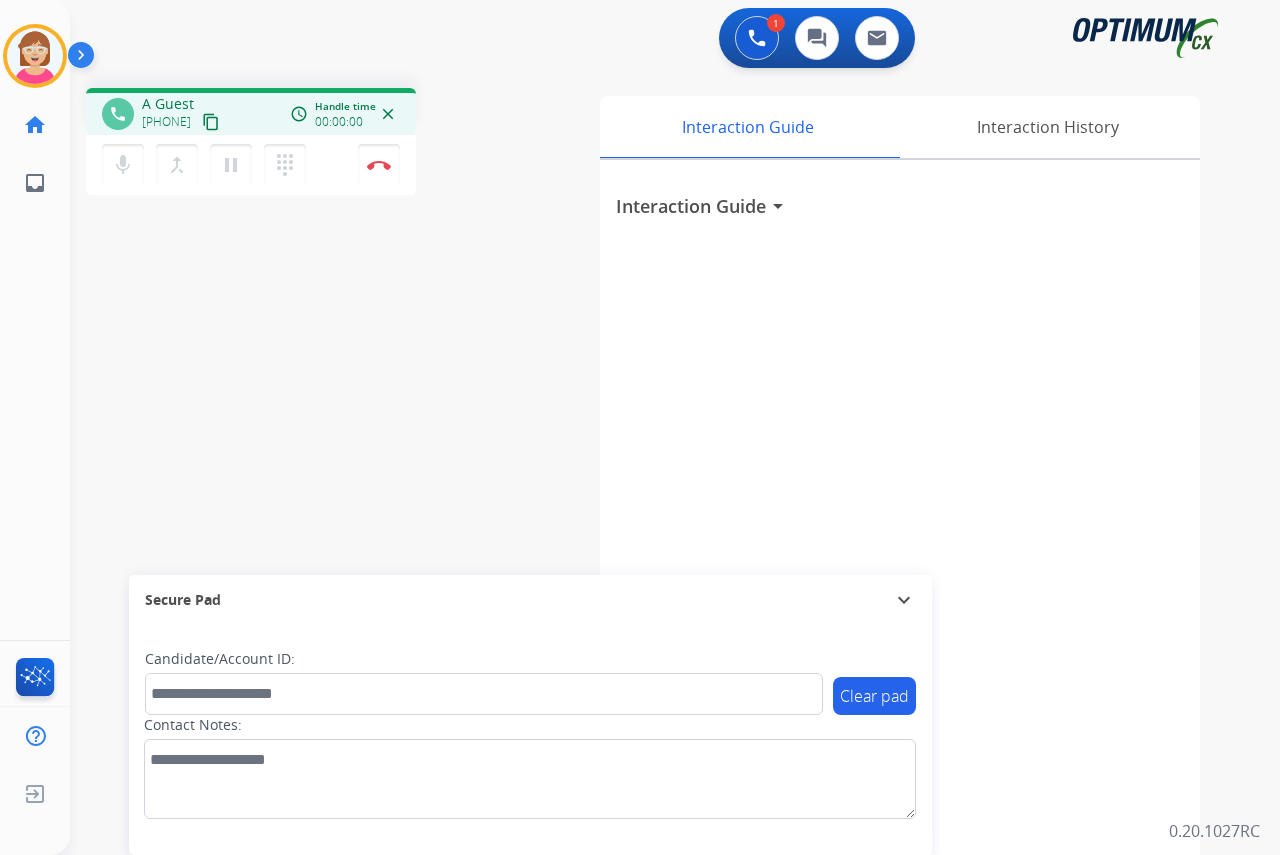 drag, startPoint x: 3, startPoint y: 304, endPoint x: 160, endPoint y: 222, distance: 177.12425 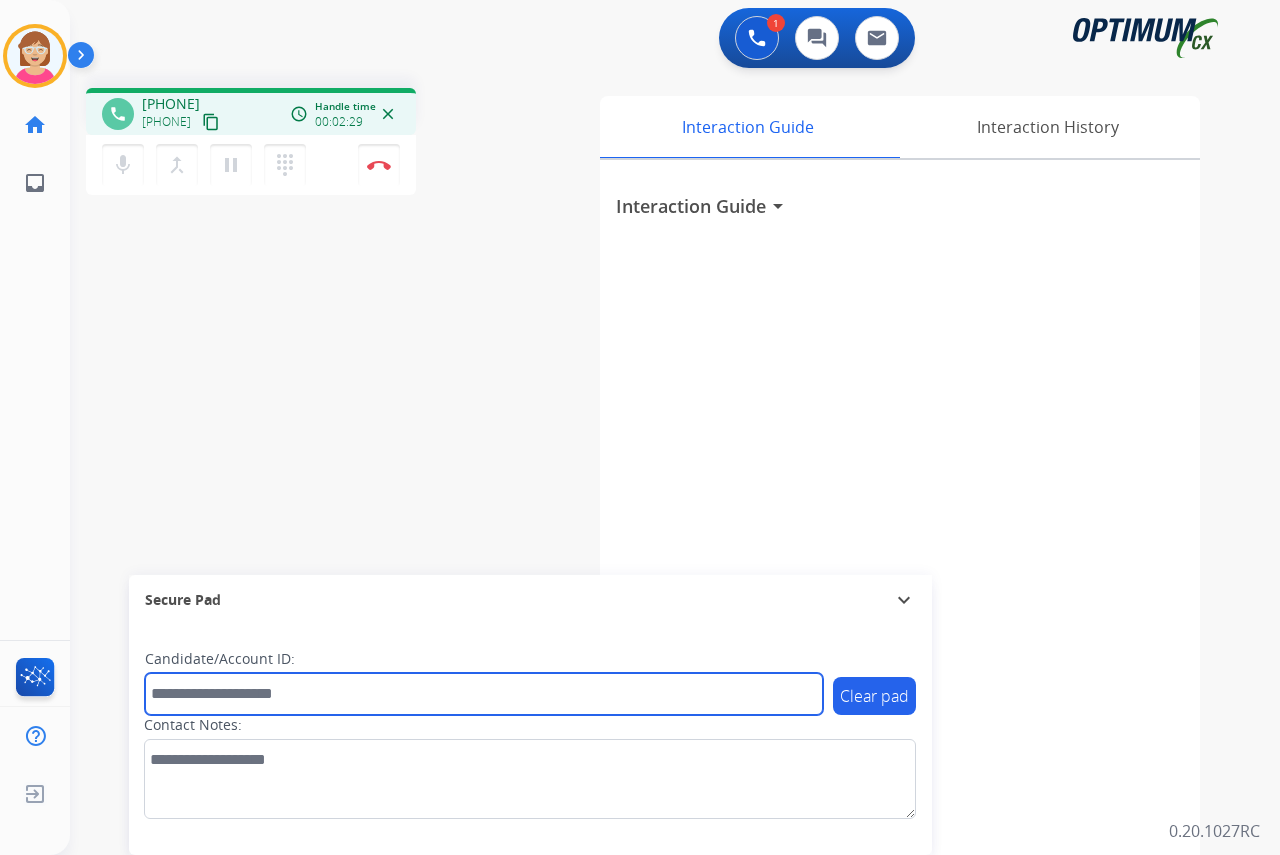 click at bounding box center (484, 694) 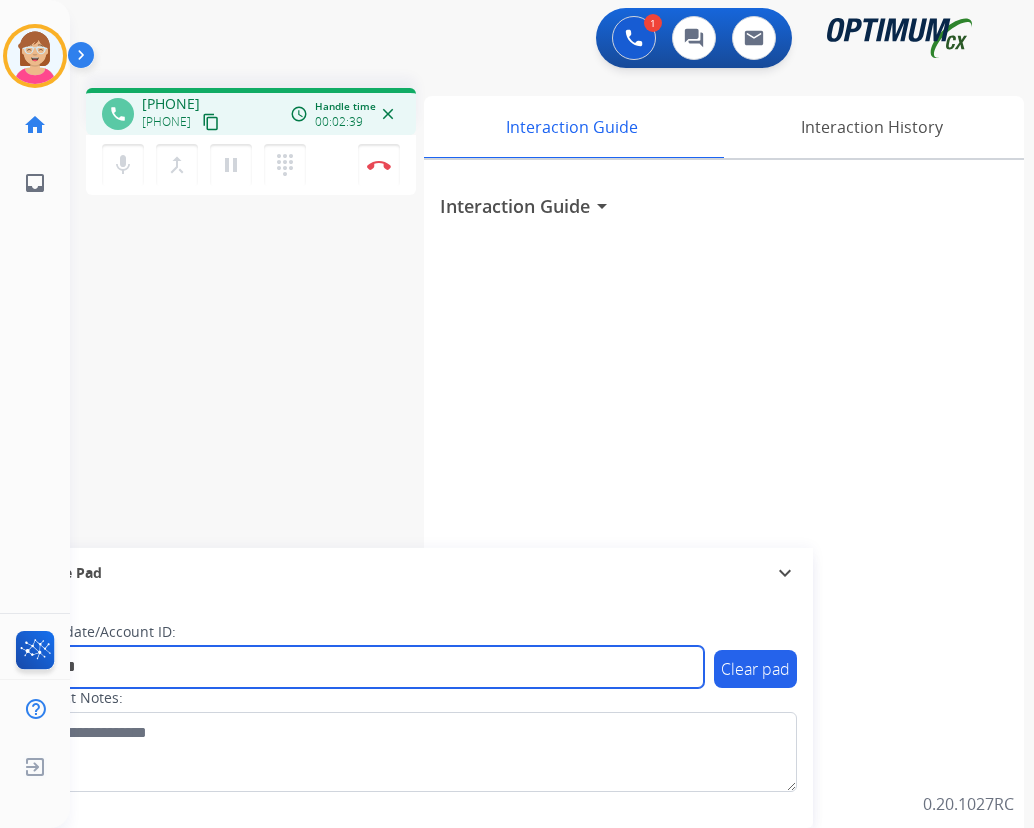 type on "*******" 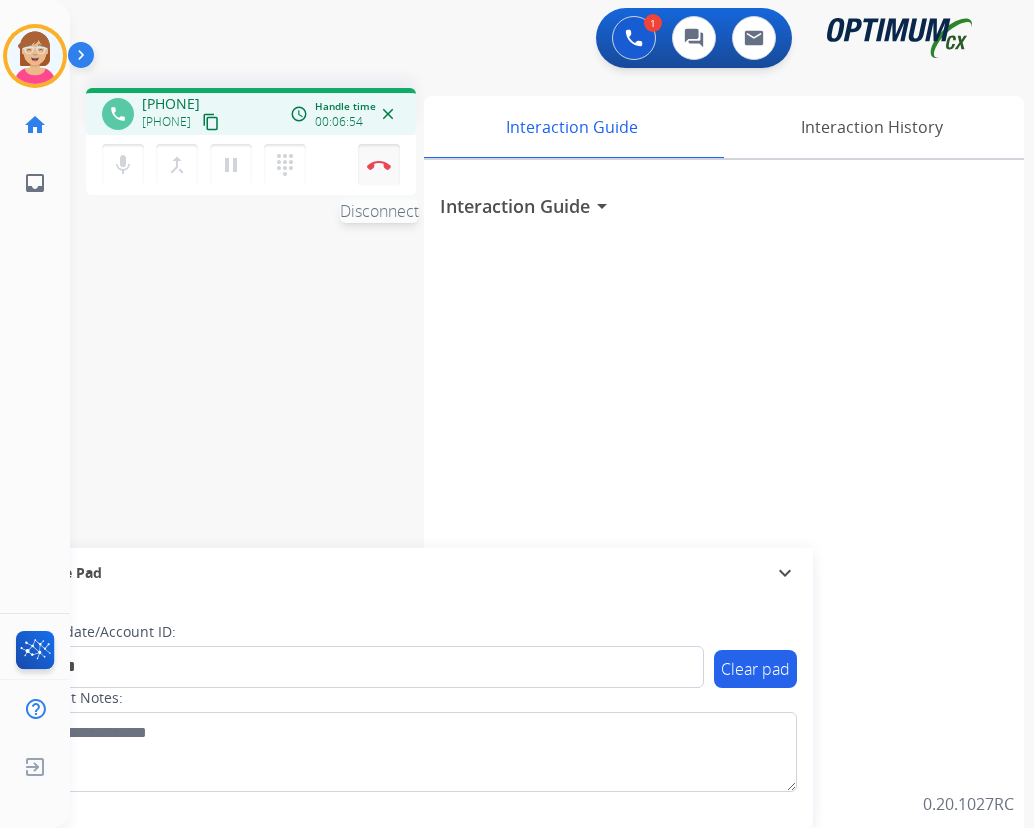 drag, startPoint x: 374, startPoint y: 158, endPoint x: 398, endPoint y: 156, distance: 24.083189 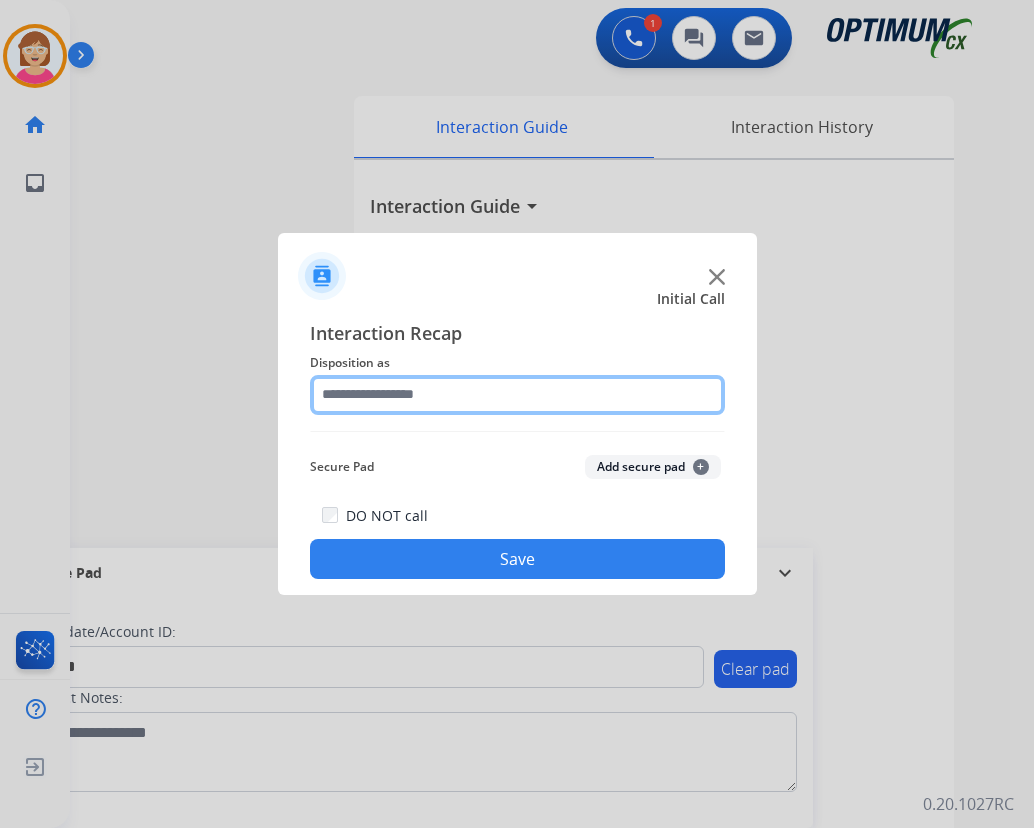 click 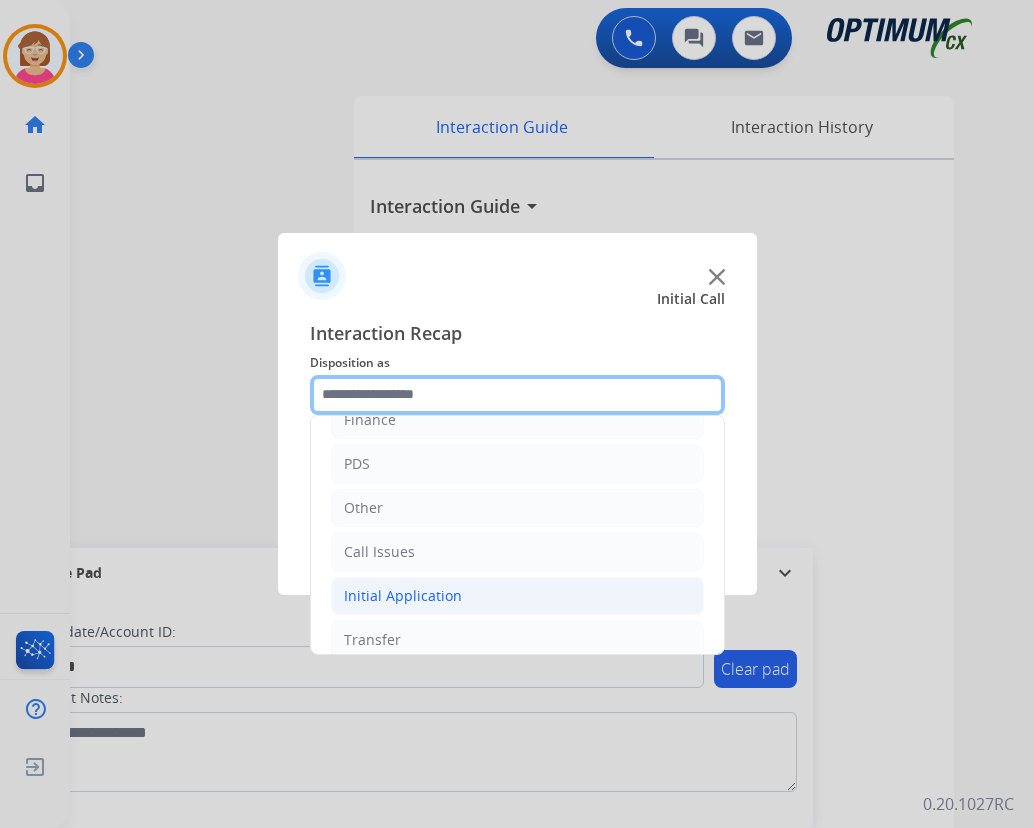scroll, scrollTop: 136, scrollLeft: 0, axis: vertical 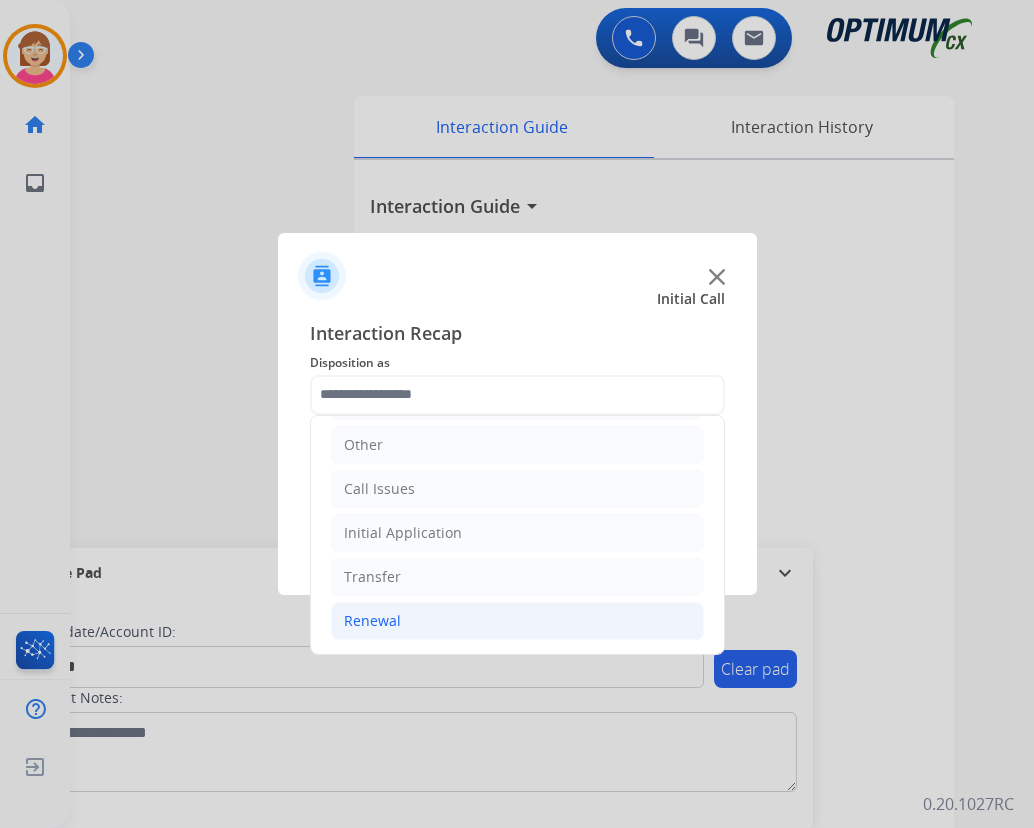 drag, startPoint x: 374, startPoint y: 624, endPoint x: 402, endPoint y: 617, distance: 28.86174 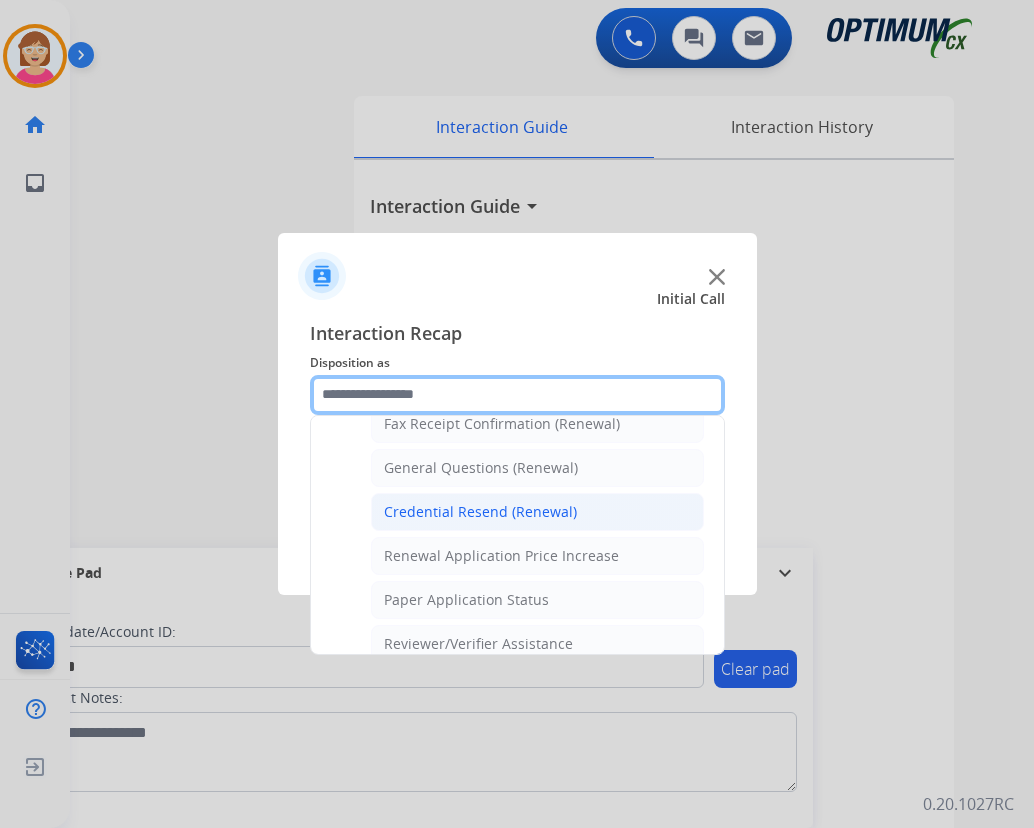 scroll, scrollTop: 572, scrollLeft: 0, axis: vertical 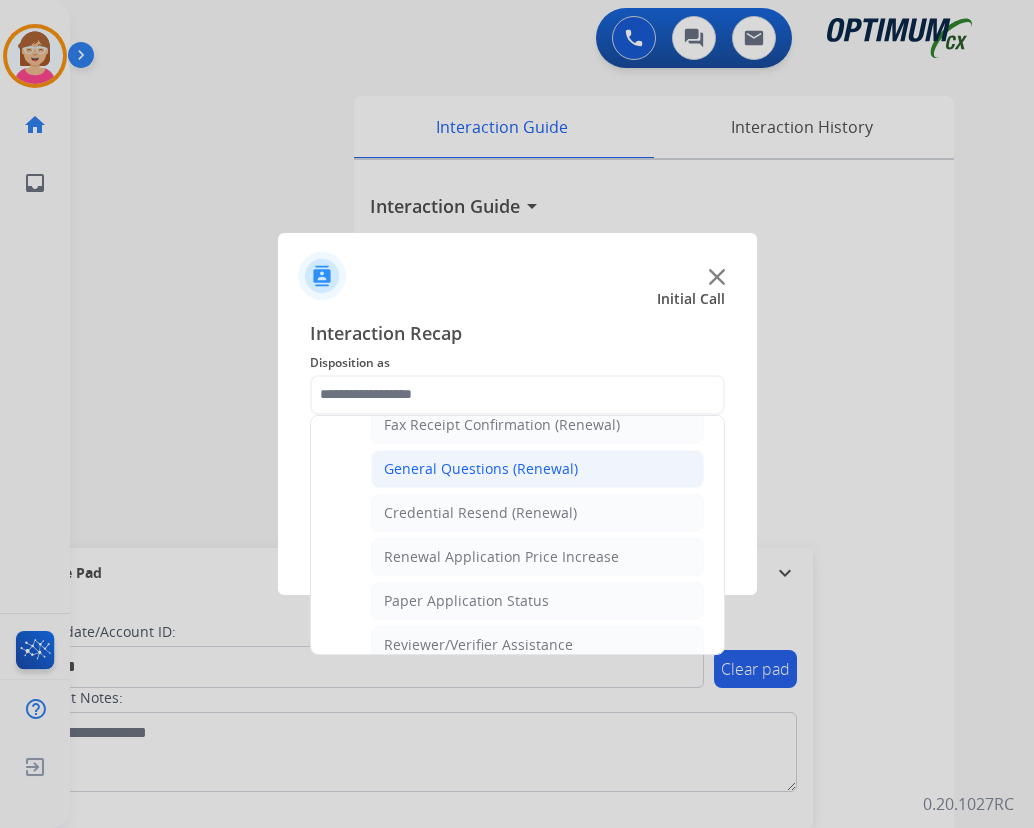 click on "General Questions (Renewal)" 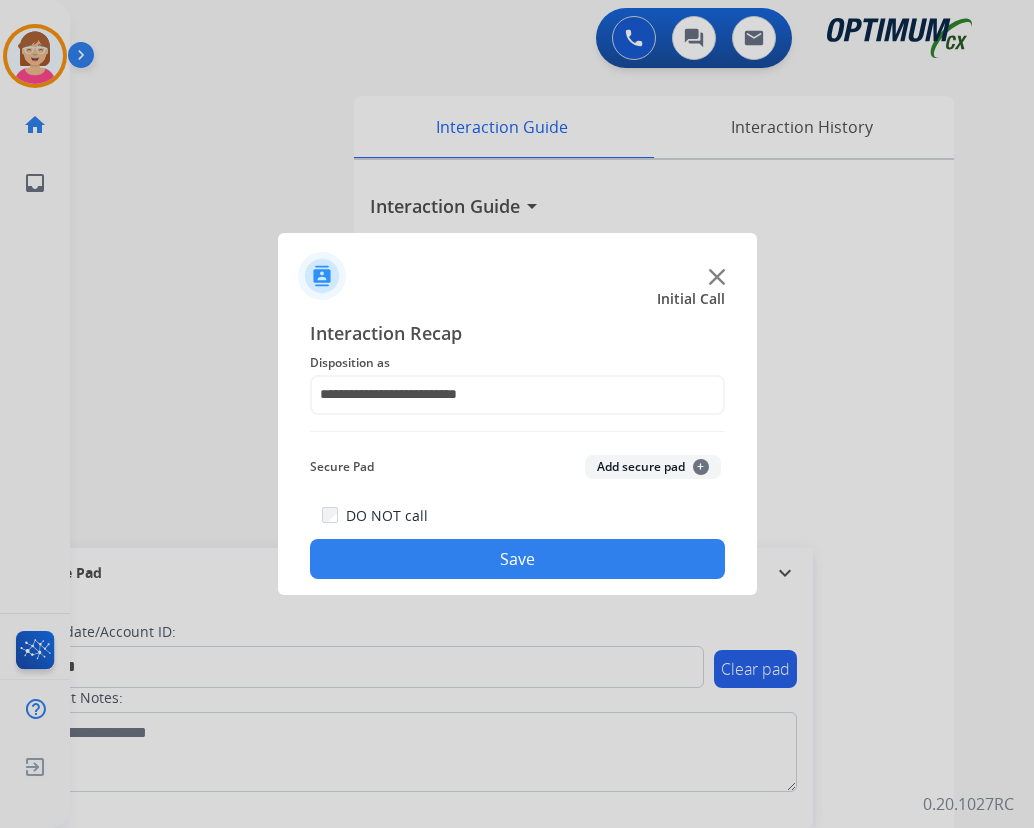 click on "Add secure pad  +" 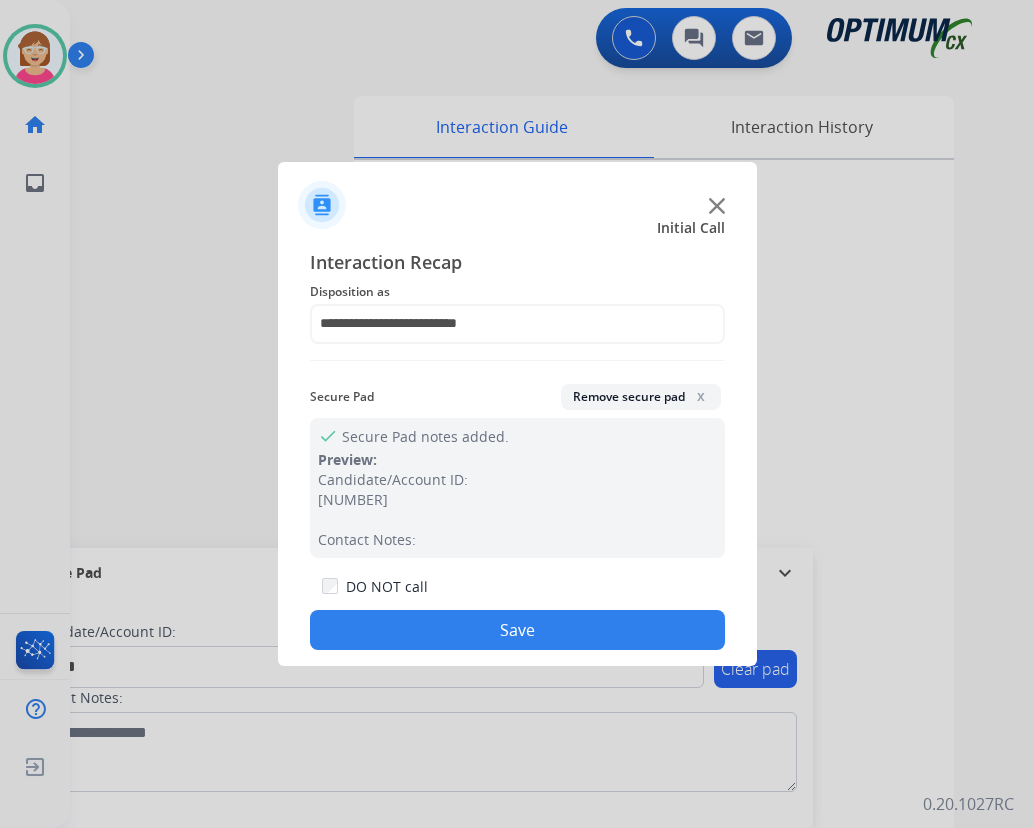 click on "Save" 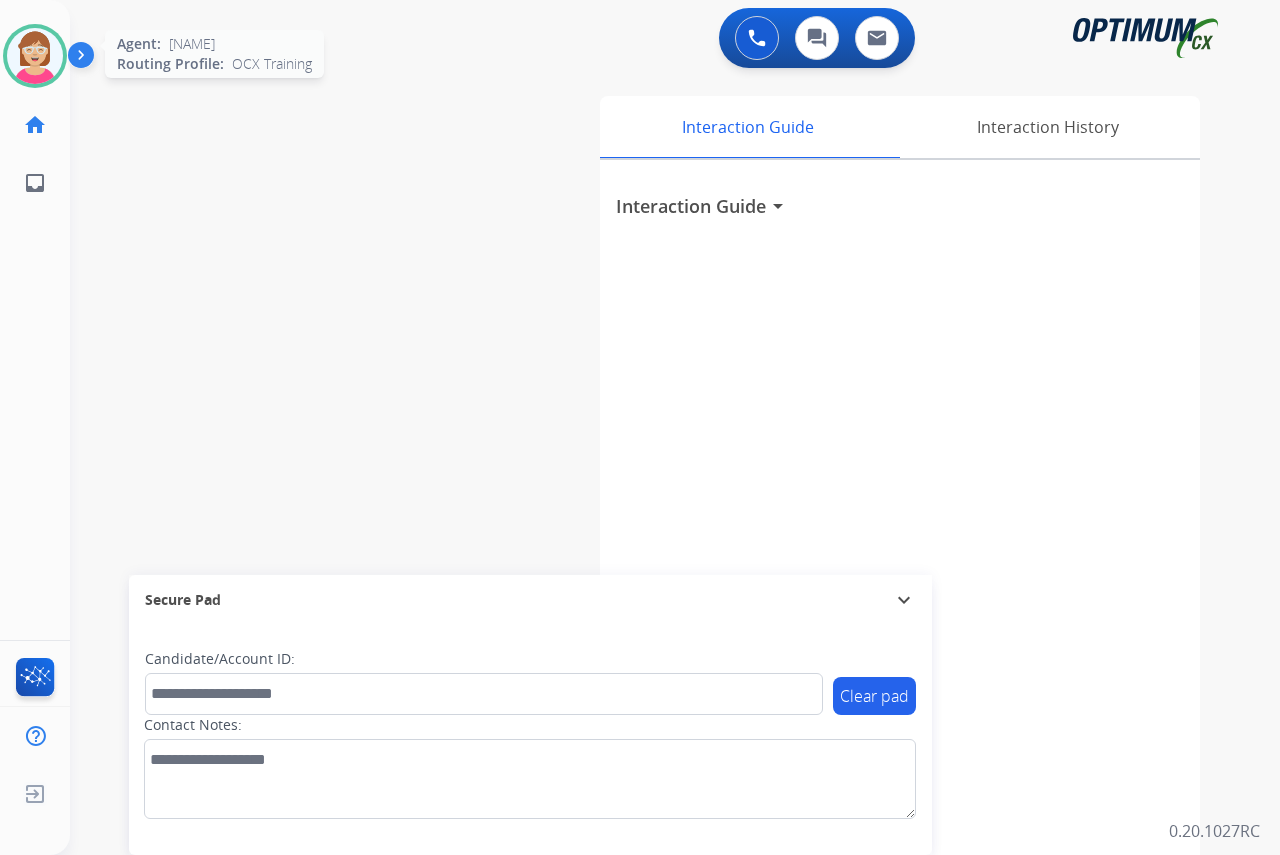 click at bounding box center [35, 56] 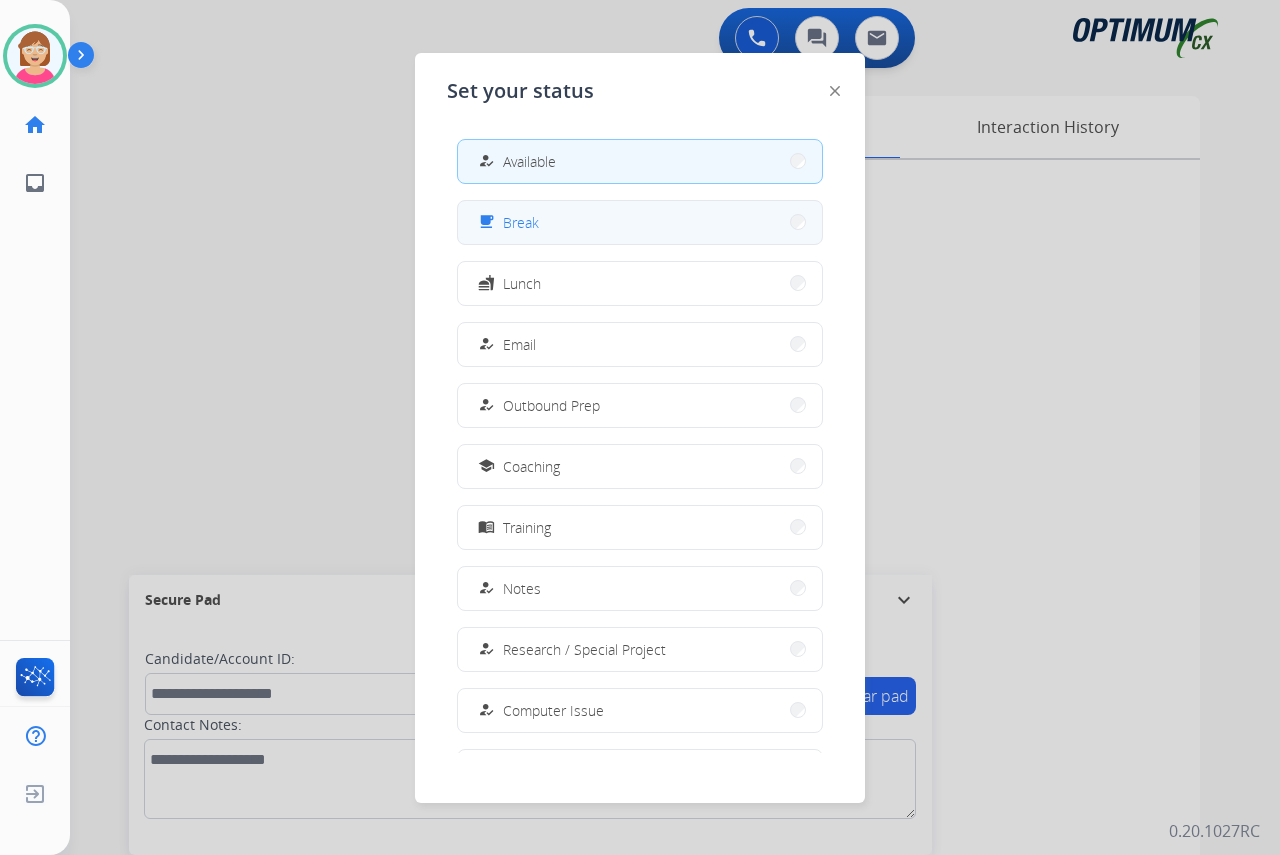 click on "free_breakfast Break" at bounding box center [640, 222] 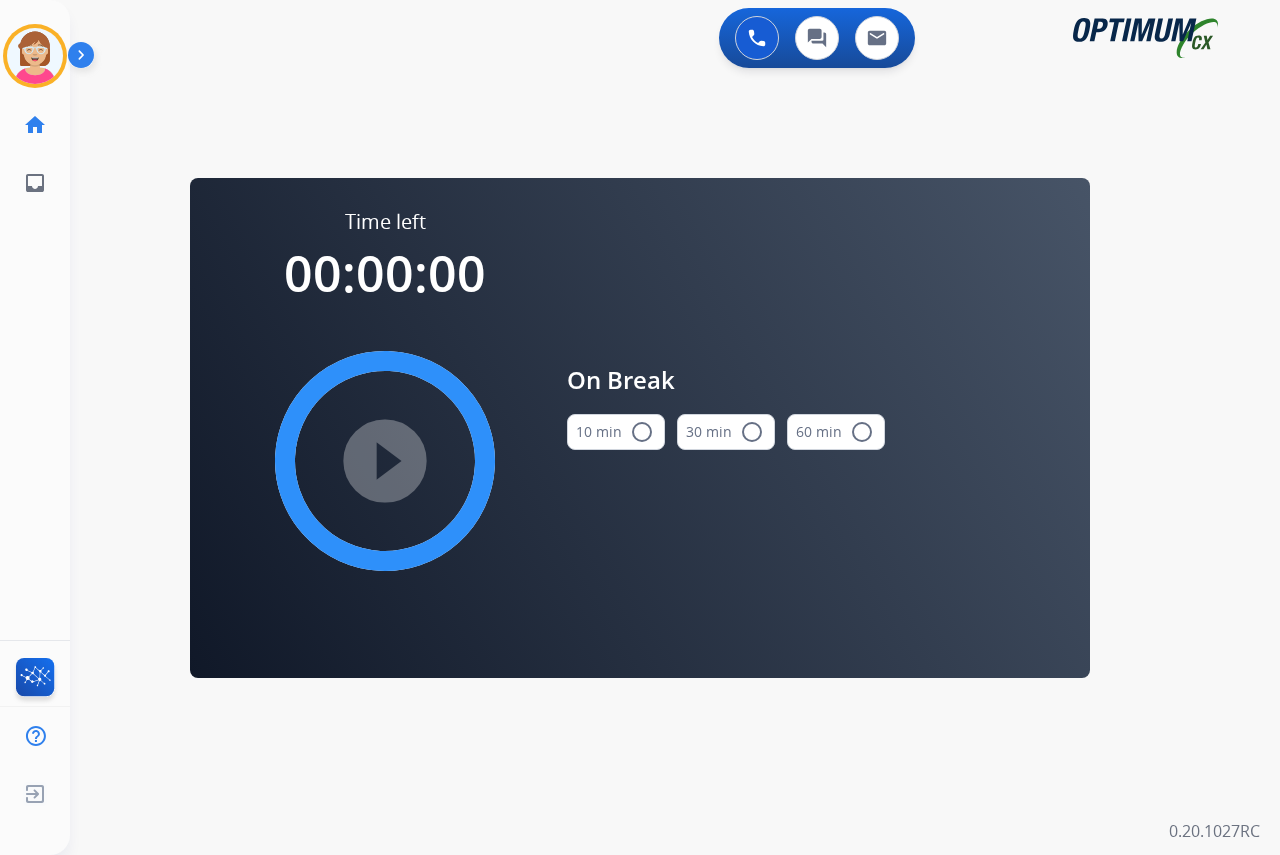 click on "radio_button_unchecked" at bounding box center [642, 432] 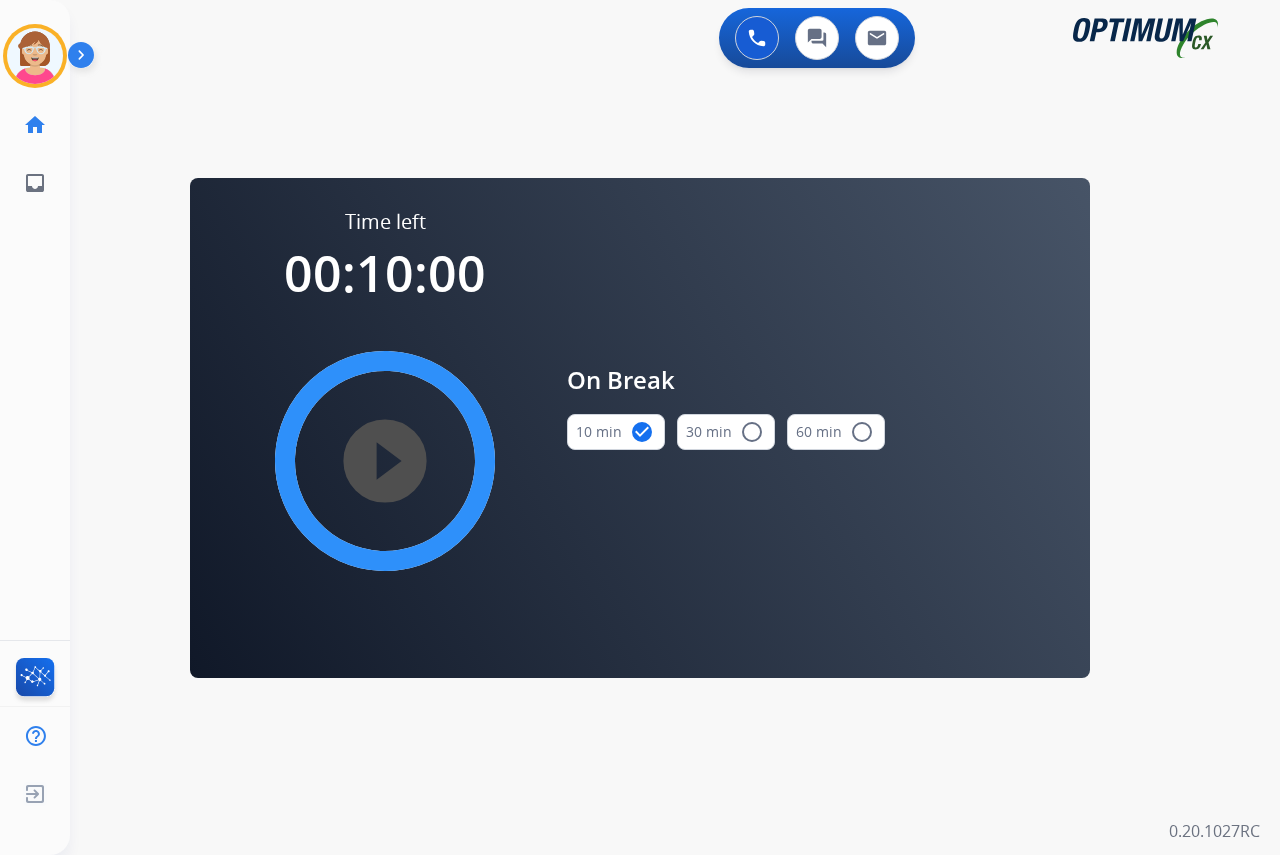 click on "play_circle_filled" at bounding box center (385, 461) 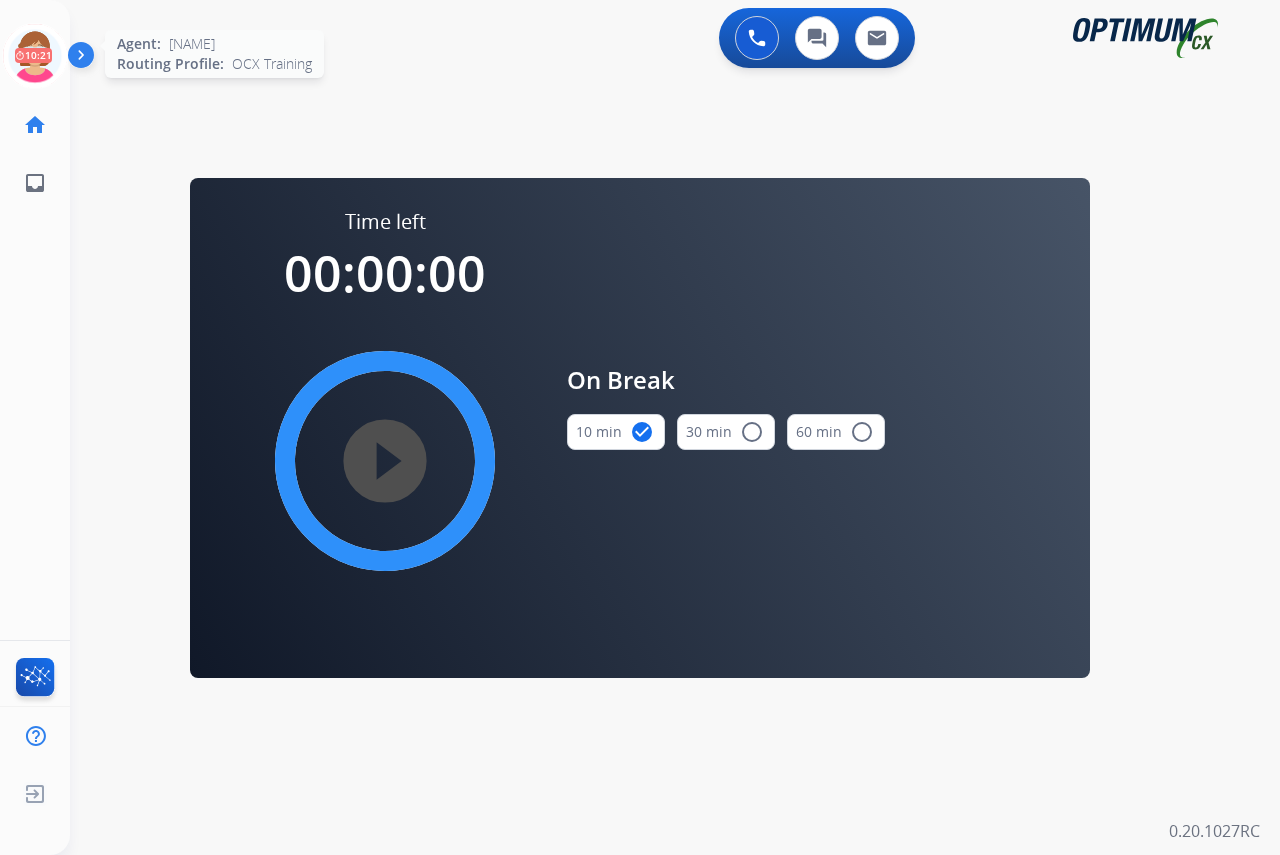 drag, startPoint x: 32, startPoint y: 43, endPoint x: 89, endPoint y: 51, distance: 57.558666 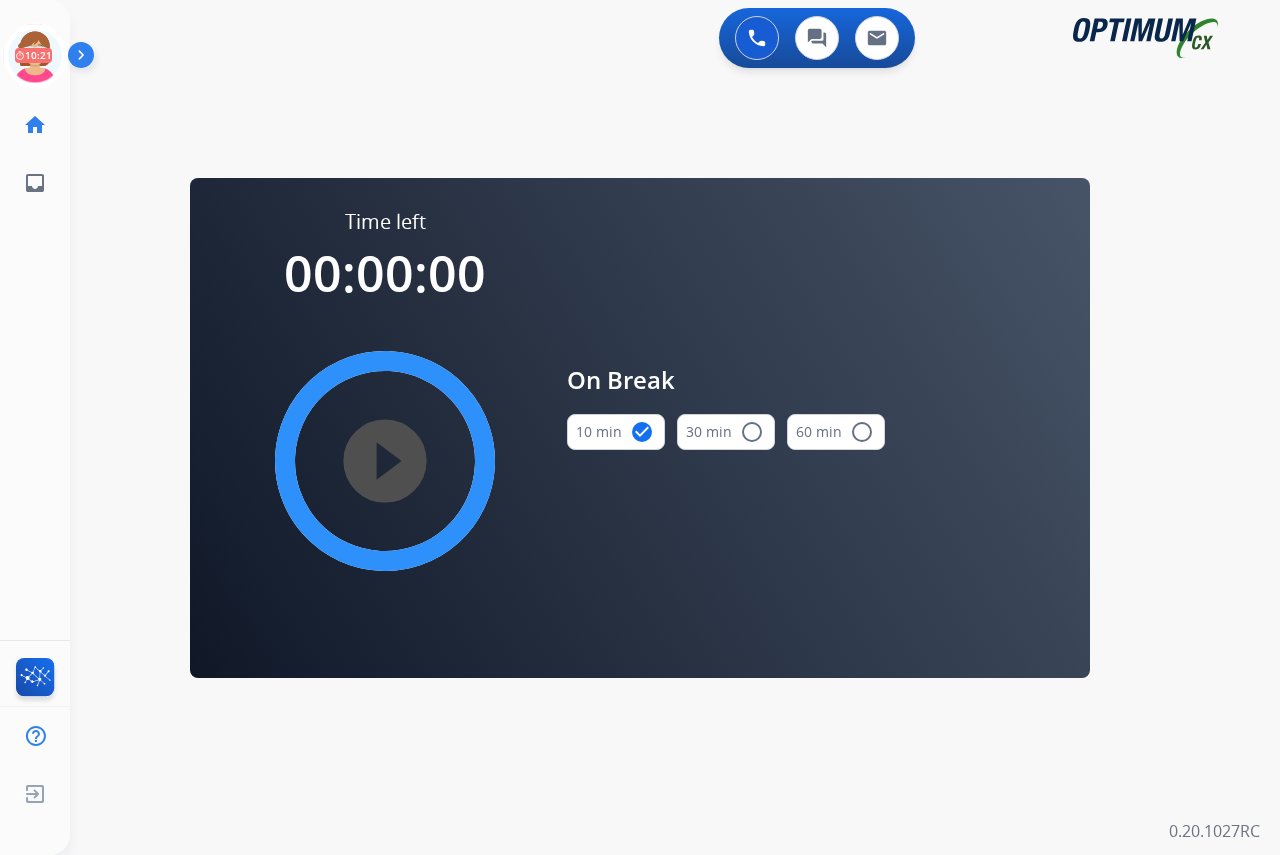 click 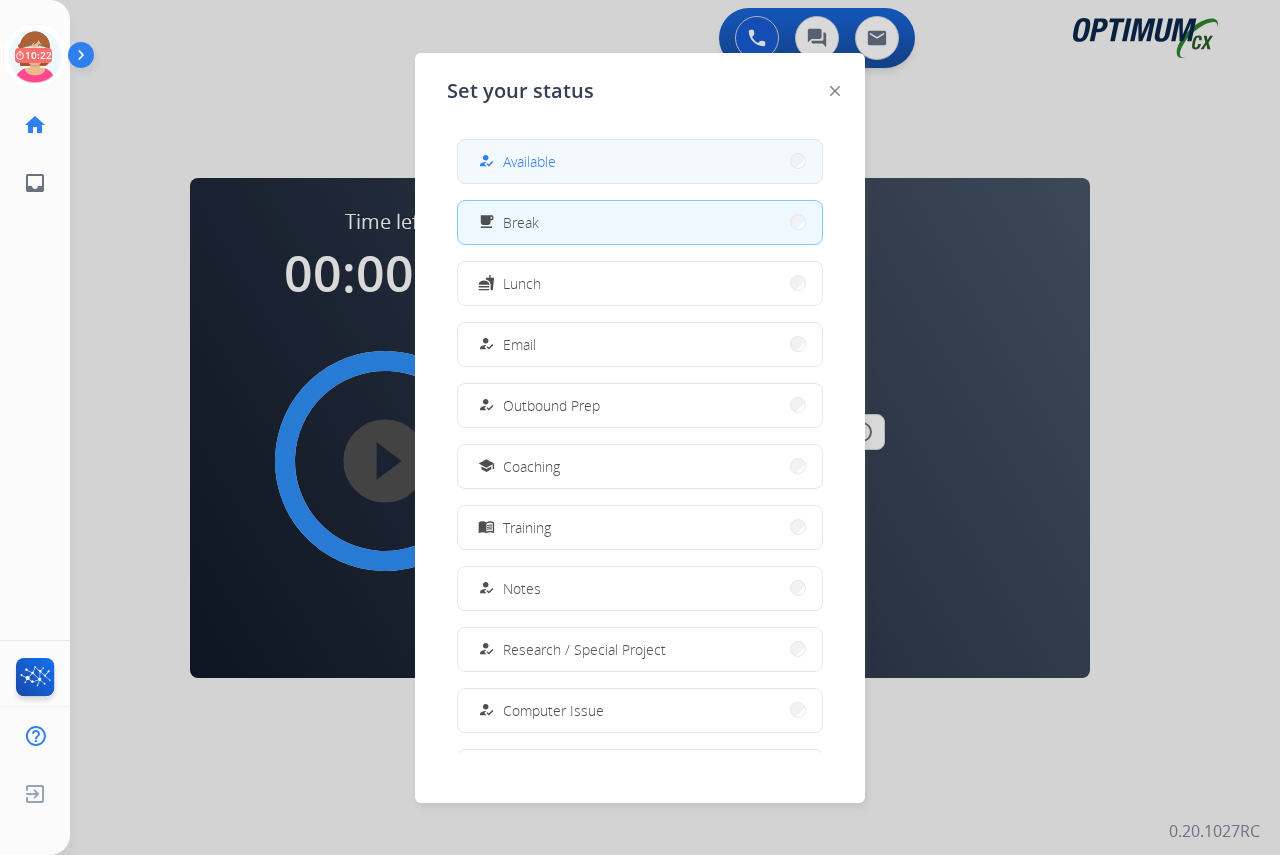 click on "Available" at bounding box center (529, 161) 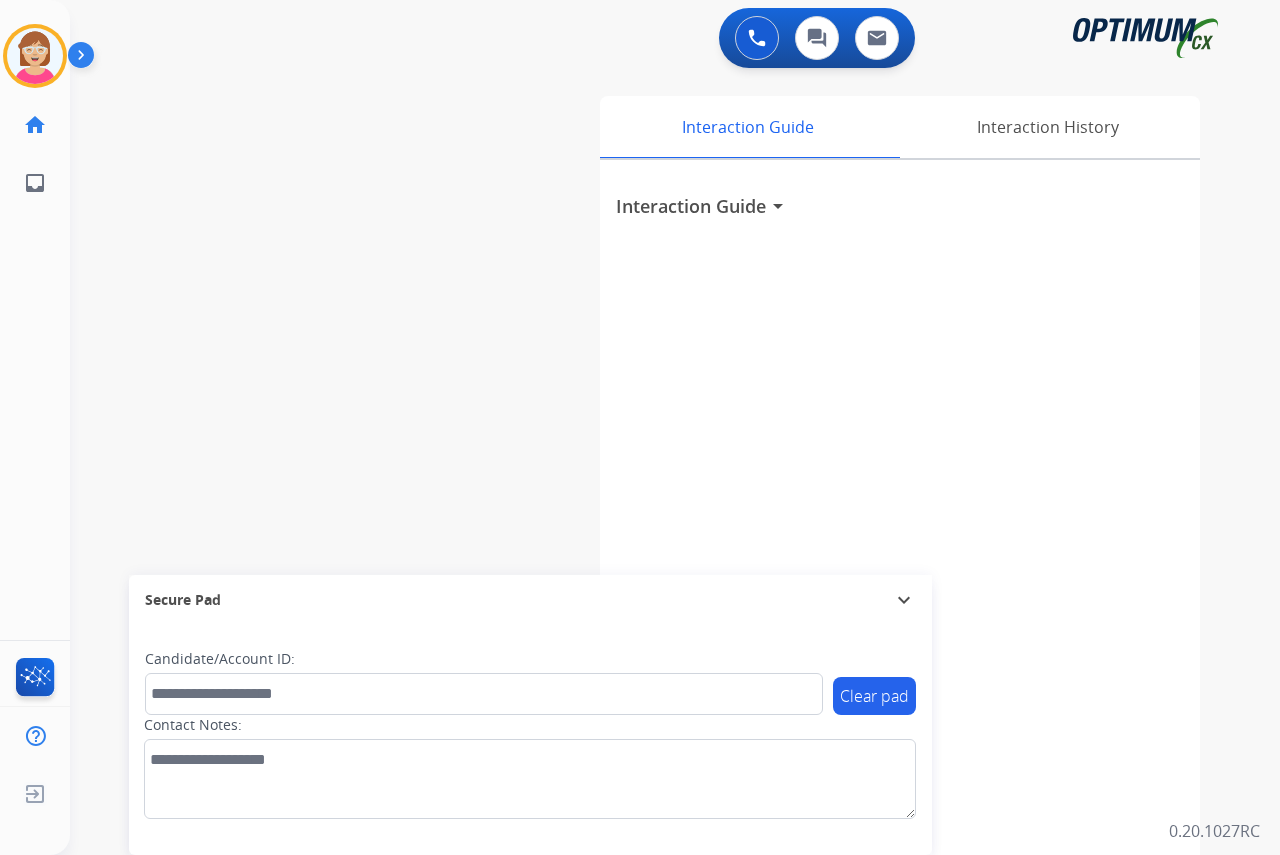 click on "[NAME]   Available  Edit Avatar  Agent:   [NAME]  Routing Profile:  OCX Training home  Home  Home inbox  Emails  Emails  FocalPoints  Help Center  Help Center  Log out  Log out" 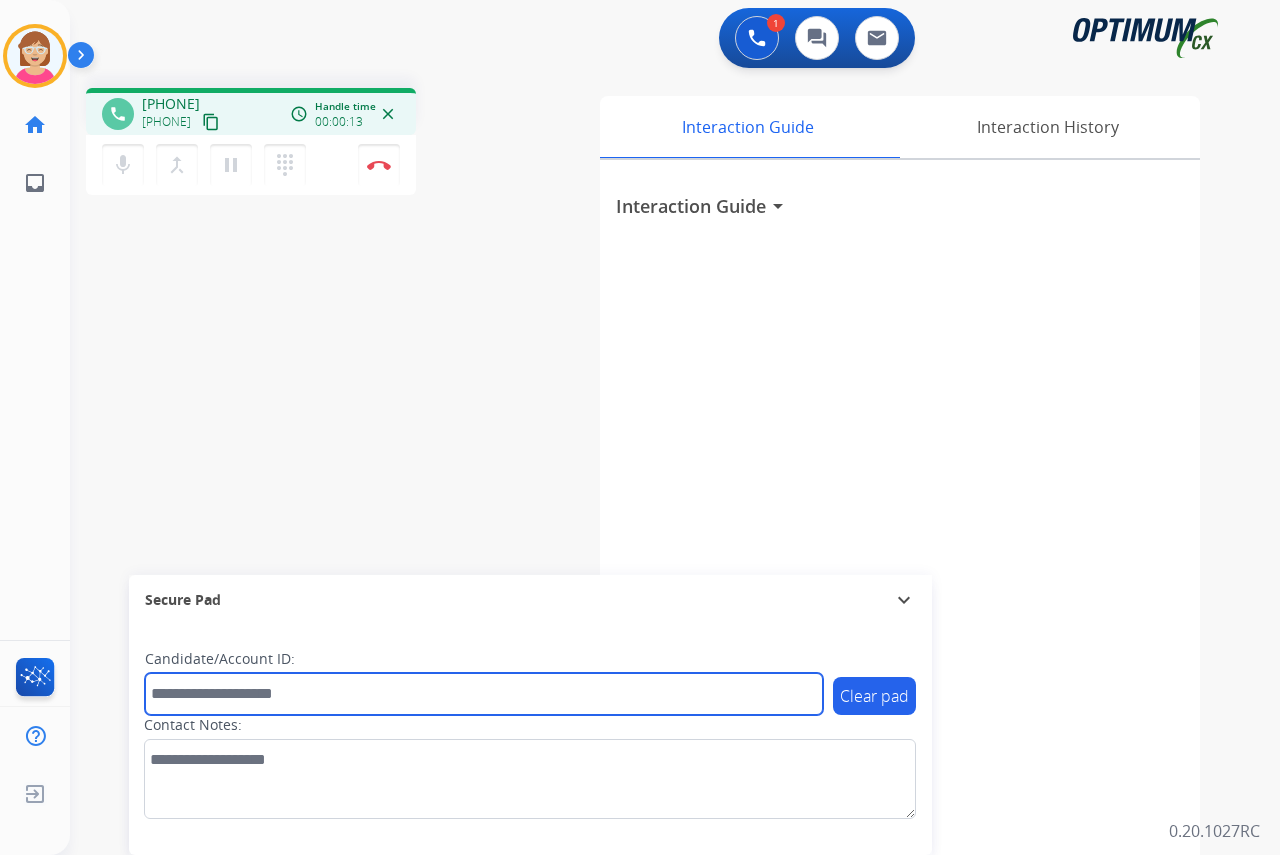 drag, startPoint x: 197, startPoint y: 694, endPoint x: 160, endPoint y: 654, distance: 54.48853 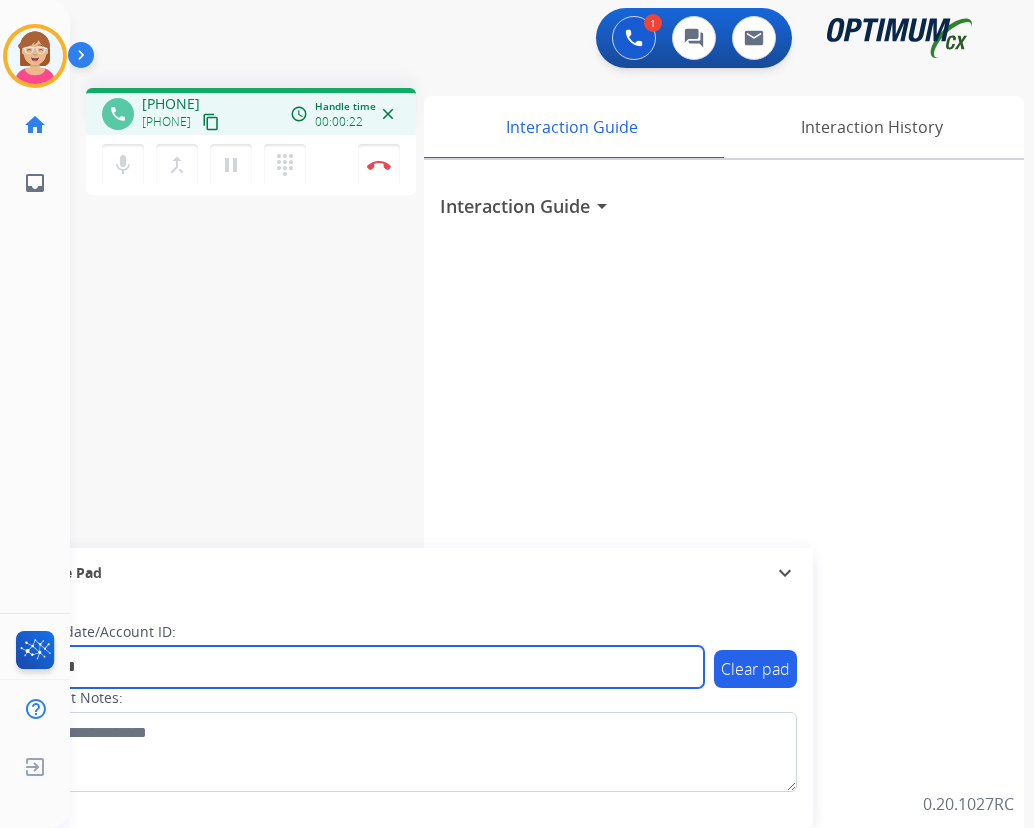 type on "*******" 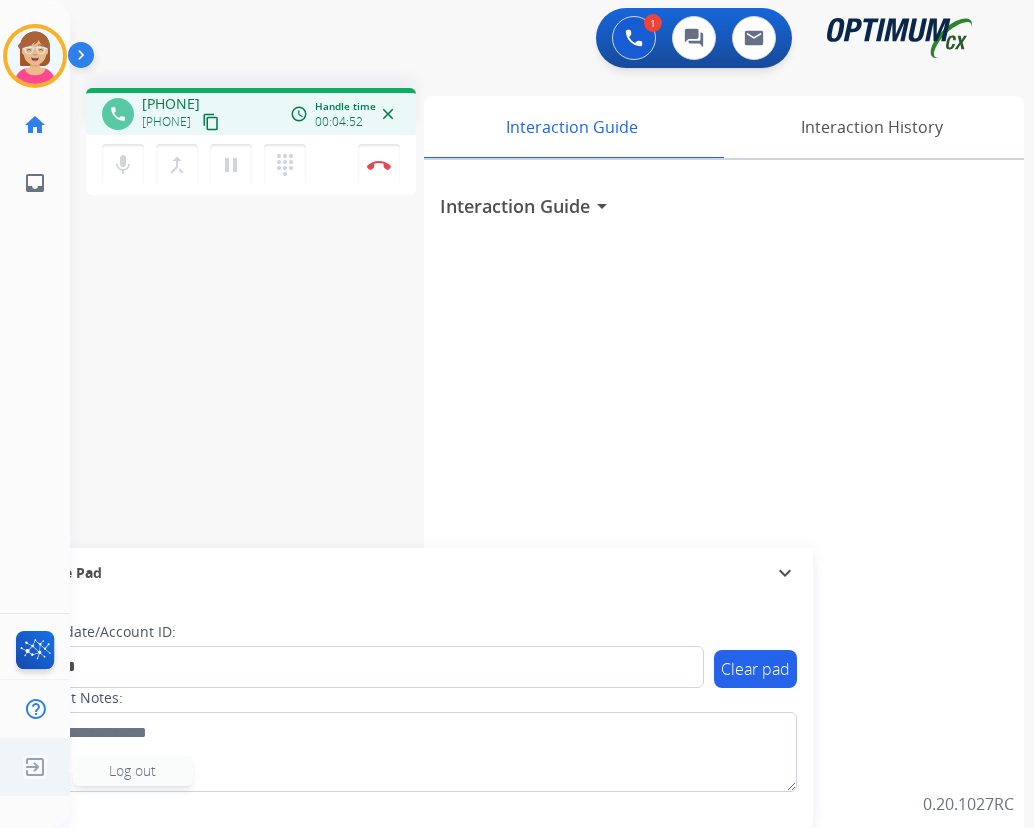 click on "[NAME]   Available  Edit Avatar  Agent:   [NAME]  Routing Profile:  OCX Training home  Home  Home inbox  Emails  Emails  FocalPoints  Help Center  Help Center  Log out  Log out" 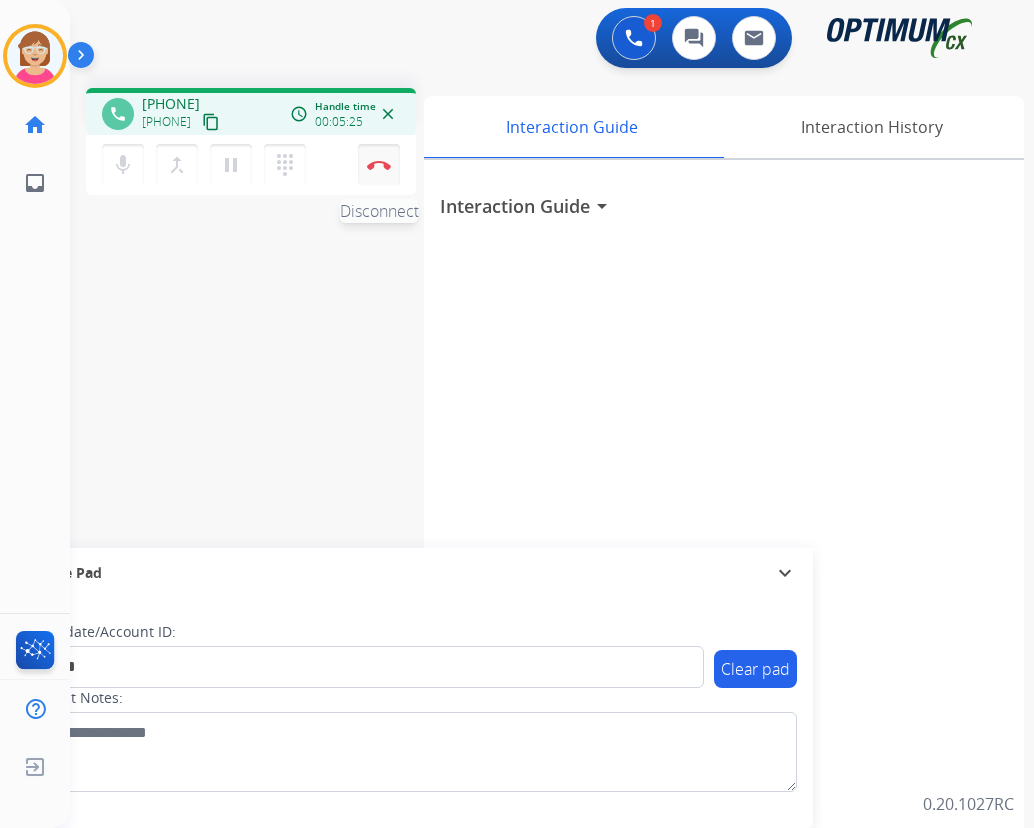 click on "Disconnect" at bounding box center [379, 165] 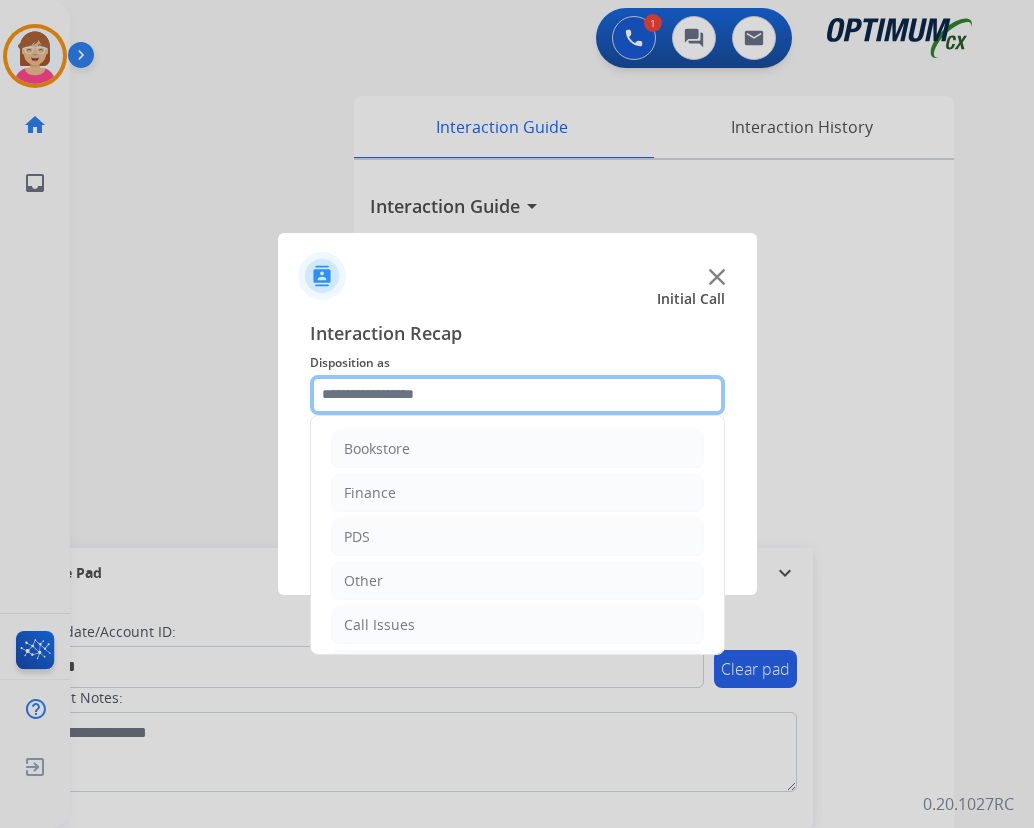 click 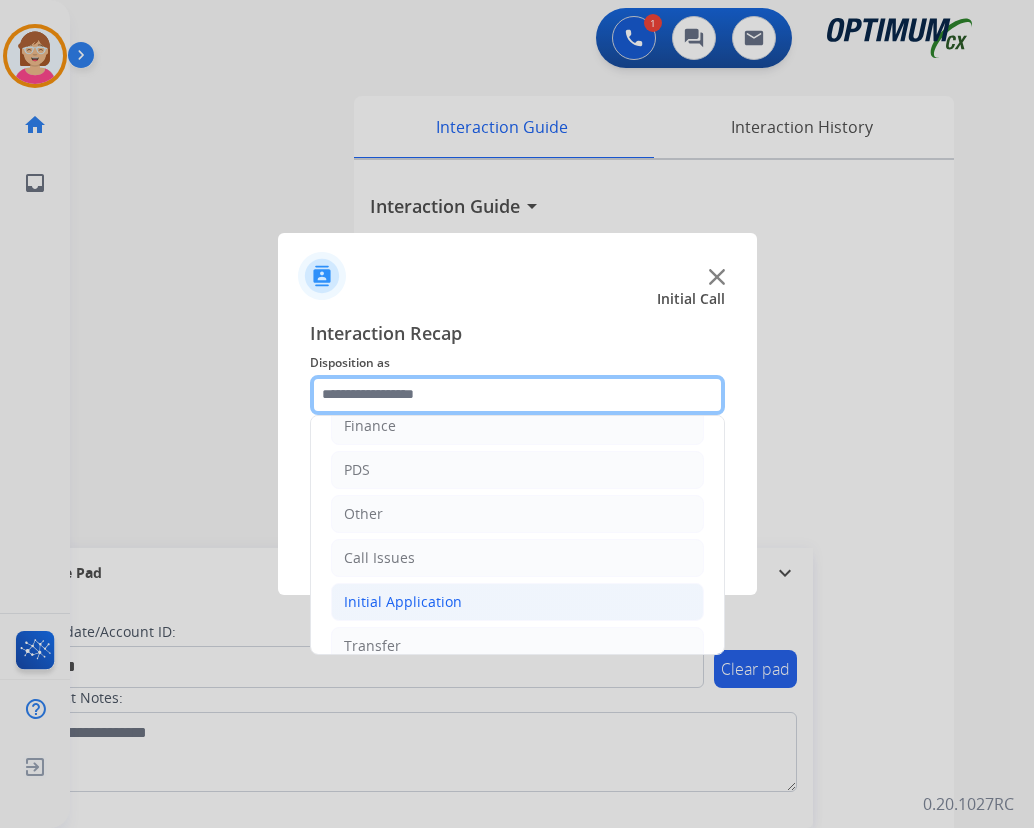 scroll, scrollTop: 136, scrollLeft: 0, axis: vertical 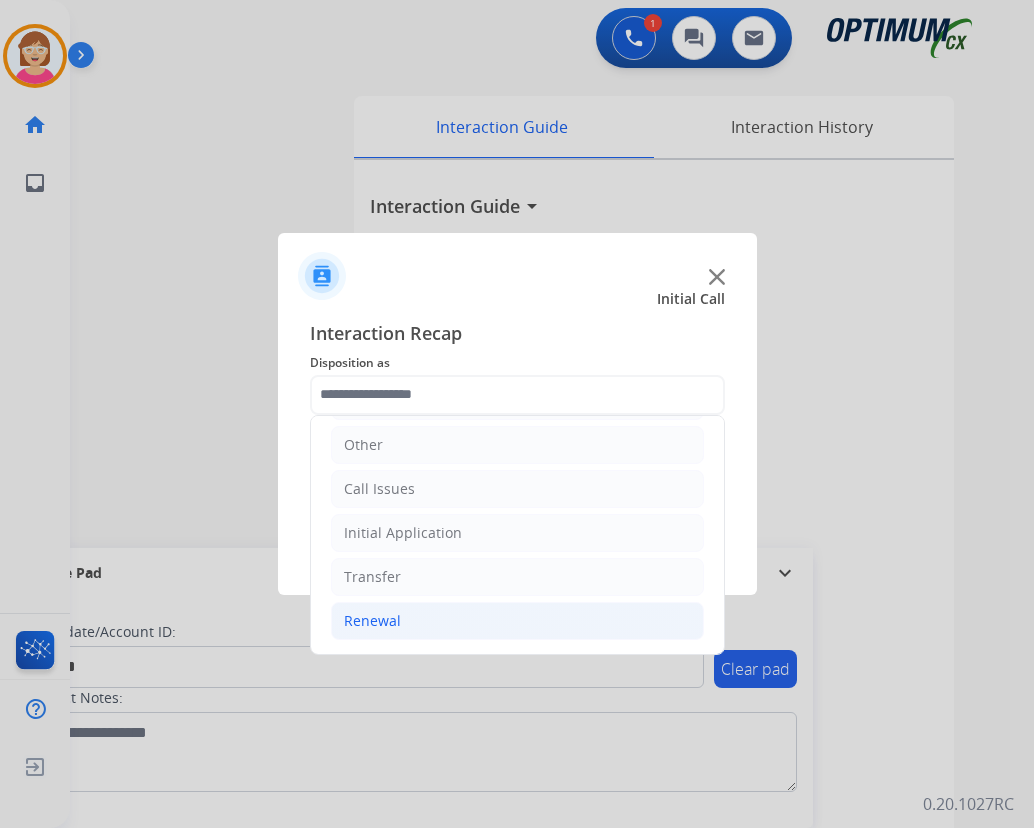 click on "Renewal" 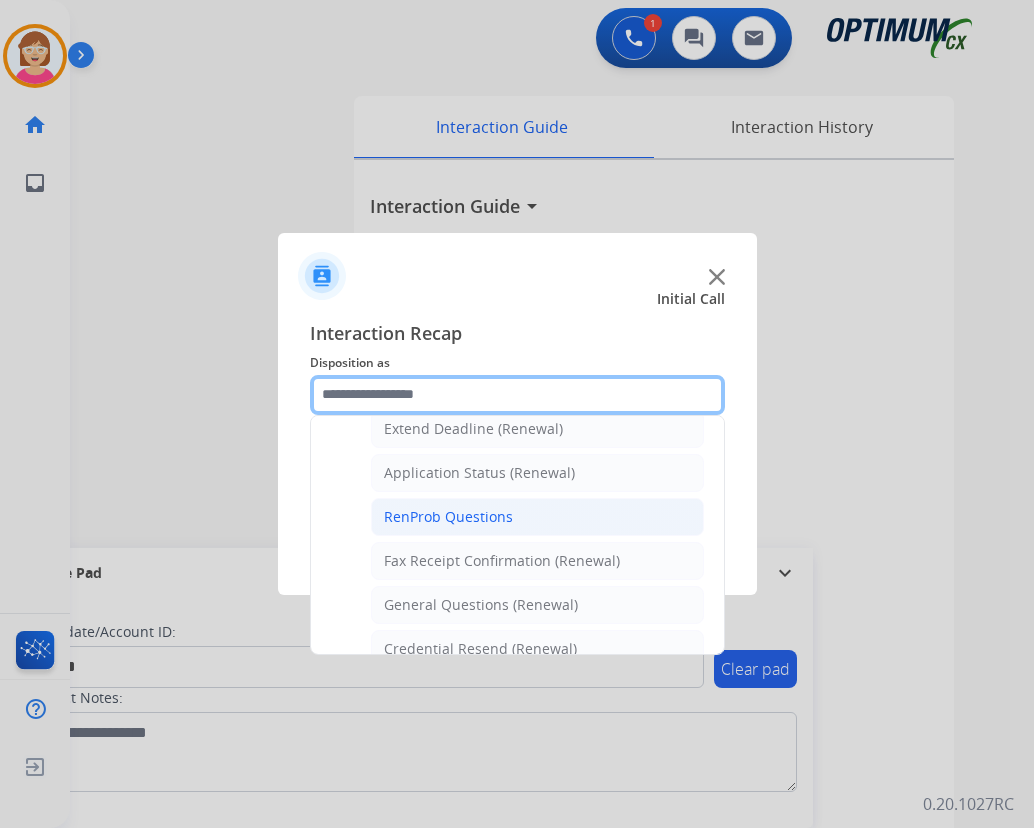 scroll, scrollTop: 536, scrollLeft: 0, axis: vertical 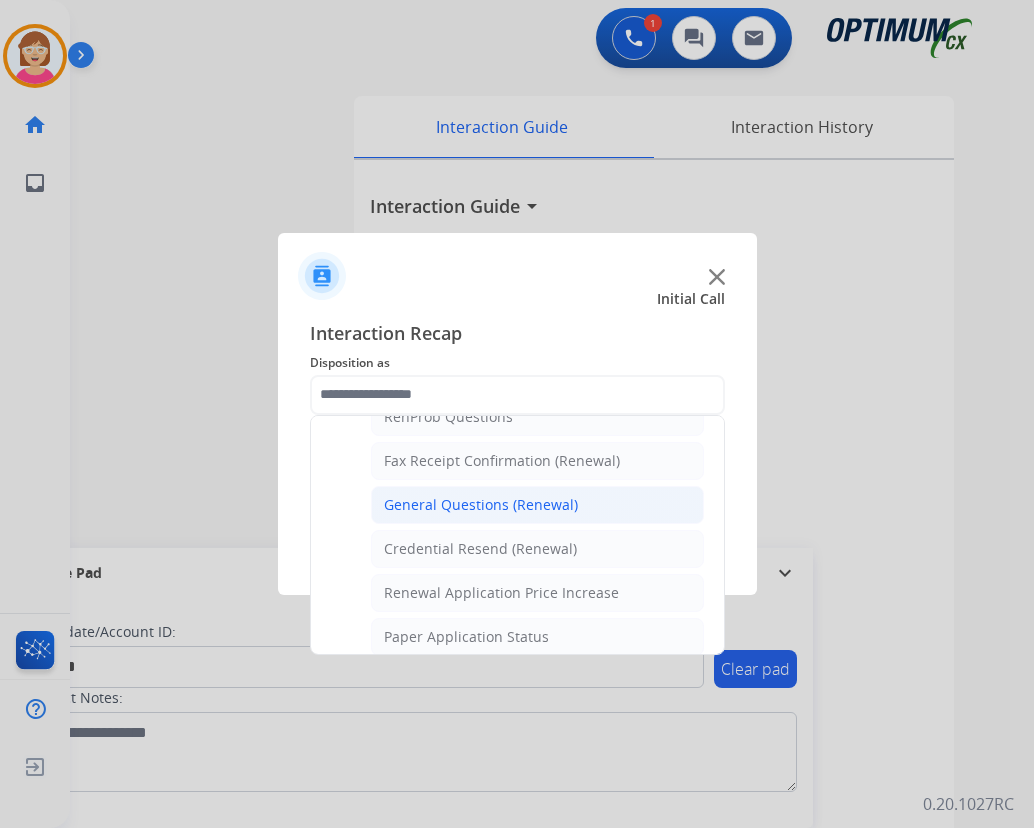 click on "General Questions (Renewal)" 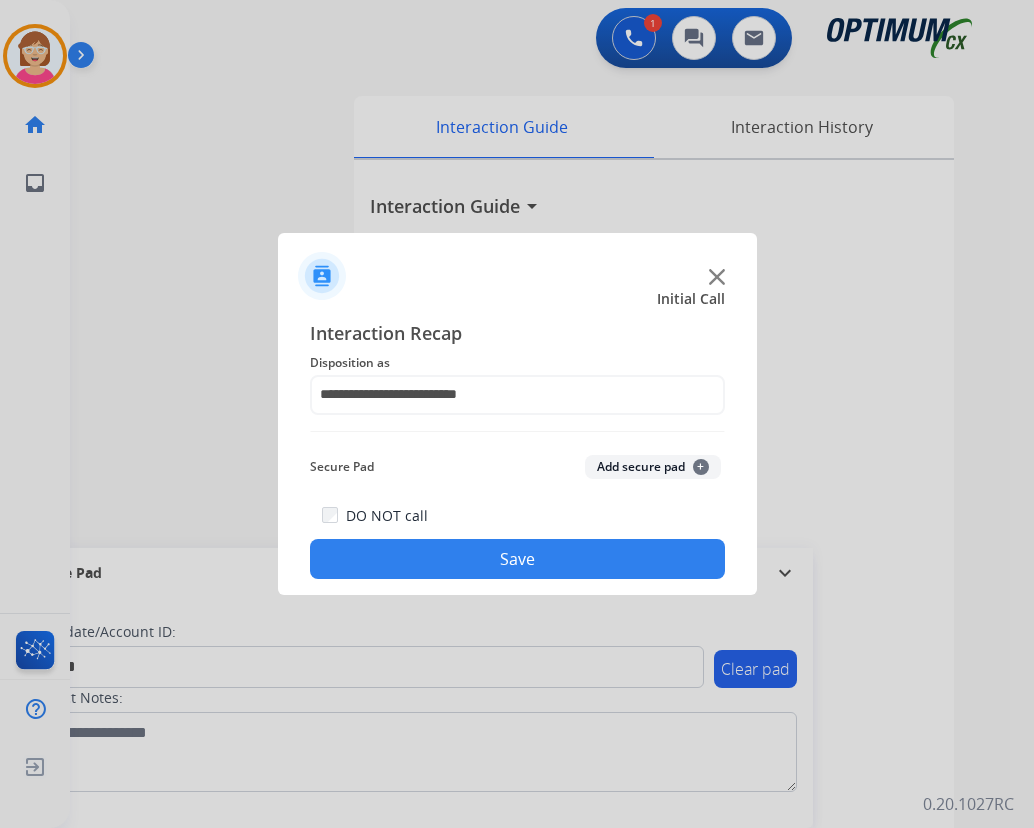 click on "+" 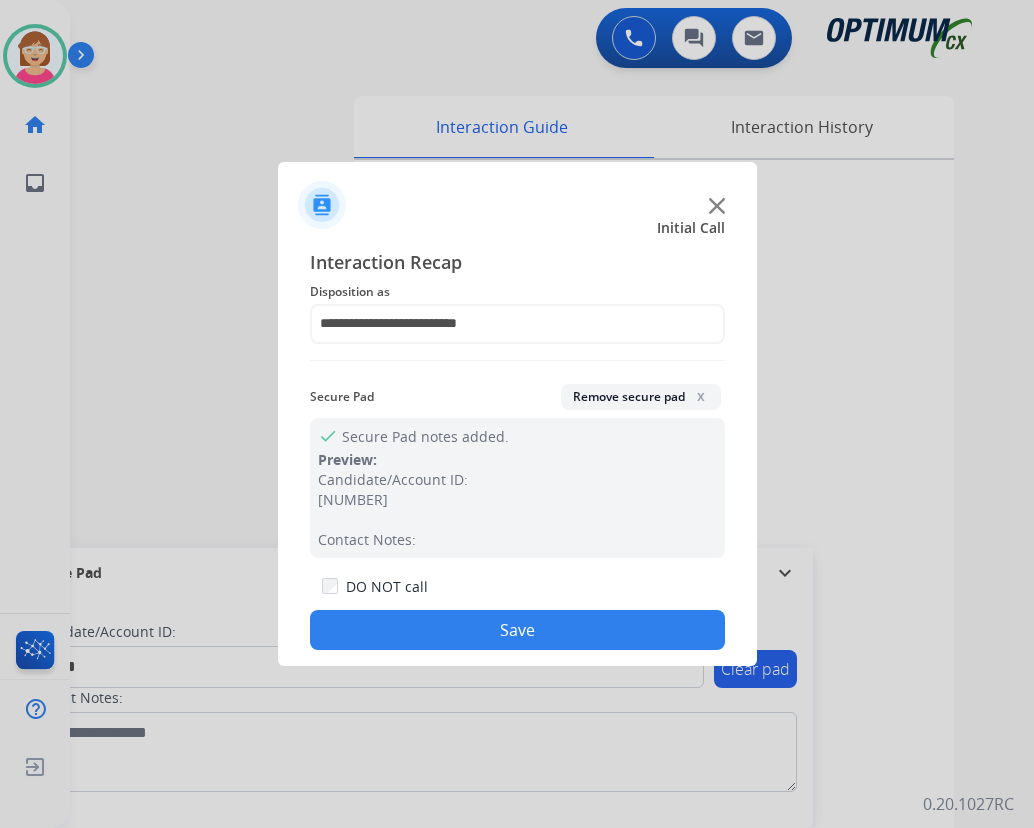 click on "Save" 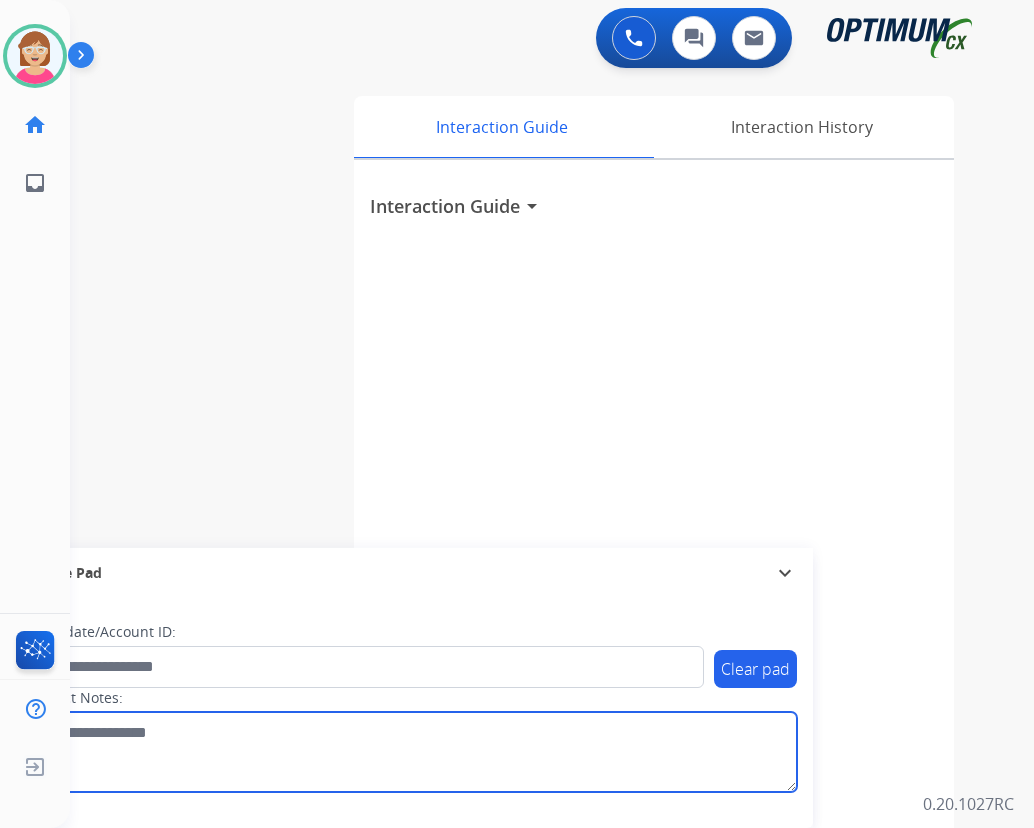 click at bounding box center [411, 752] 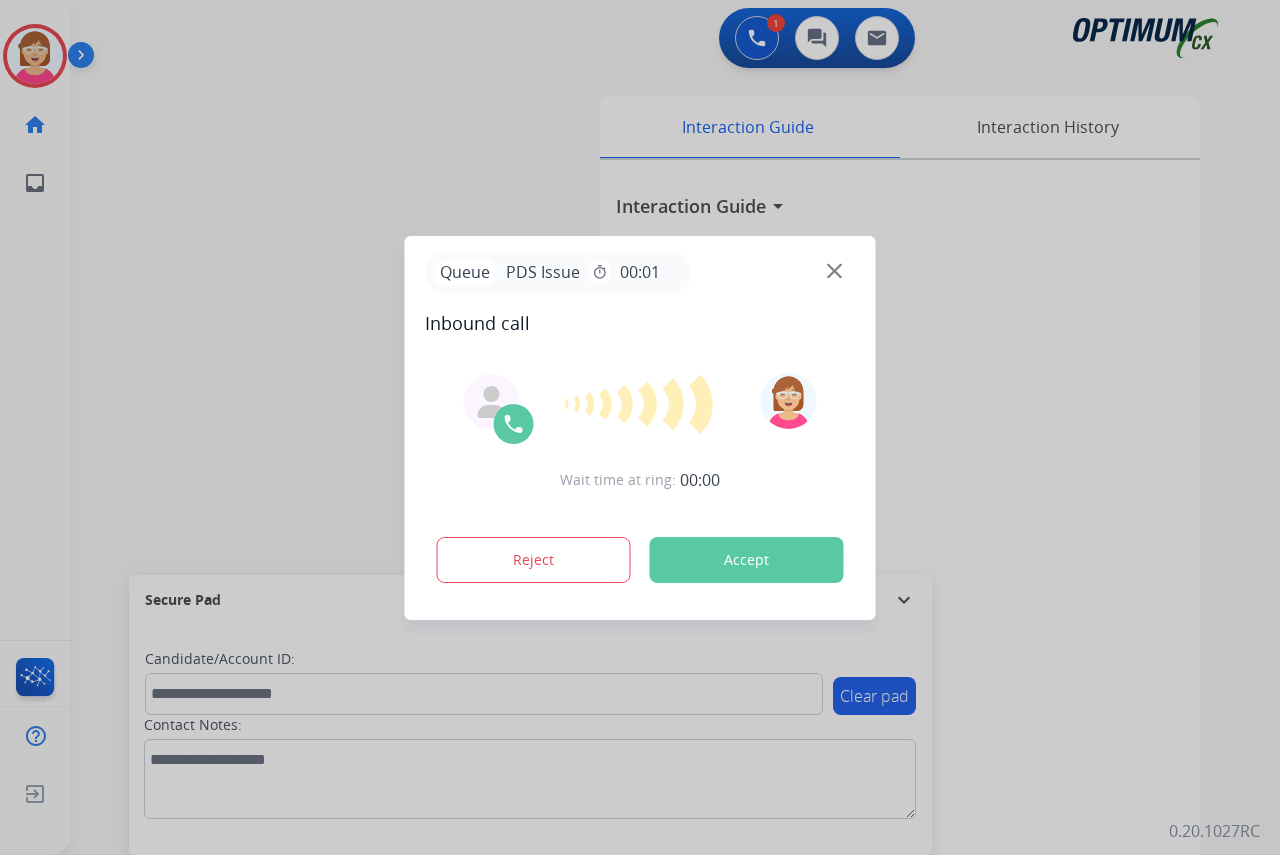 click at bounding box center [640, 427] 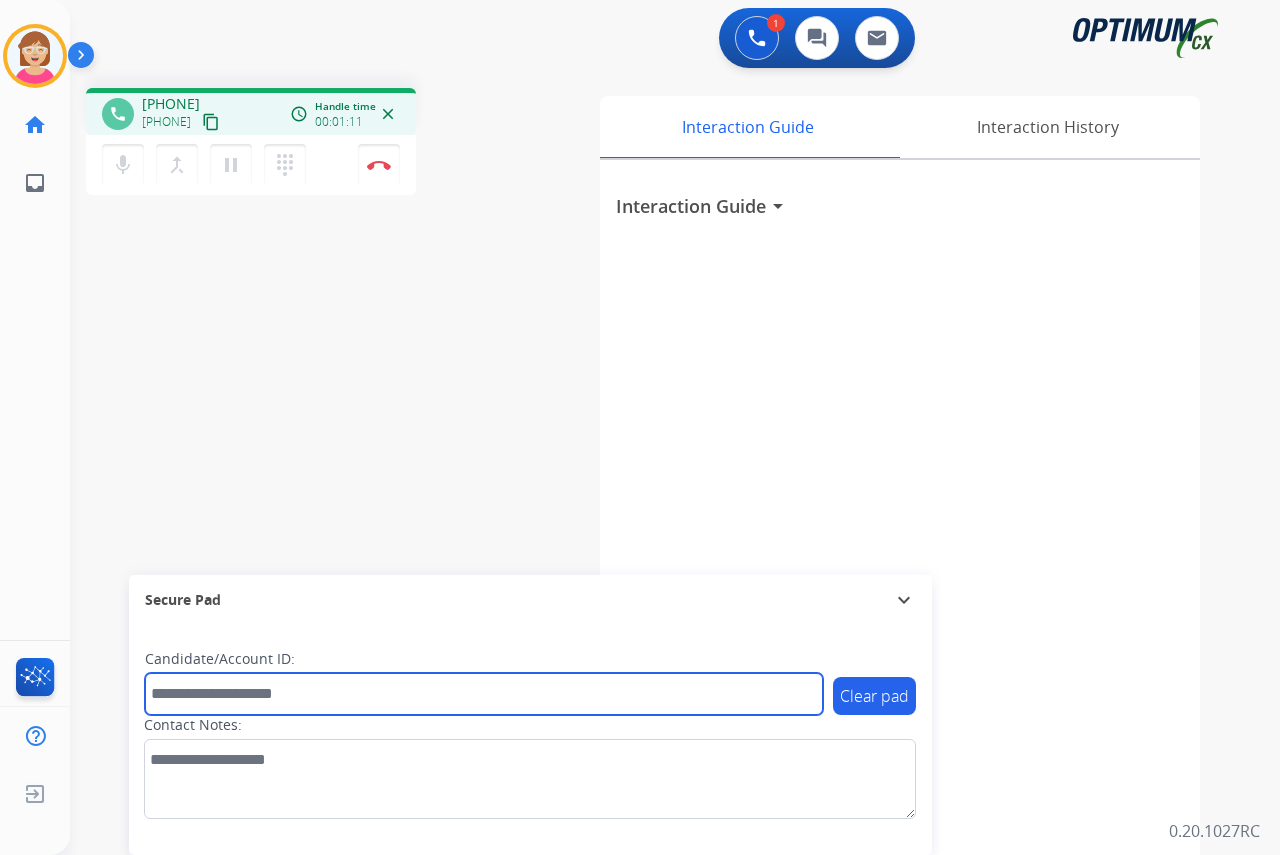 click at bounding box center (484, 694) 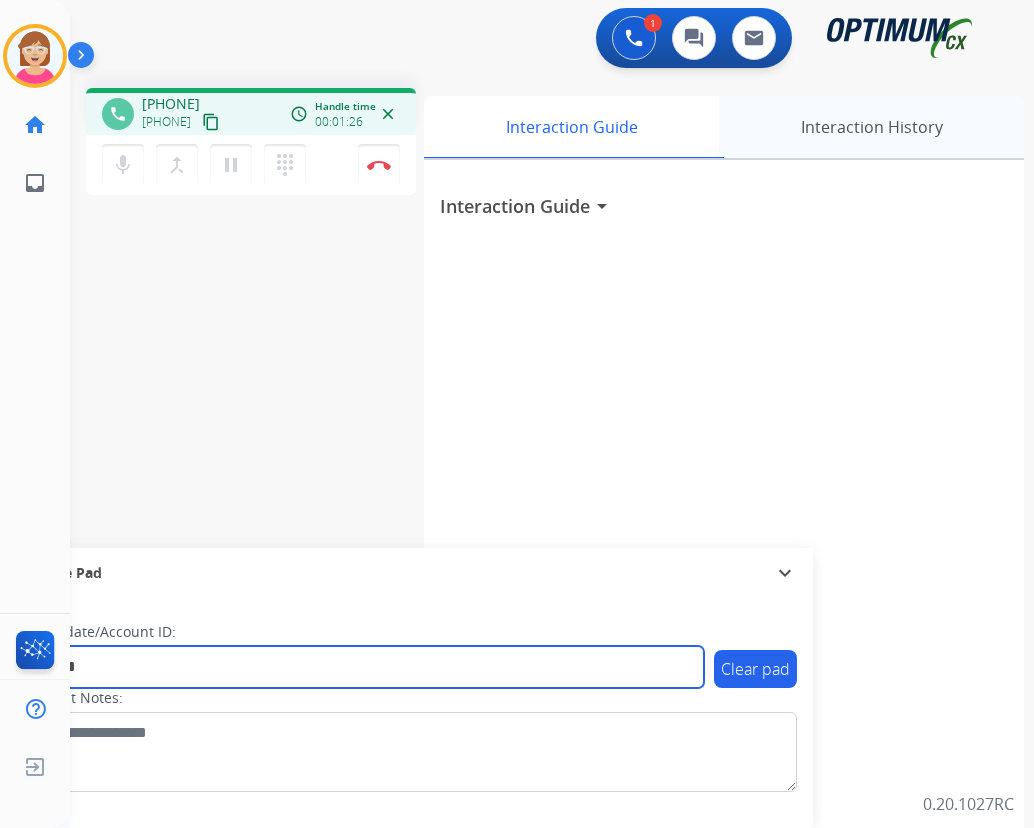 type on "*******" 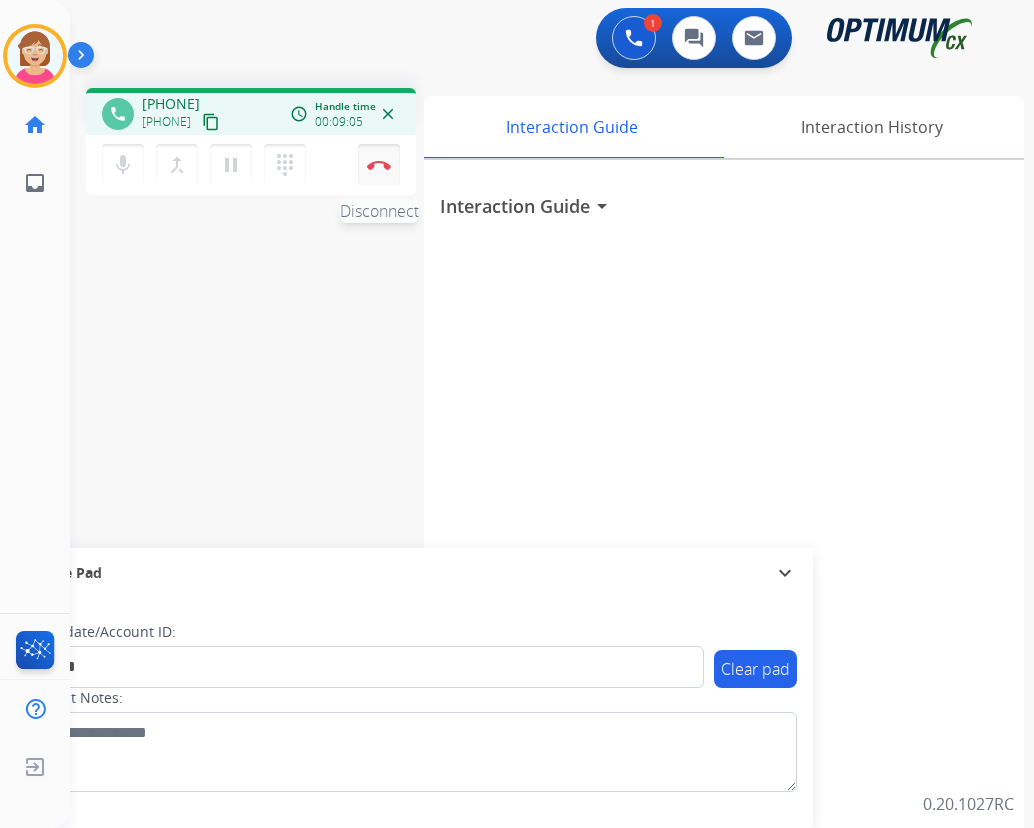 click at bounding box center (379, 165) 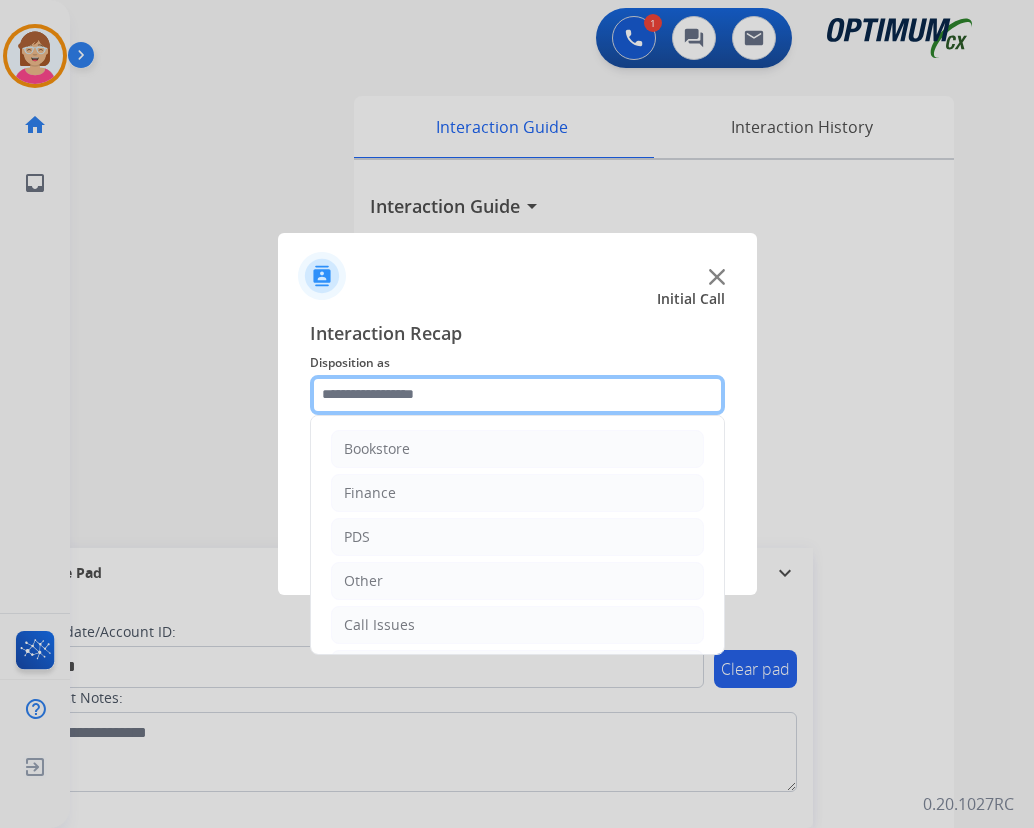 click 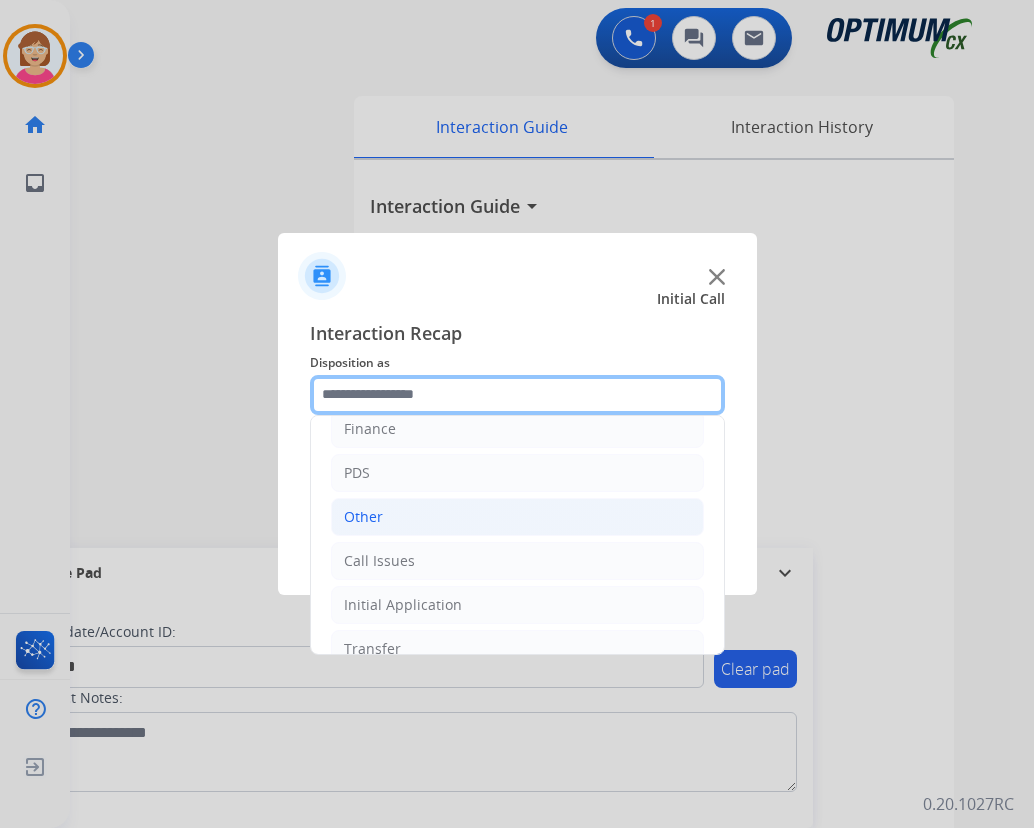scroll, scrollTop: 136, scrollLeft: 0, axis: vertical 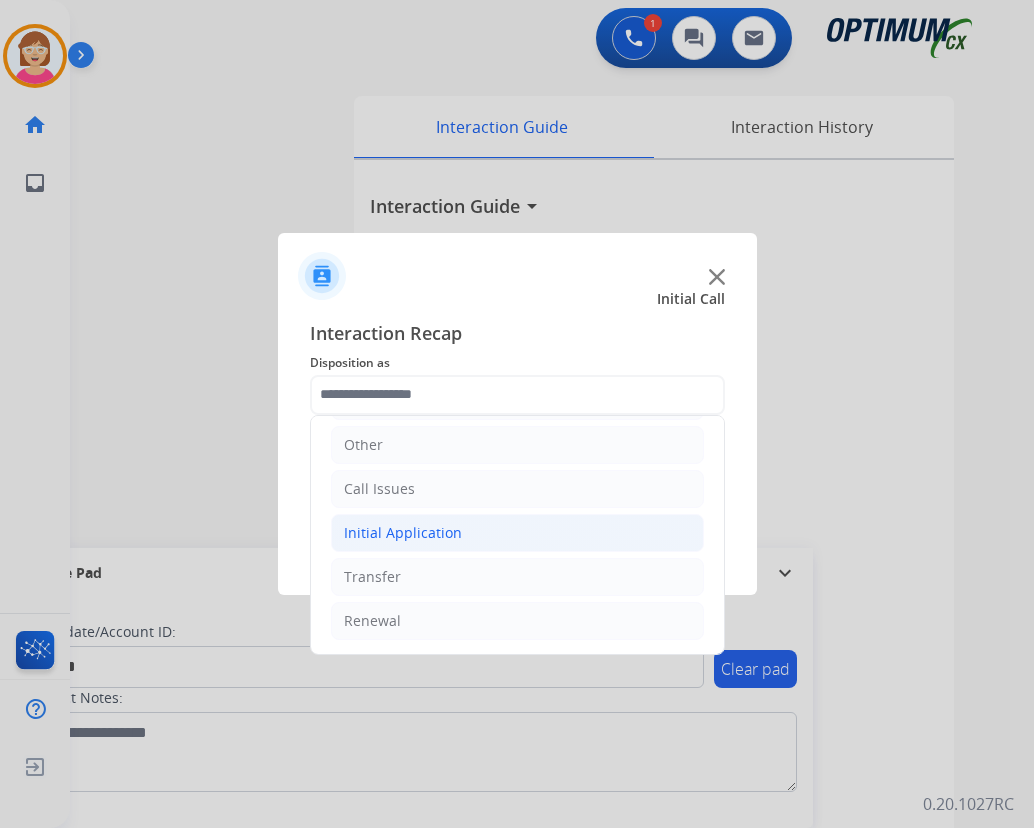 click on "Initial Application" 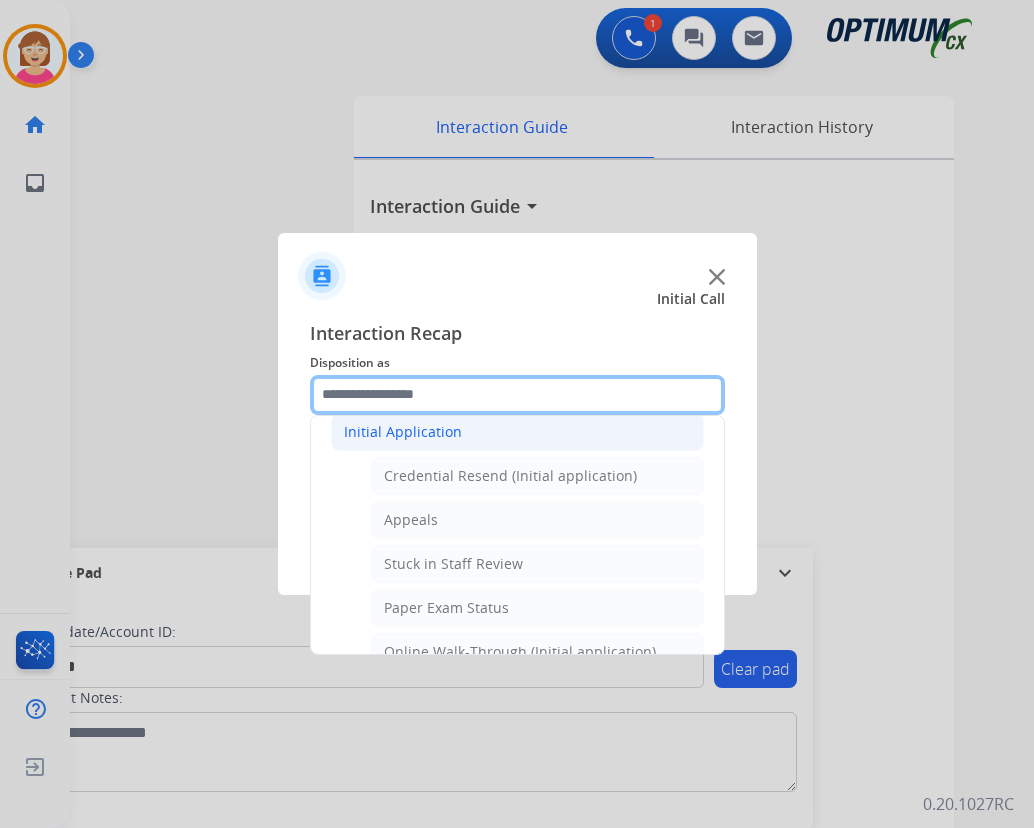 scroll, scrollTop: 236, scrollLeft: 0, axis: vertical 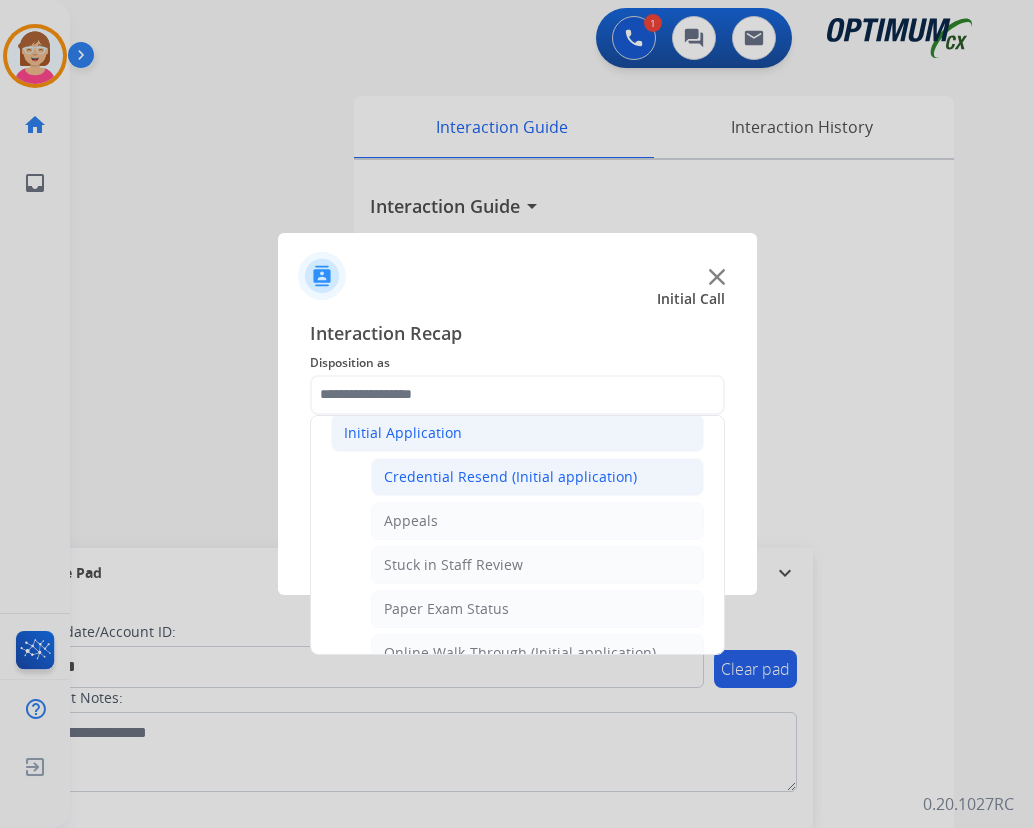 click on "Credential Resend (Initial application)" 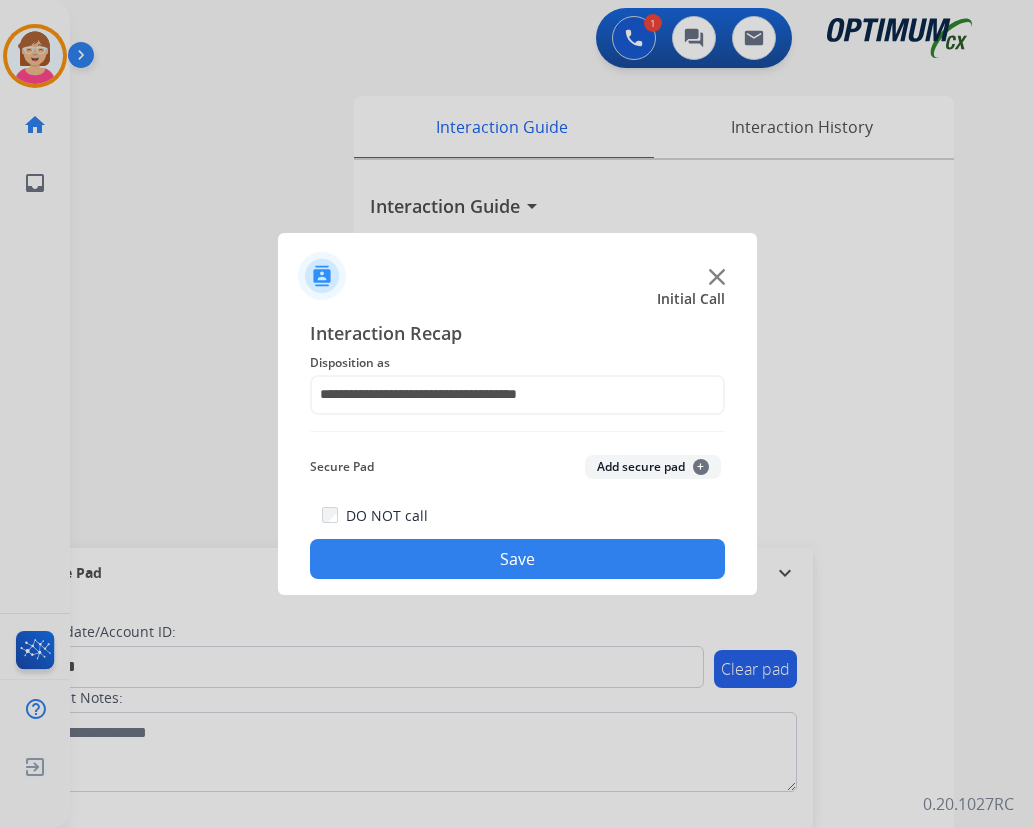 click on "+" 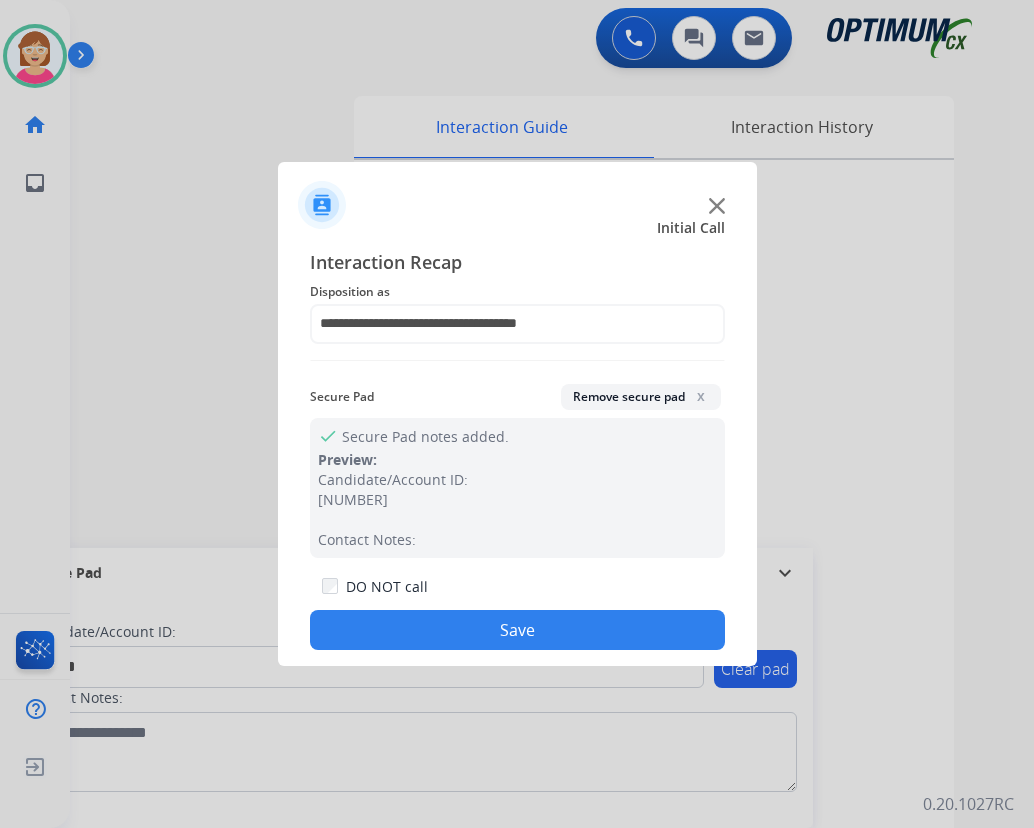 click on "Save" 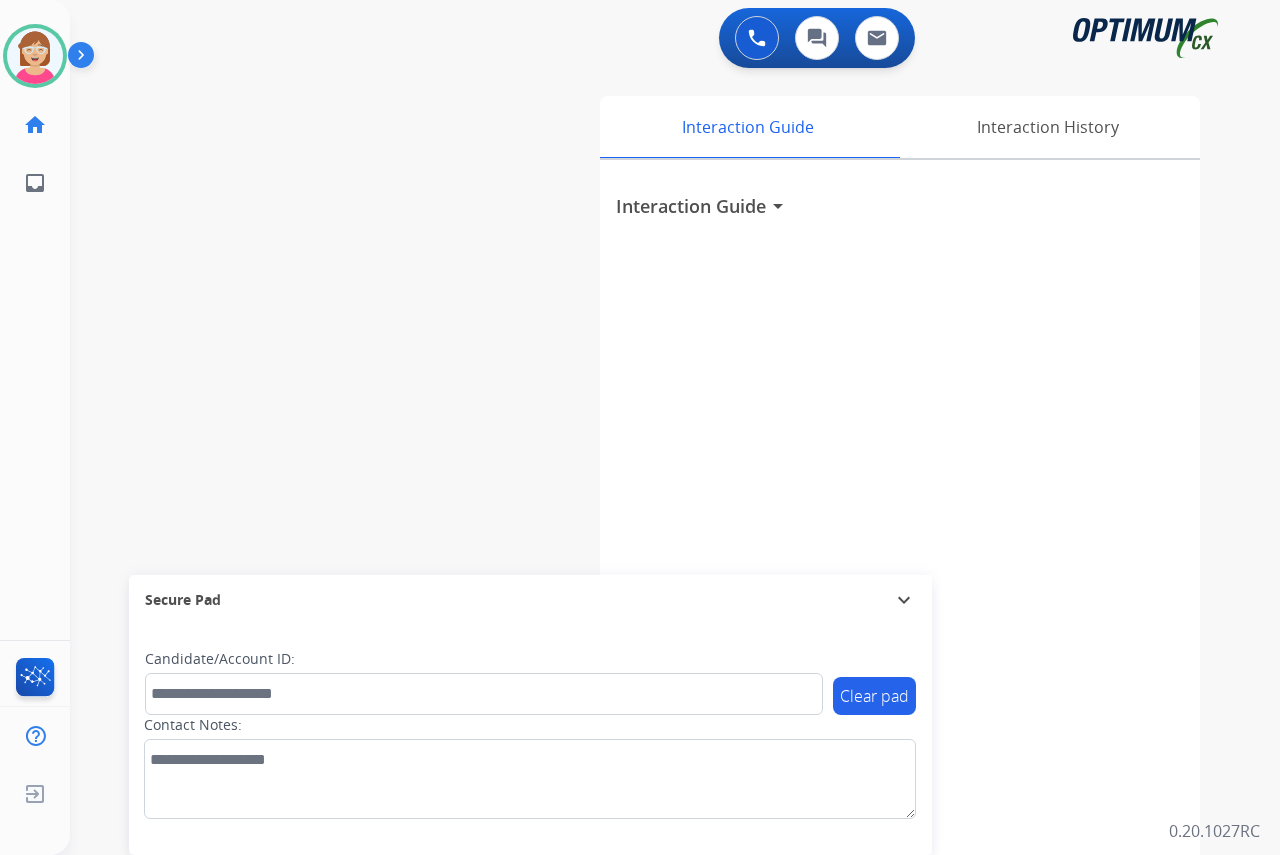 click on "[NAME]   Available  Edit Avatar  Agent:   [NAME]  Routing Profile:  OCX Training home  Home  Home inbox  Emails  Emails  FocalPoints  Help Center  Help Center  Log out  Log out" 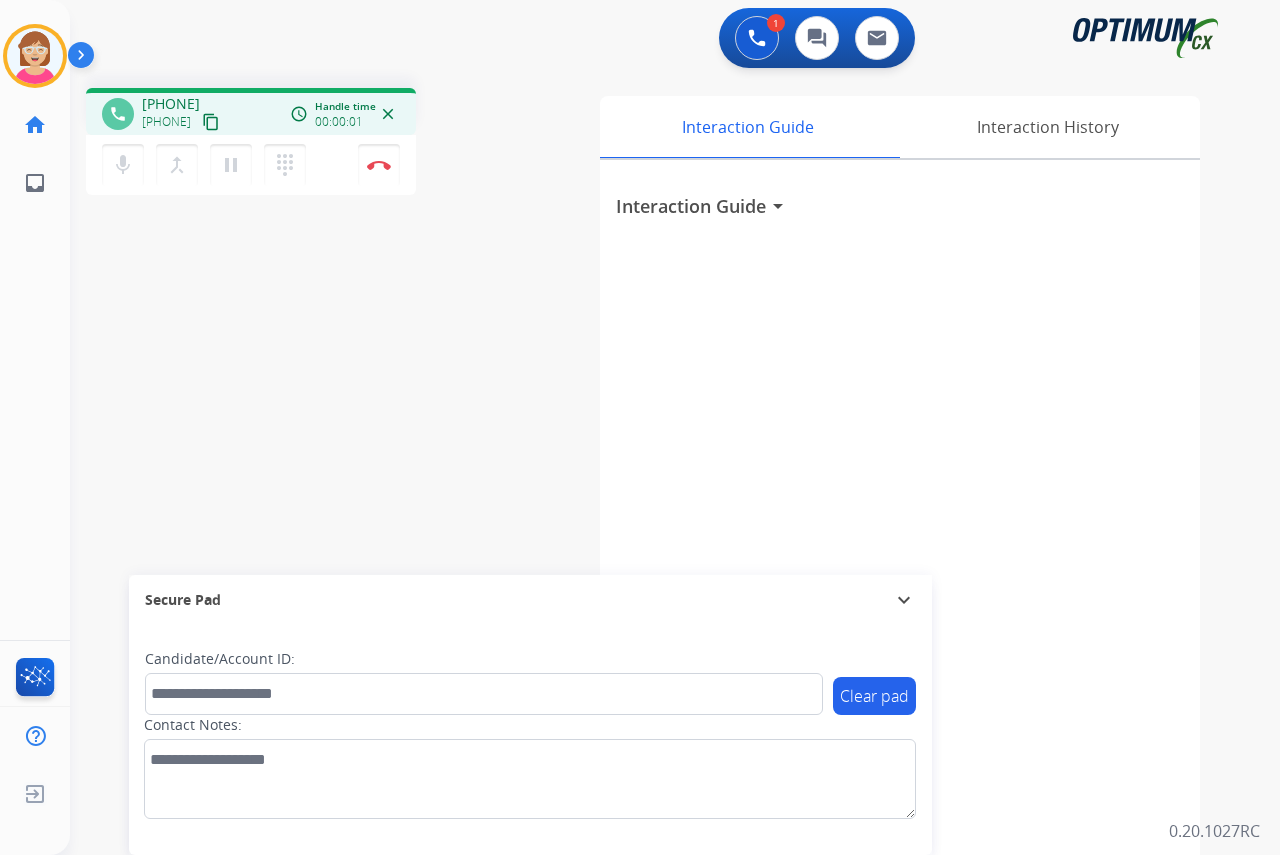 drag, startPoint x: 557, startPoint y: 468, endPoint x: 449, endPoint y: 435, distance: 112.929184 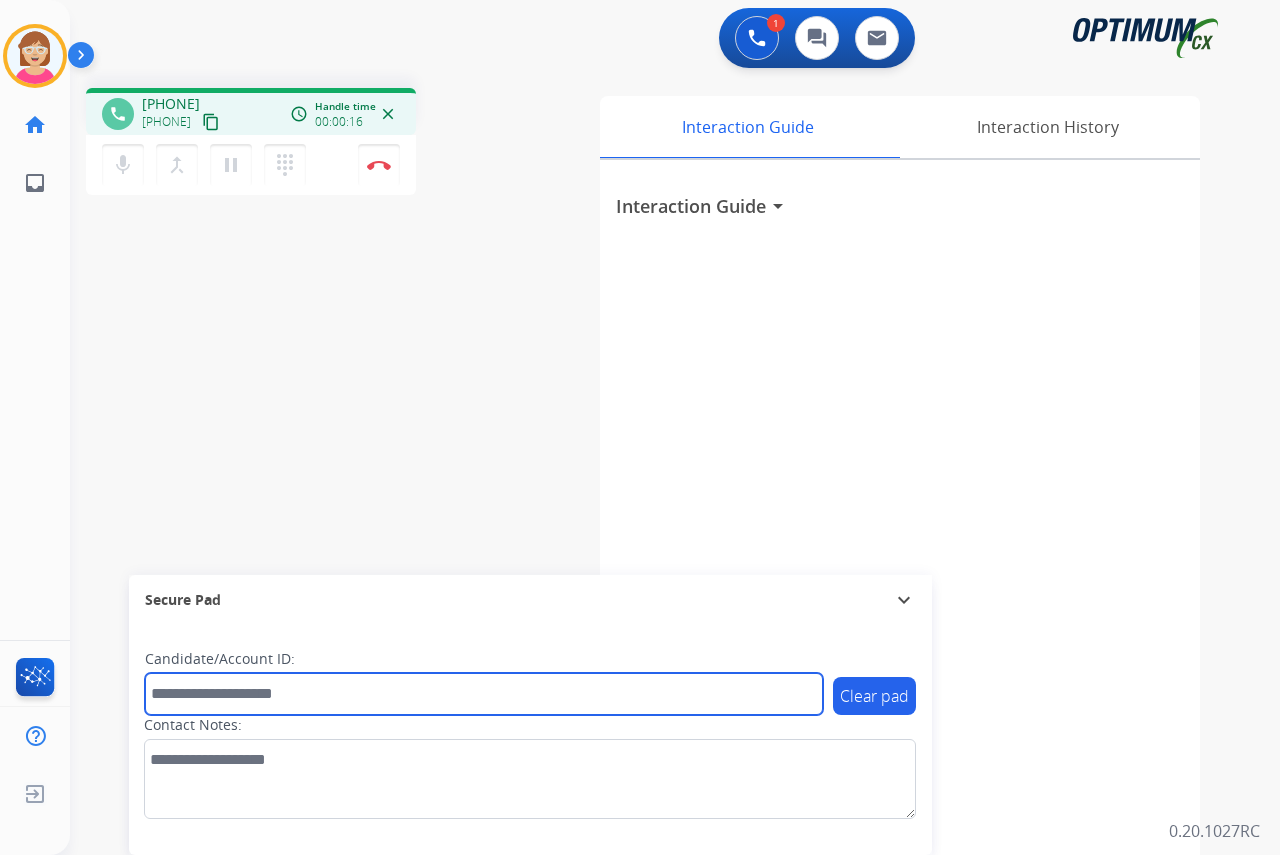 click at bounding box center (484, 694) 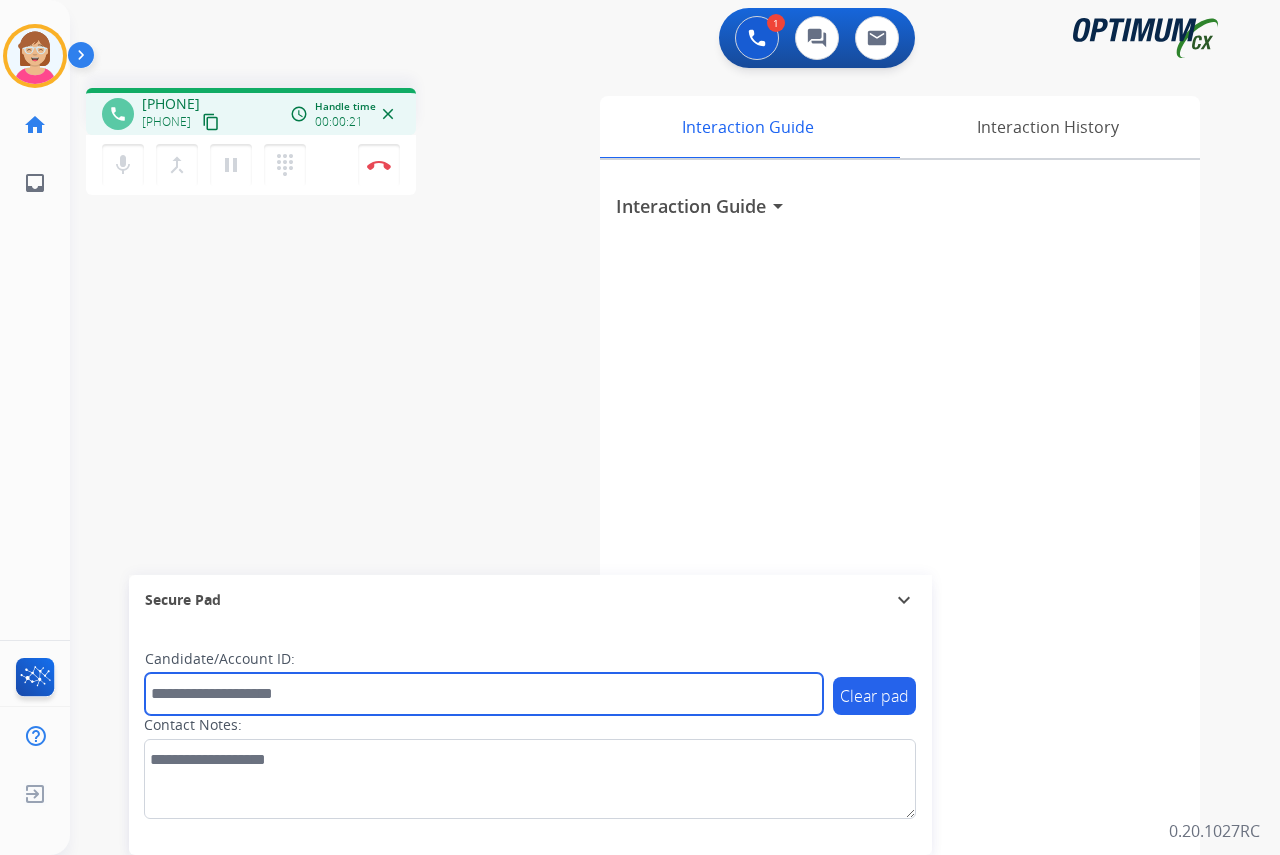 click at bounding box center [484, 694] 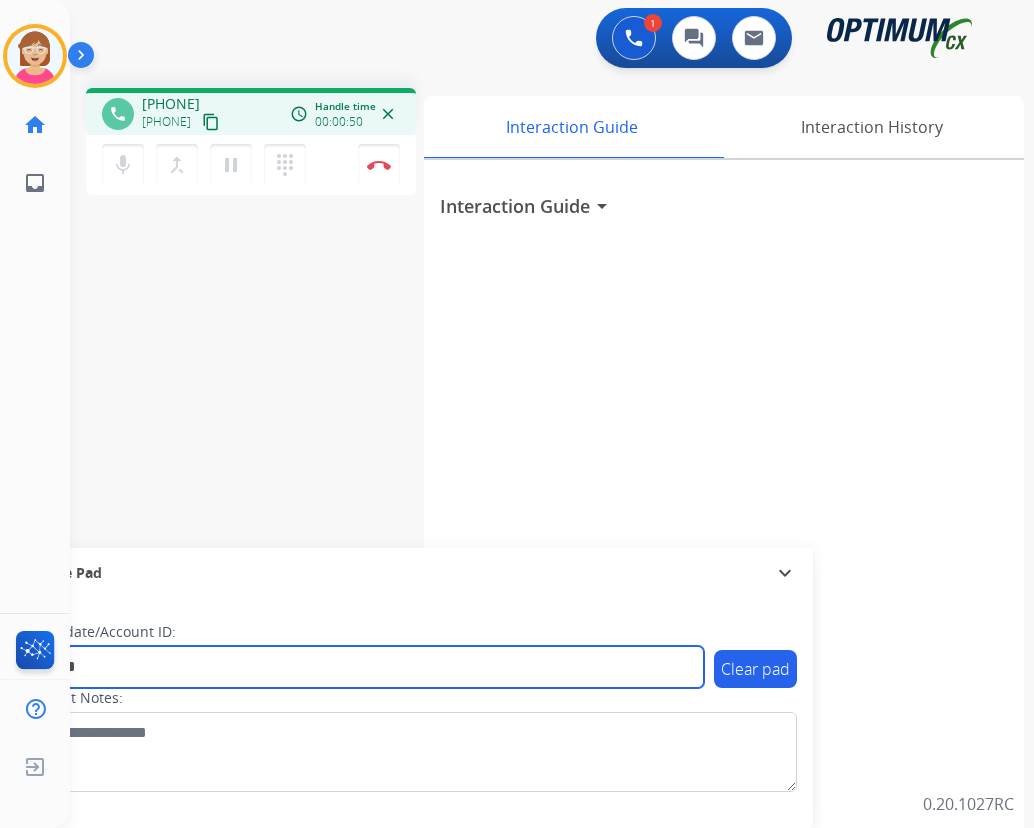 type on "*******" 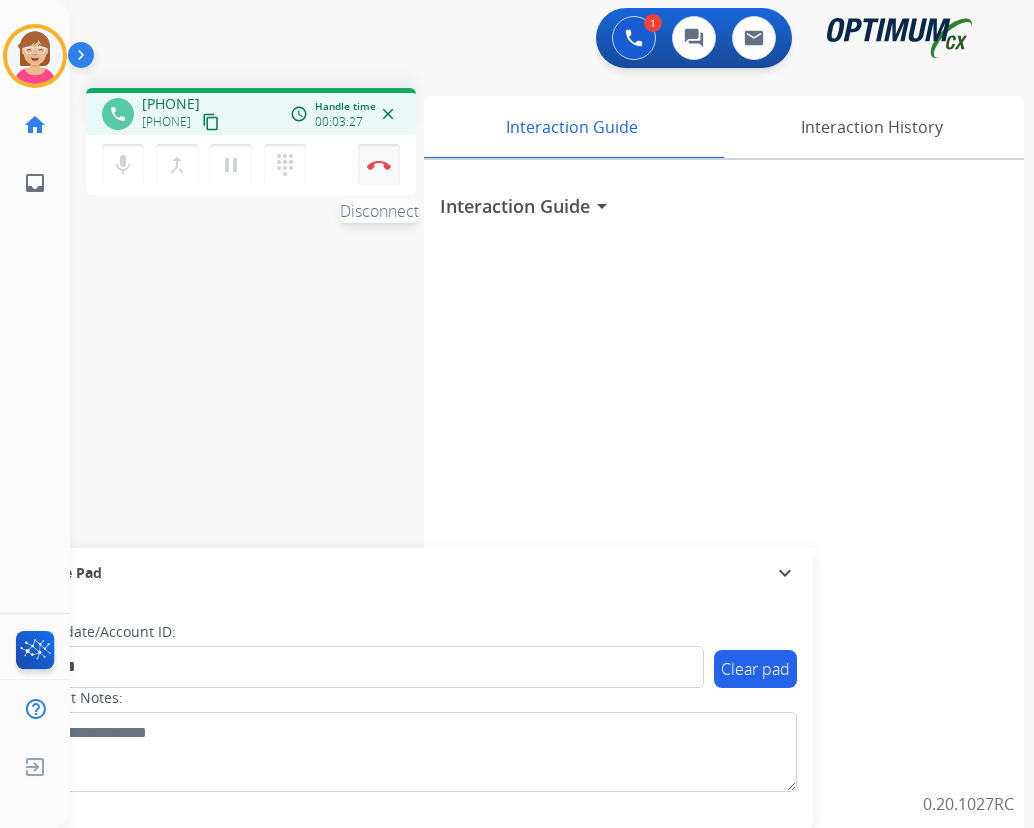 click at bounding box center (379, 165) 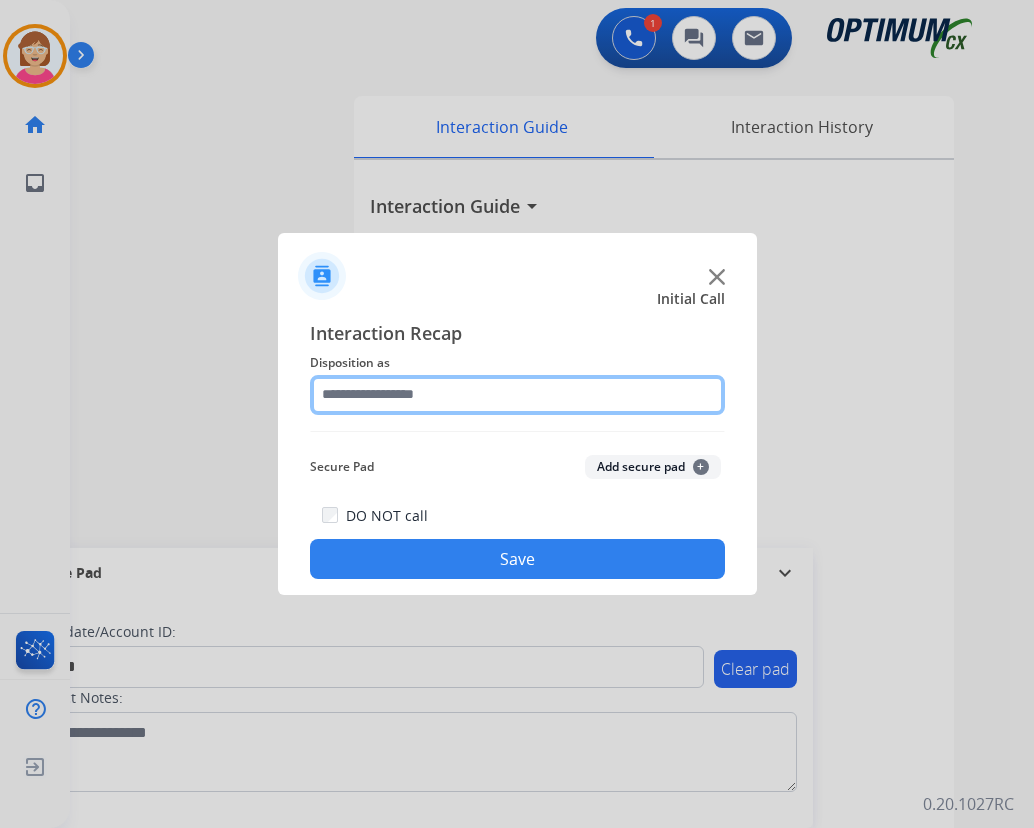 click 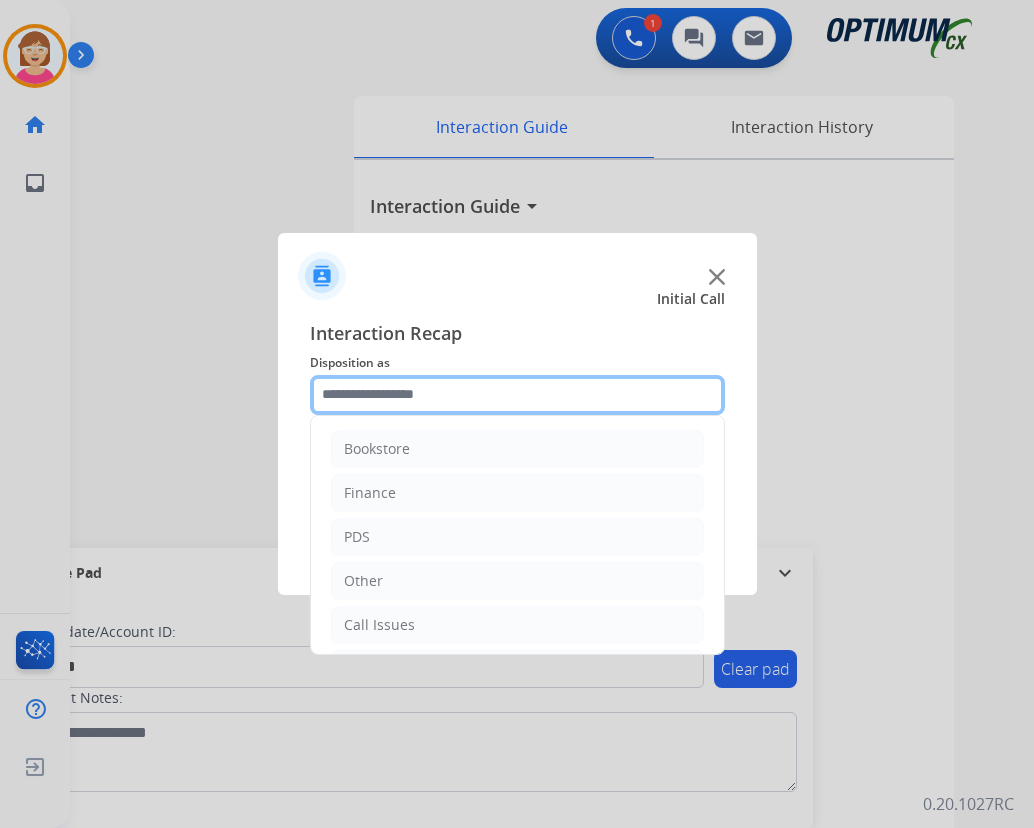 scroll, scrollTop: 136, scrollLeft: 0, axis: vertical 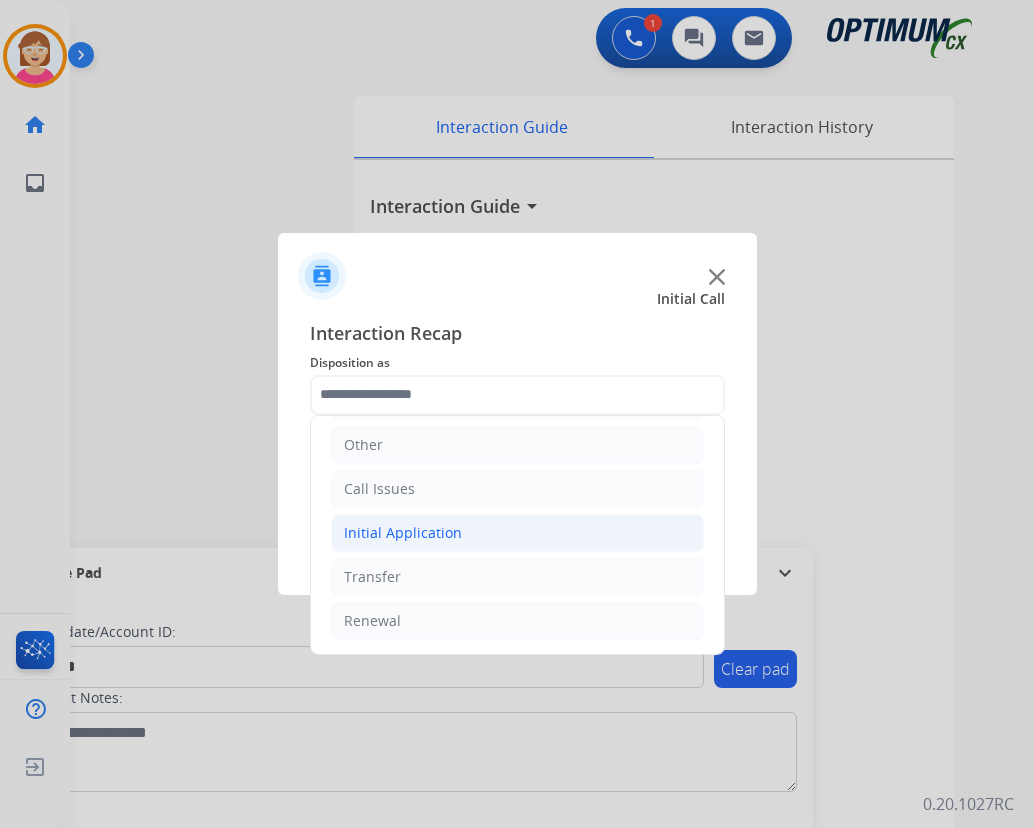 click on "Initial Application" 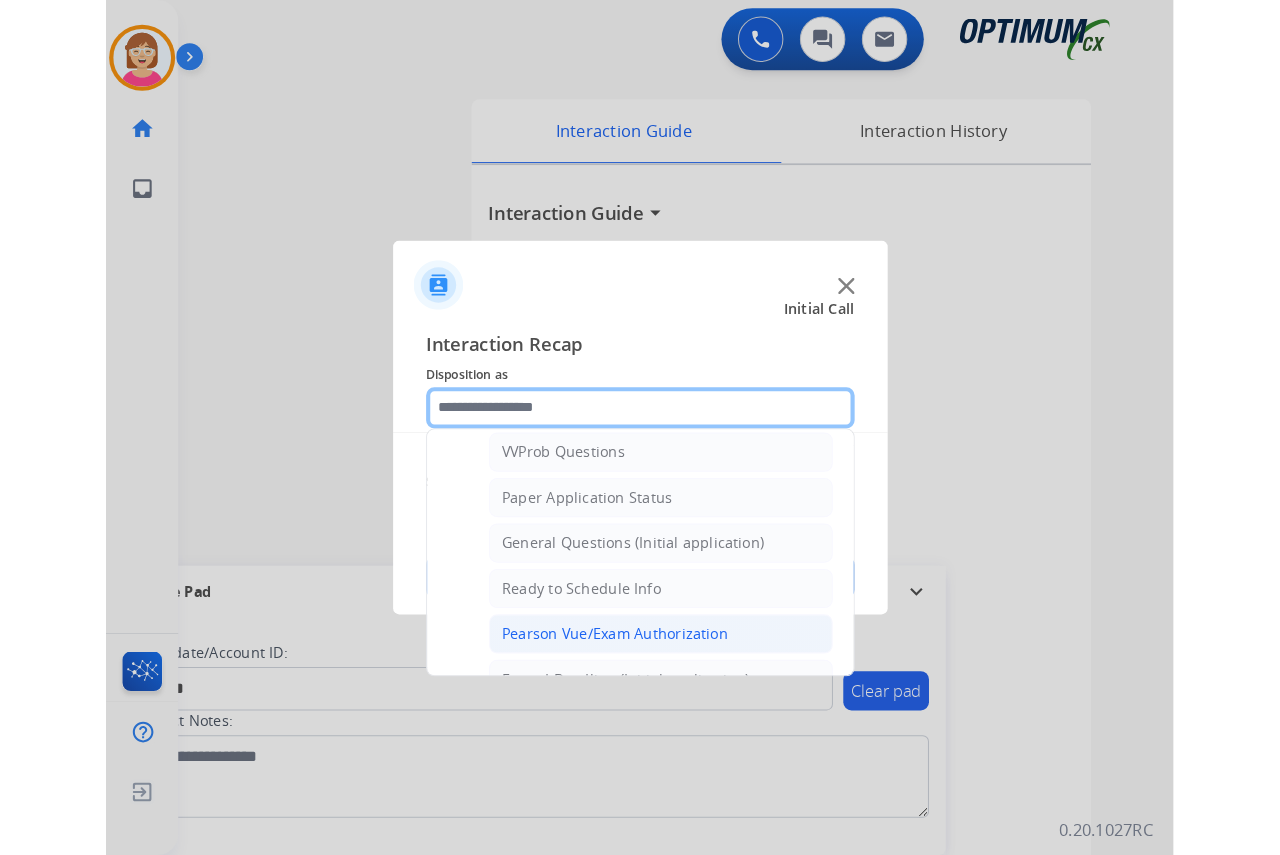 scroll, scrollTop: 1136, scrollLeft: 0, axis: vertical 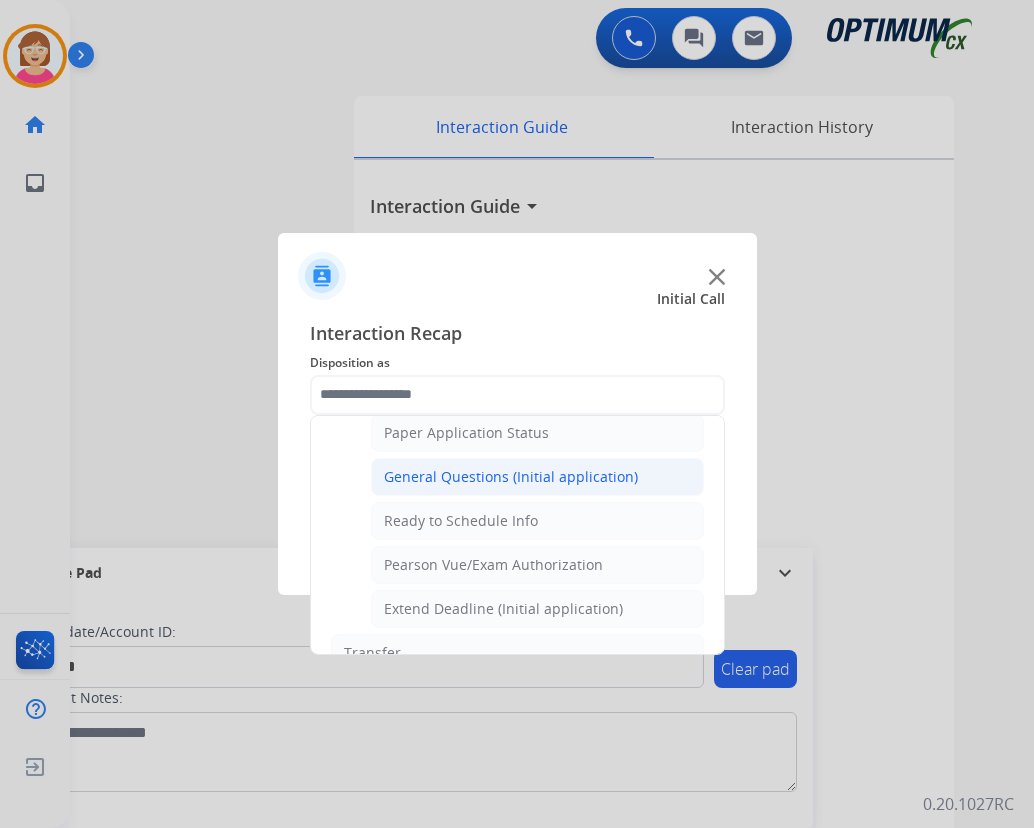 click on "General Questions (Initial application)" 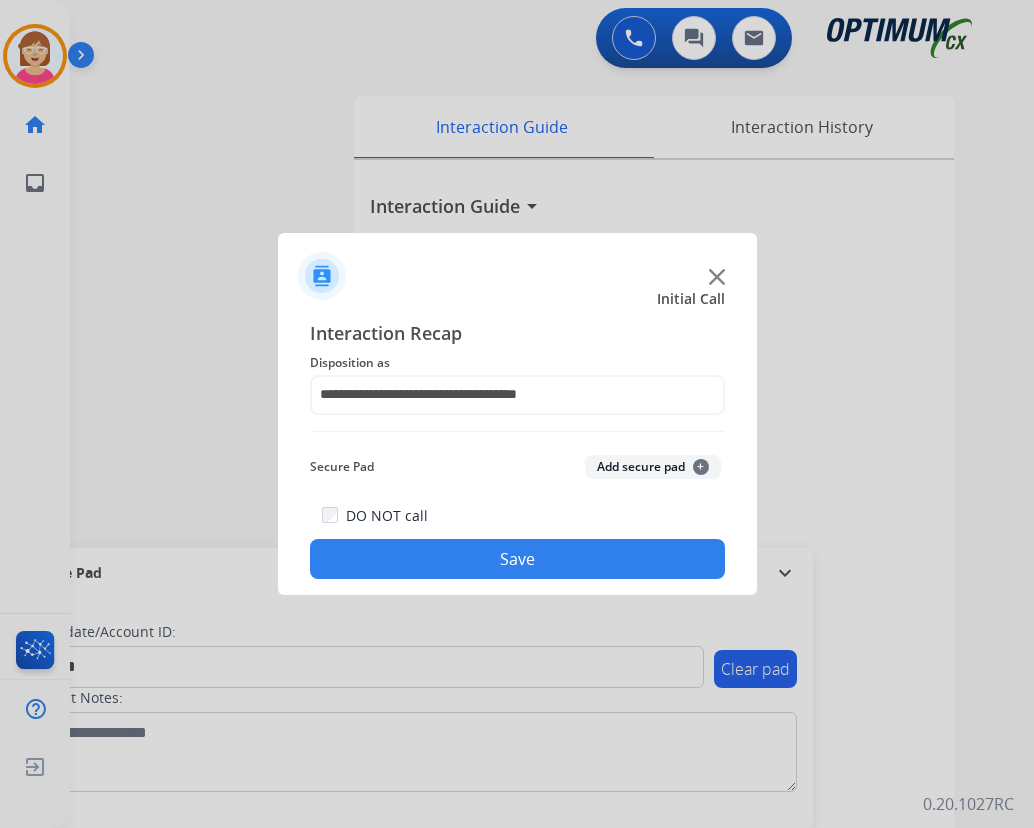 click on "+" 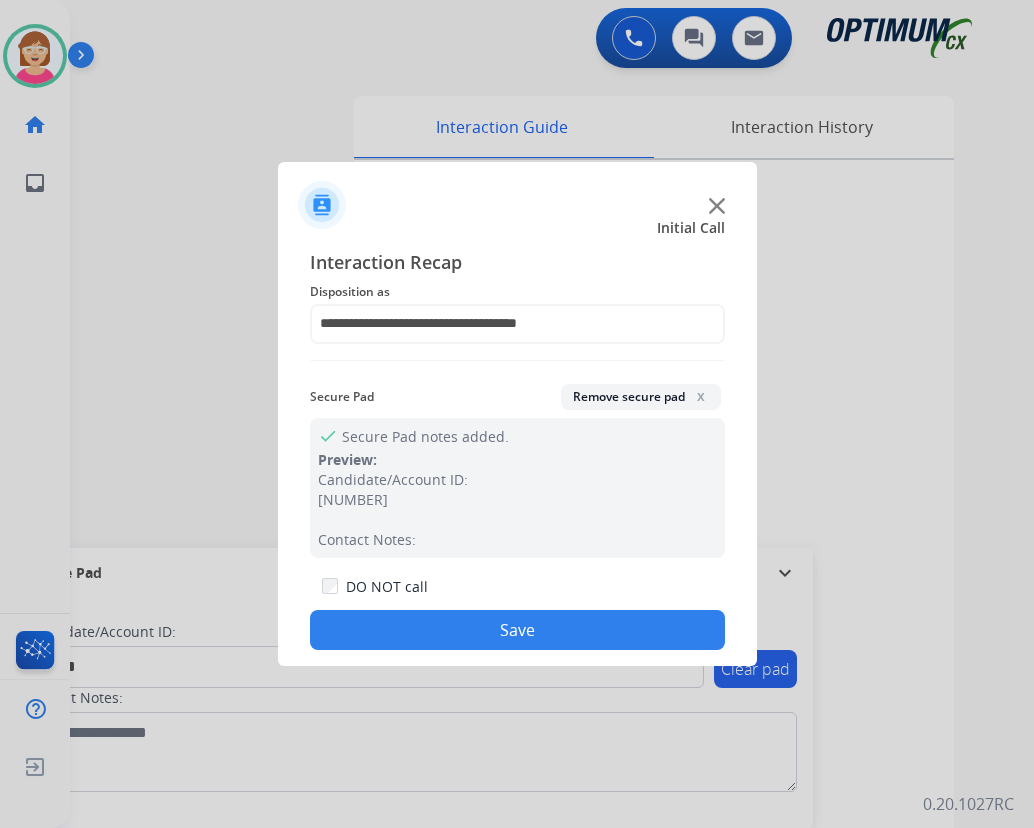 click on "Save" 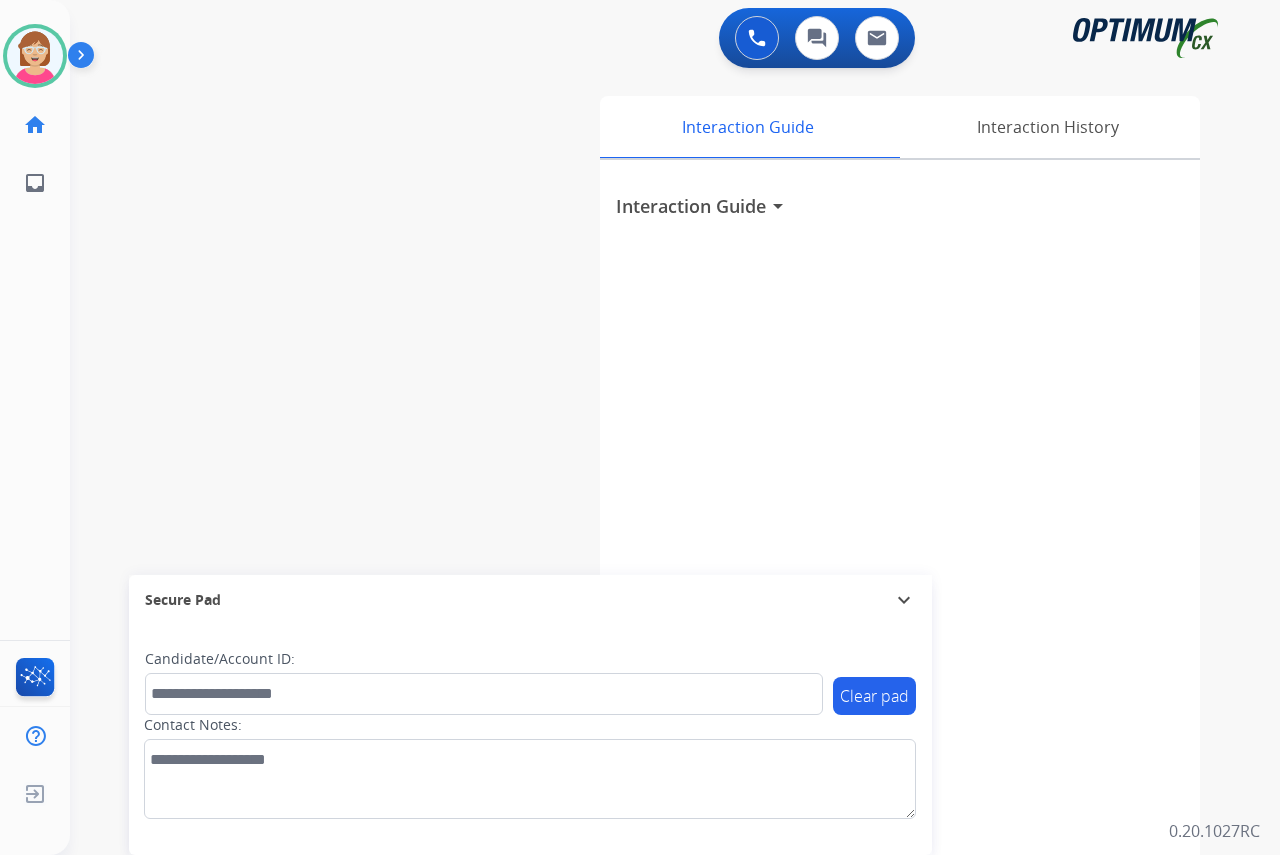 click on "[NAME]   Available  Edit Avatar  Agent:   [NAME]  Routing Profile:  OCX Training home  Home  Home inbox  Emails  Emails  FocalPoints  Help Center  Help Center  Log out  Log out" 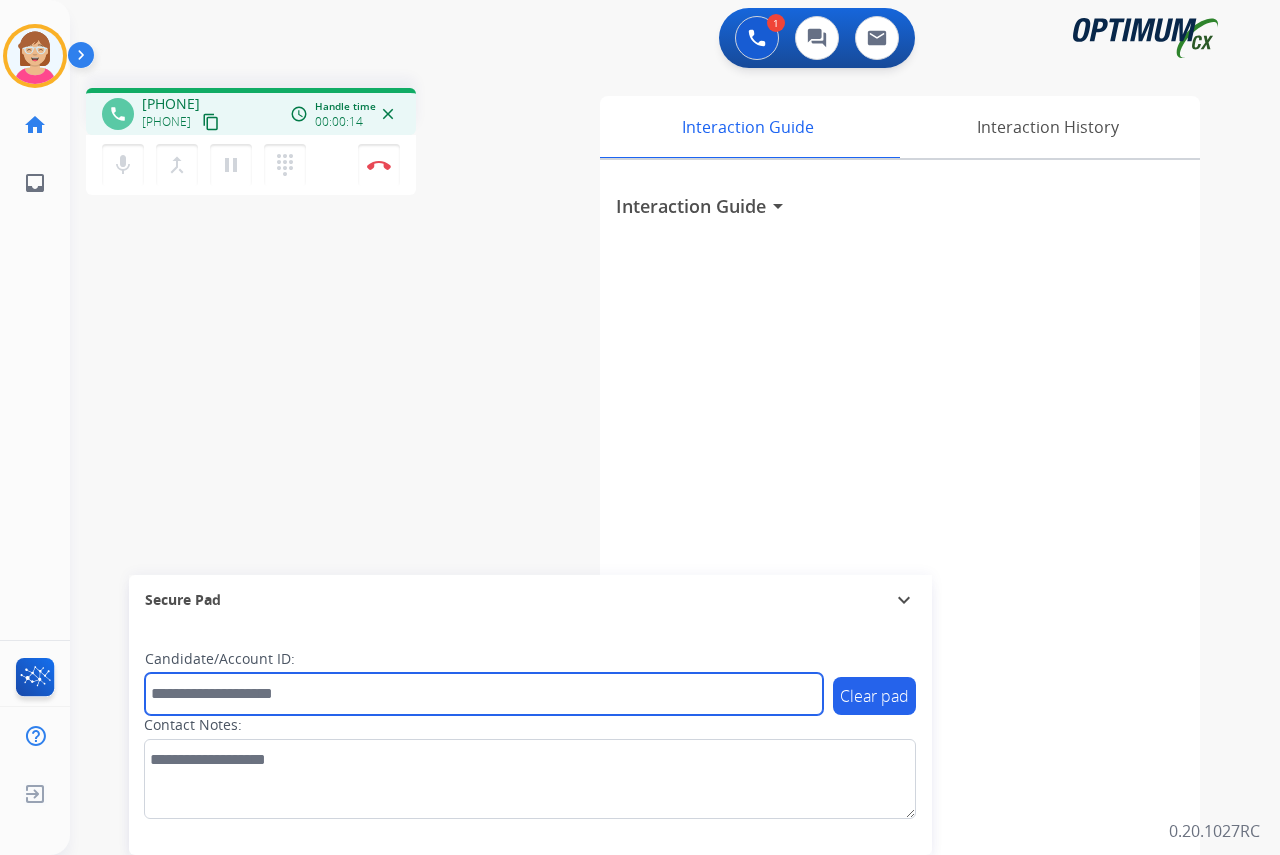 drag, startPoint x: 201, startPoint y: 692, endPoint x: 5, endPoint y: 533, distance: 252.38264 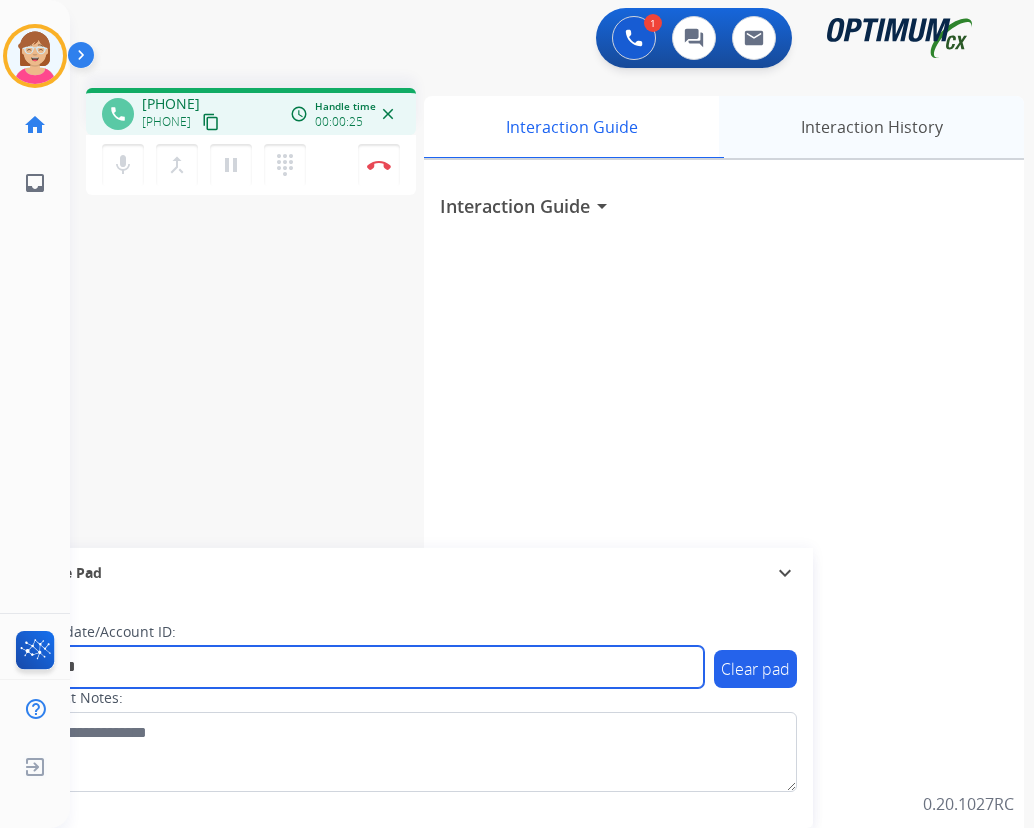 type on "*******" 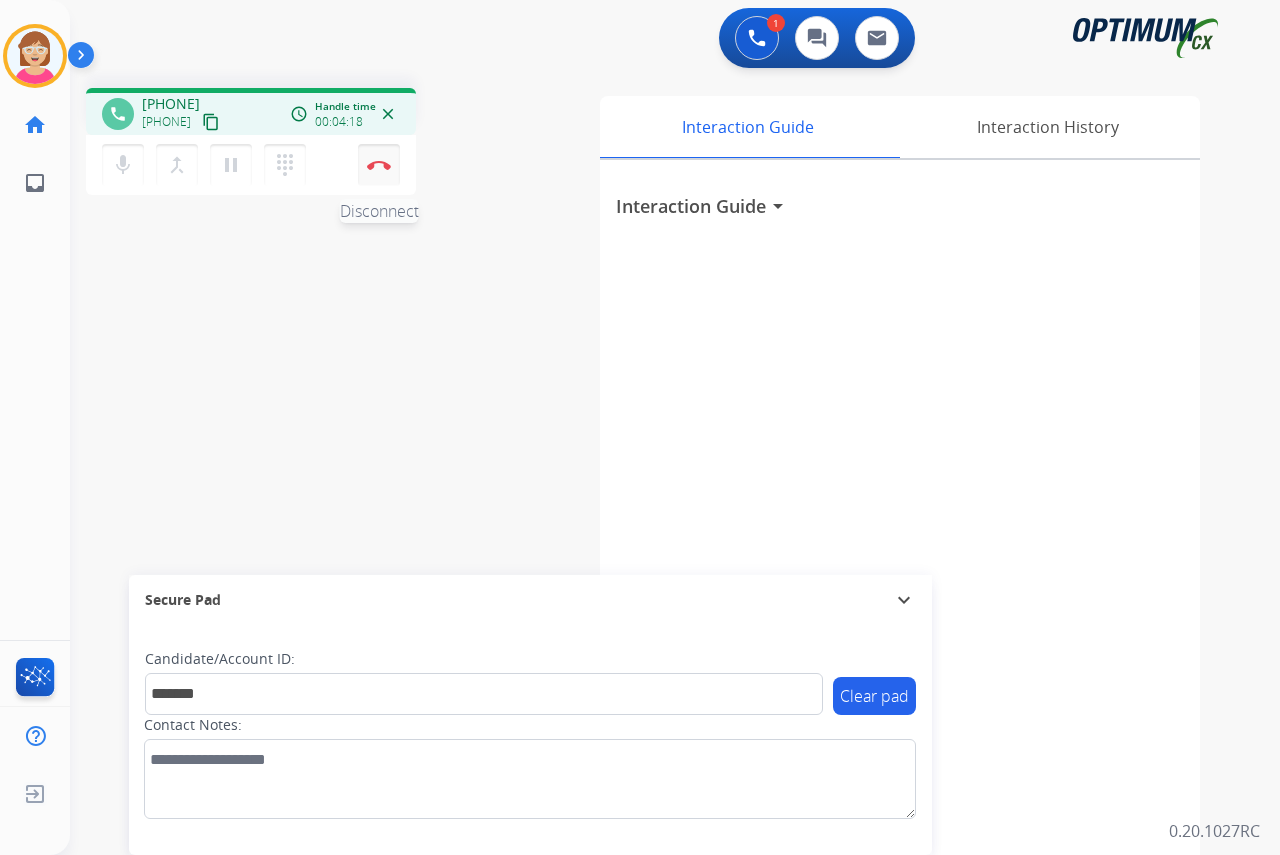 click at bounding box center [379, 165] 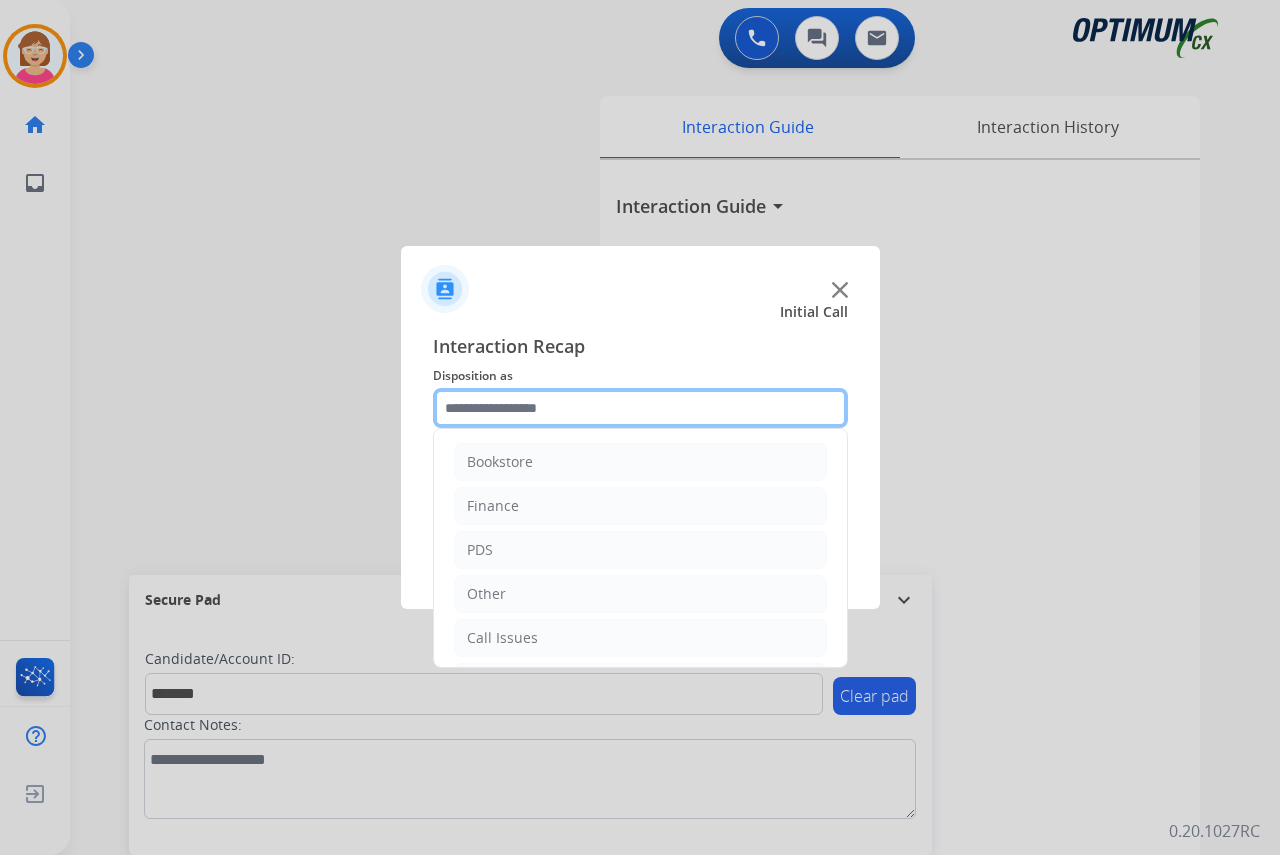 click 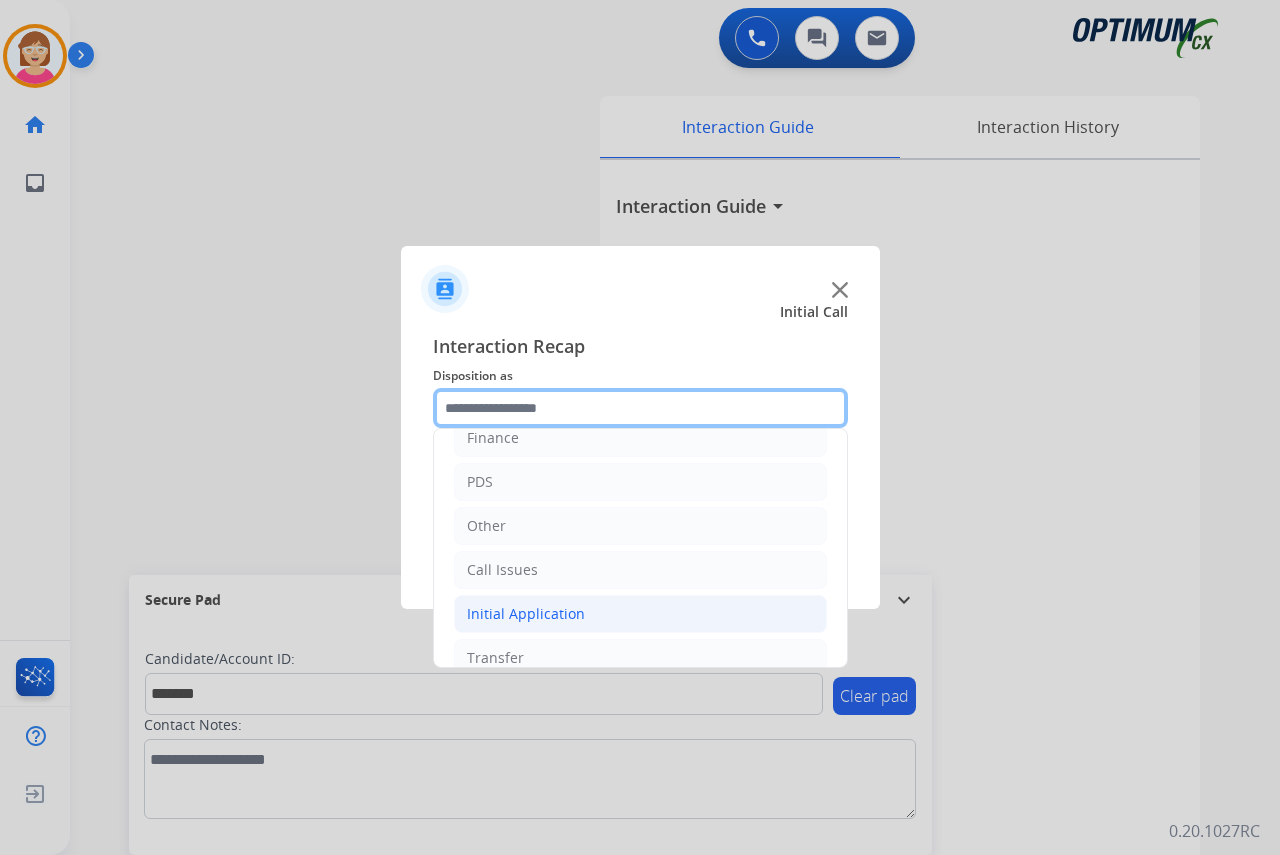 scroll, scrollTop: 136, scrollLeft: 0, axis: vertical 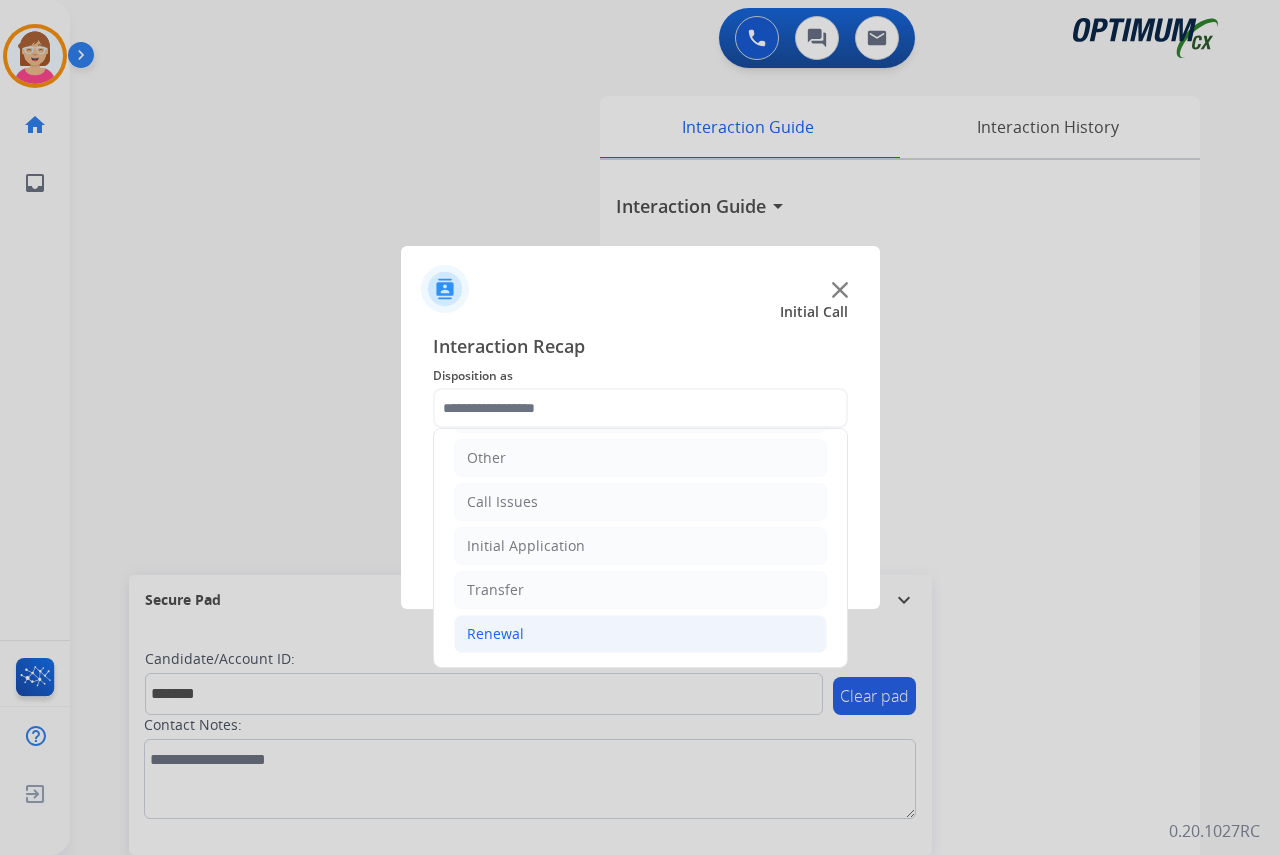 click on "Renewal" 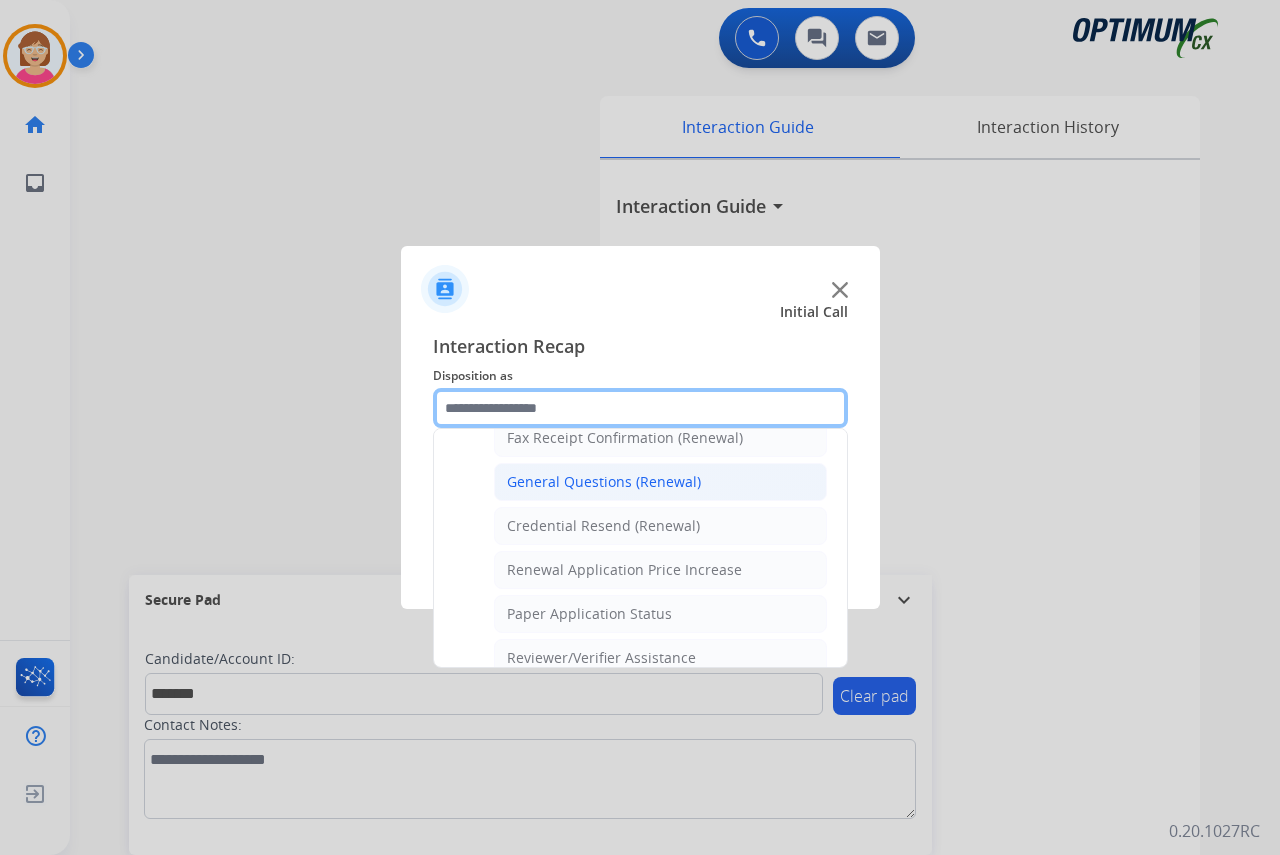 scroll, scrollTop: 536, scrollLeft: 0, axis: vertical 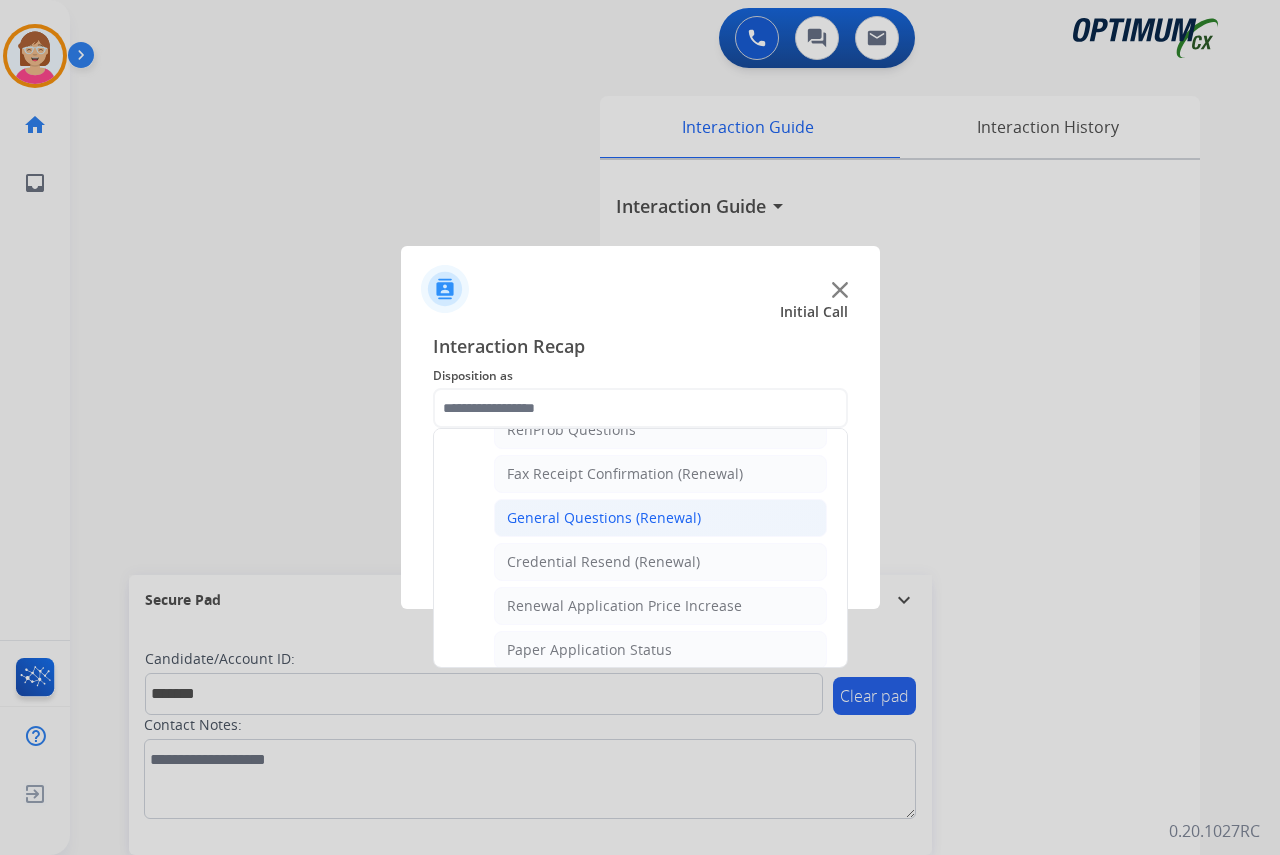 click on "General Questions (Renewal)" 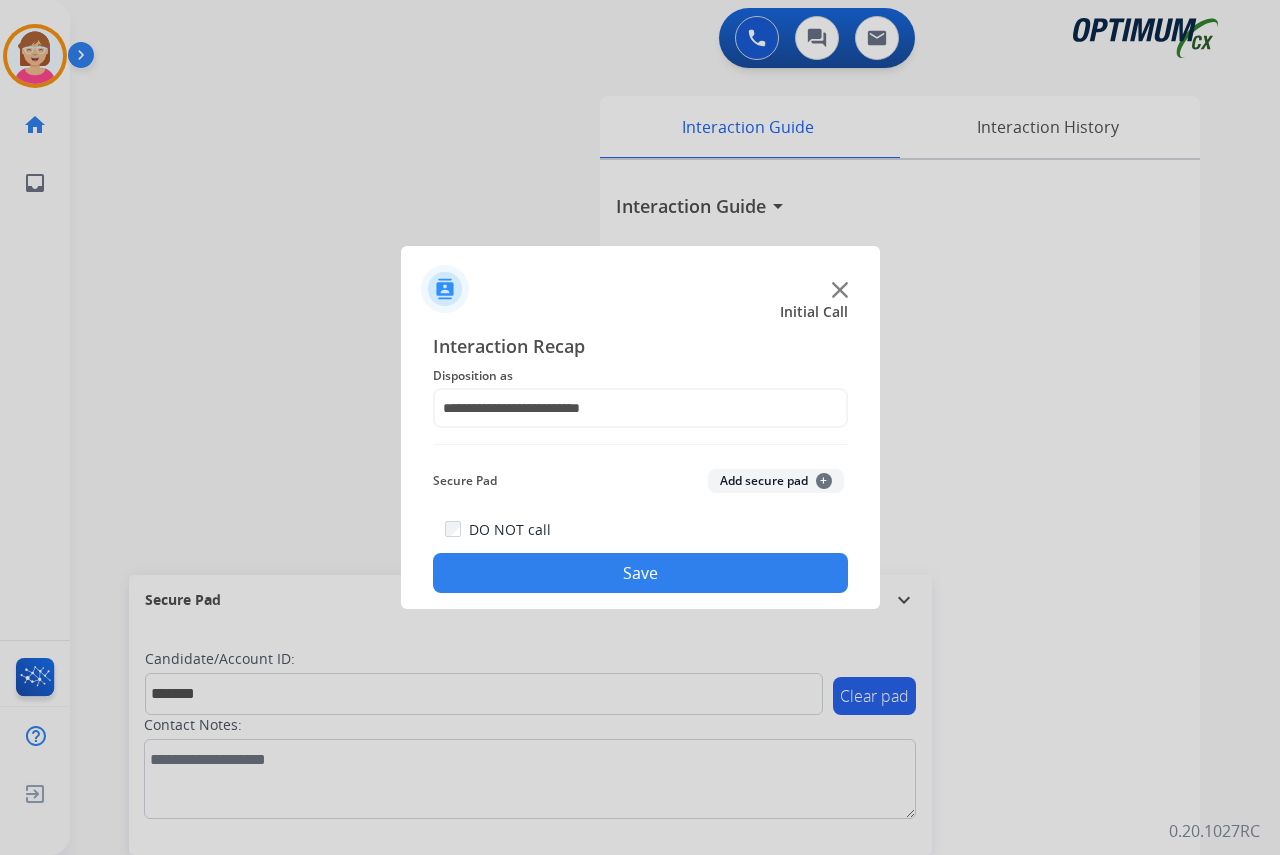 click on "Secure Pad  Add secure pad  +" 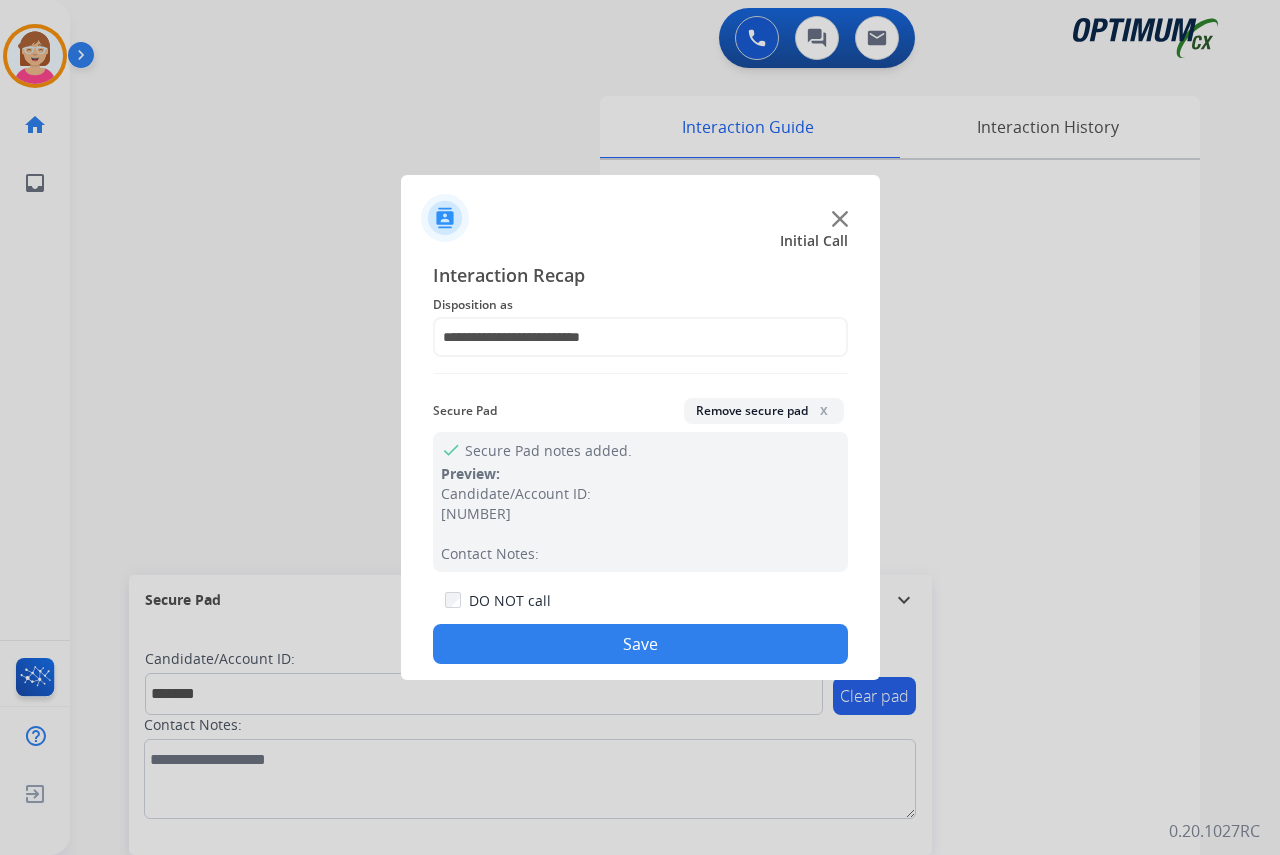 drag, startPoint x: 552, startPoint y: 634, endPoint x: 540, endPoint y: 614, distance: 23.323807 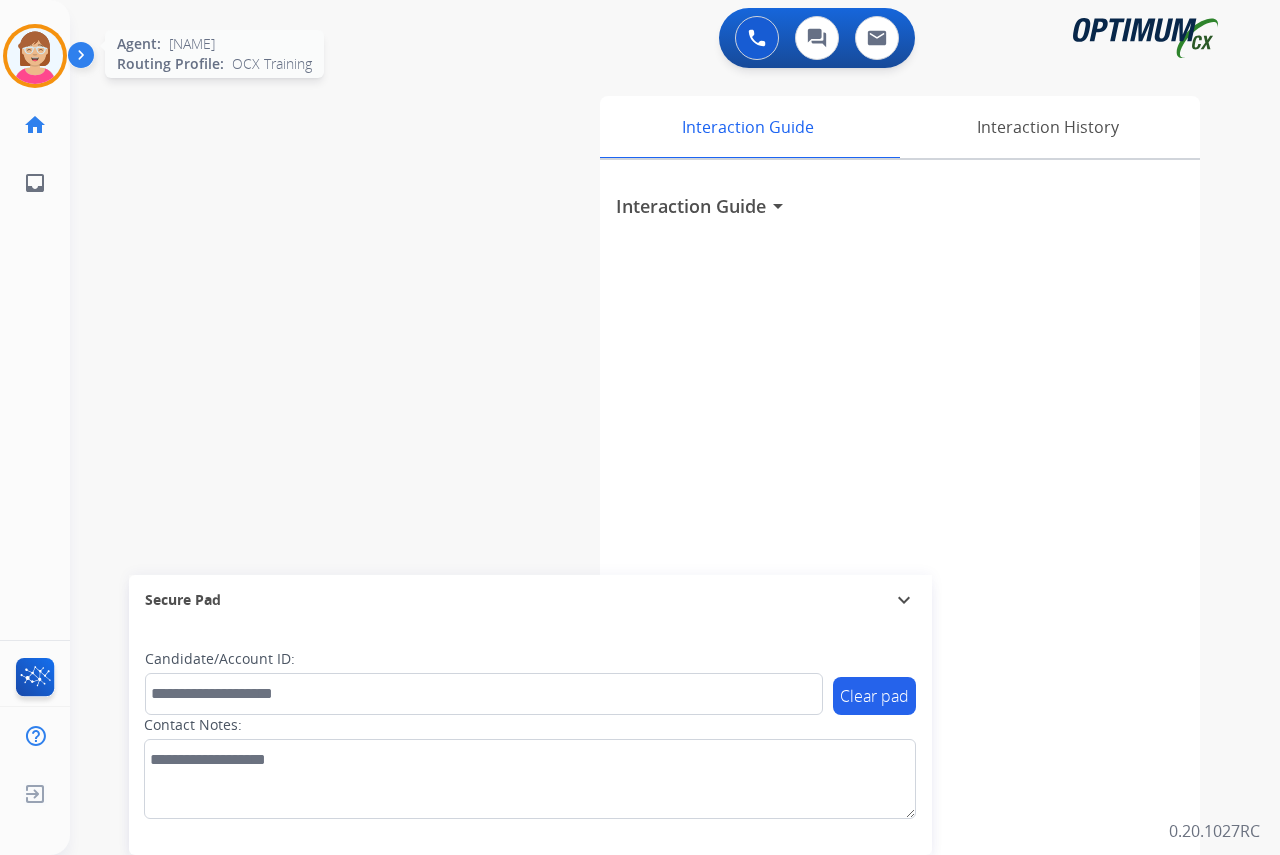click at bounding box center [35, 56] 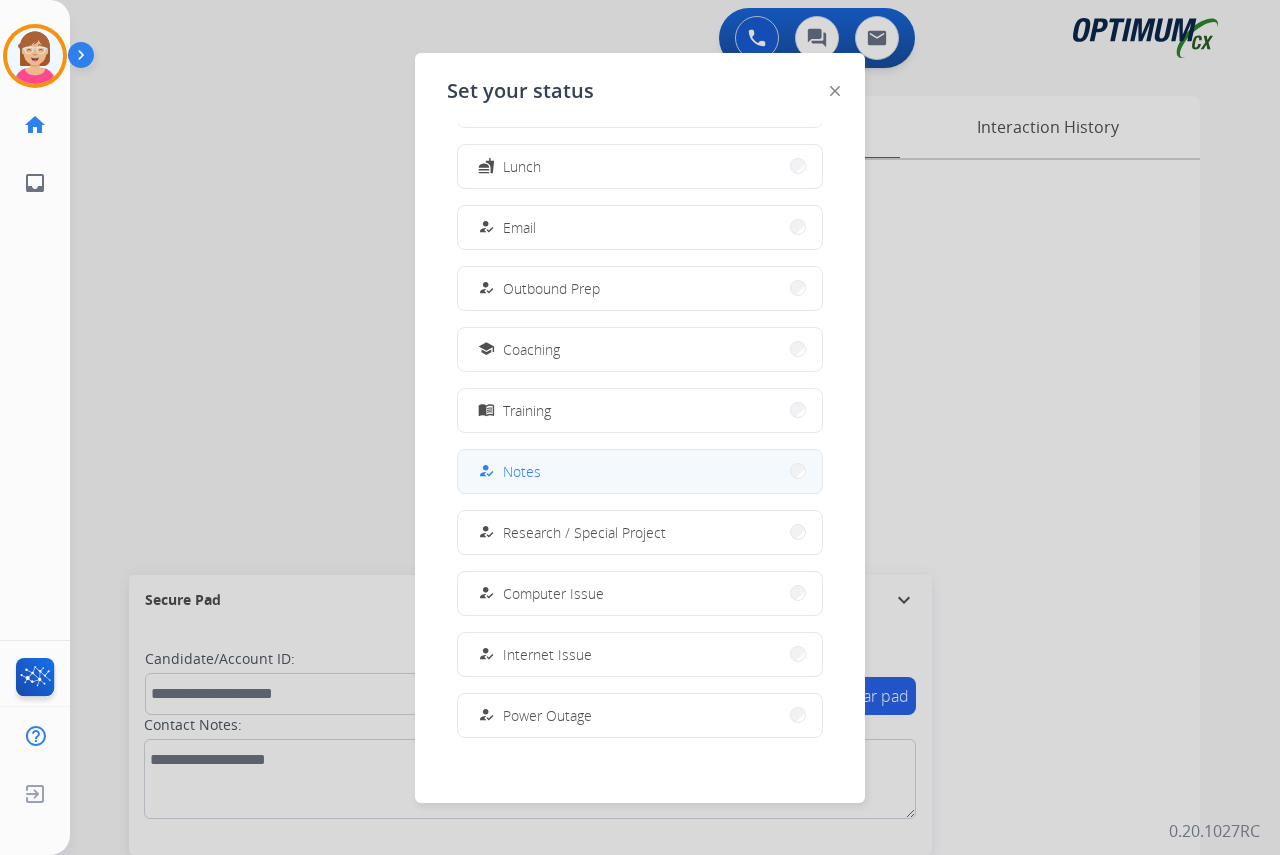 scroll, scrollTop: 189, scrollLeft: 0, axis: vertical 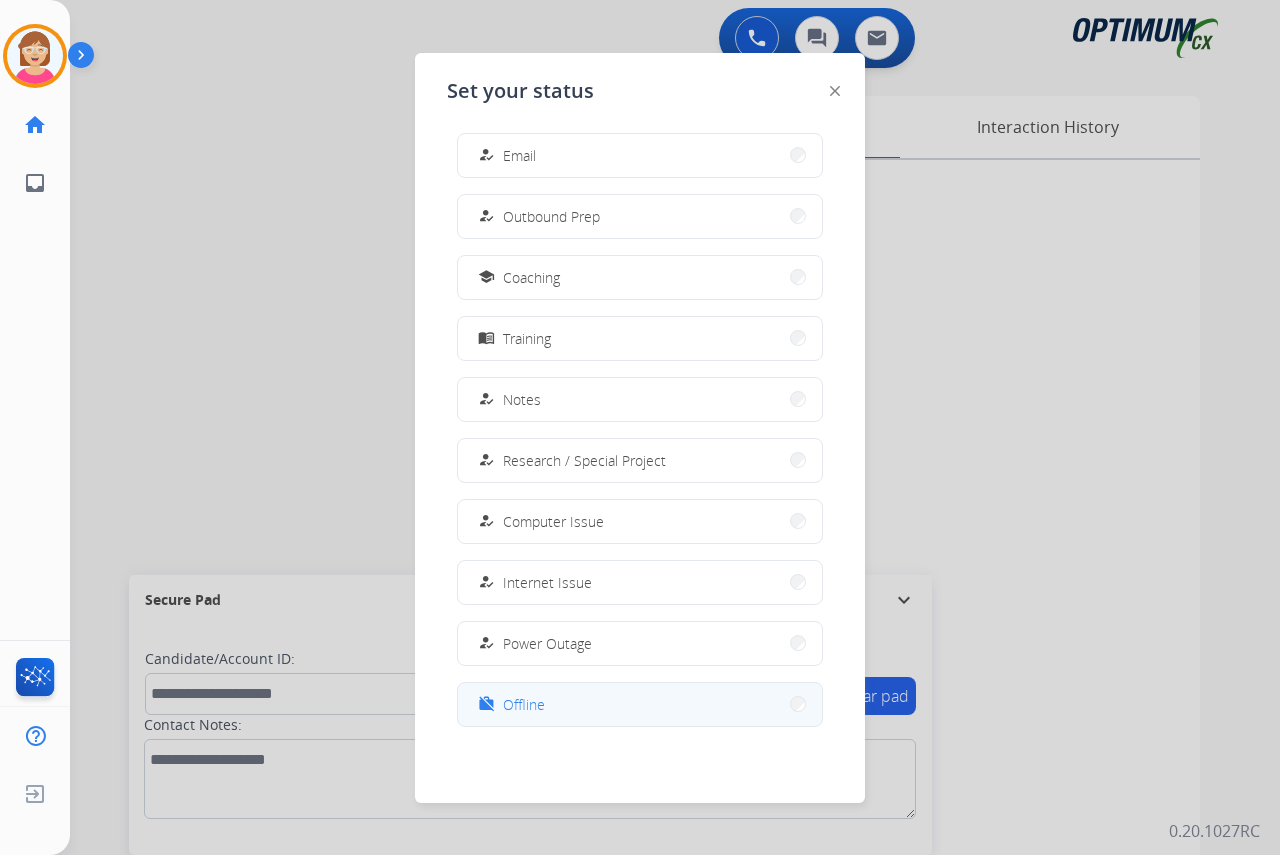 click on "Offline" at bounding box center (524, 704) 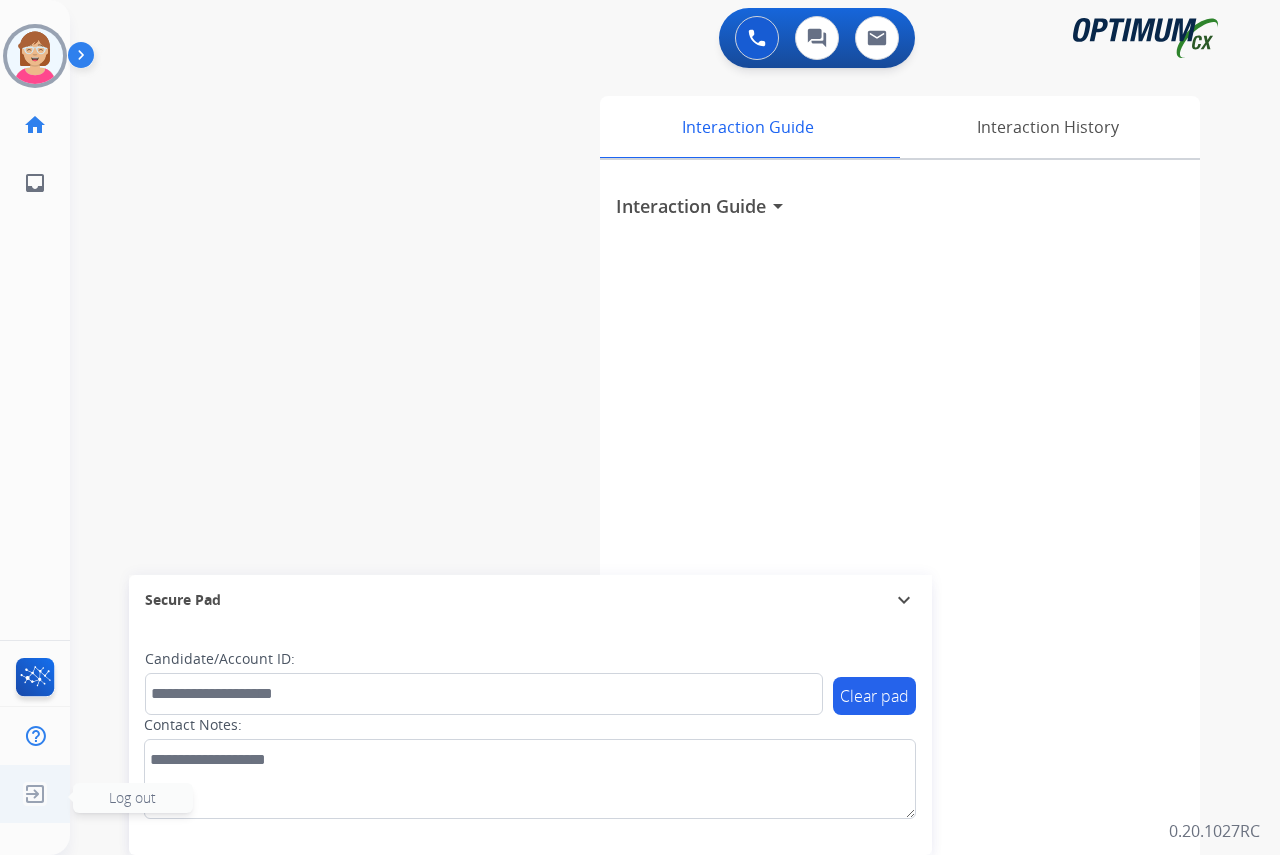click on "Log out" 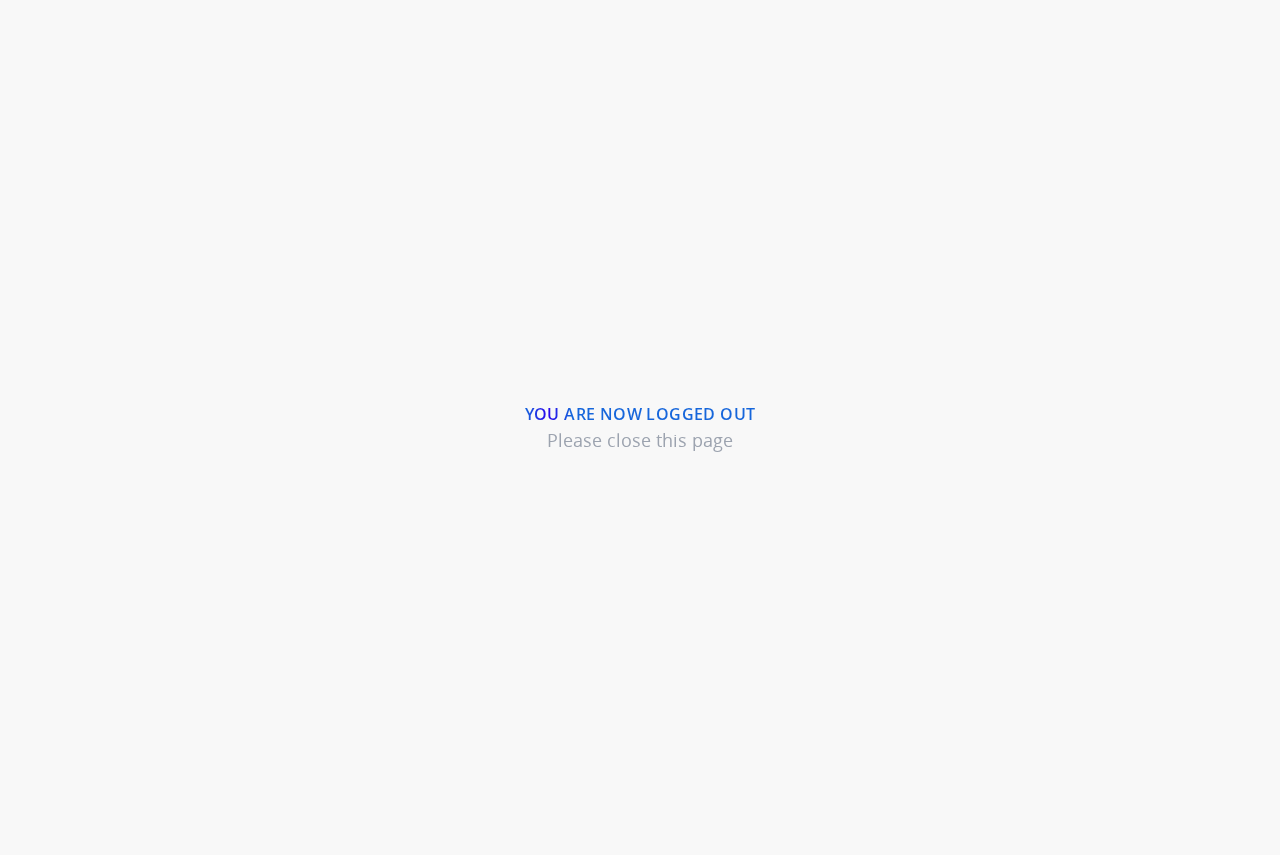 scroll, scrollTop: 0, scrollLeft: 0, axis: both 